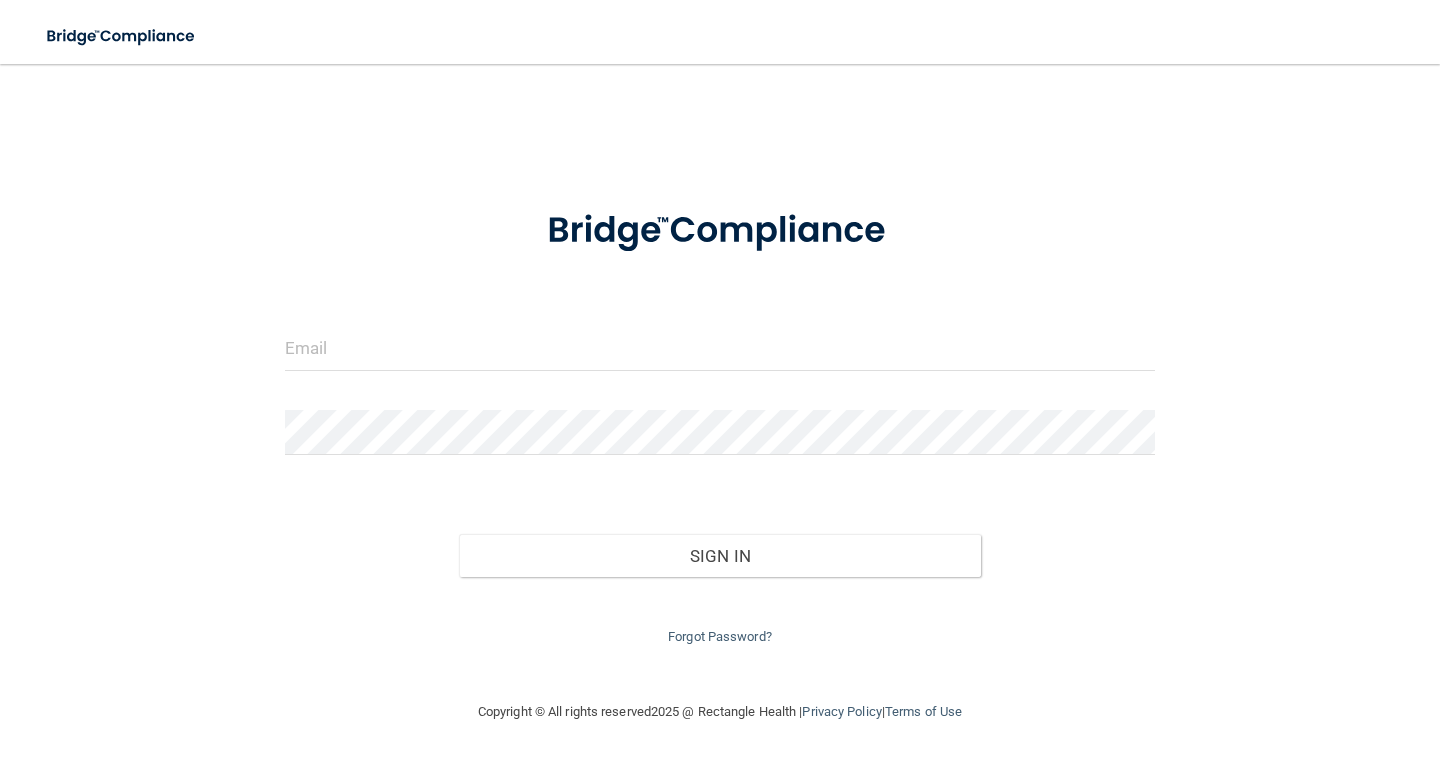 scroll, scrollTop: 0, scrollLeft: 0, axis: both 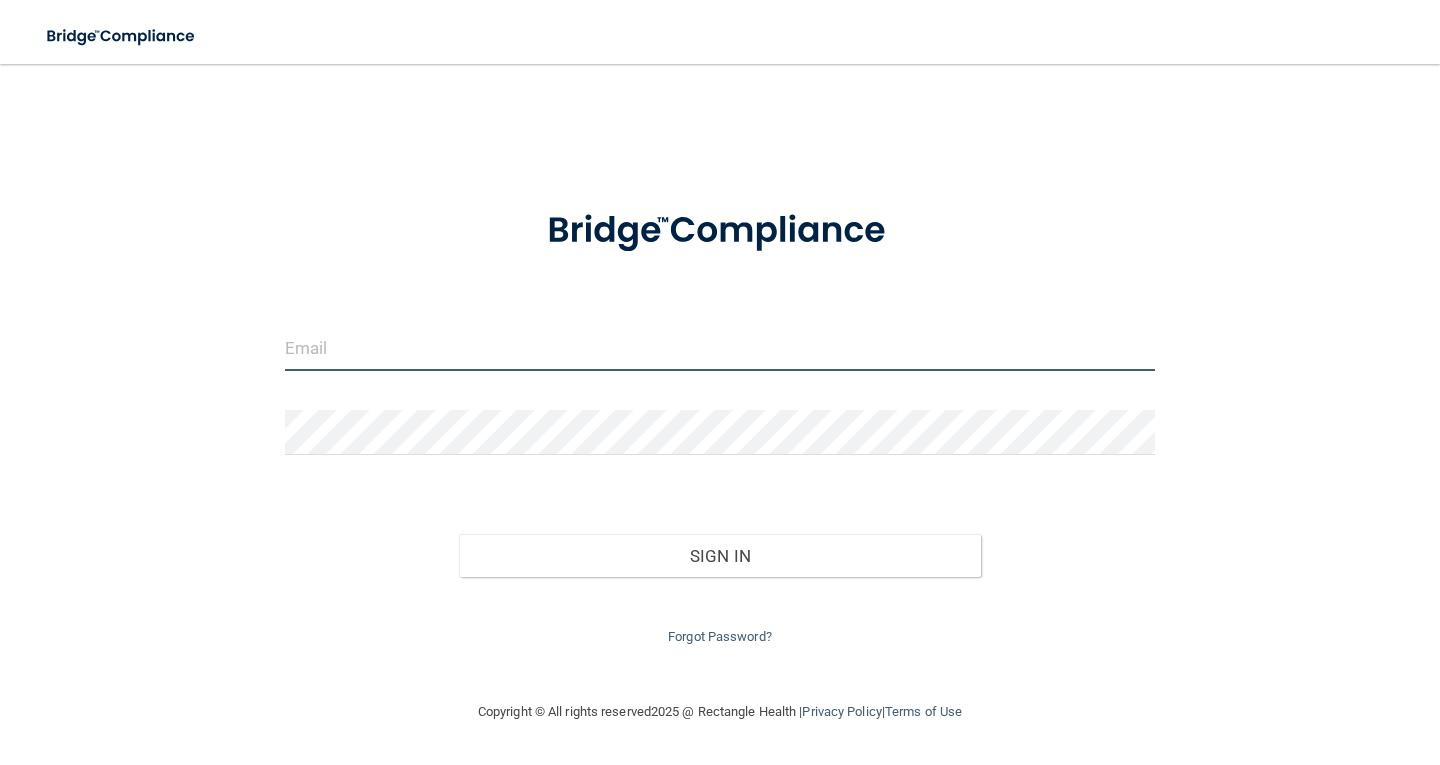 click at bounding box center (720, 348) 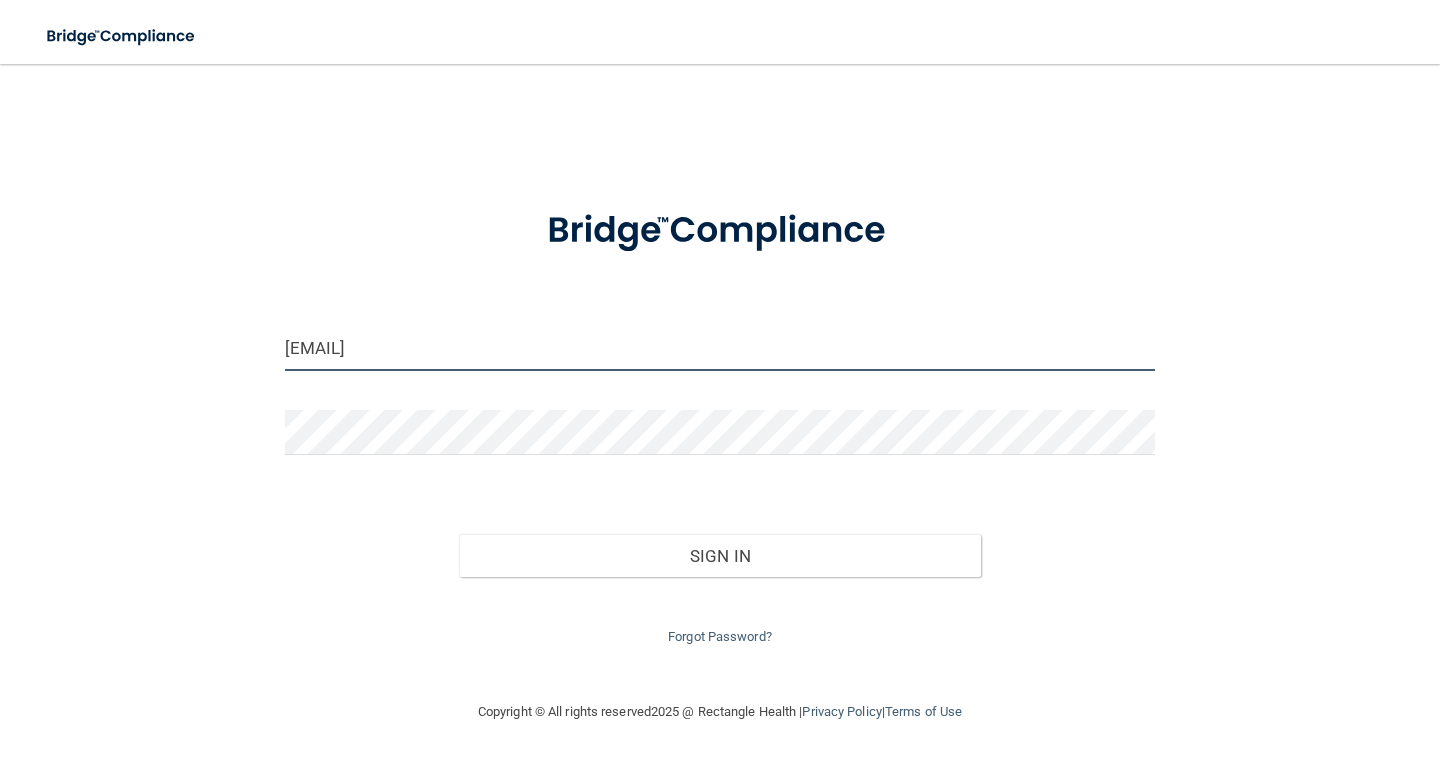 click on "[EMAIL]" at bounding box center [720, 348] 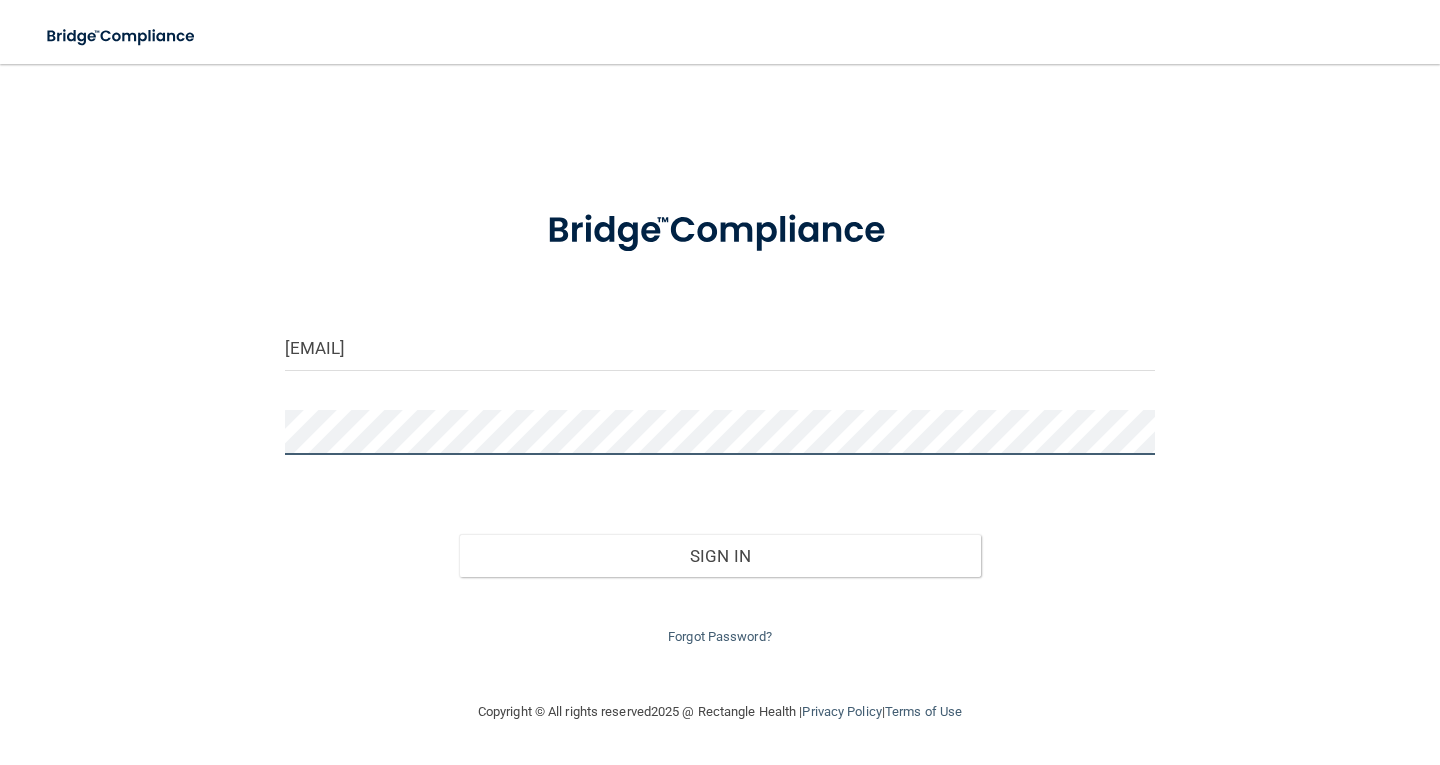 click on "Sign In" at bounding box center (720, 556) 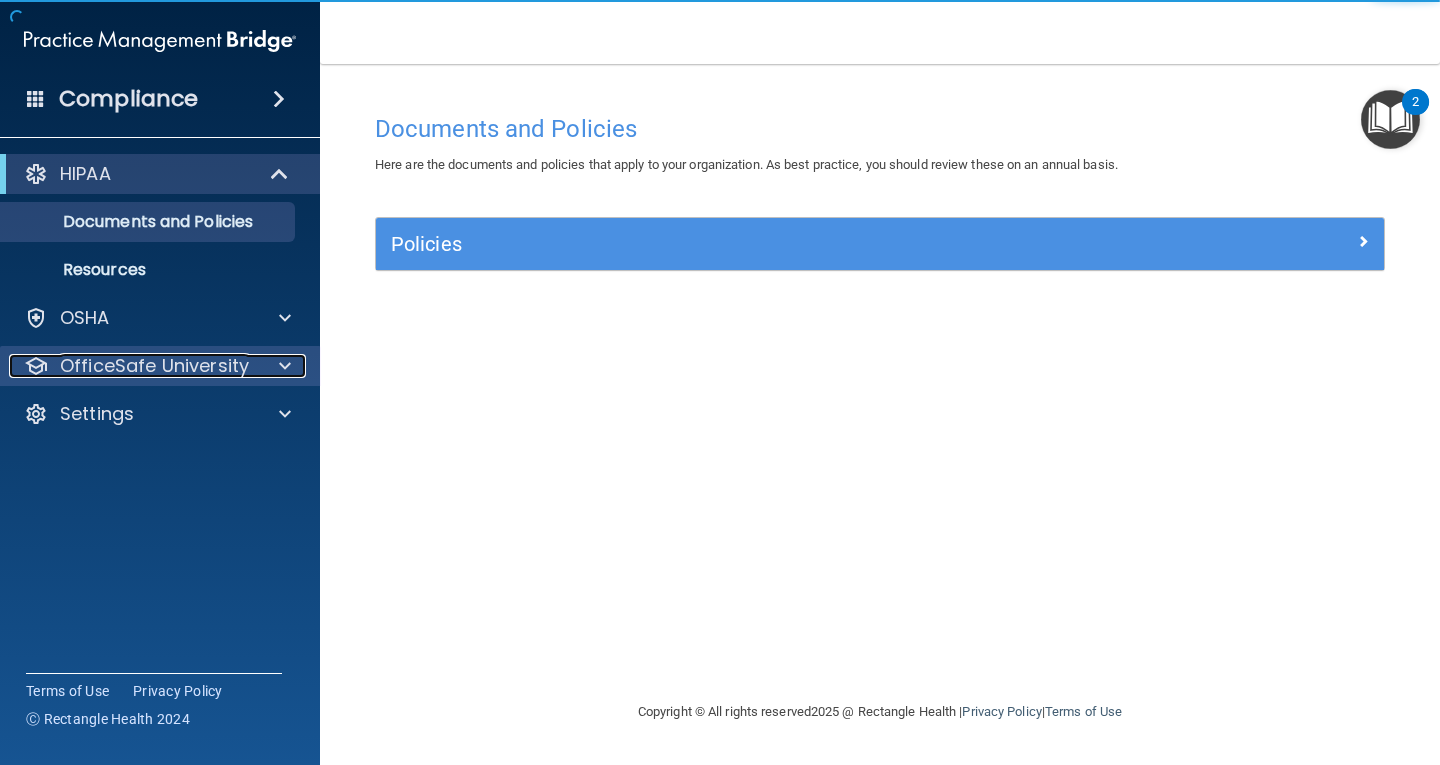 click on "OfficeSafe University" at bounding box center (154, 366) 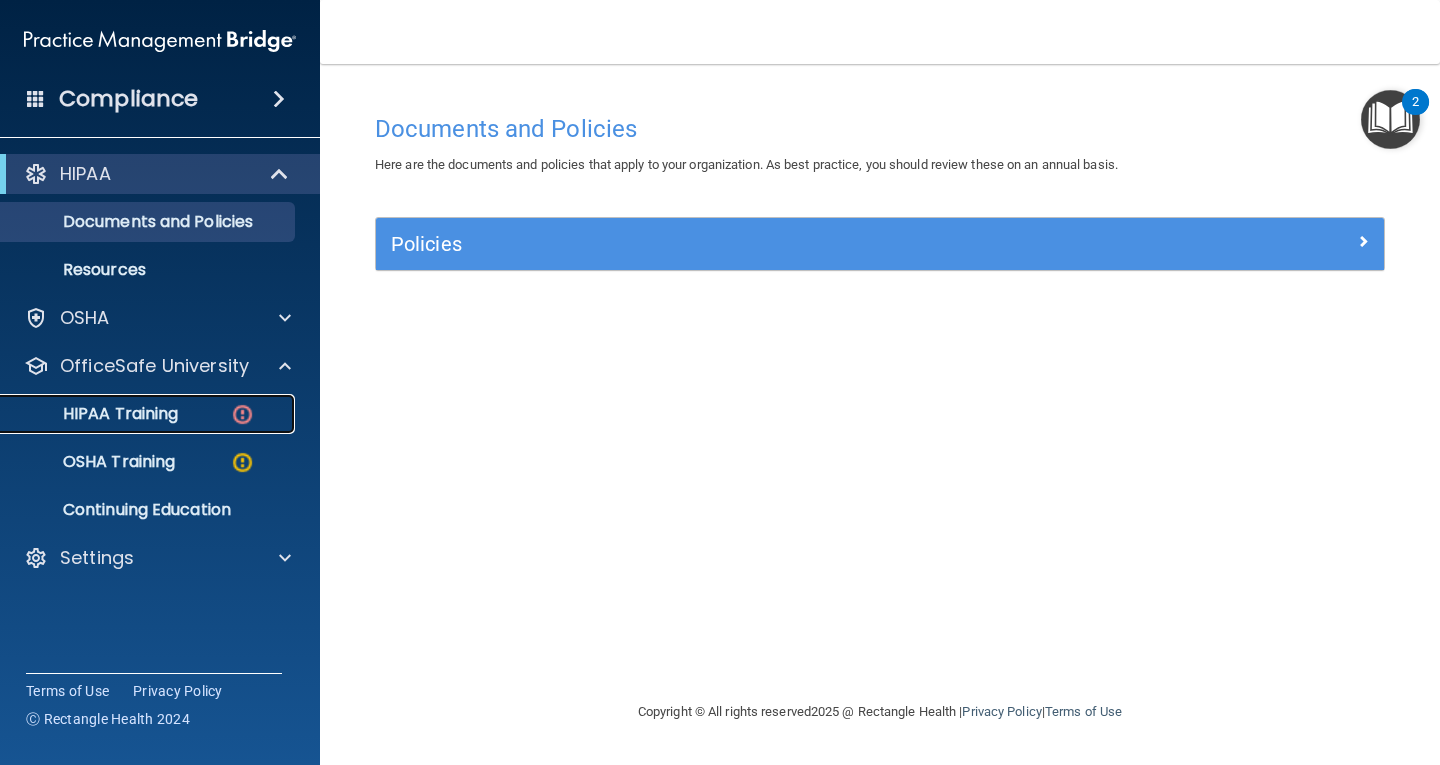 click on "HIPAA Training" at bounding box center [95, 414] 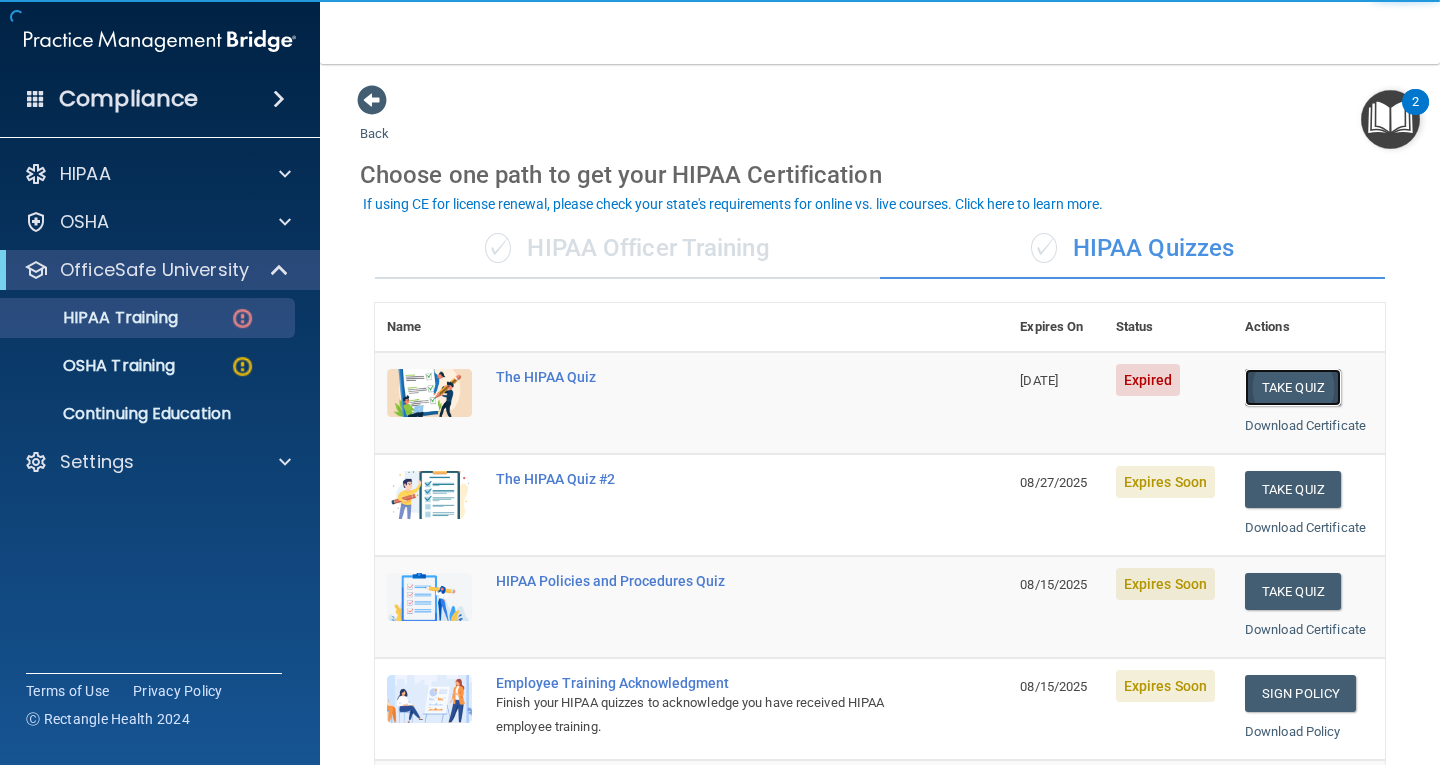 click on "Take Quiz" at bounding box center (1293, 387) 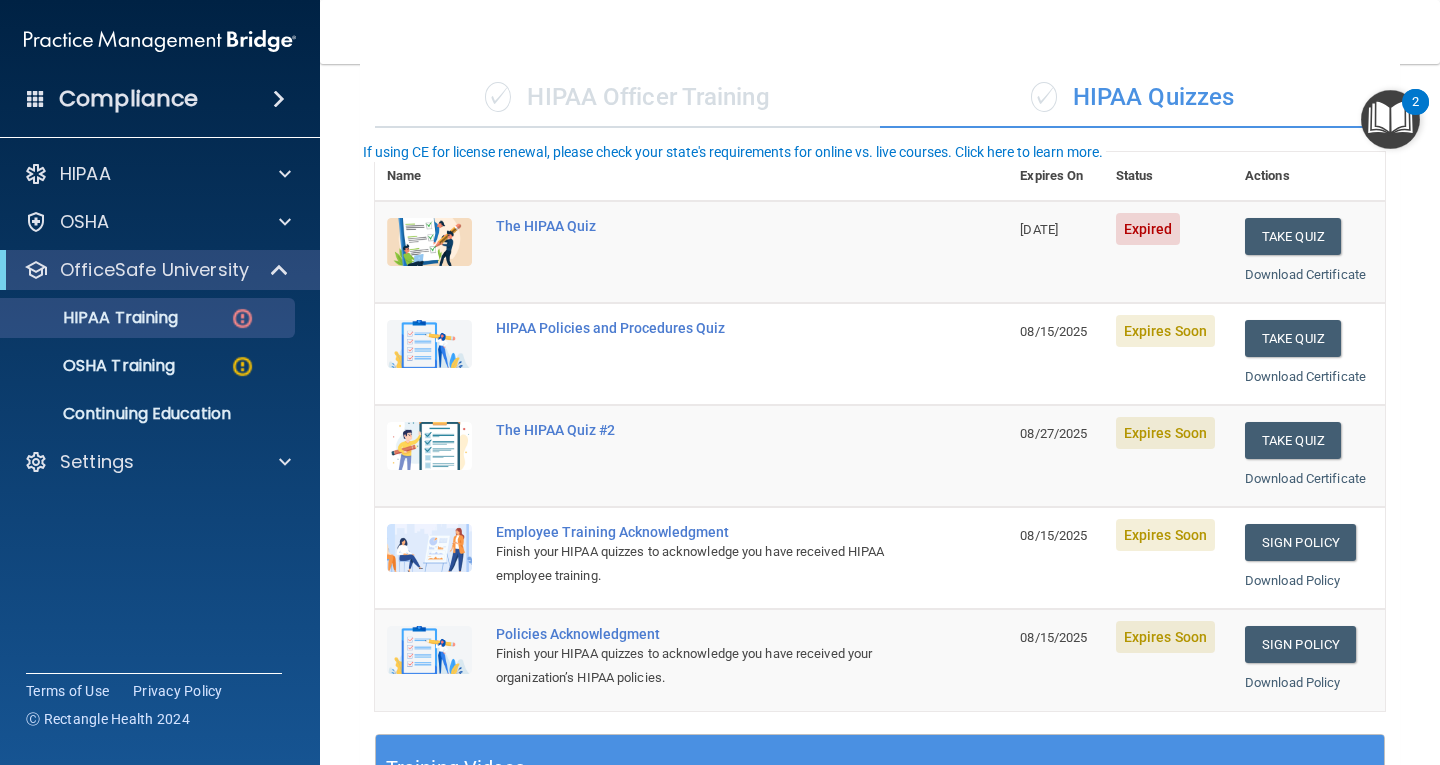 scroll, scrollTop: 200, scrollLeft: 0, axis: vertical 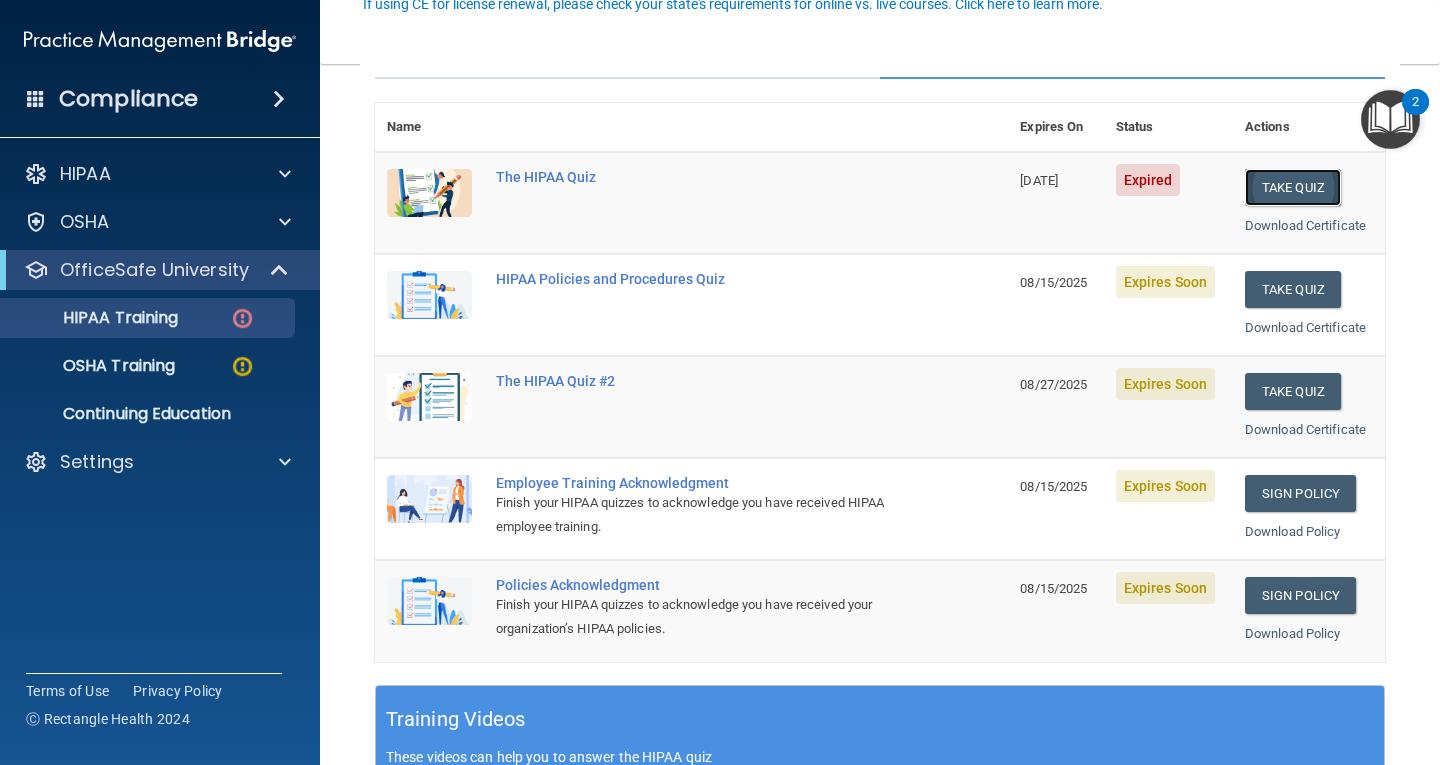click on "Take Quiz" at bounding box center (1293, 187) 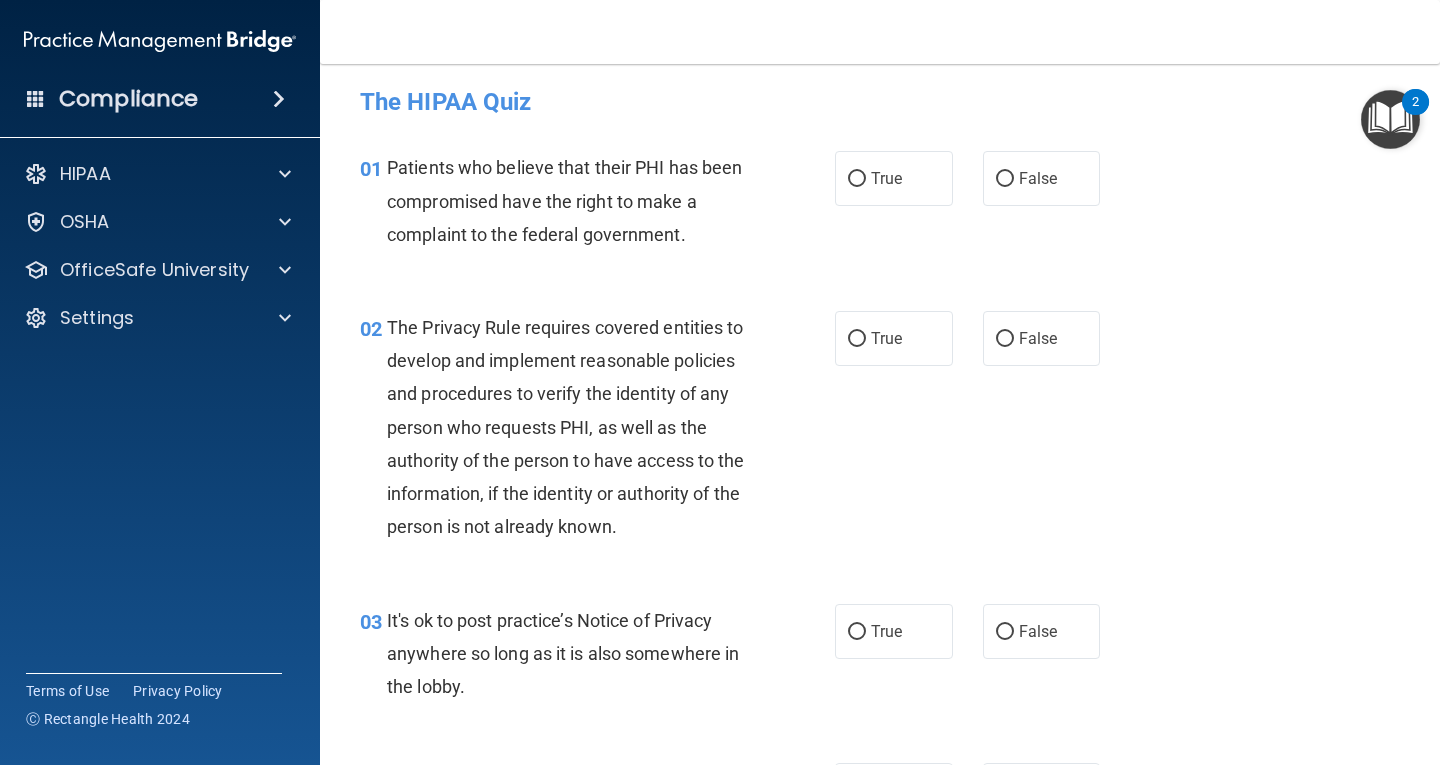 scroll, scrollTop: 0, scrollLeft: 0, axis: both 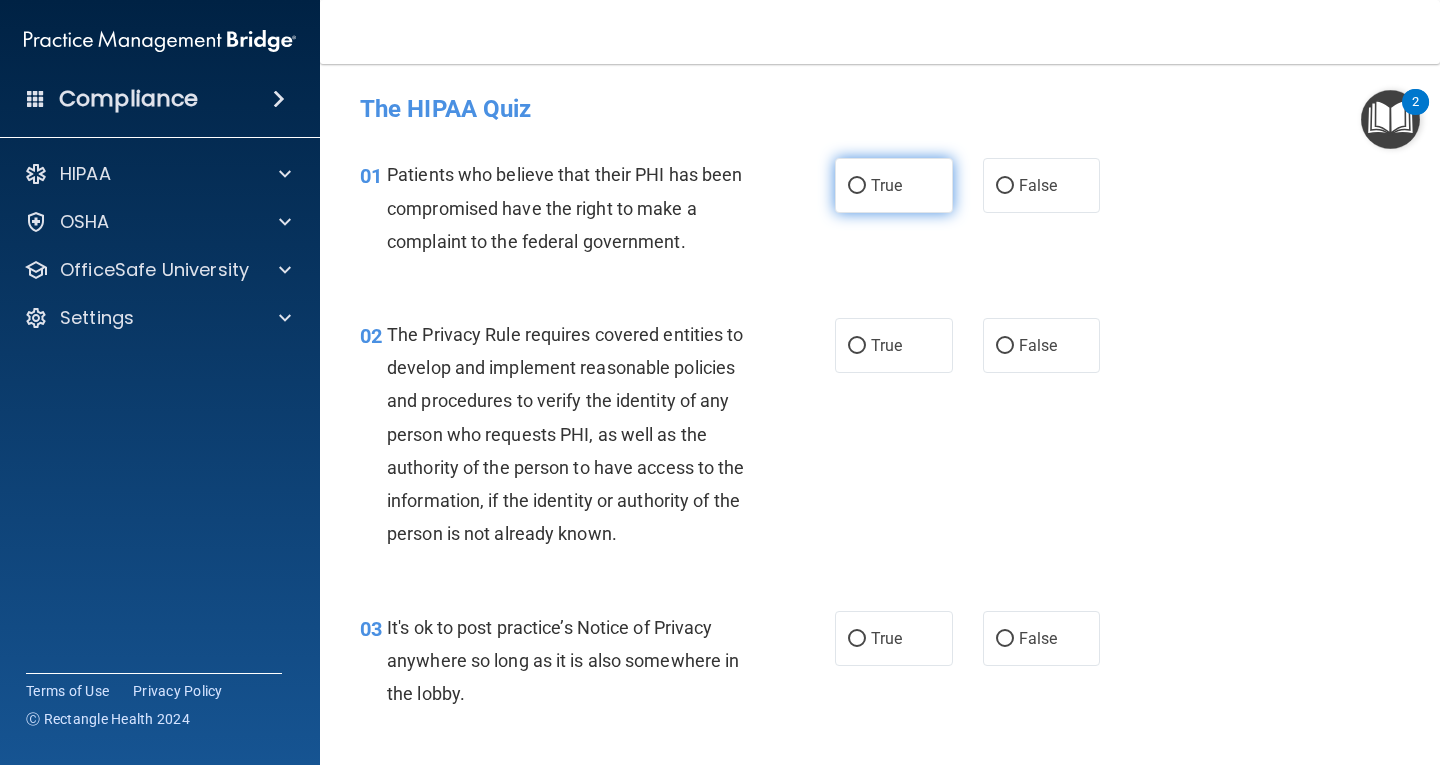 click on "True" at bounding box center (886, 185) 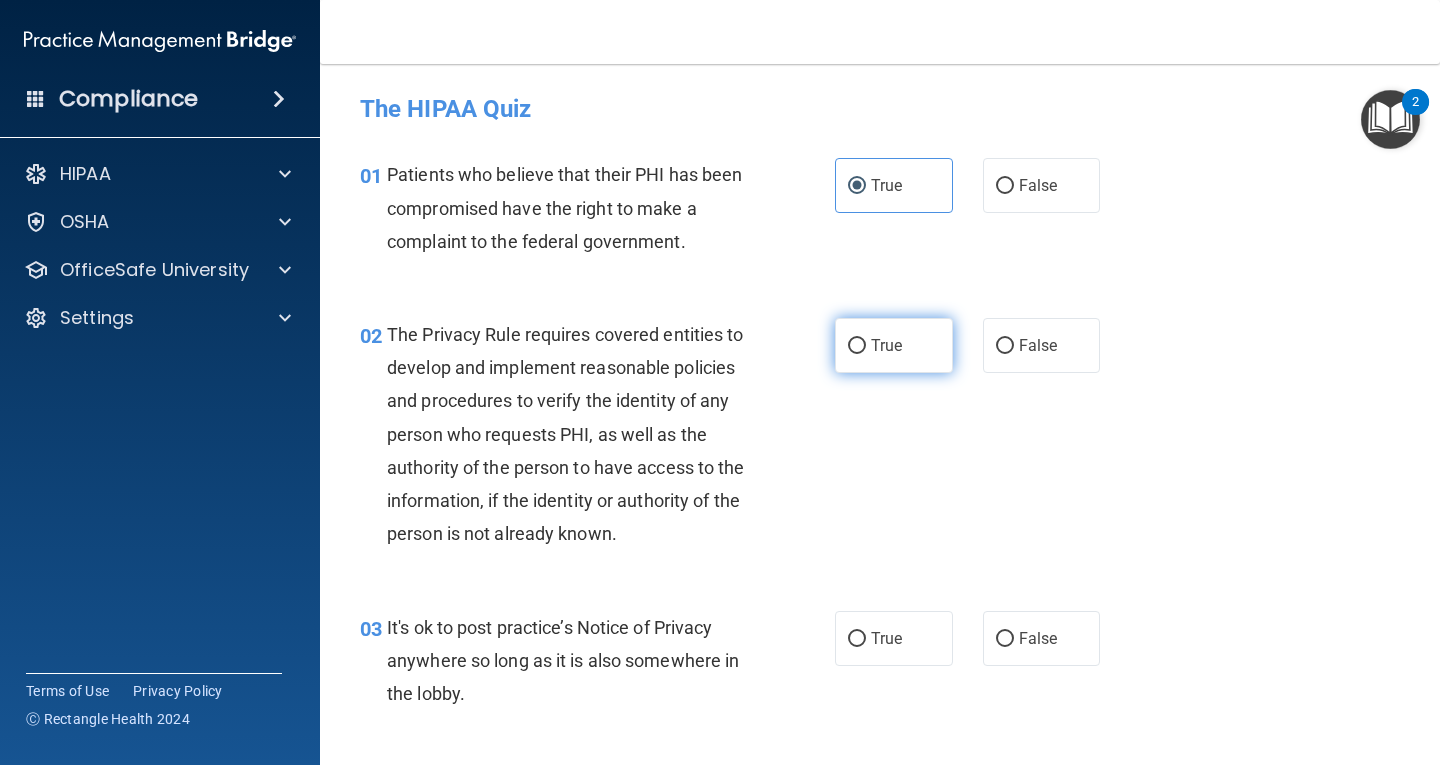 click on "True" at bounding box center (894, 345) 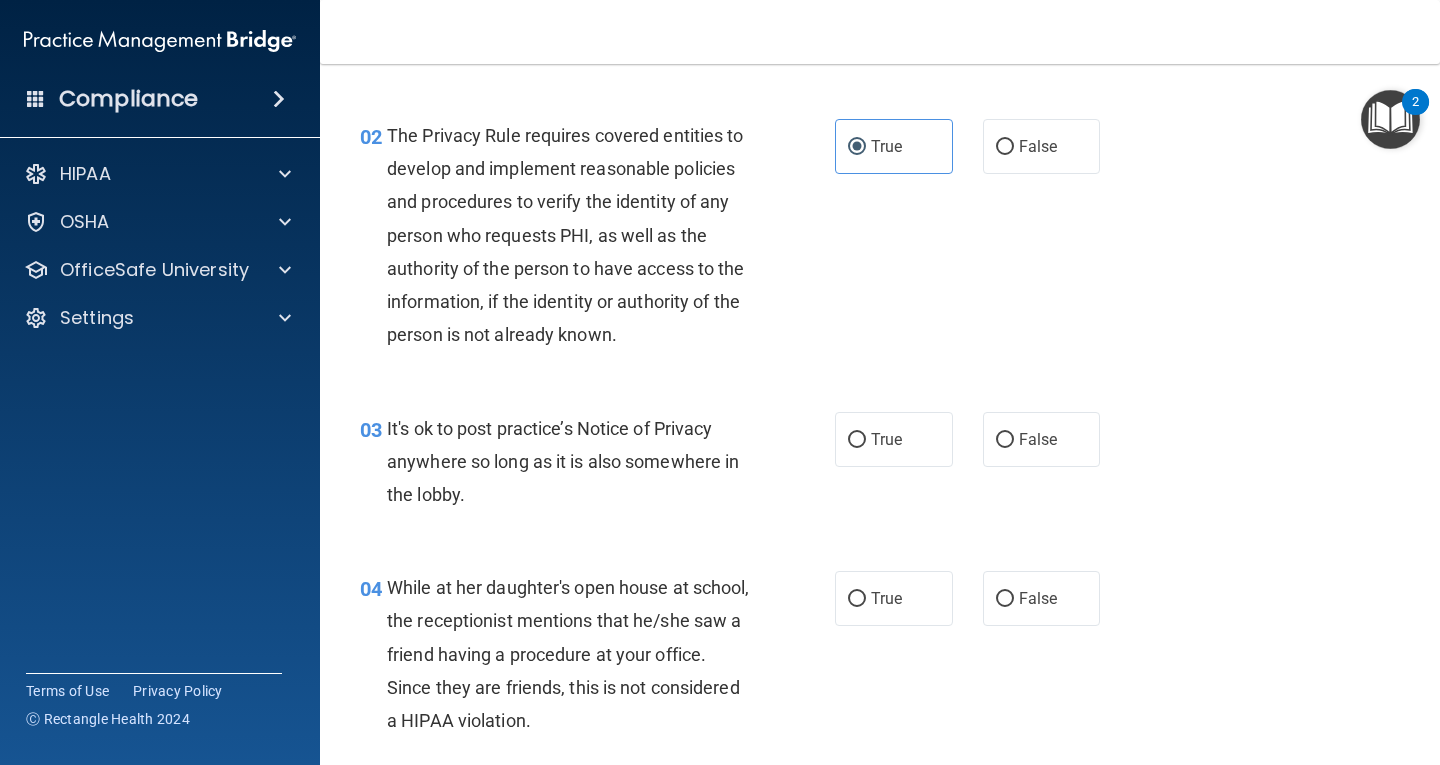 scroll, scrollTop: 200, scrollLeft: 0, axis: vertical 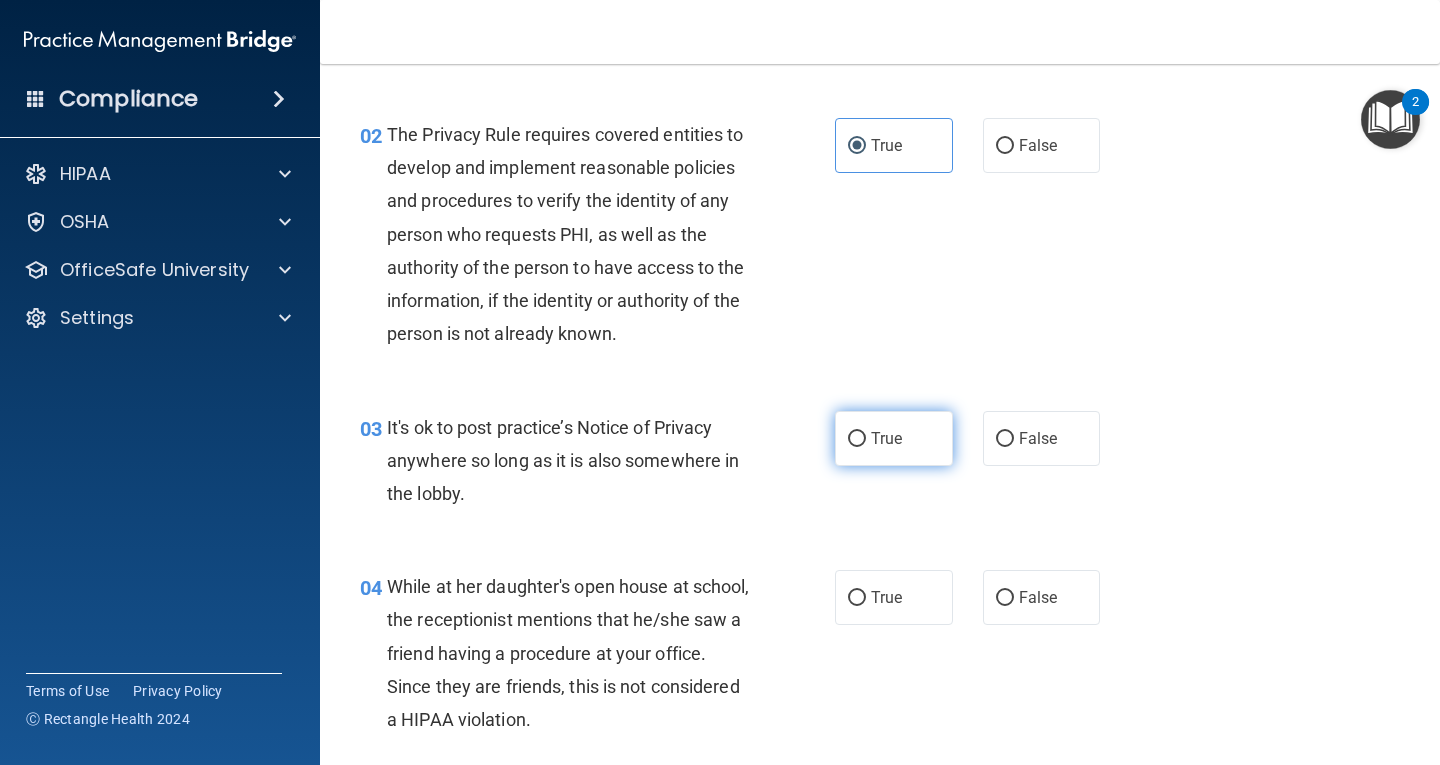 click on "True" at bounding box center (886, 438) 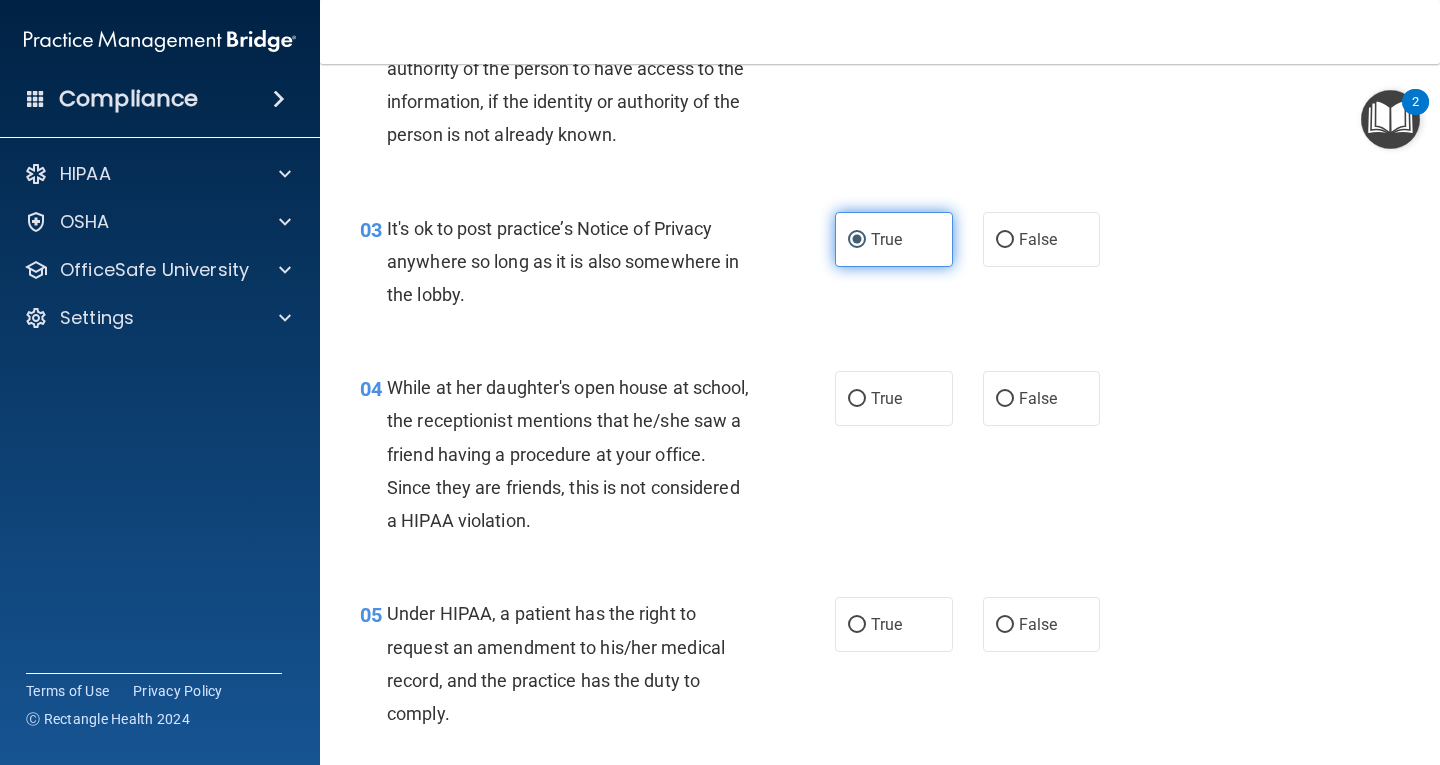 scroll, scrollTop: 400, scrollLeft: 0, axis: vertical 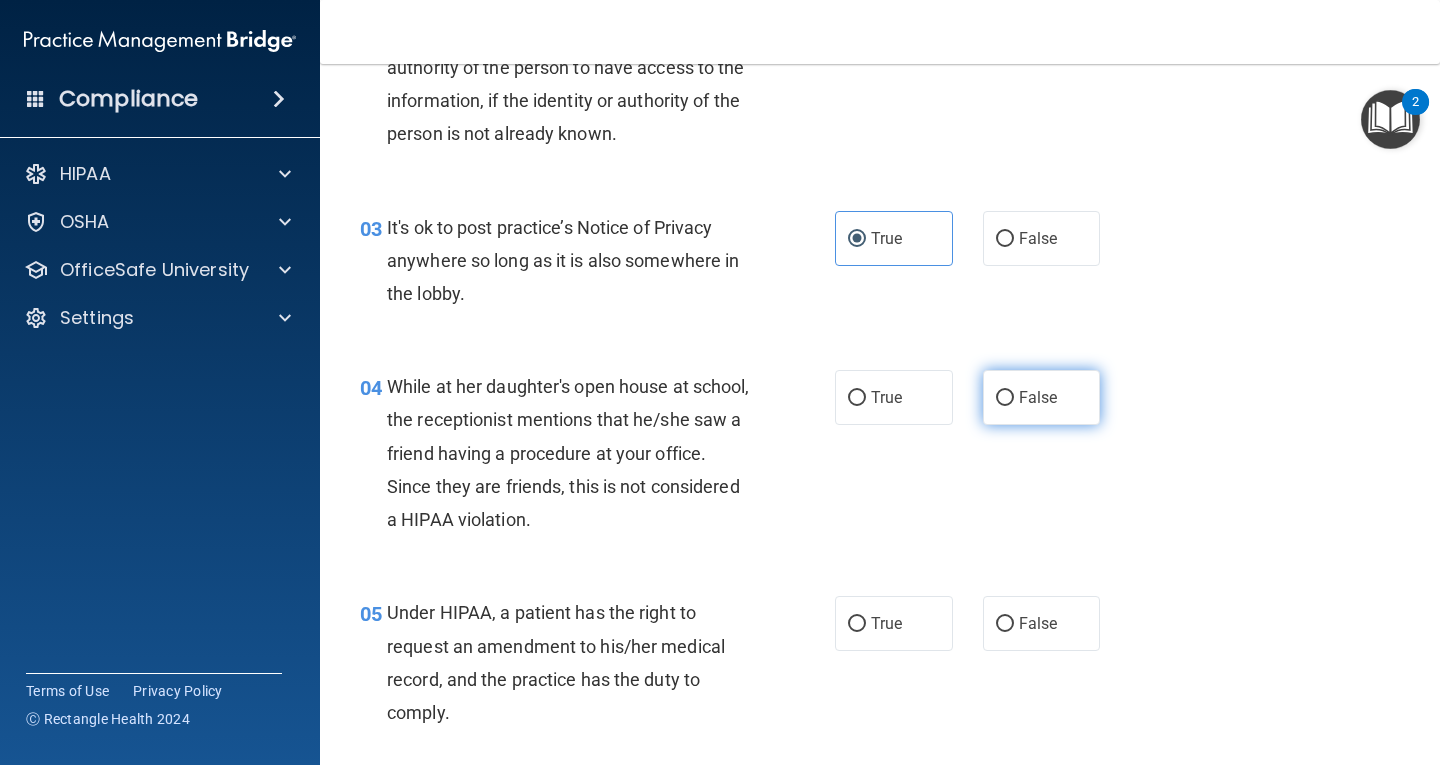 click on "False" at bounding box center [1005, 398] 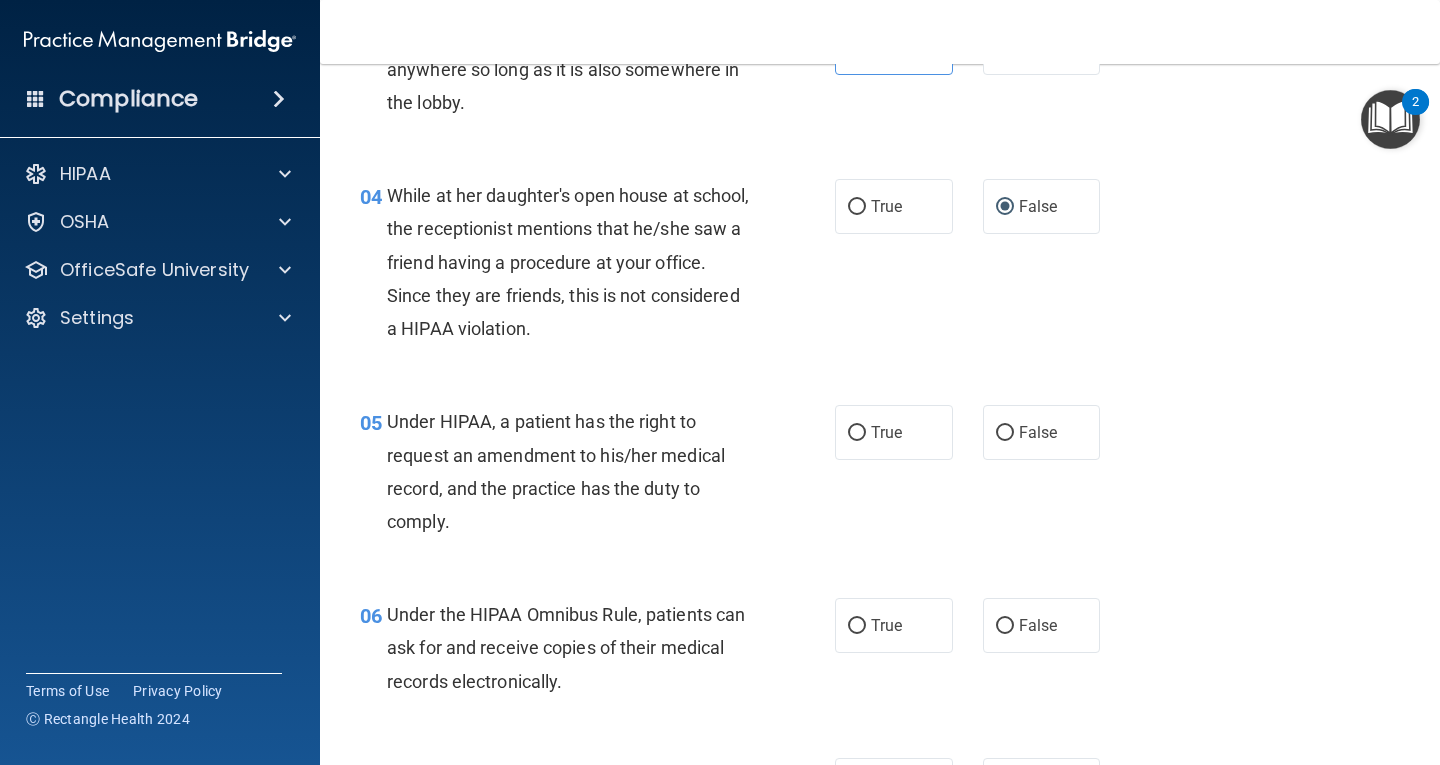 scroll, scrollTop: 600, scrollLeft: 0, axis: vertical 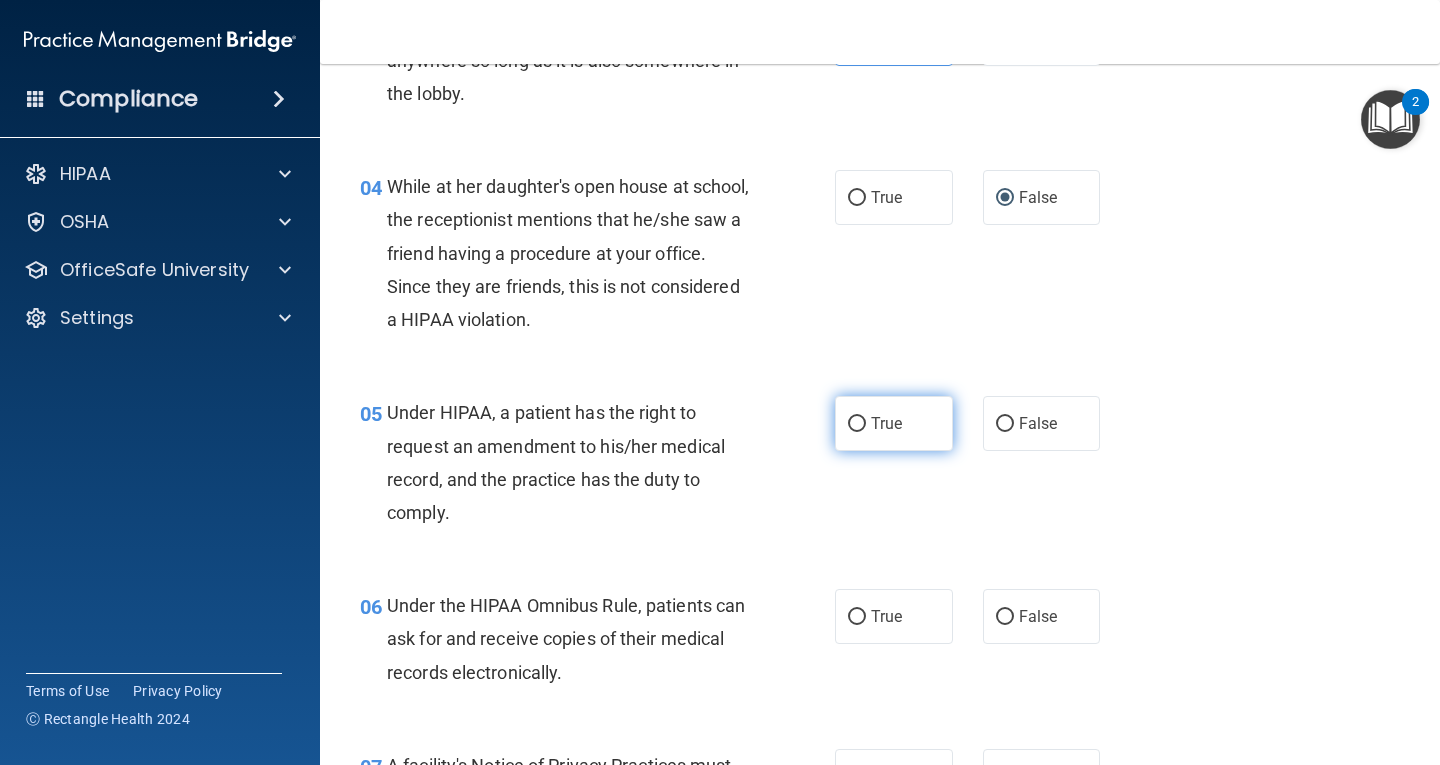 click on "True" at bounding box center [894, 423] 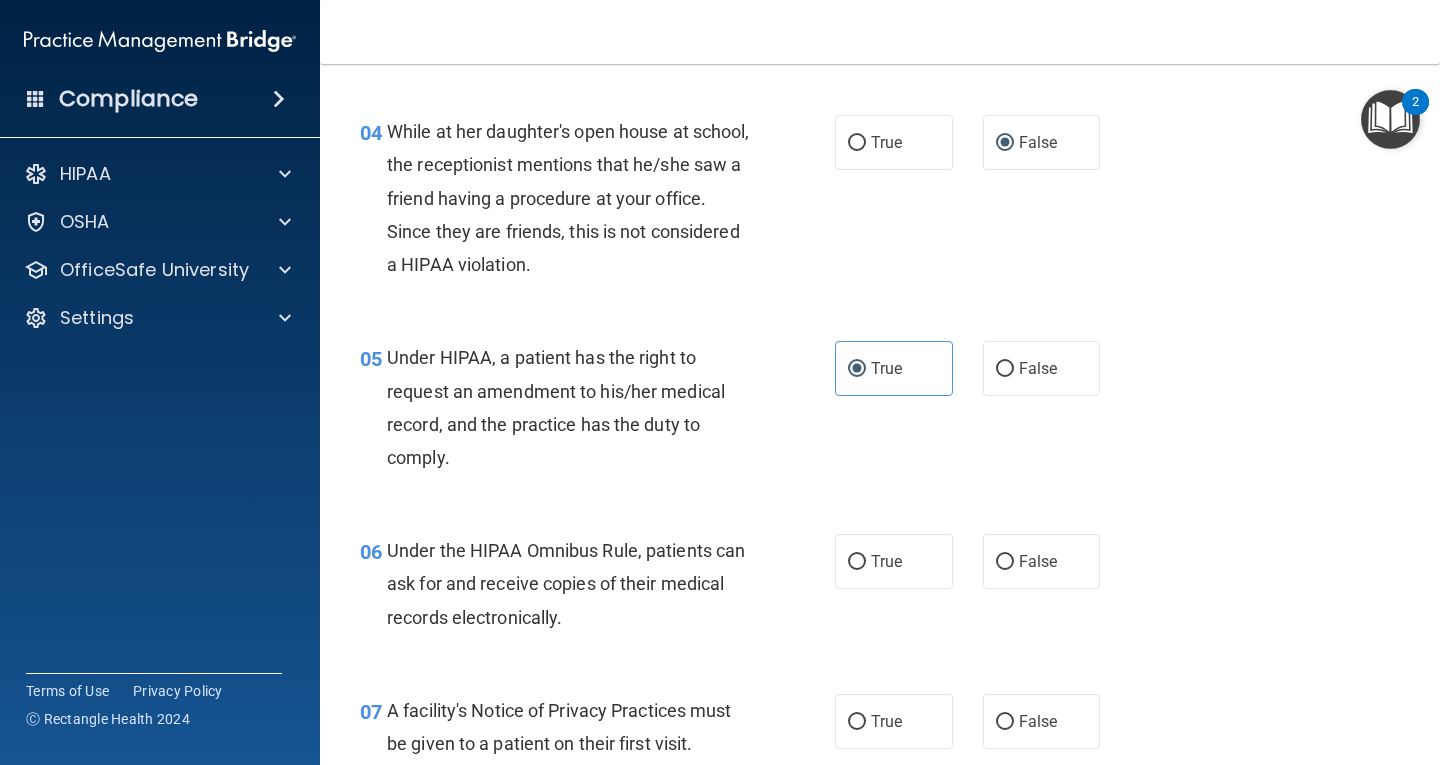 scroll, scrollTop: 700, scrollLeft: 0, axis: vertical 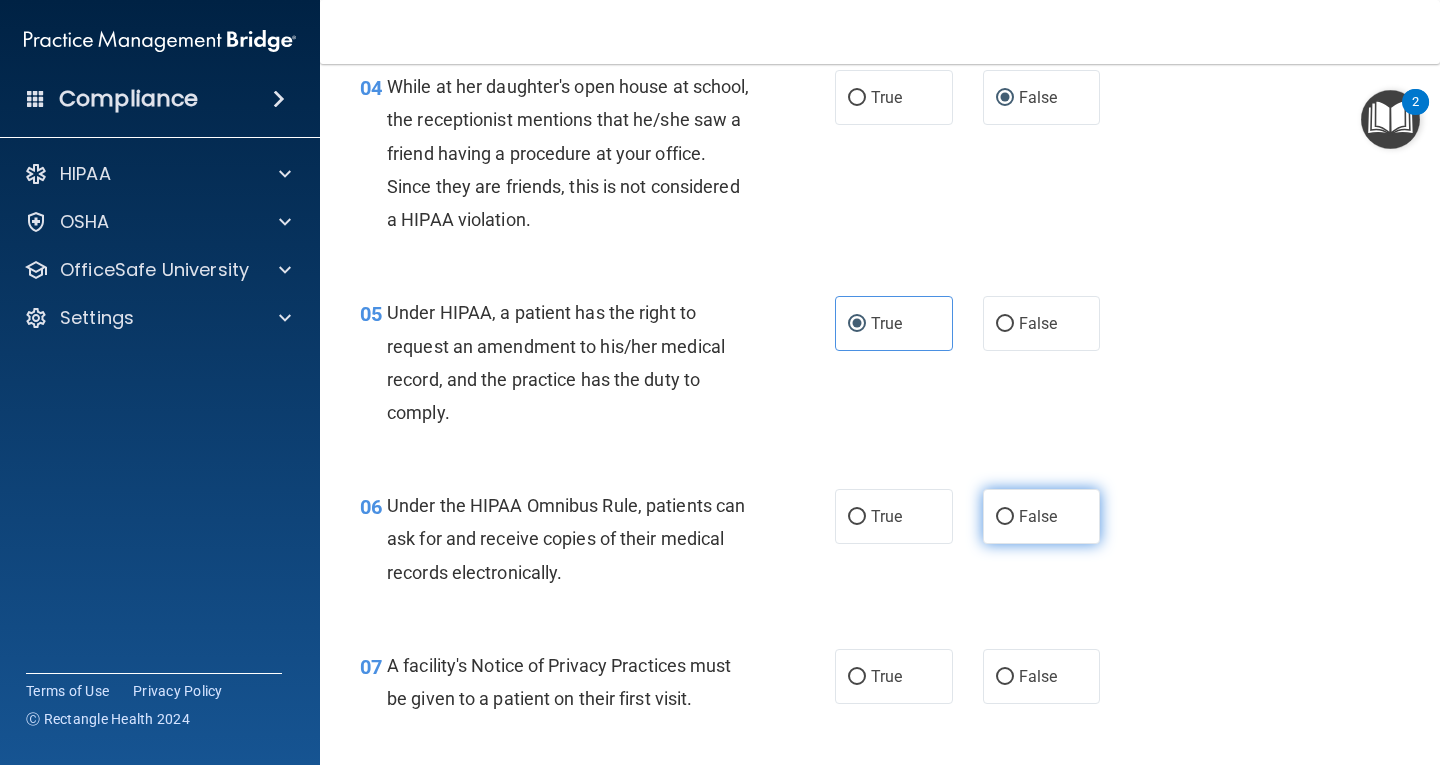 click on "False" at bounding box center (1042, 516) 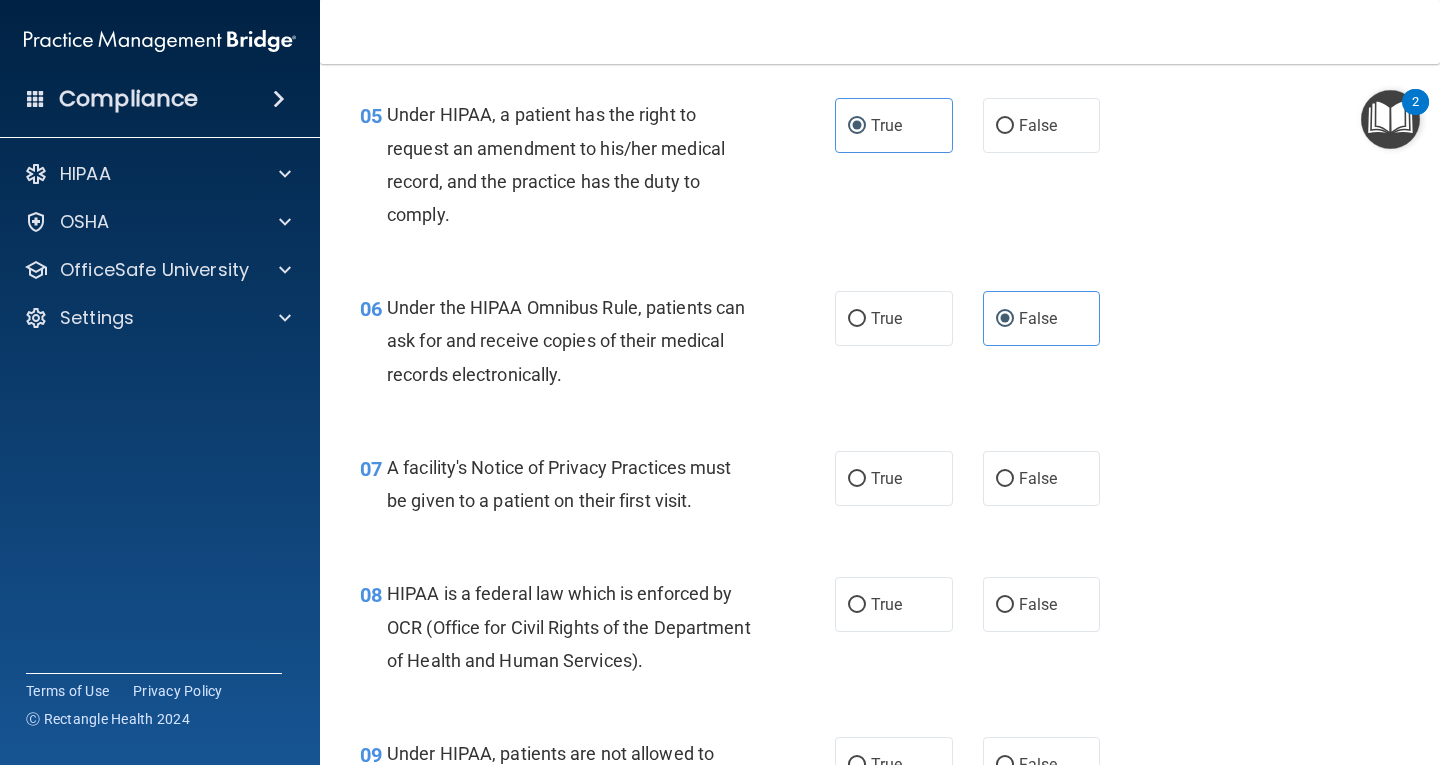 scroll, scrollTop: 900, scrollLeft: 0, axis: vertical 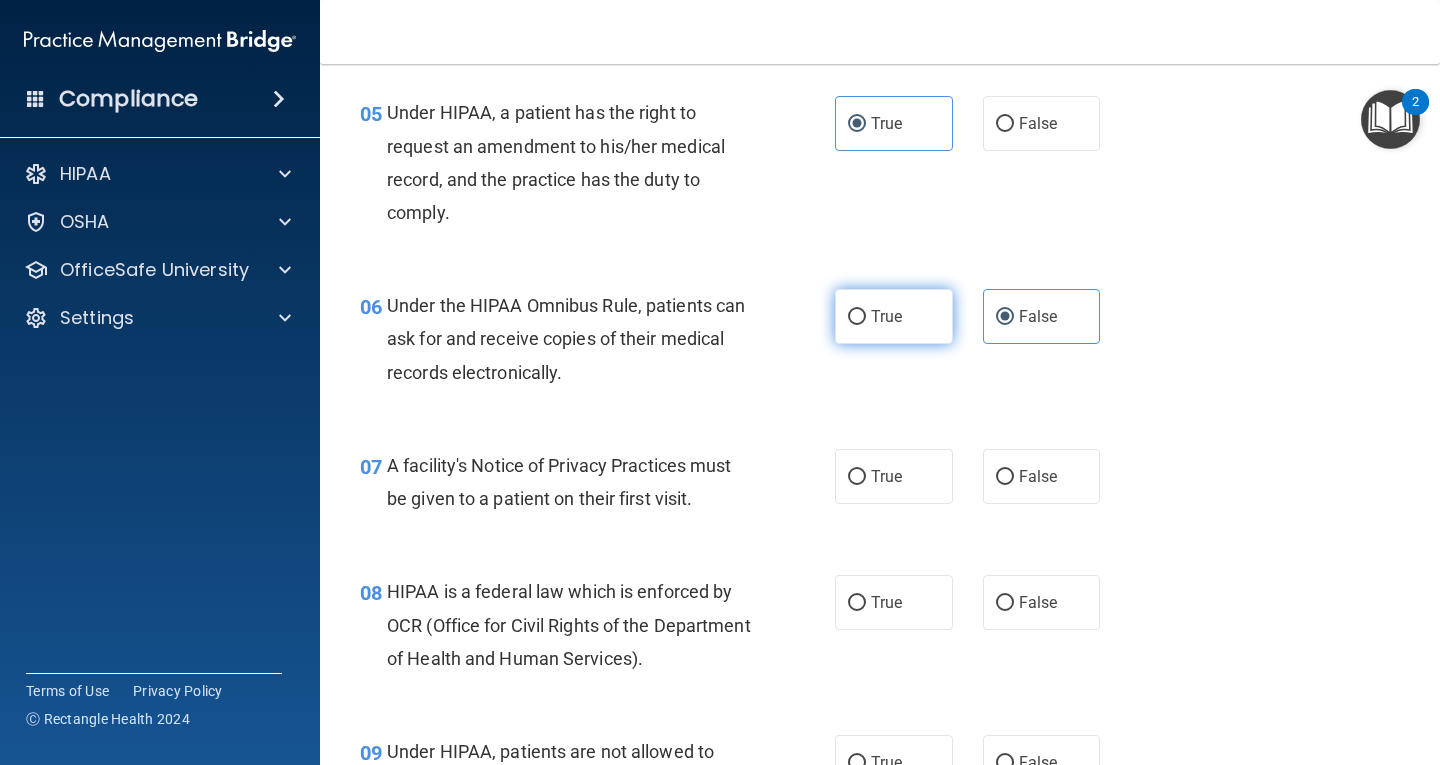 click on "True" at bounding box center [857, 317] 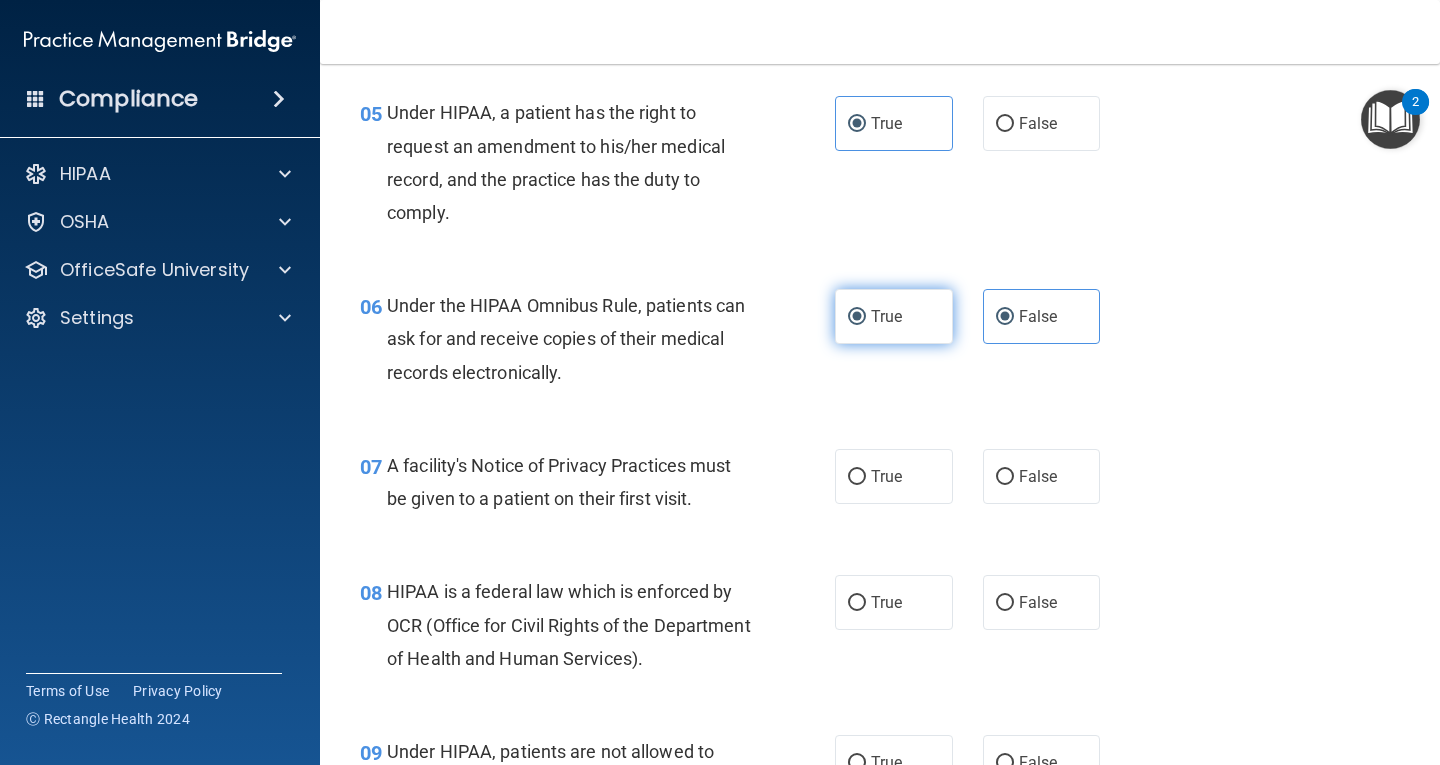 radio on "false" 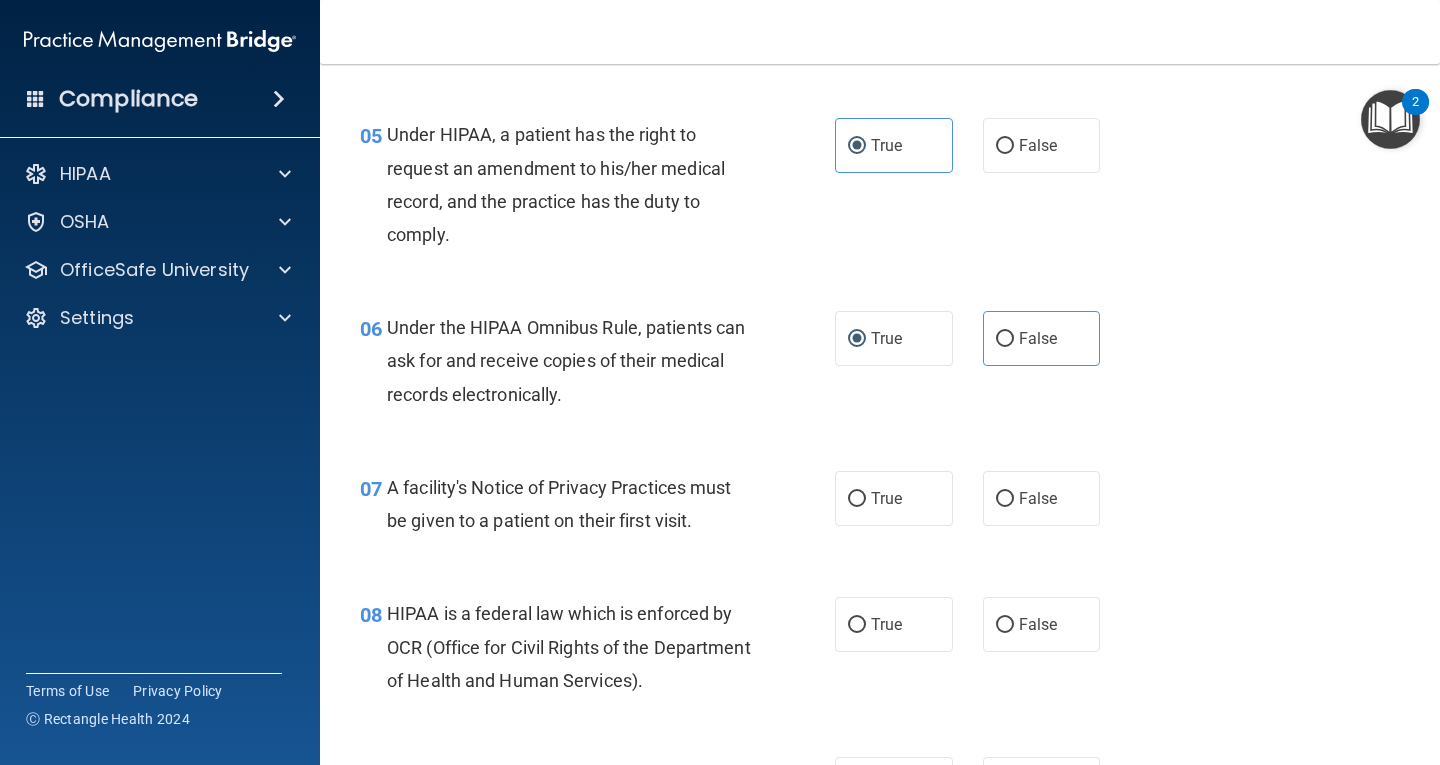scroll, scrollTop: 900, scrollLeft: 0, axis: vertical 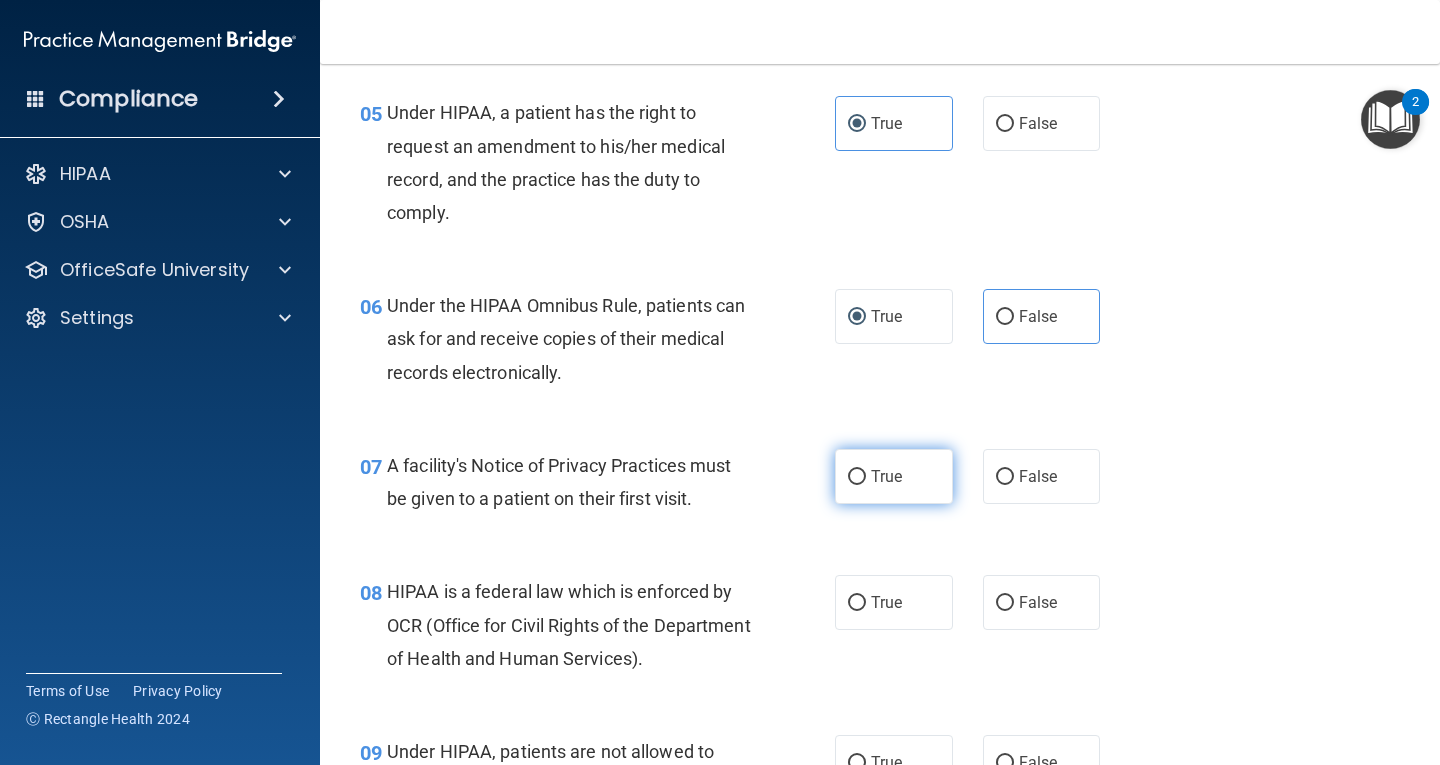 click on "True" at bounding box center [886, 476] 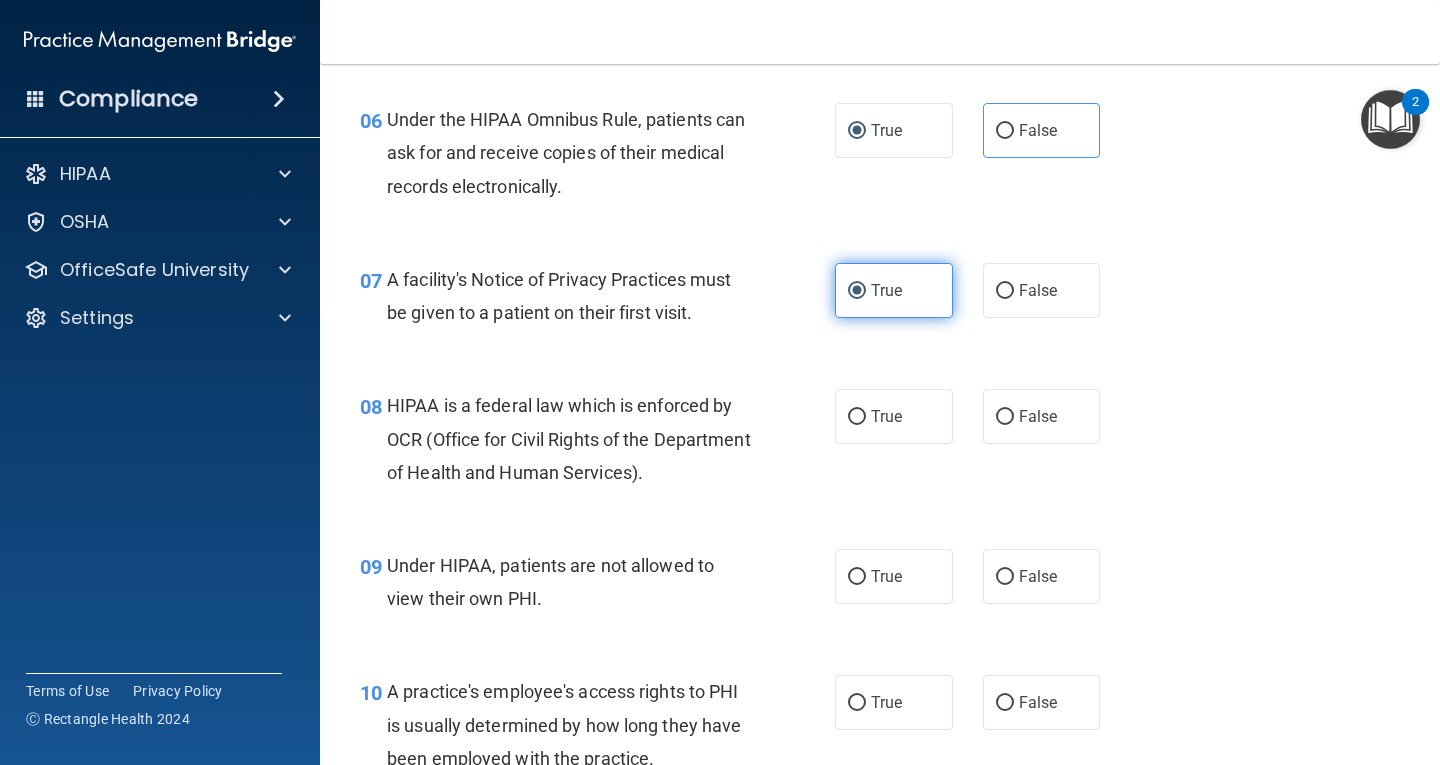 scroll, scrollTop: 1100, scrollLeft: 0, axis: vertical 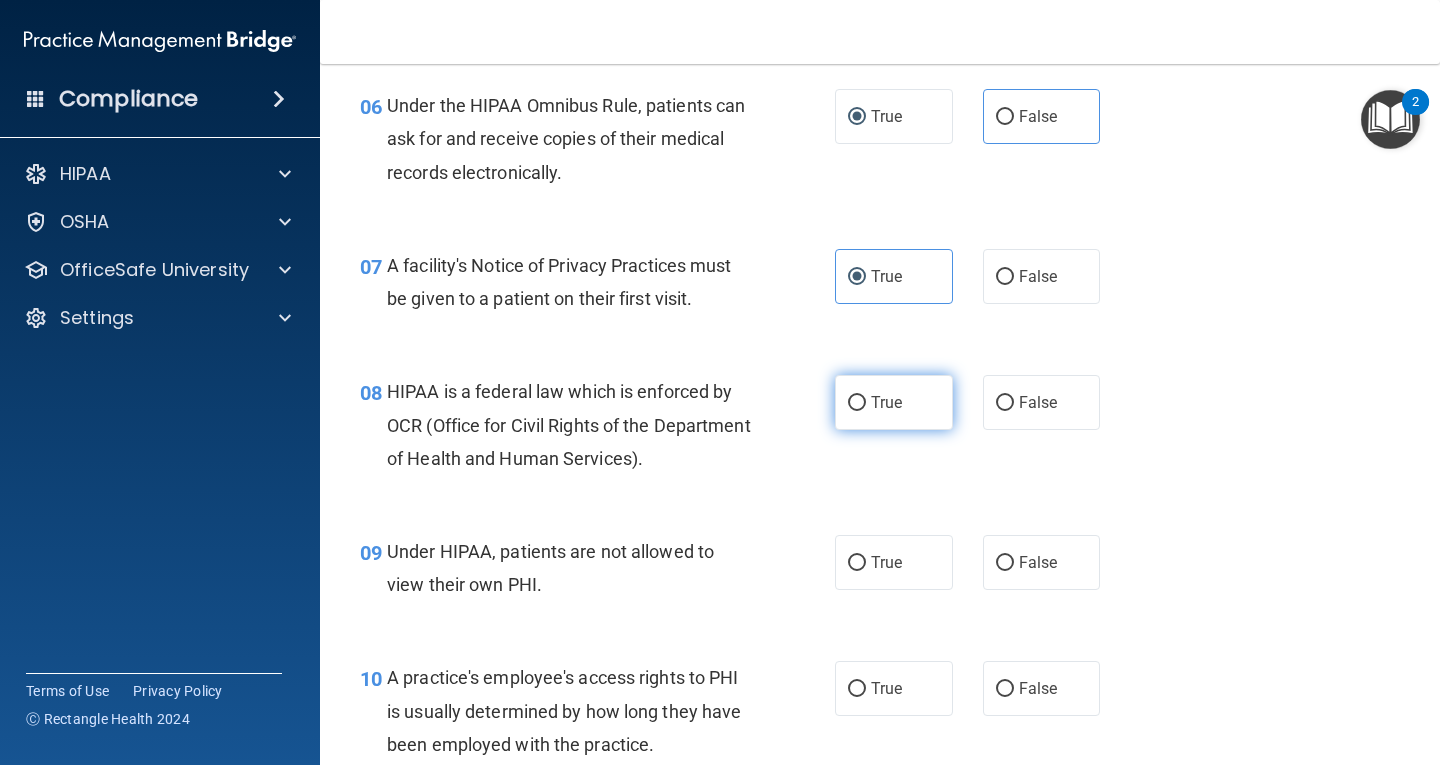 click on "True" at bounding box center [886, 402] 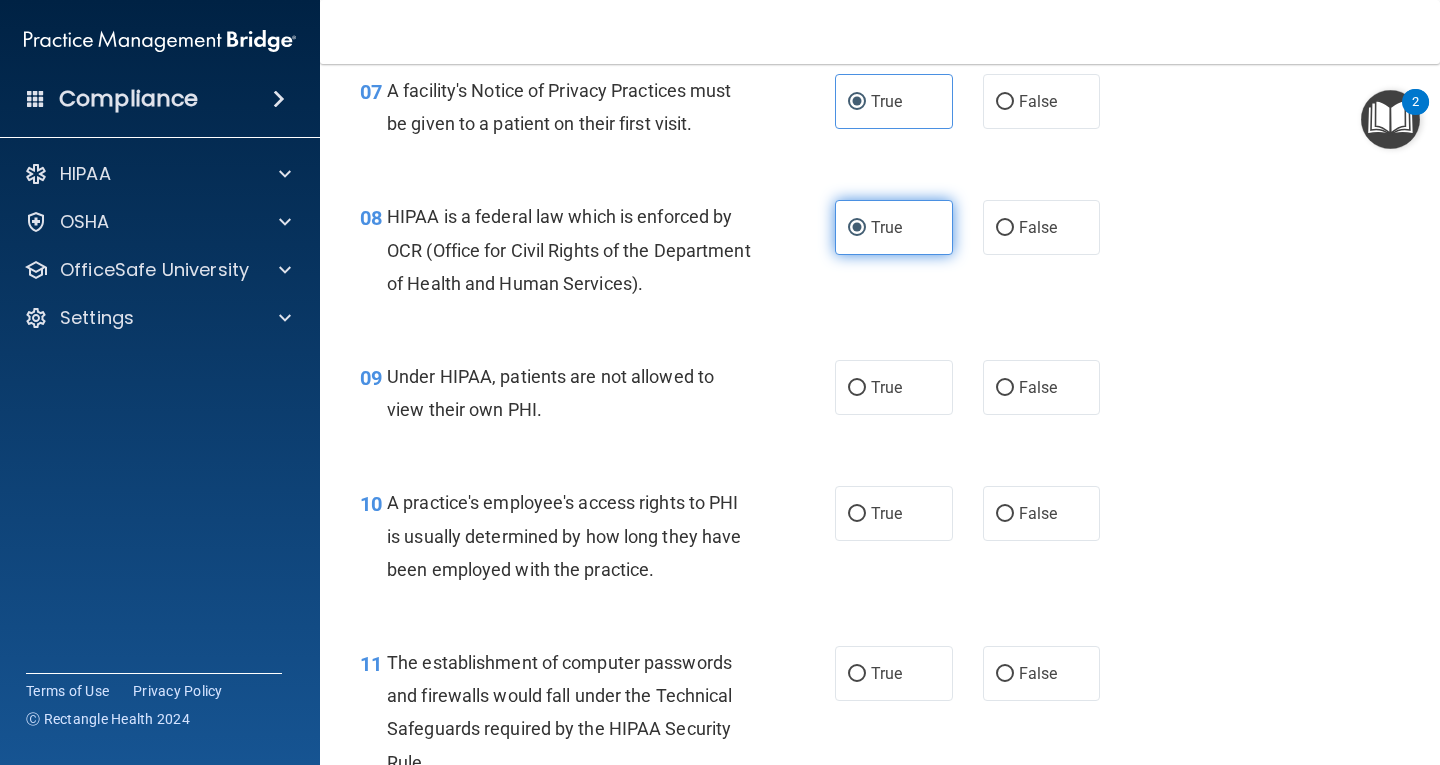 scroll, scrollTop: 1300, scrollLeft: 0, axis: vertical 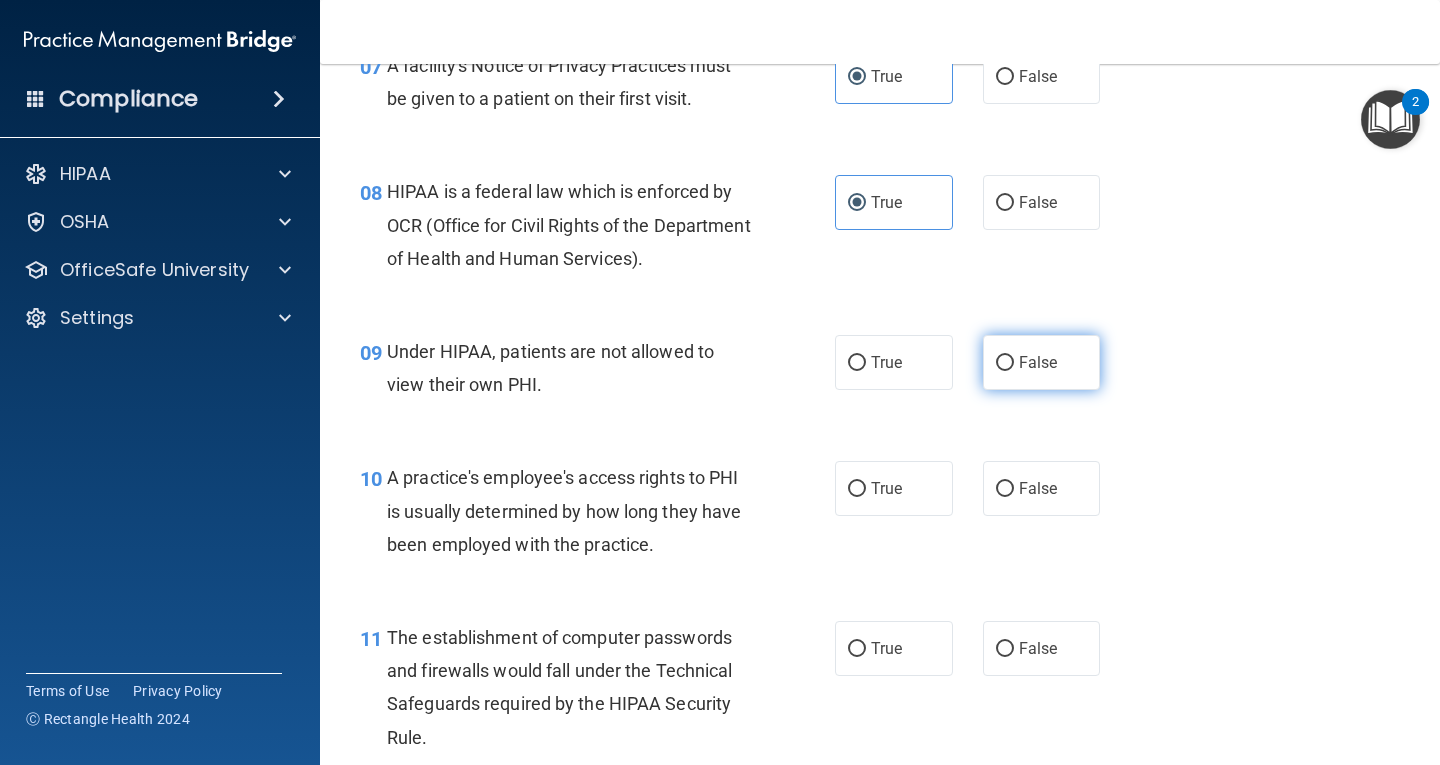 click on "False" at bounding box center [1042, 362] 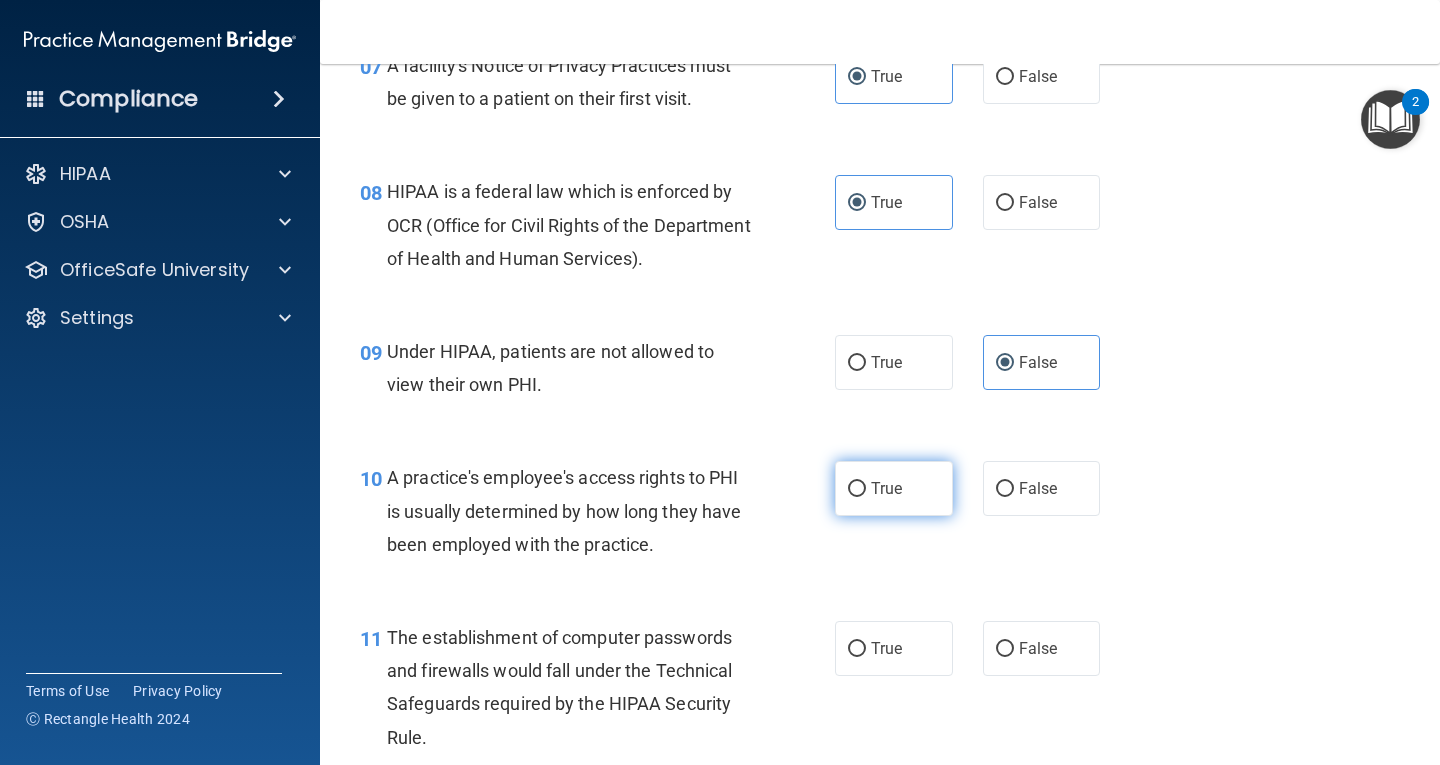 click on "True" at bounding box center (886, 488) 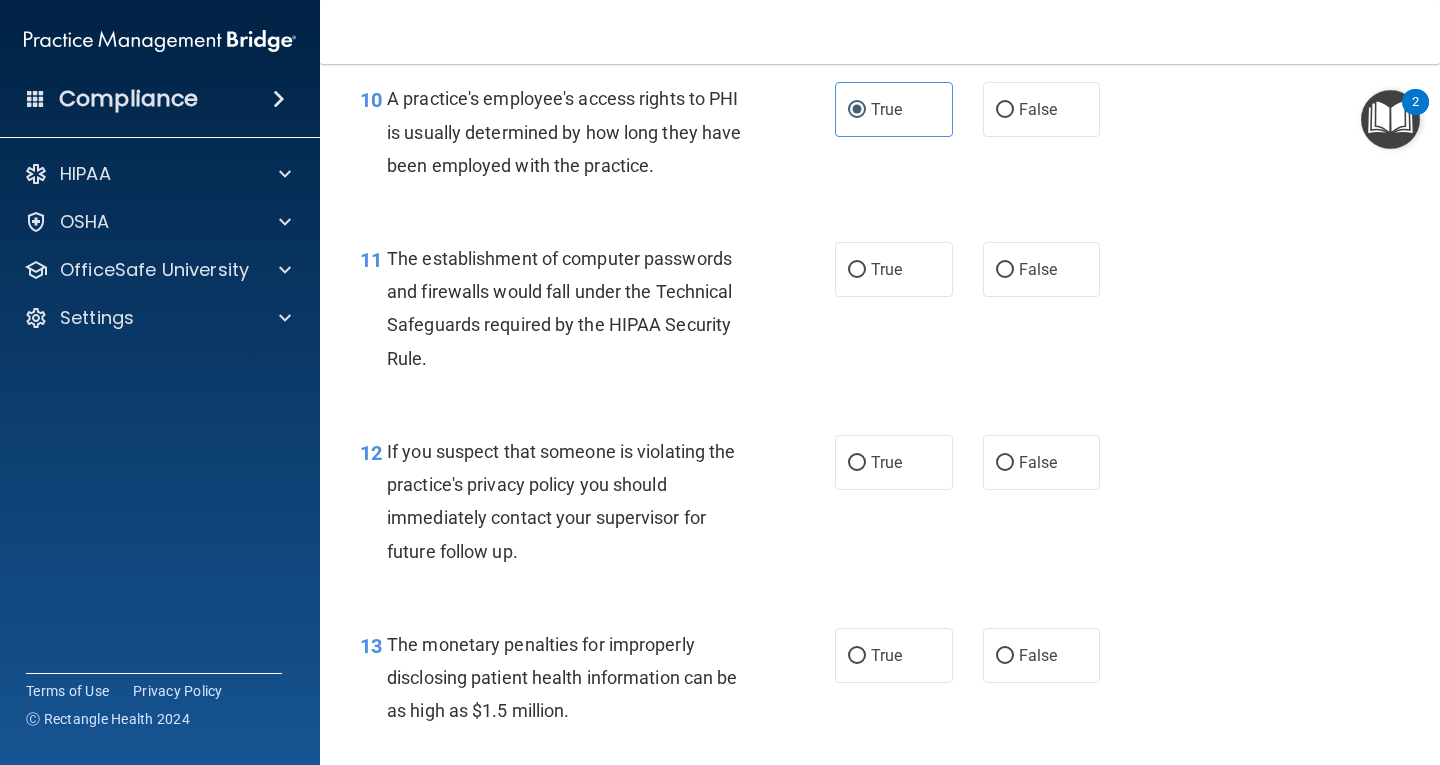 scroll, scrollTop: 1700, scrollLeft: 0, axis: vertical 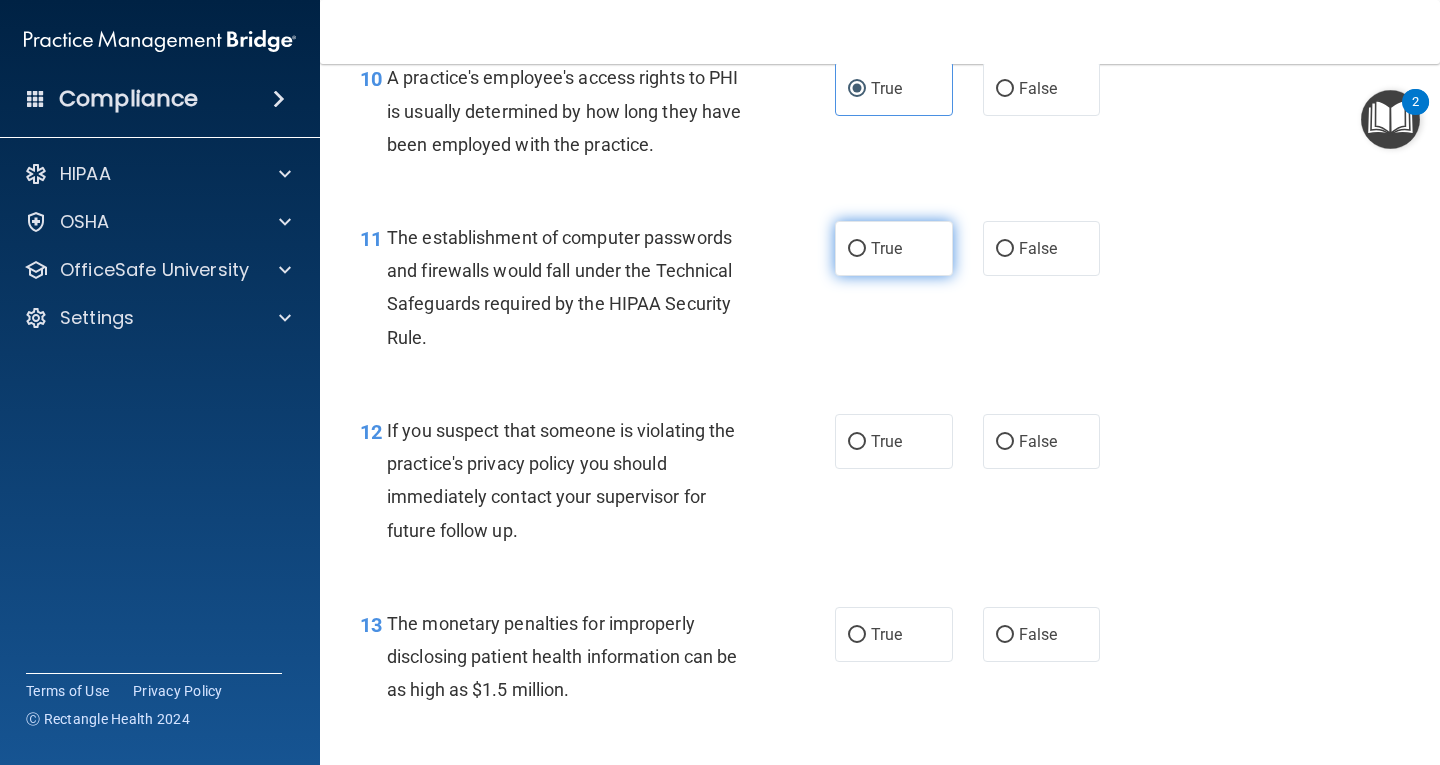 click on "True" at bounding box center [894, 248] 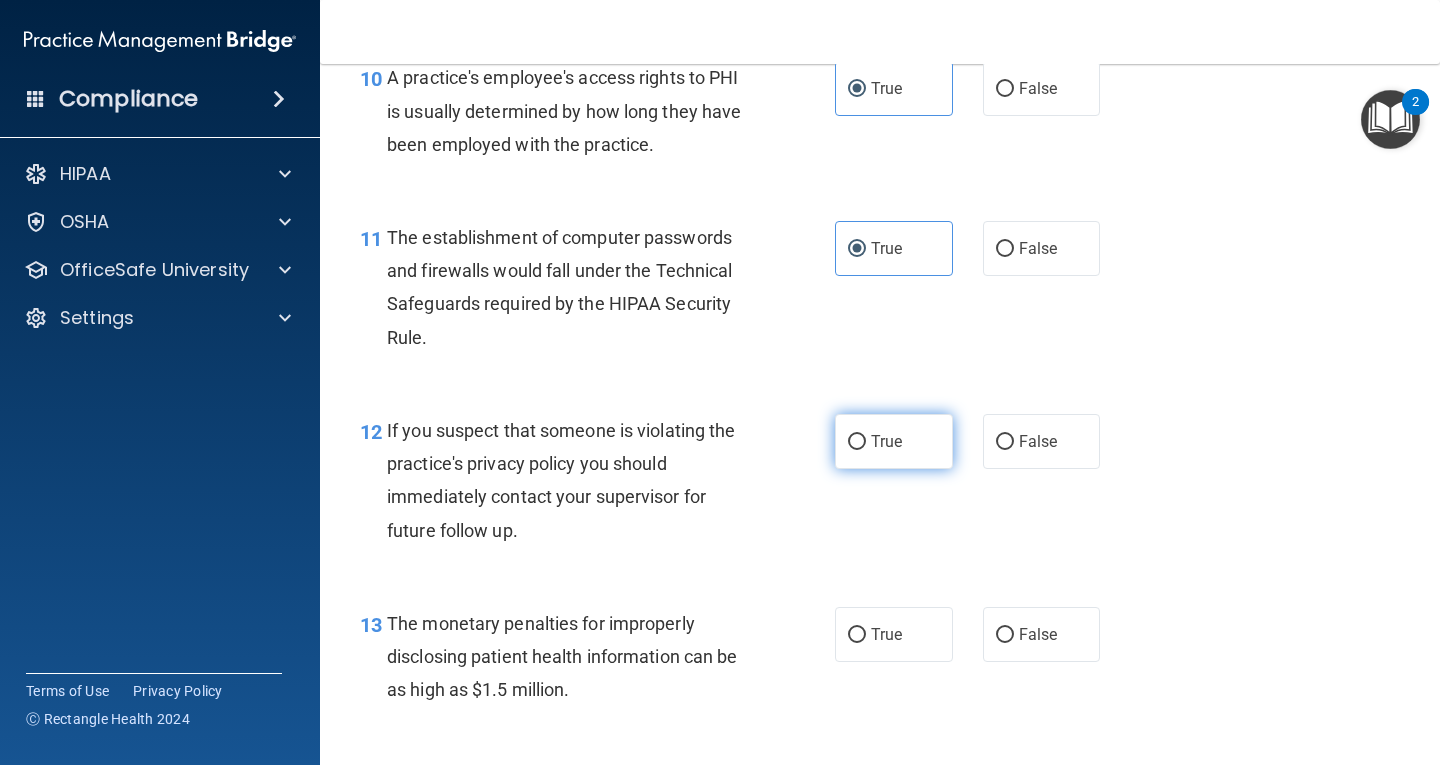 click on "True" at bounding box center [894, 441] 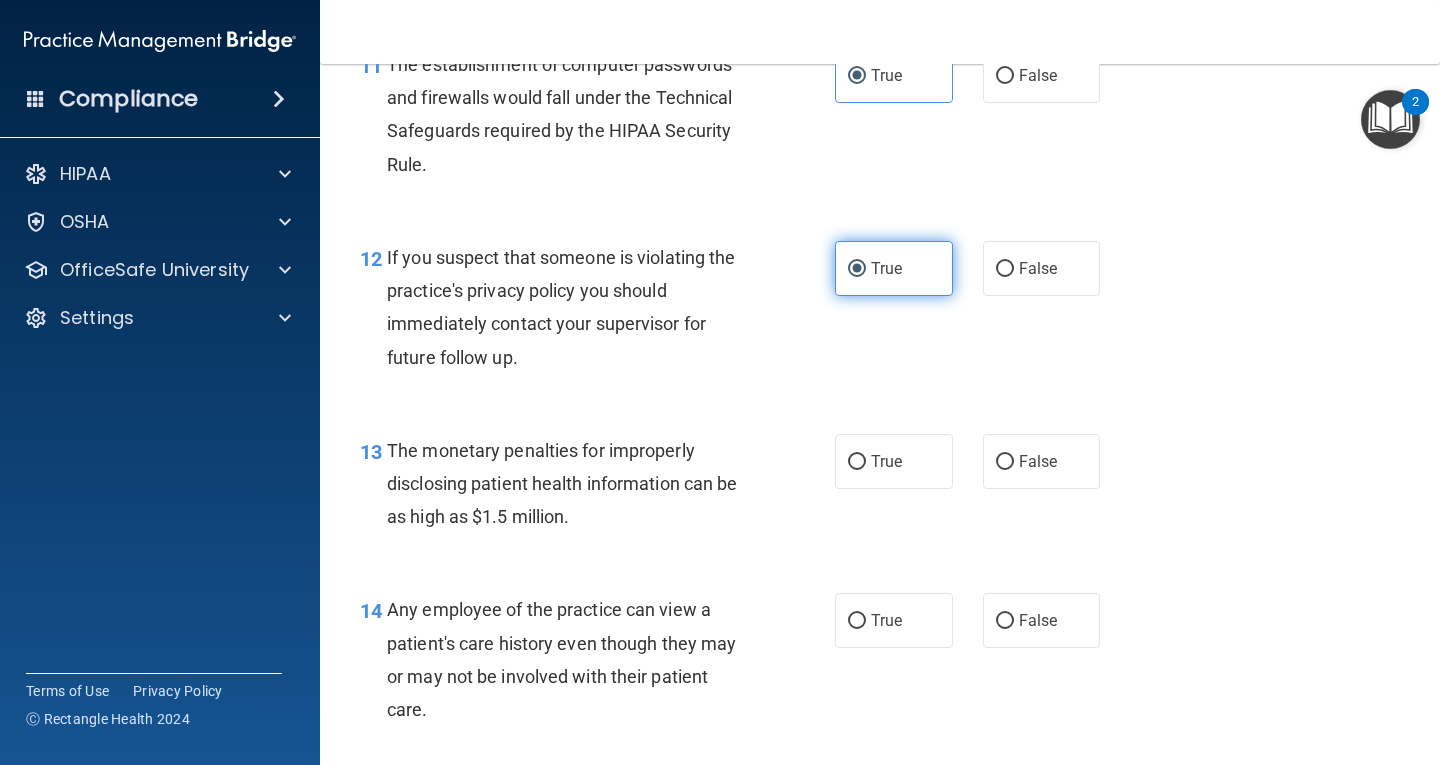 scroll, scrollTop: 1900, scrollLeft: 0, axis: vertical 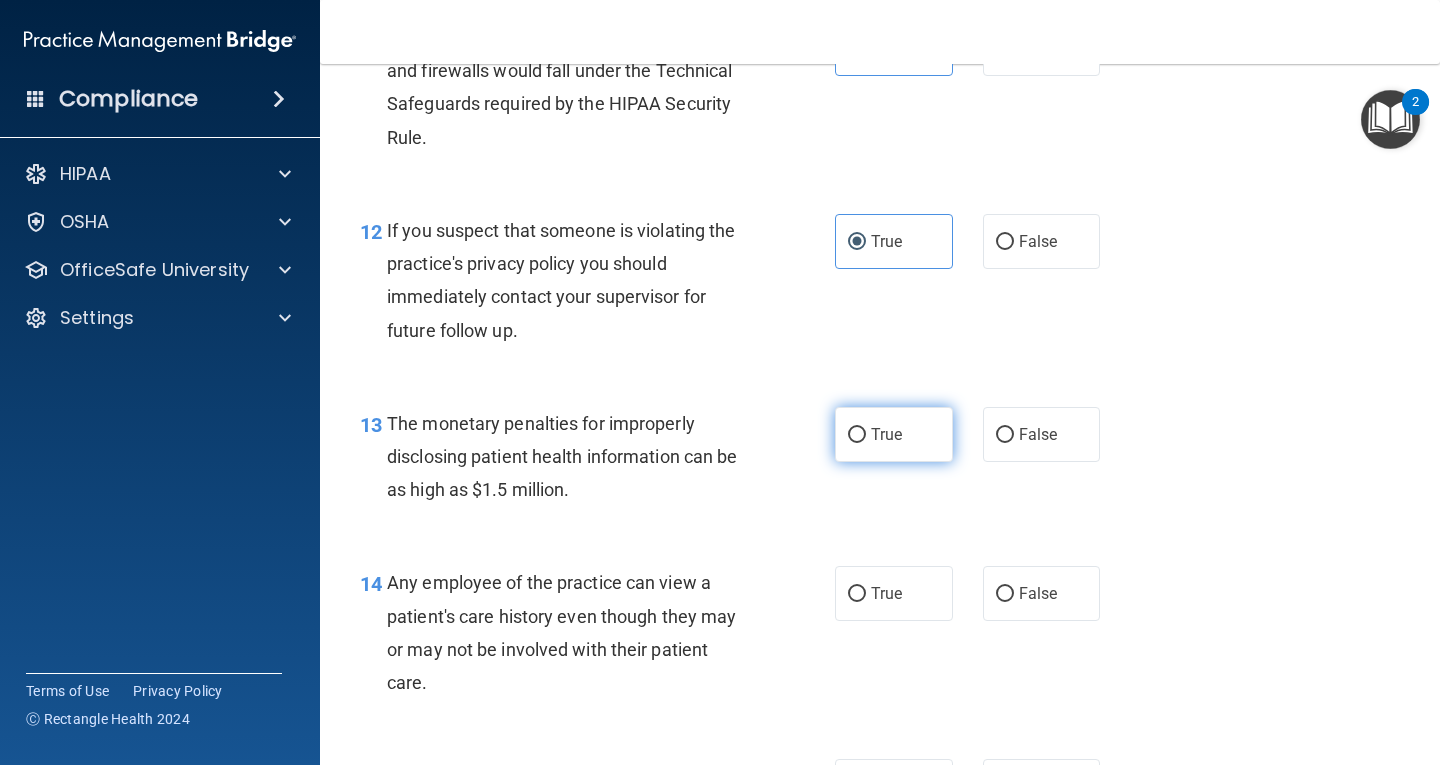 click on "True" at bounding box center [886, 434] 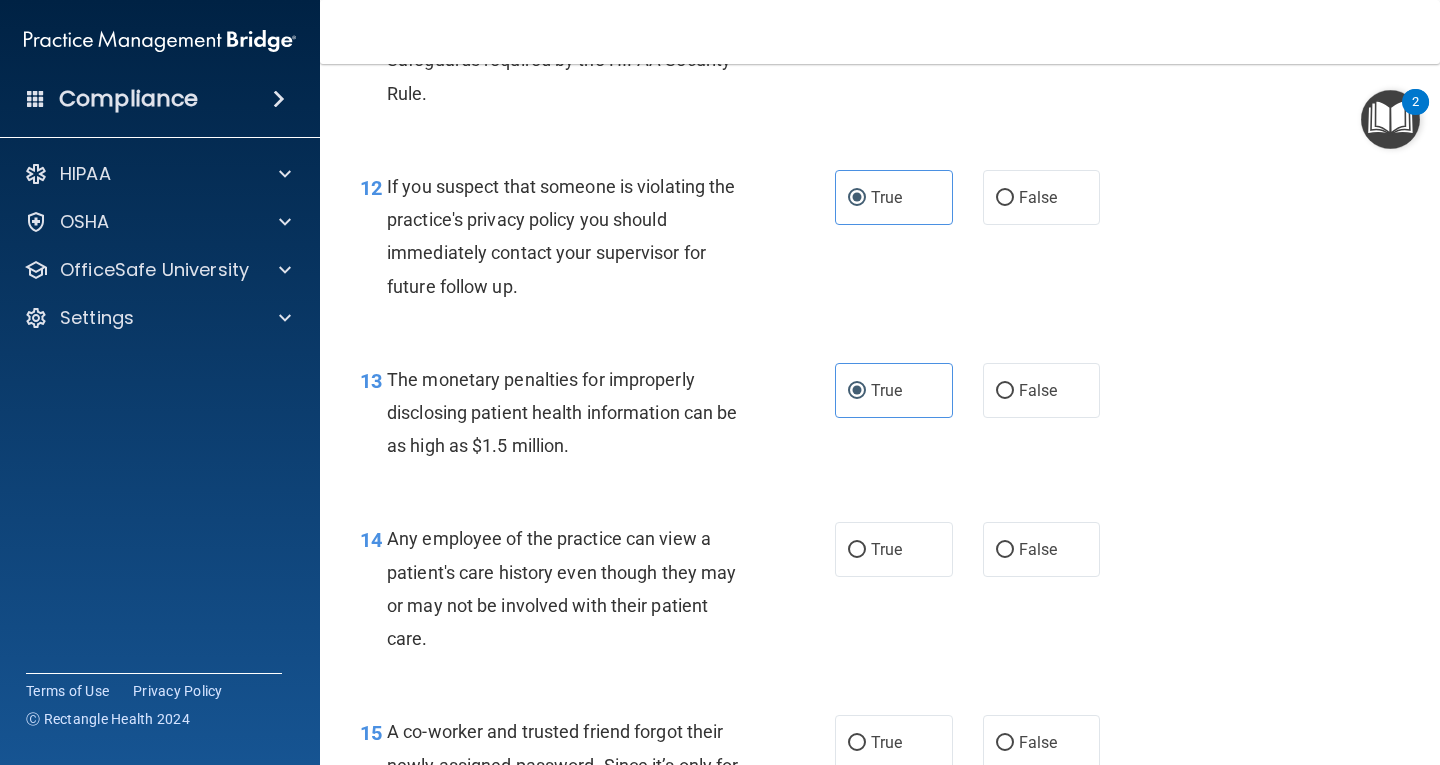 scroll, scrollTop: 2000, scrollLeft: 0, axis: vertical 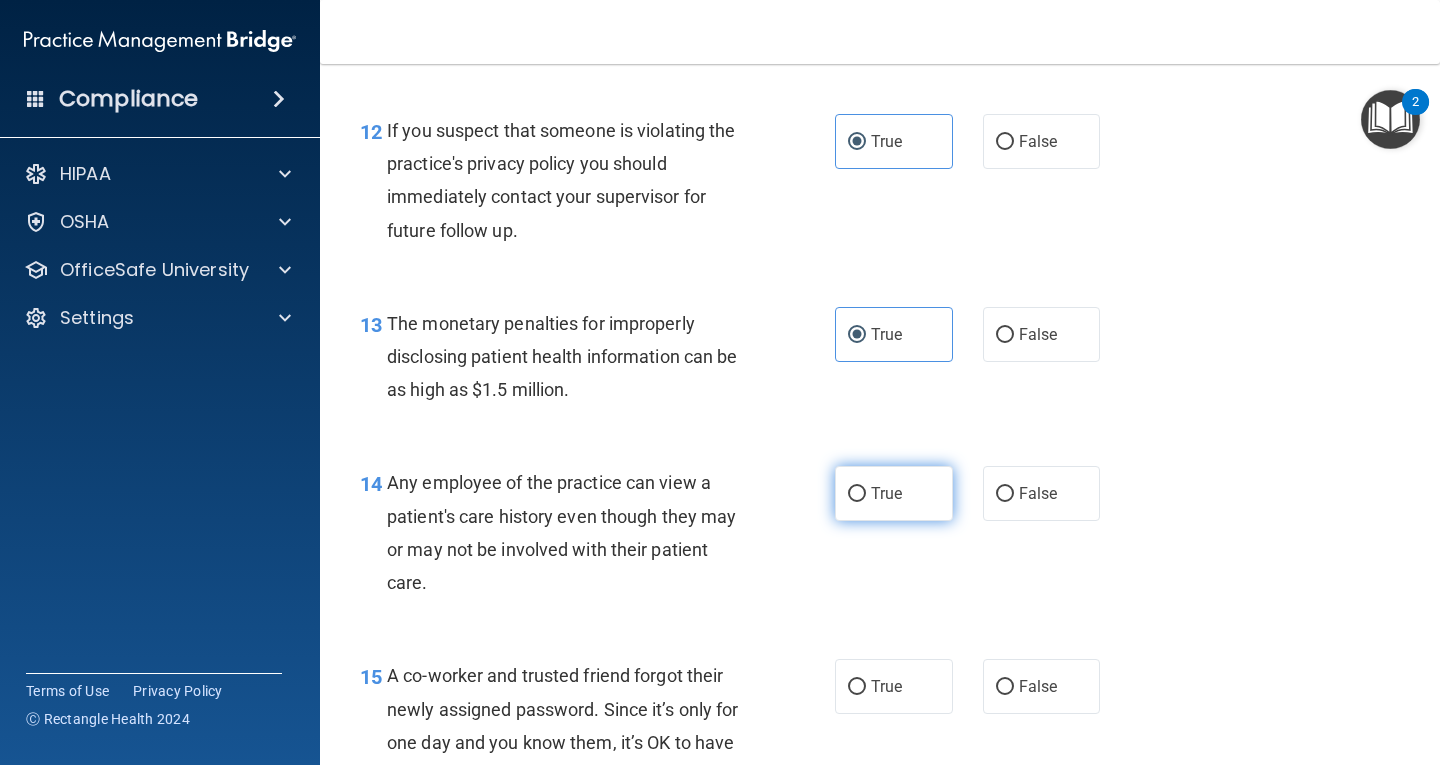 click on "True" at bounding box center [894, 493] 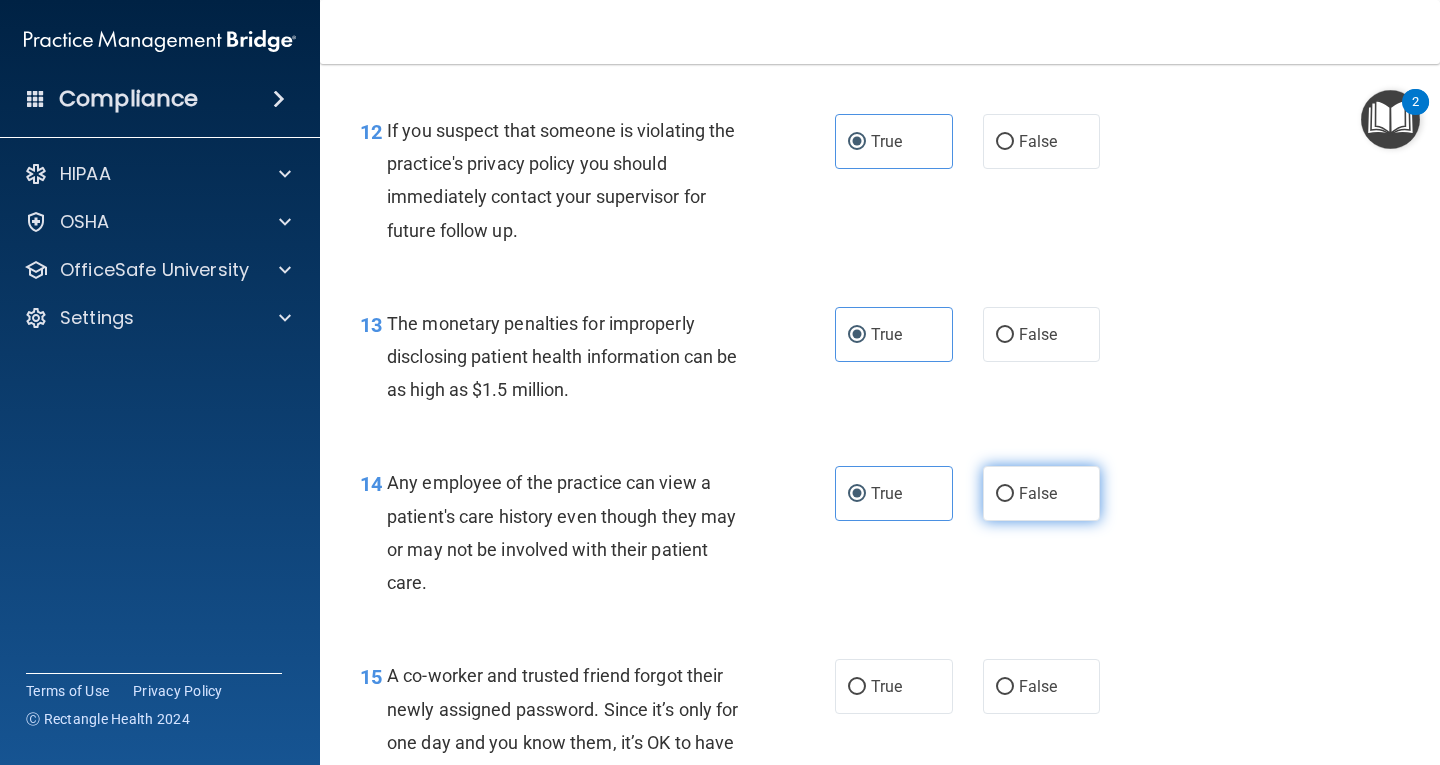 click on "False" at bounding box center (1042, 493) 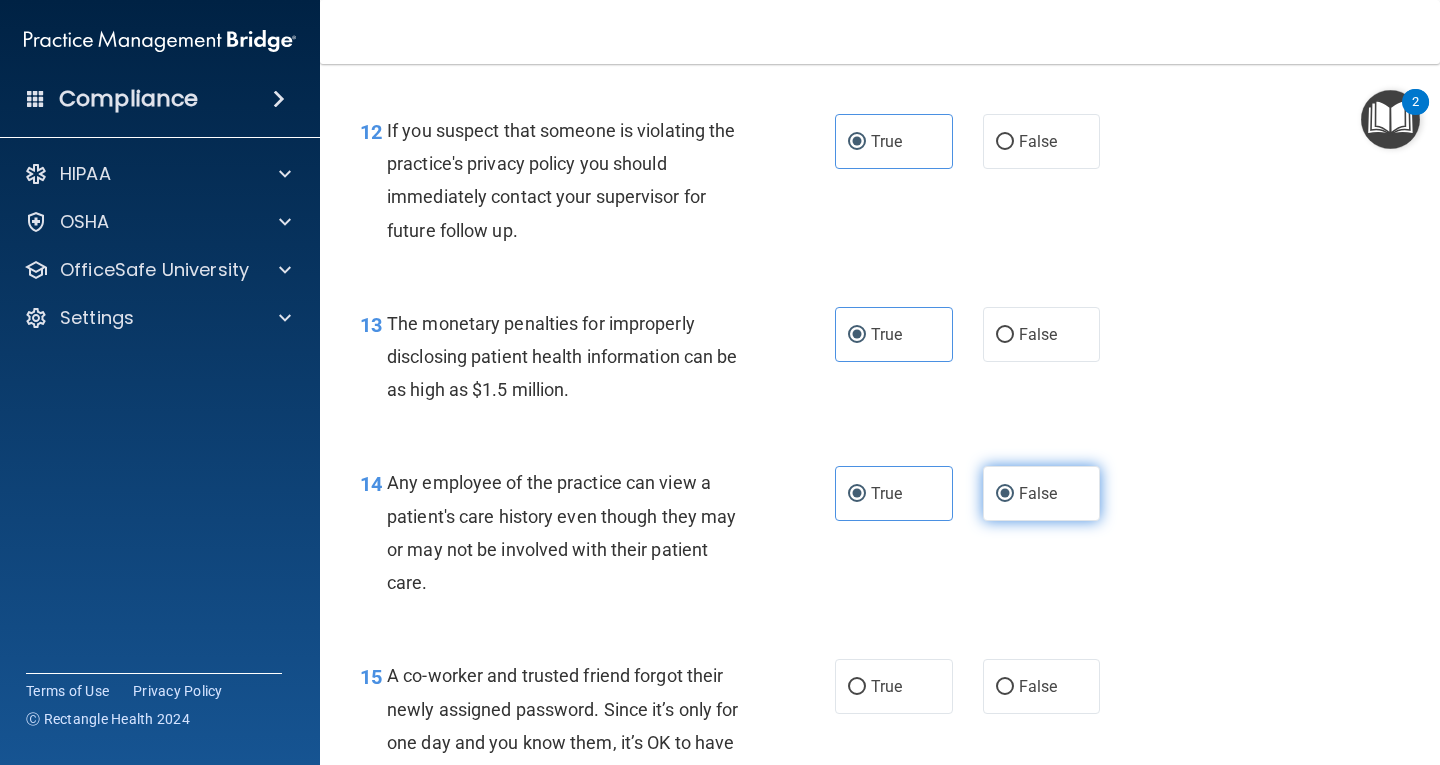 radio on "false" 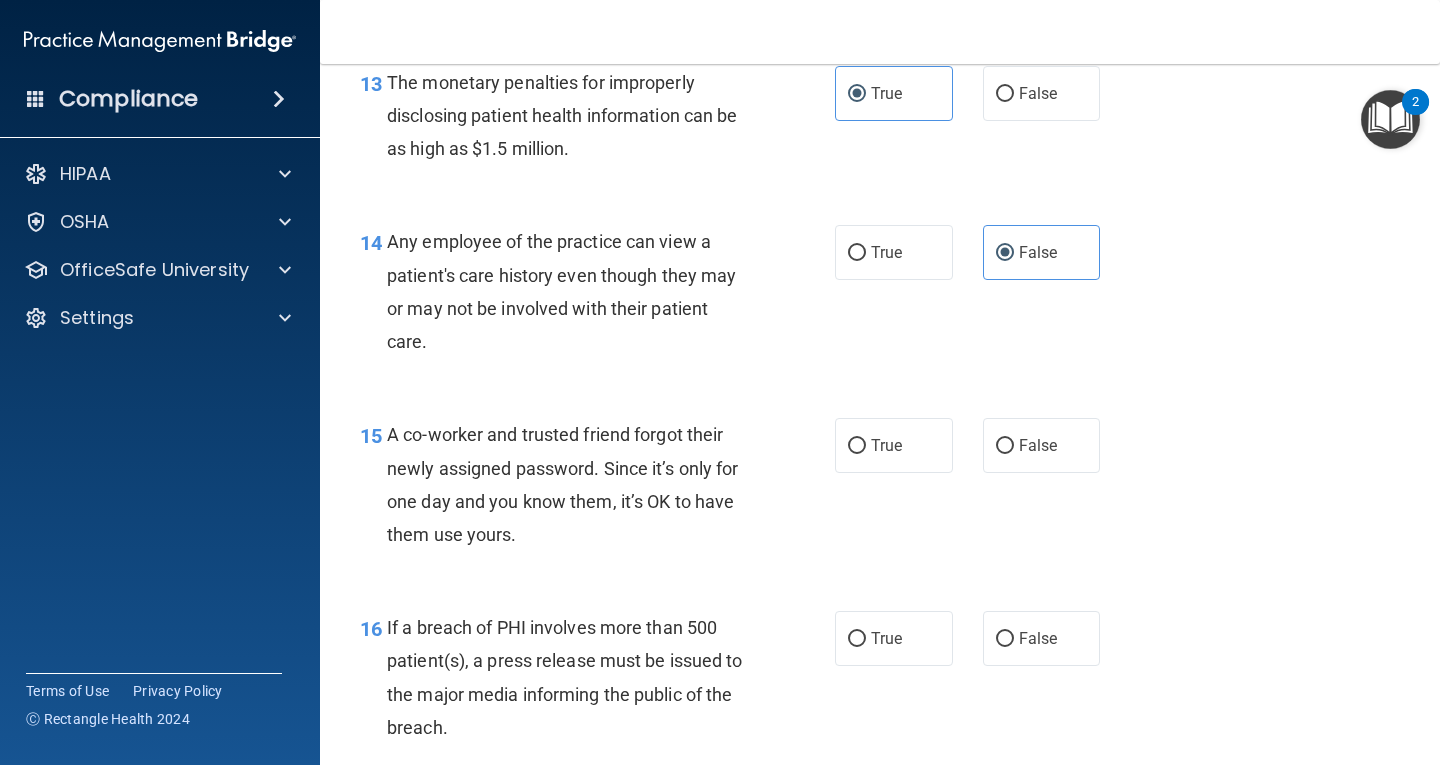 scroll, scrollTop: 2300, scrollLeft: 0, axis: vertical 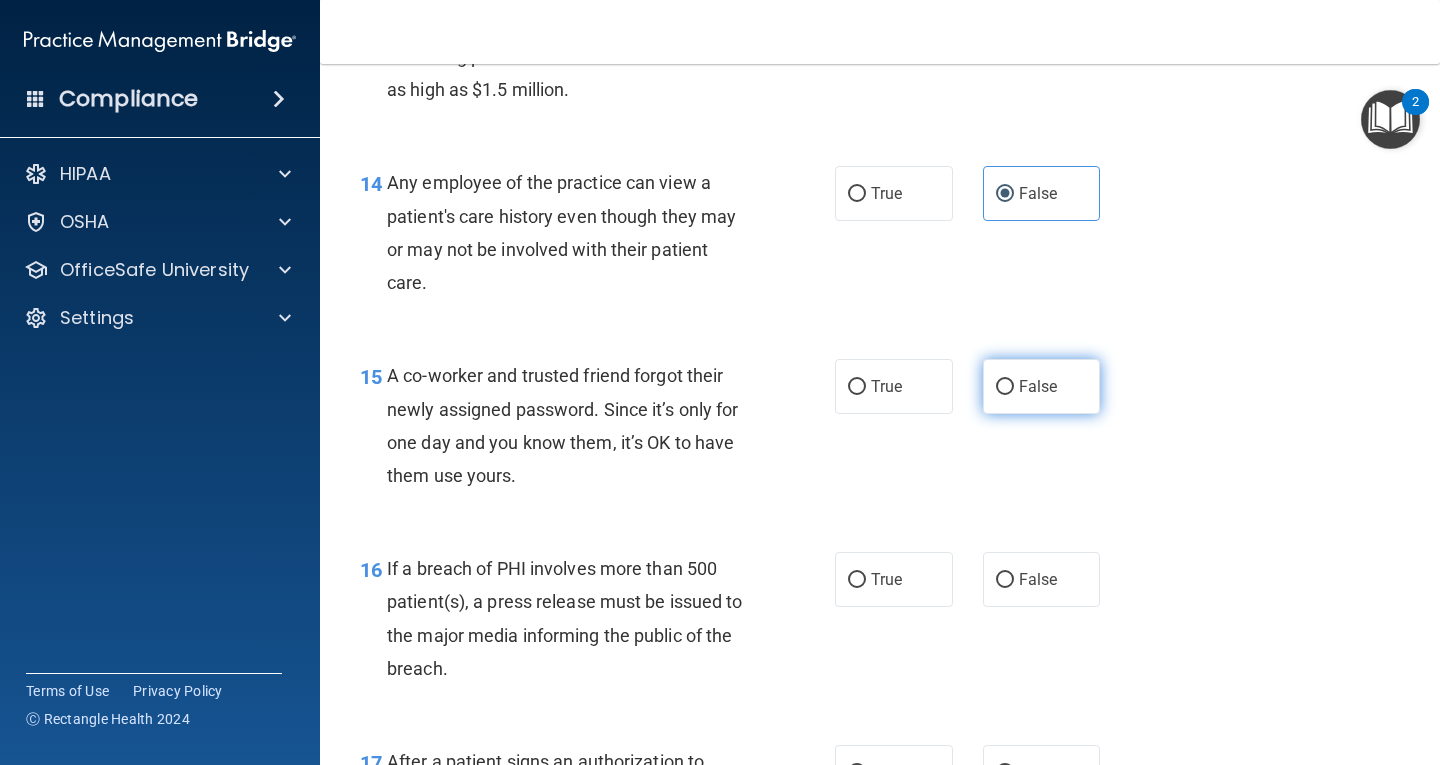 click on "False" at bounding box center [1042, 386] 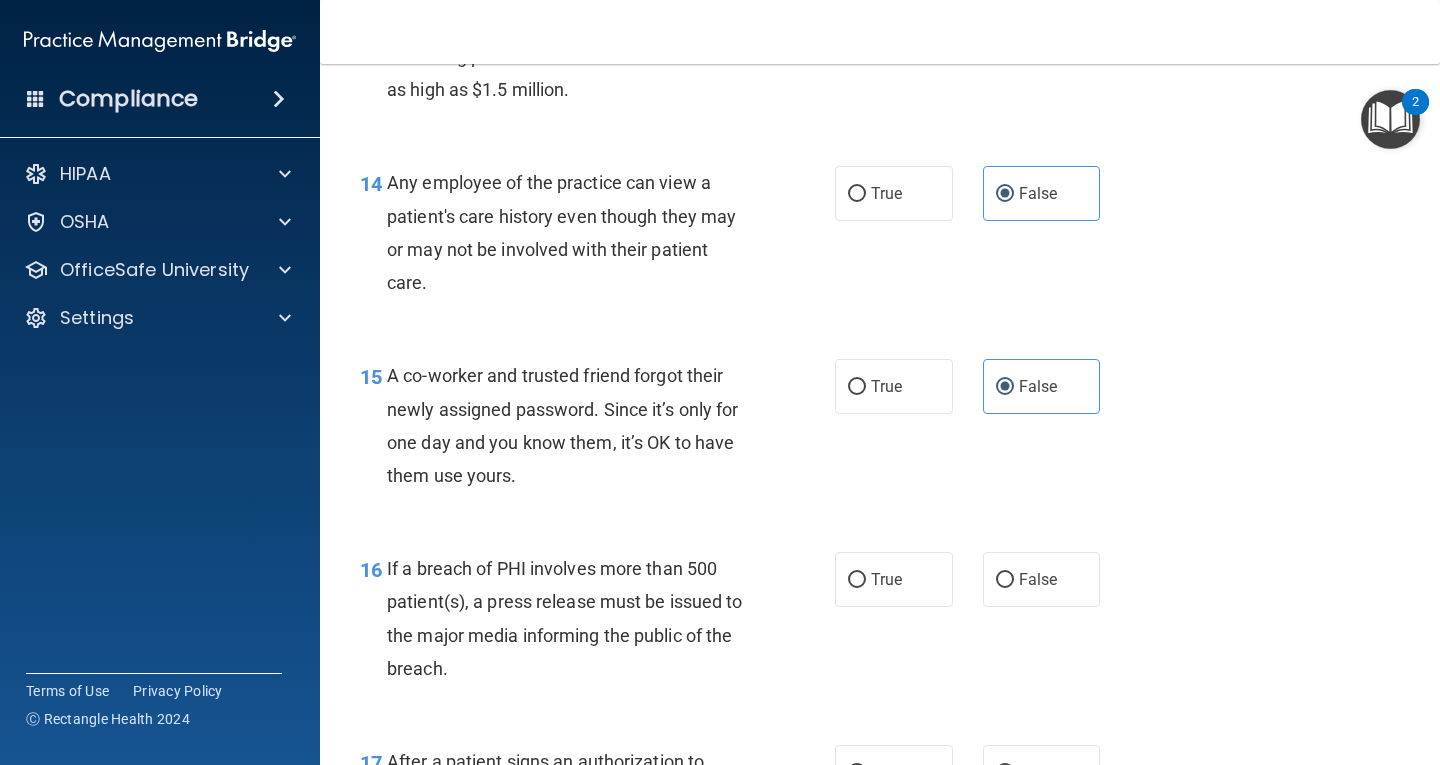 scroll, scrollTop: 2400, scrollLeft: 0, axis: vertical 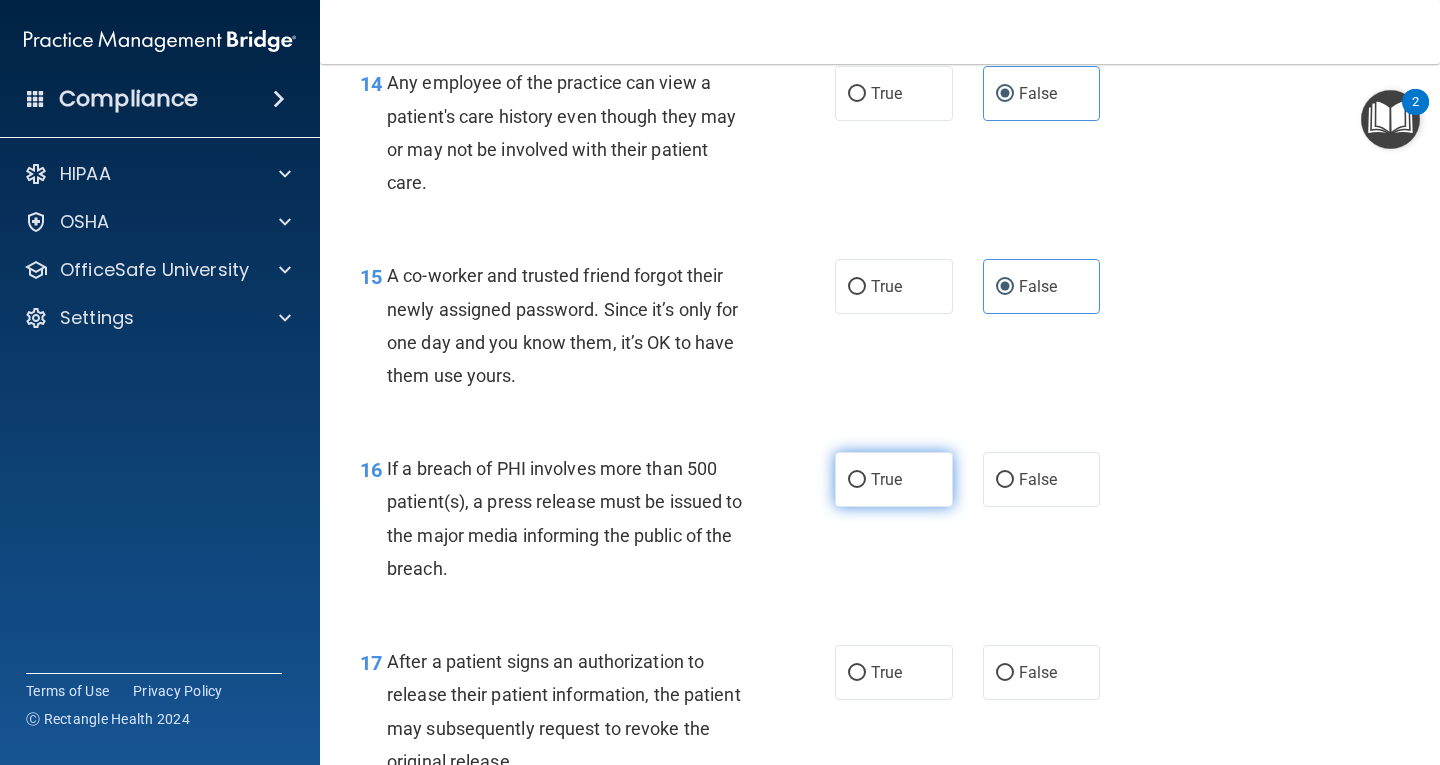 click on "True" at bounding box center (886, 479) 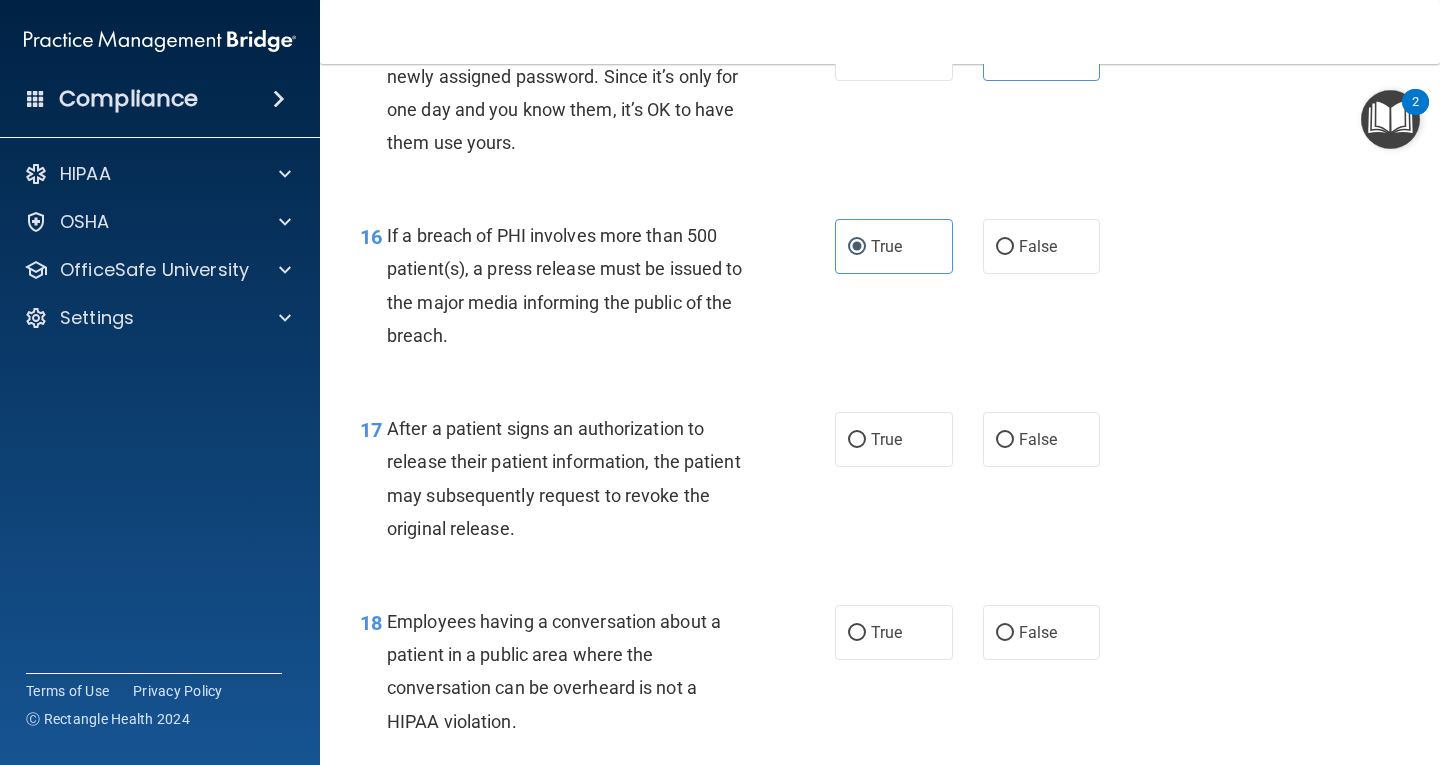 scroll, scrollTop: 2700, scrollLeft: 0, axis: vertical 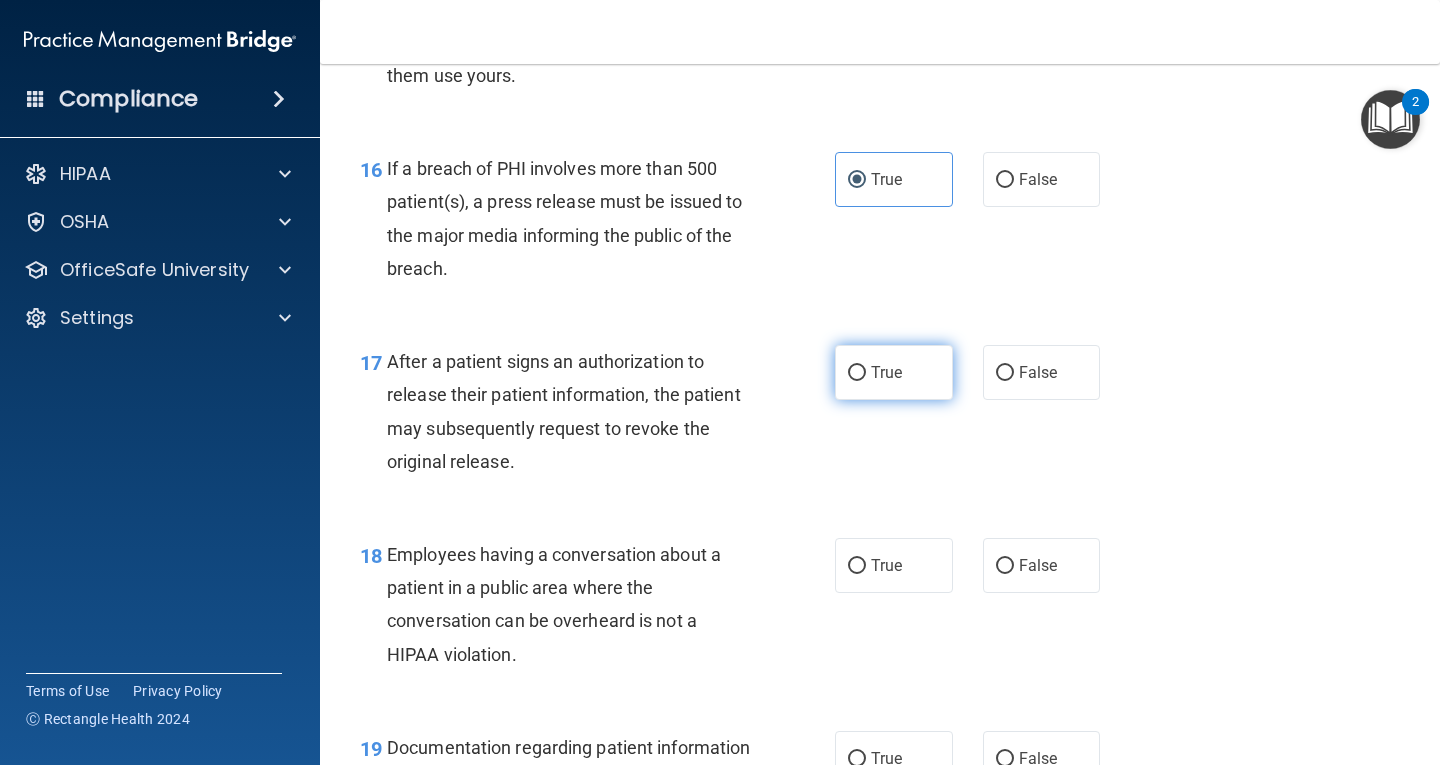 click on "True" at bounding box center (857, 373) 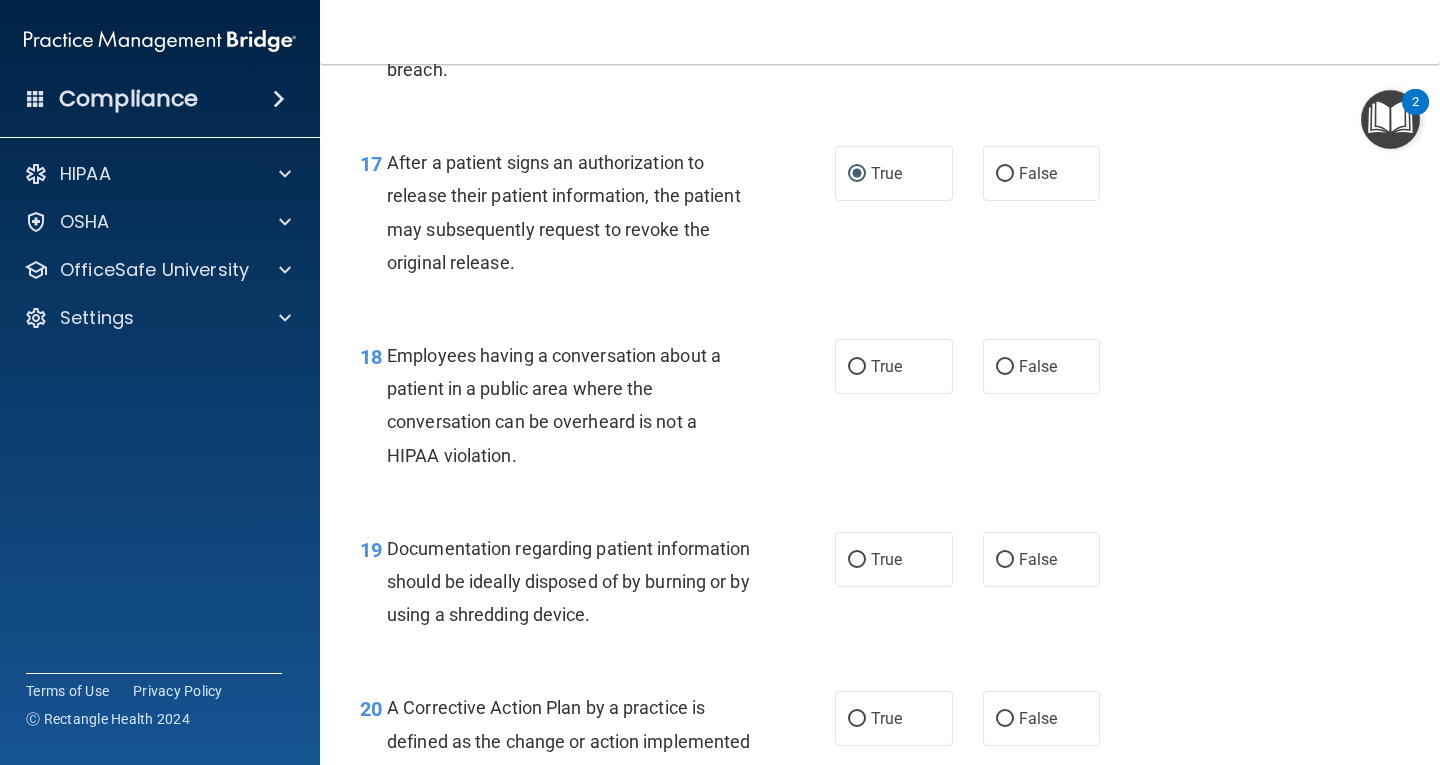 scroll, scrollTop: 2900, scrollLeft: 0, axis: vertical 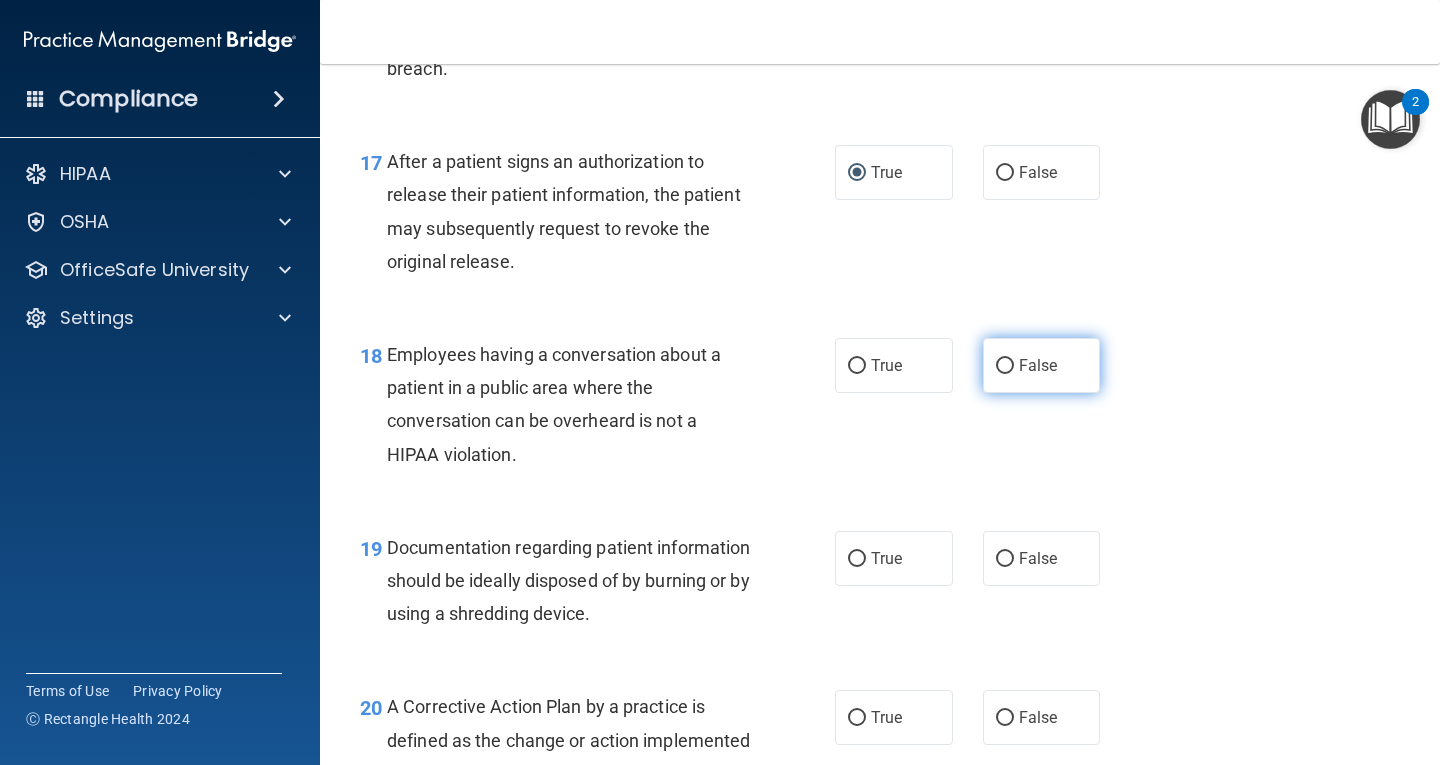 click on "False" at bounding box center (1038, 365) 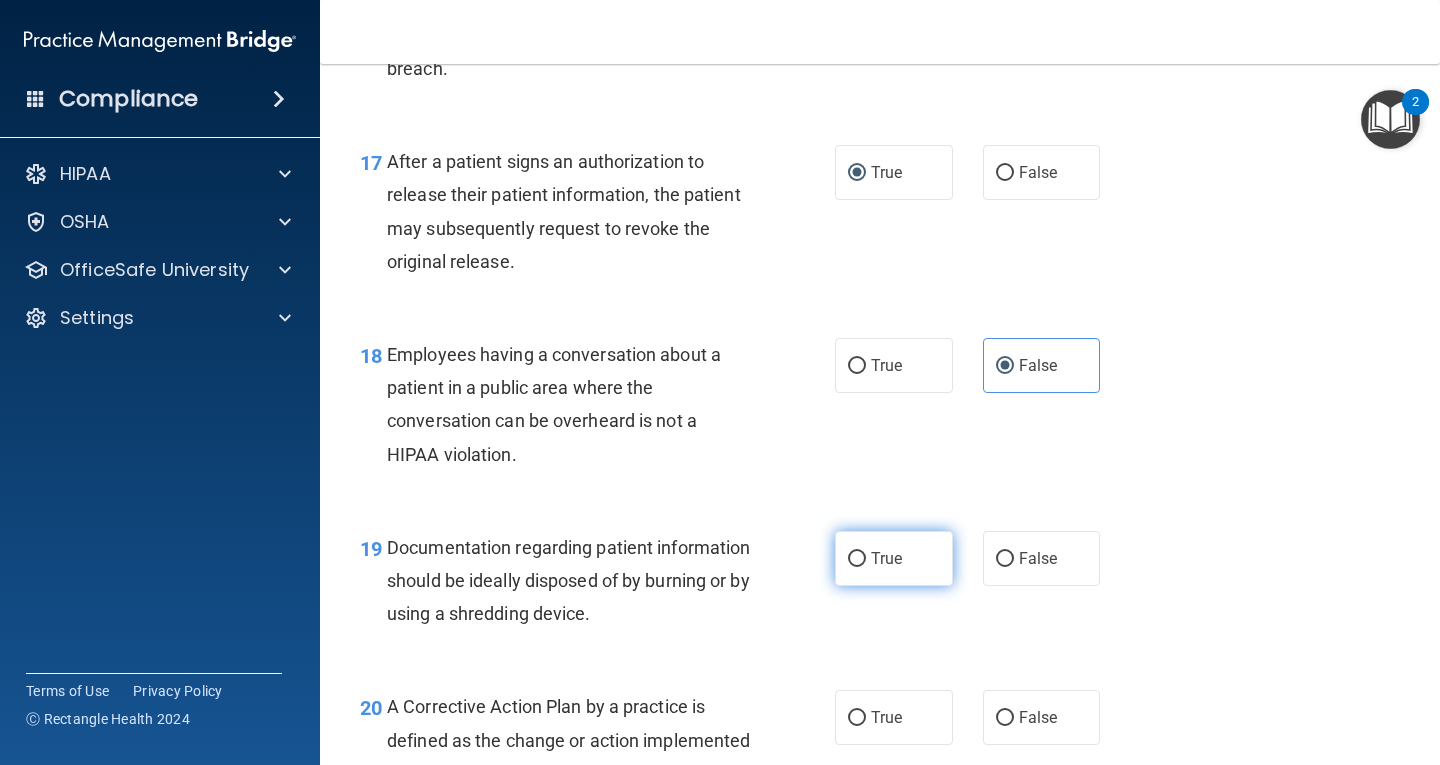 click on "True" at bounding box center [894, 558] 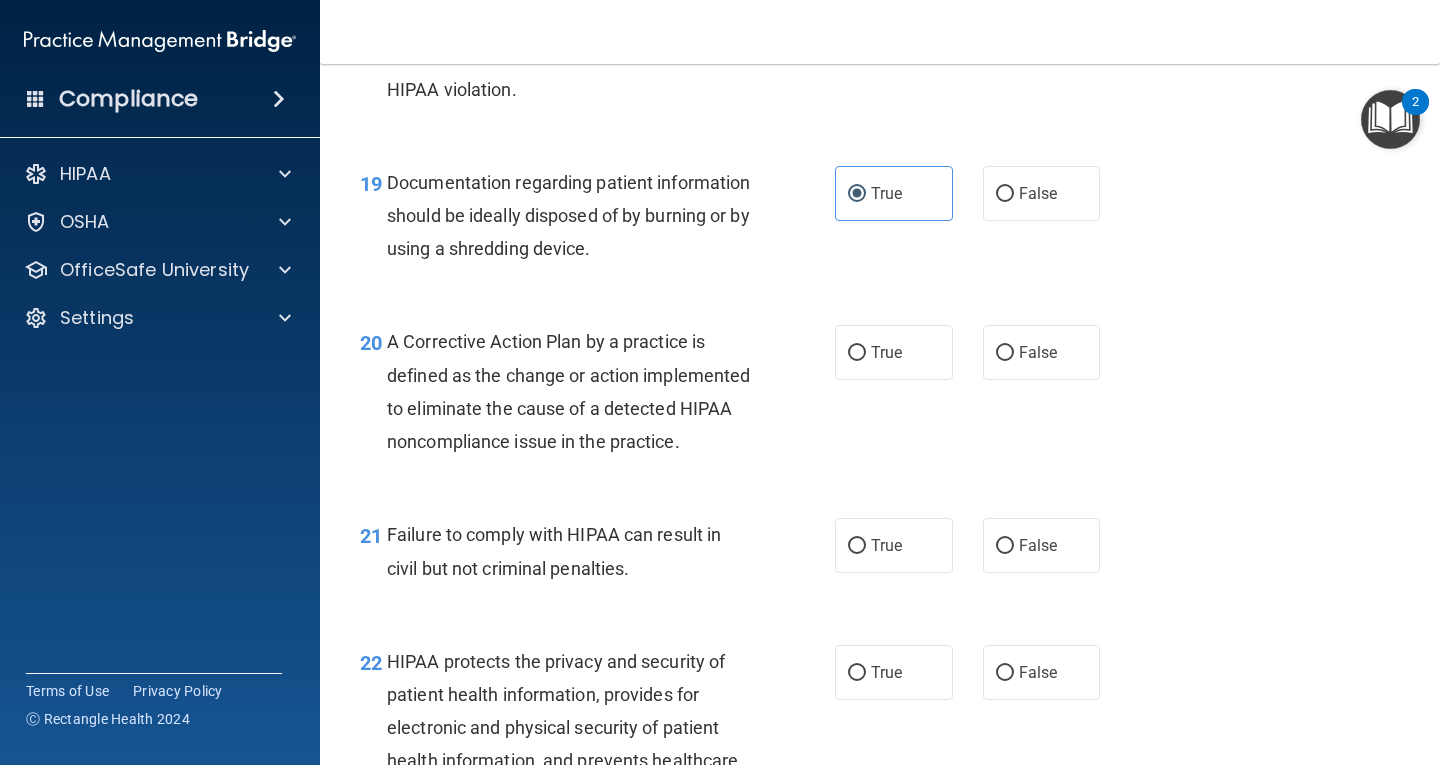 scroll, scrollTop: 3300, scrollLeft: 0, axis: vertical 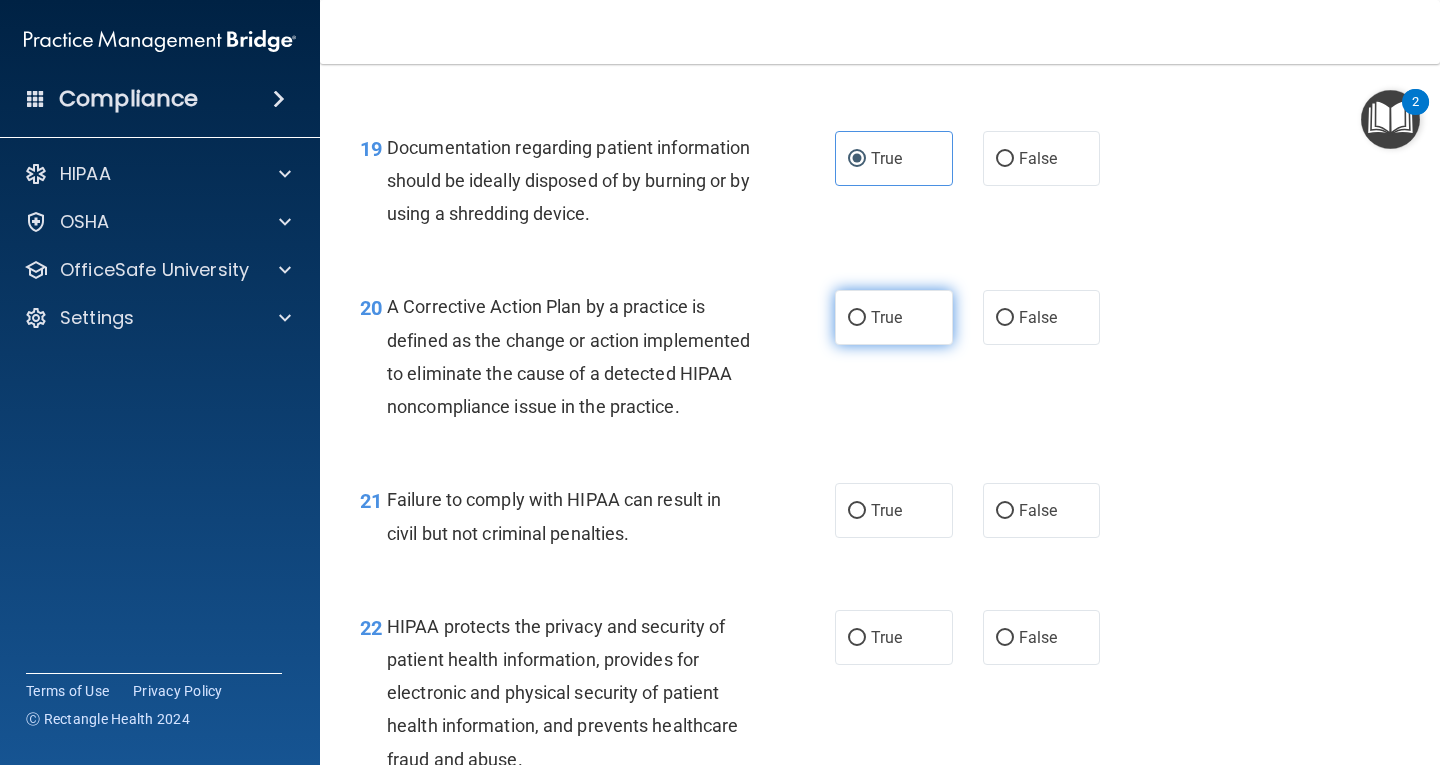 click on "True" at bounding box center [894, 317] 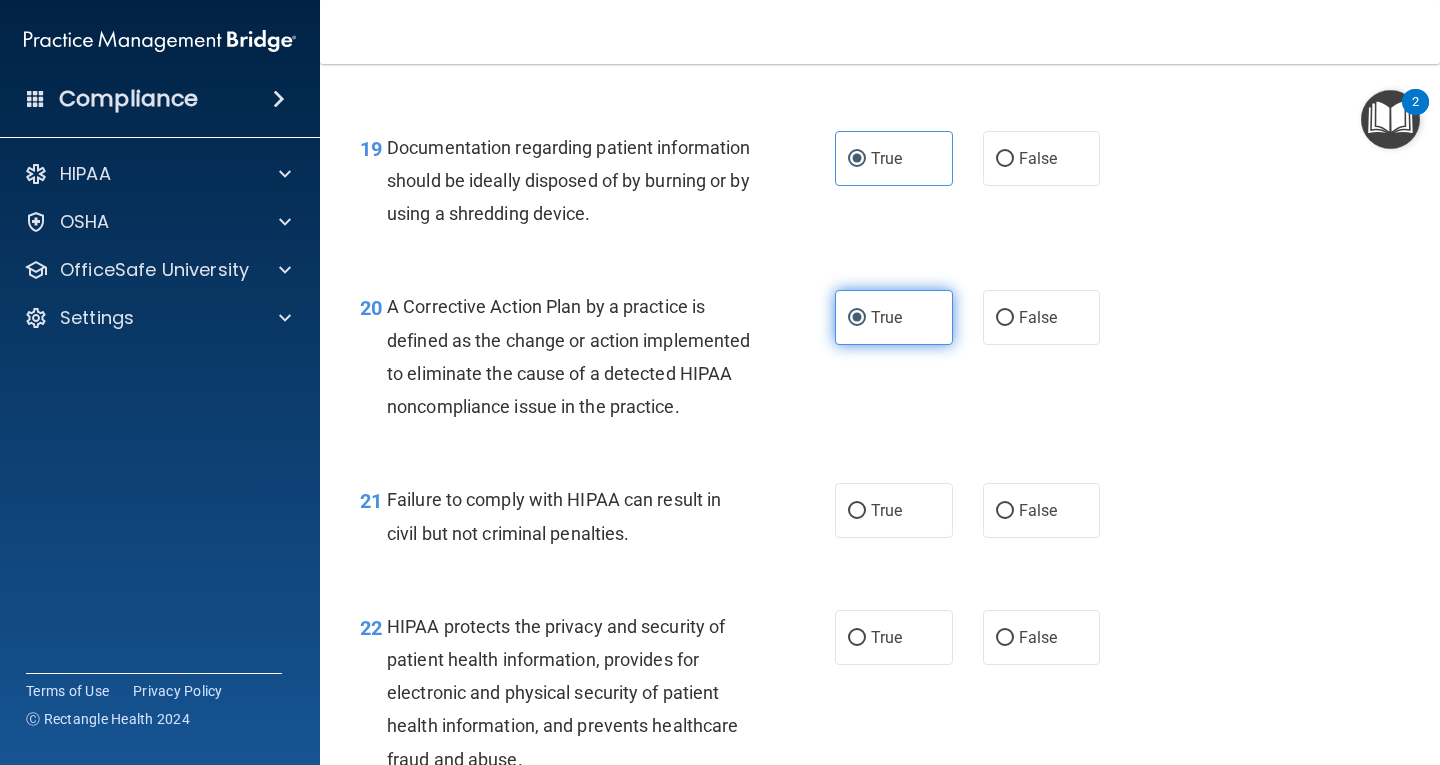 scroll, scrollTop: 3500, scrollLeft: 0, axis: vertical 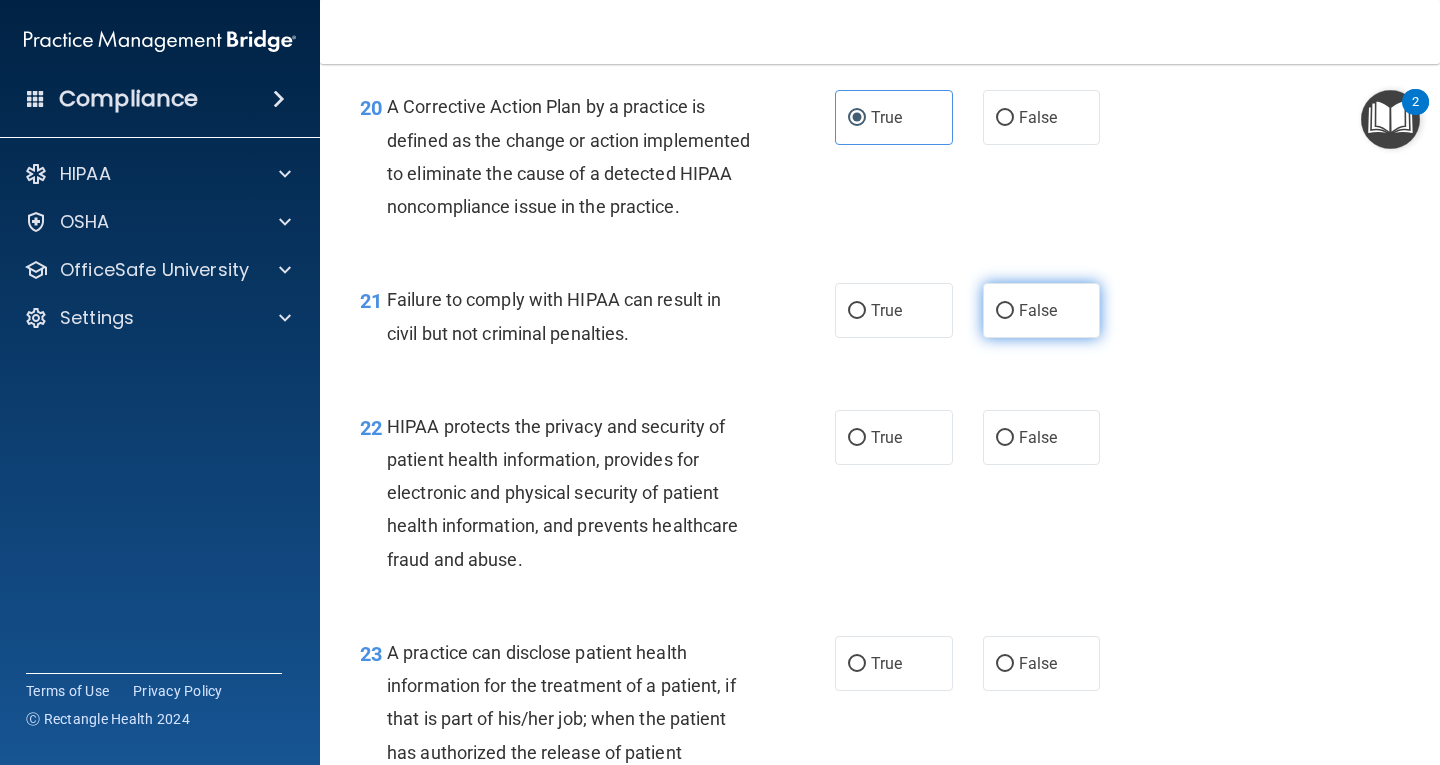 click on "False" at bounding box center (1042, 310) 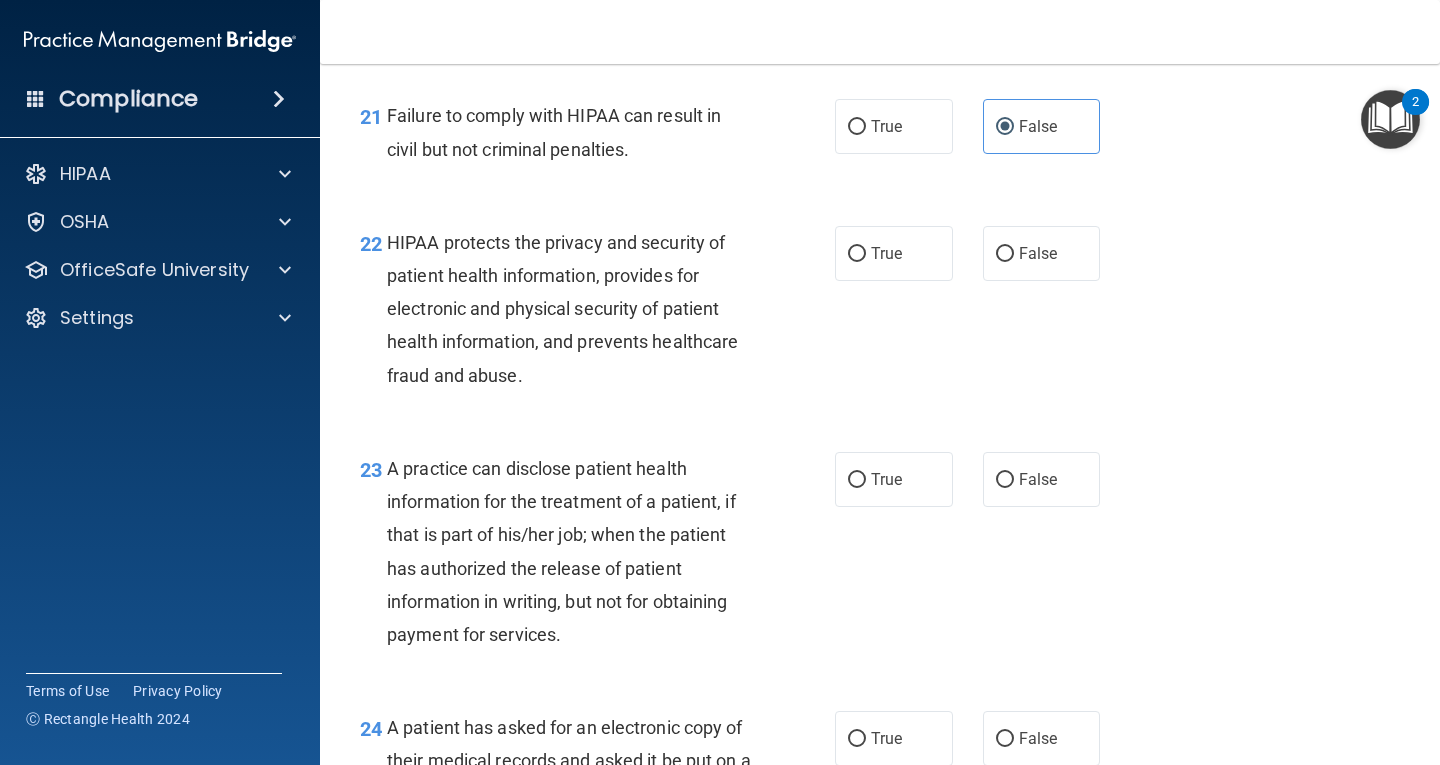 scroll, scrollTop: 3700, scrollLeft: 0, axis: vertical 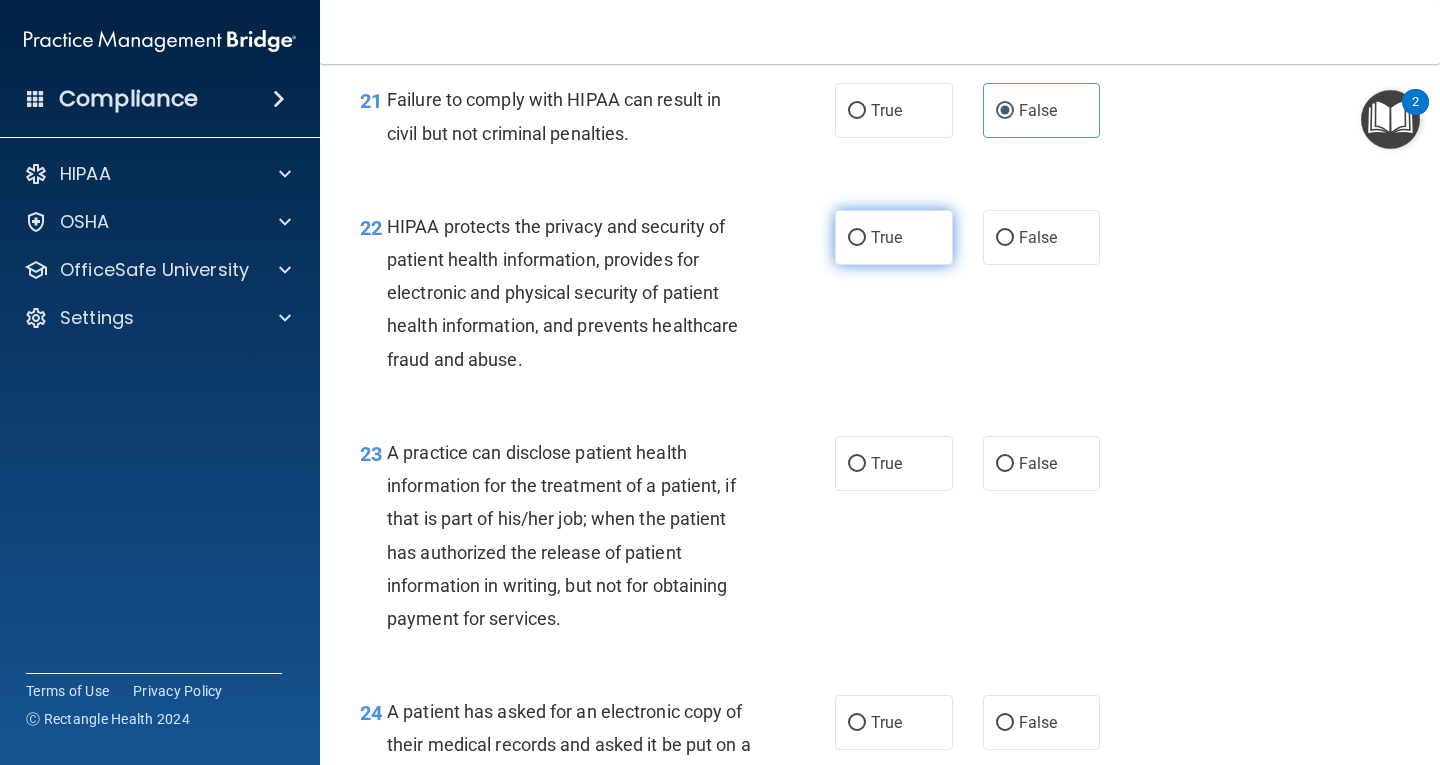 click on "True" at bounding box center [886, 237] 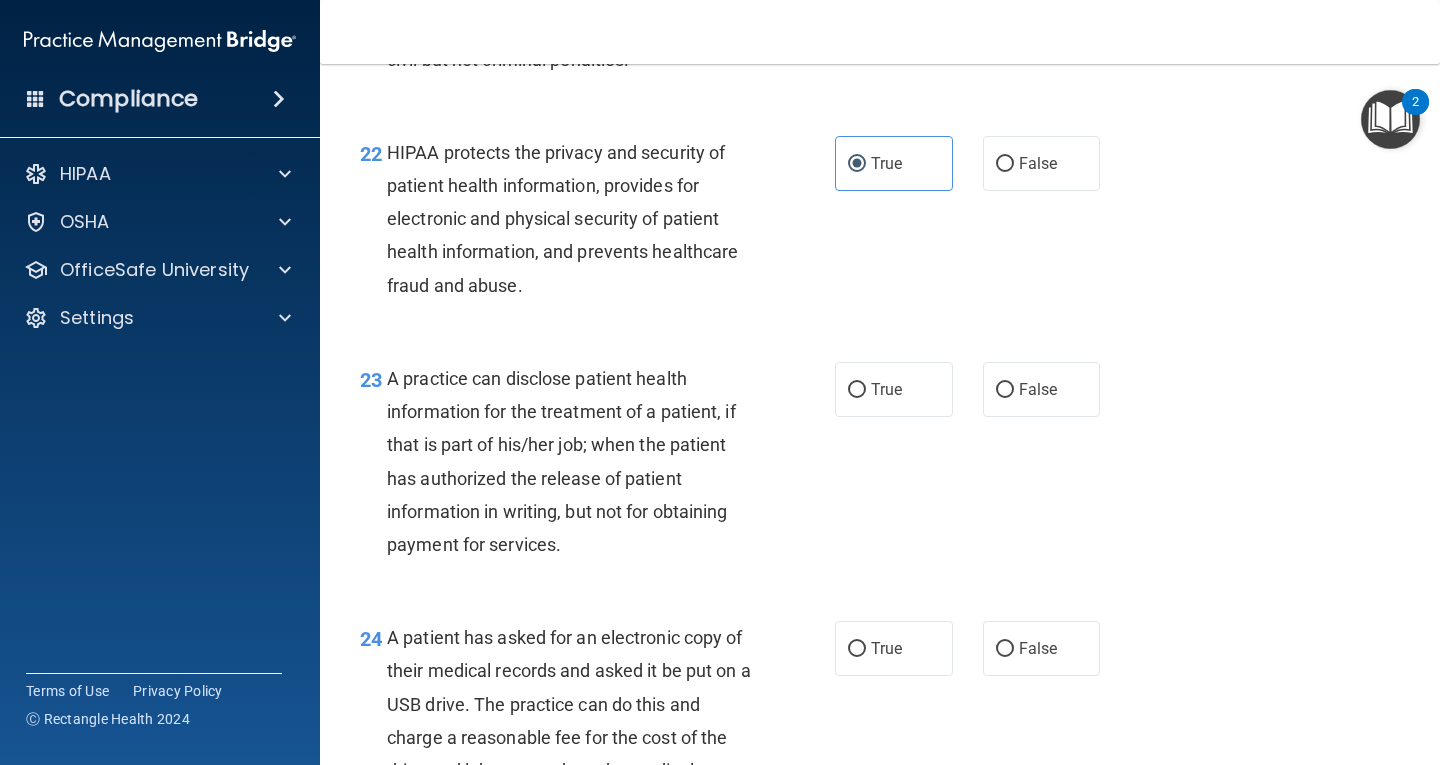 scroll, scrollTop: 4000, scrollLeft: 0, axis: vertical 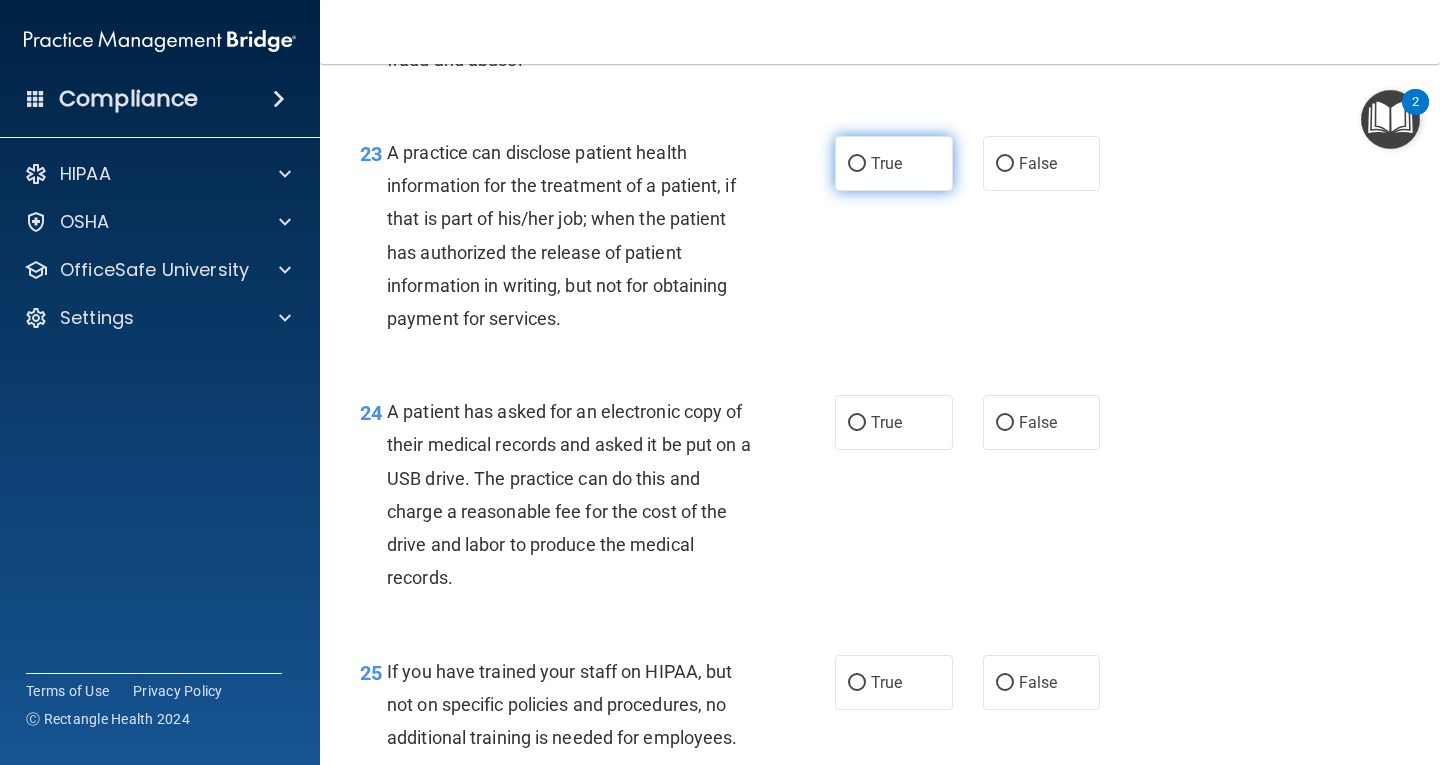 click on "True" at bounding box center (894, 163) 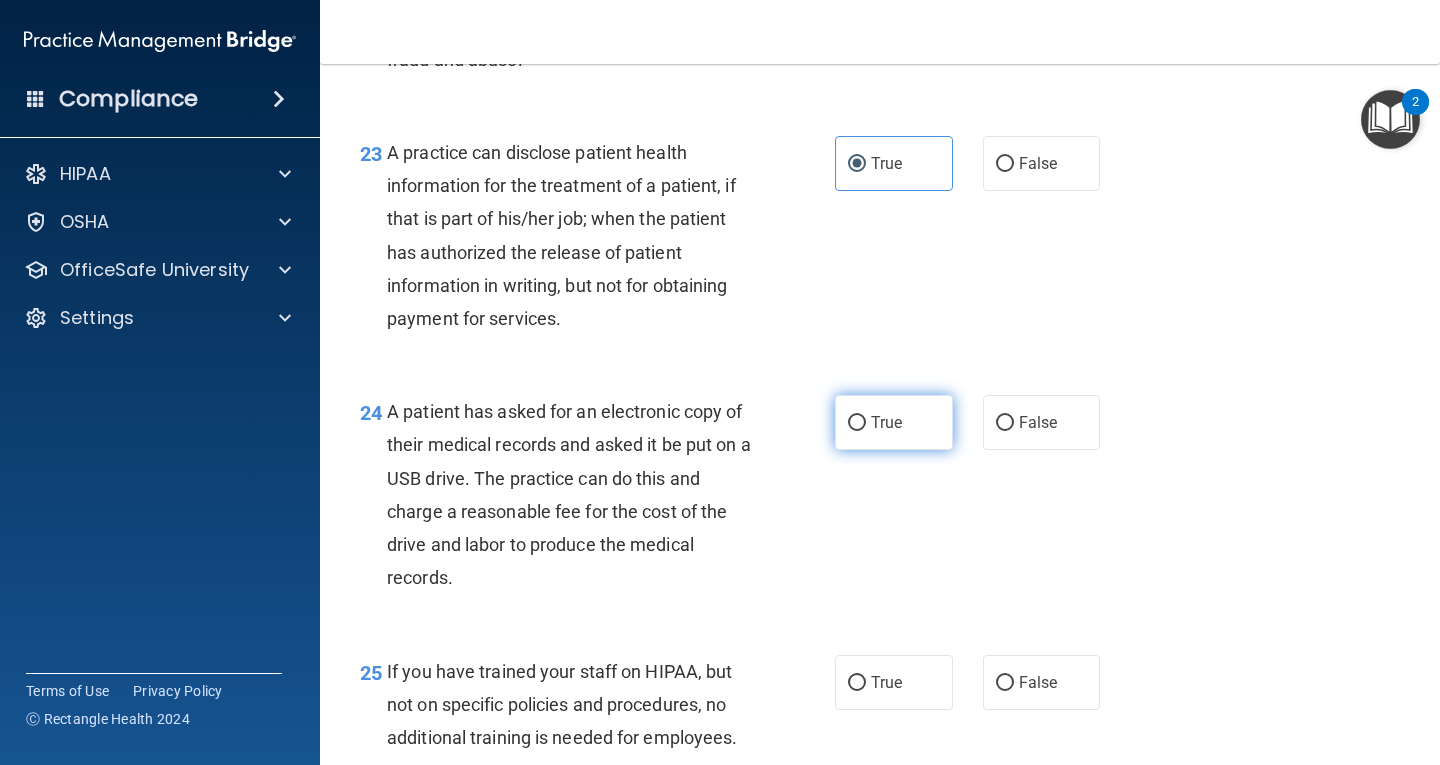 click on "True" at bounding box center (894, 422) 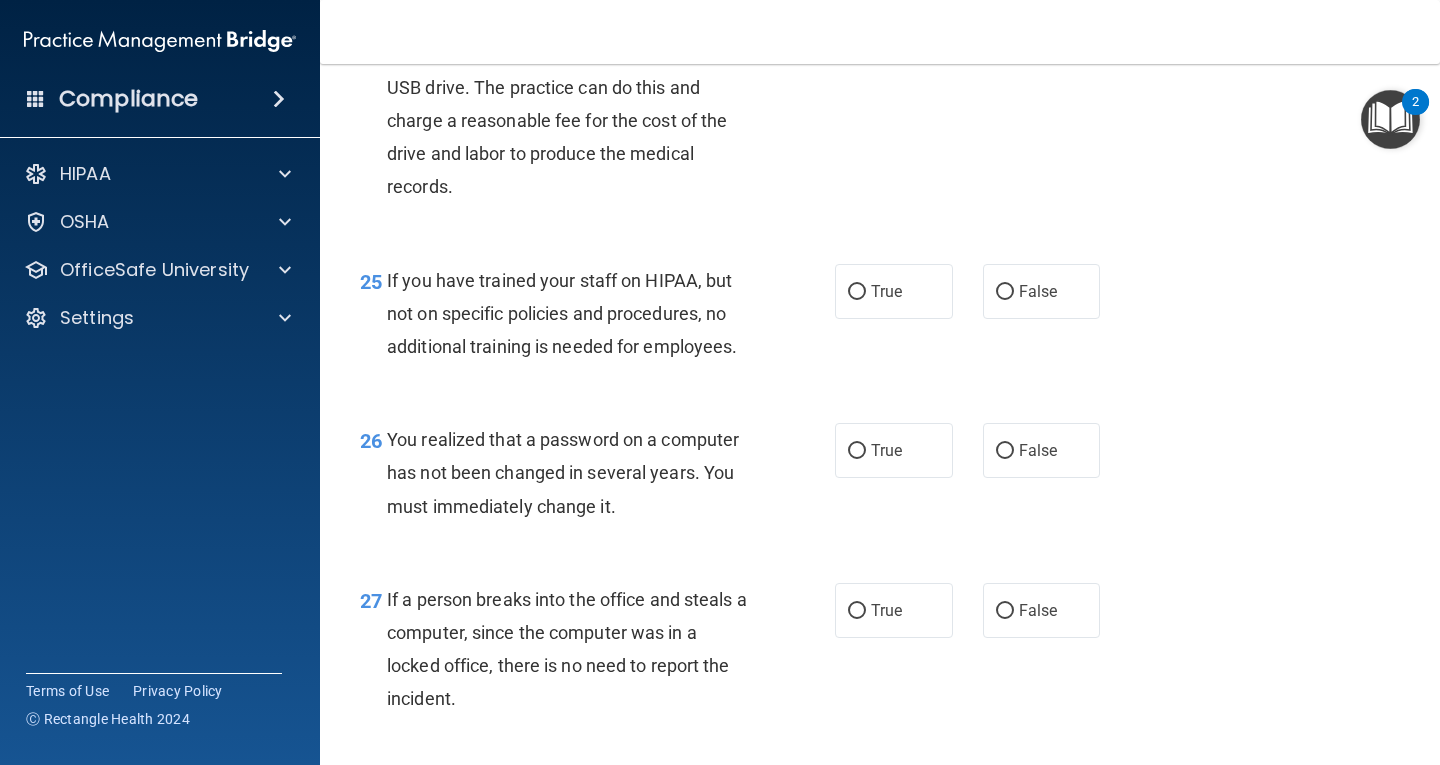 scroll, scrollTop: 4400, scrollLeft: 0, axis: vertical 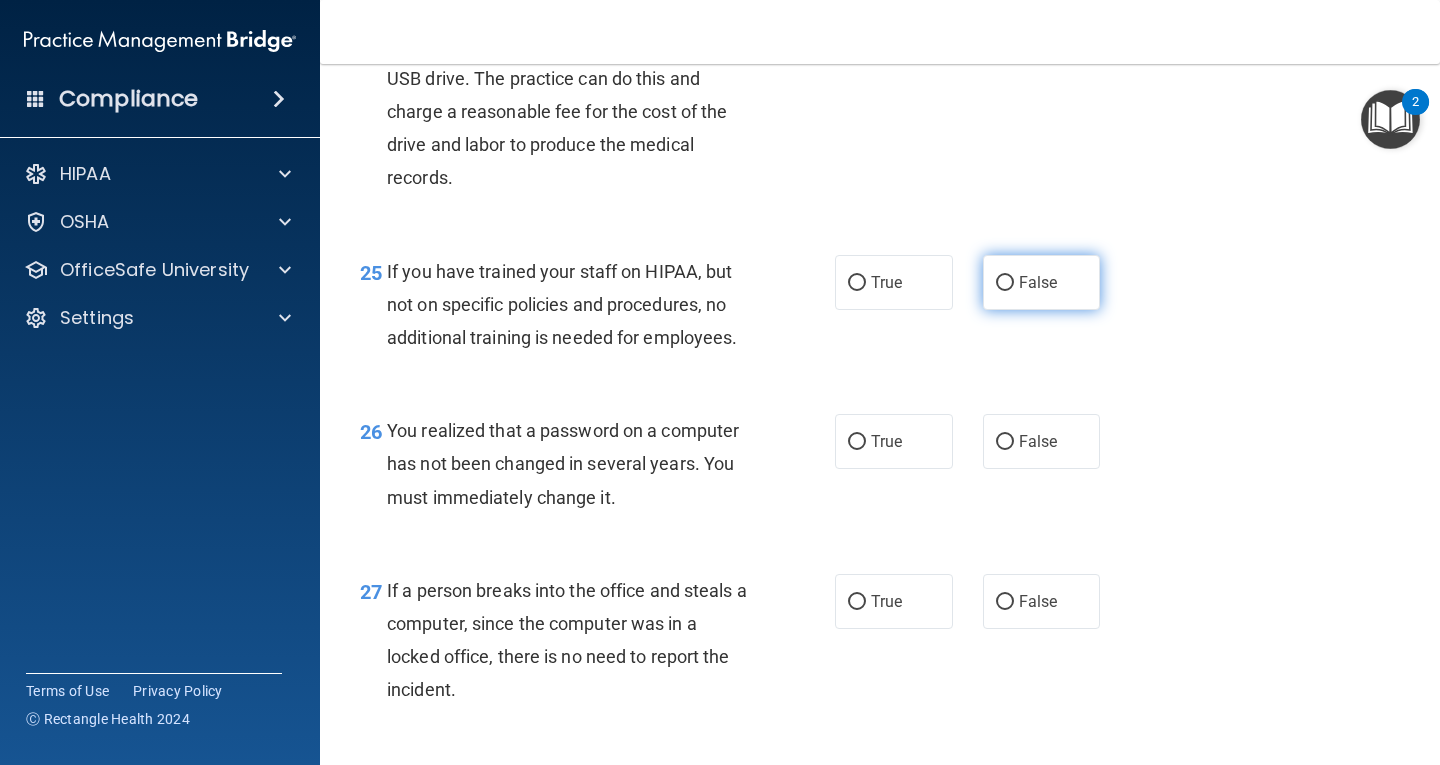 click on "False" at bounding box center [1042, 282] 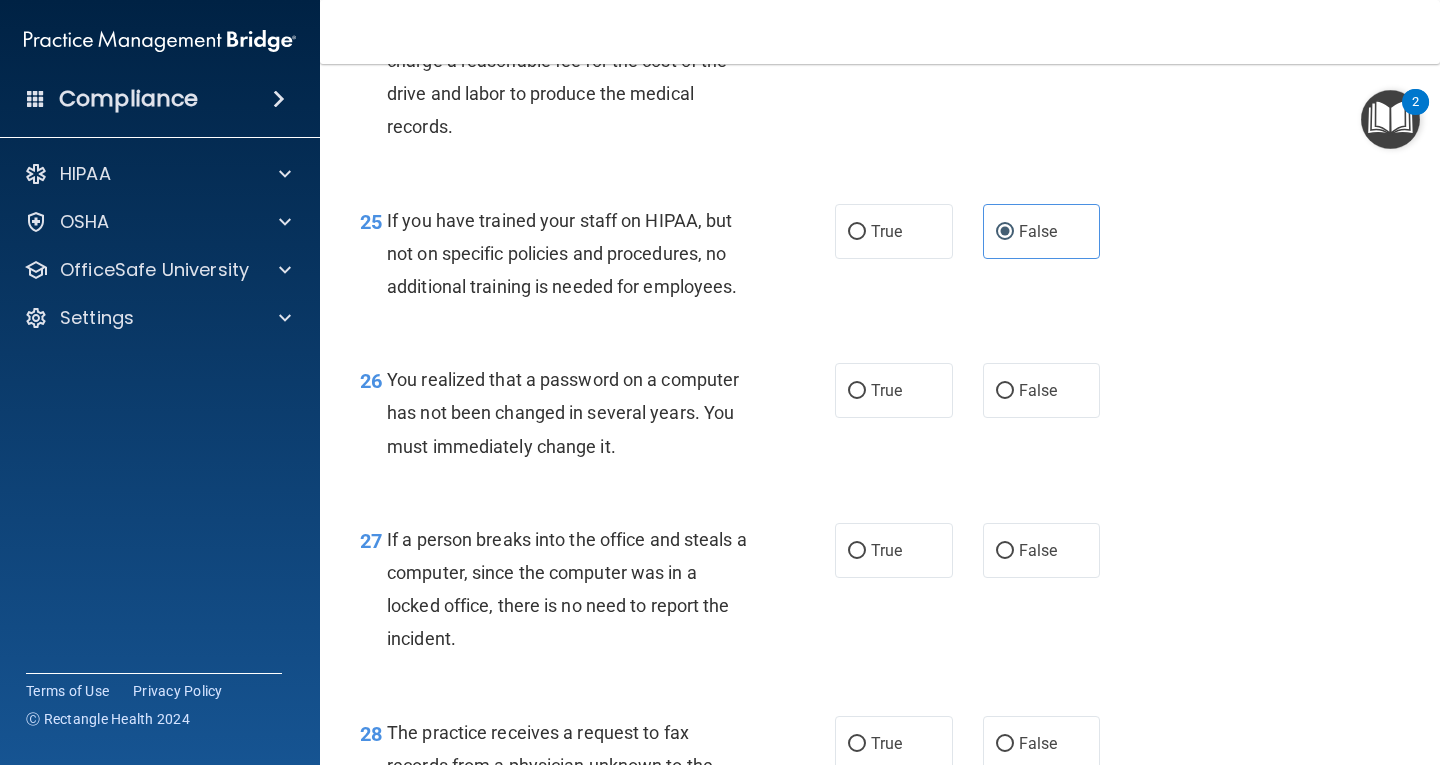 scroll, scrollTop: 4500, scrollLeft: 0, axis: vertical 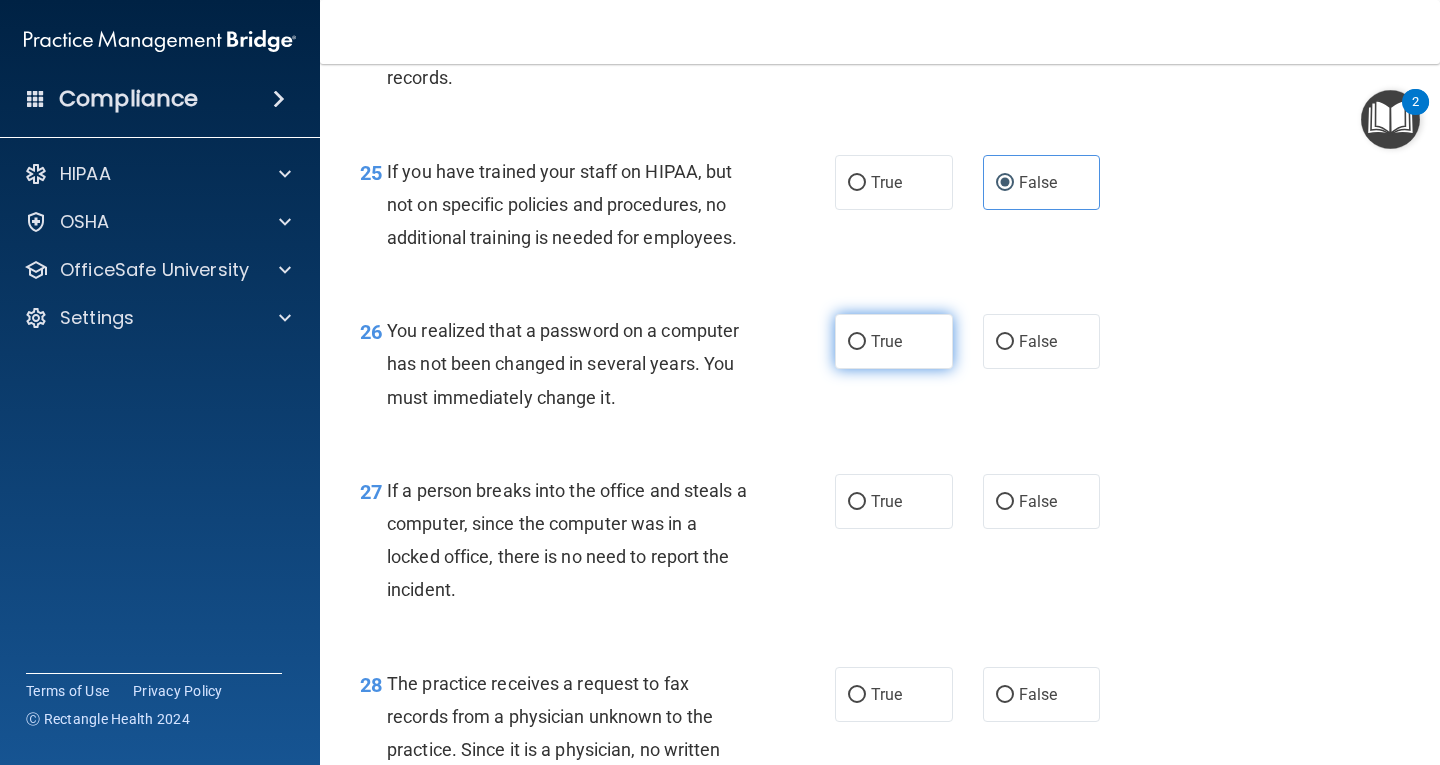 click on "True" at bounding box center [894, 341] 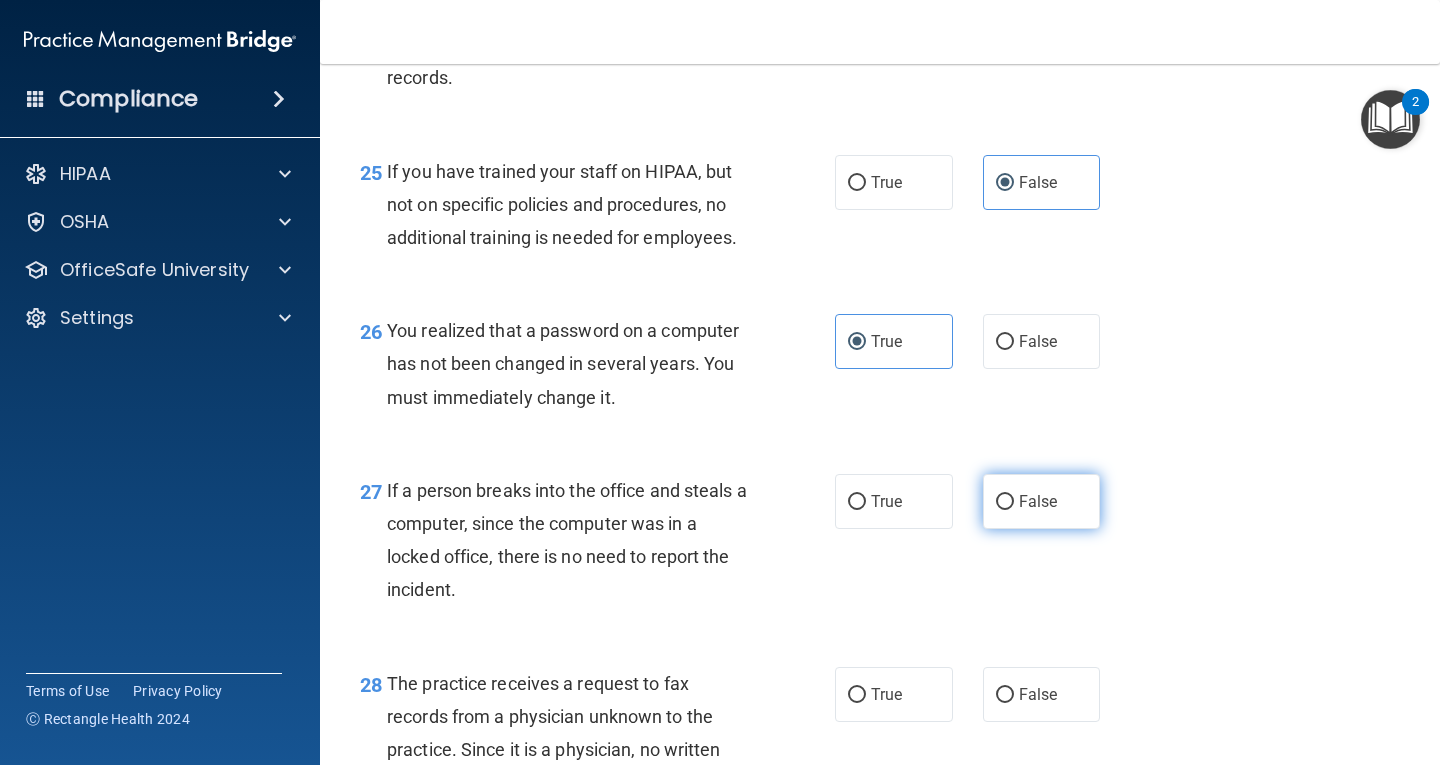 click on "False" at bounding box center (1005, 502) 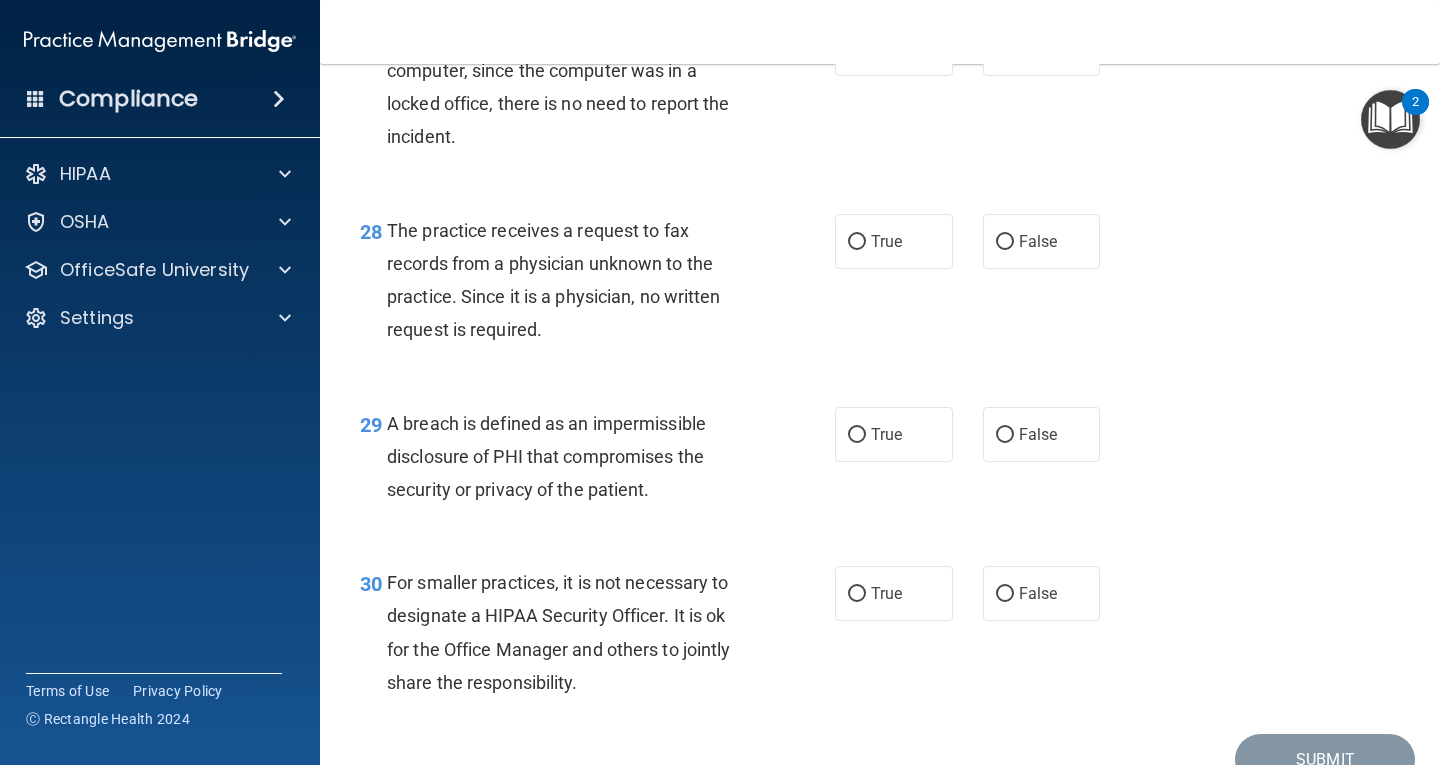 scroll, scrollTop: 5000, scrollLeft: 0, axis: vertical 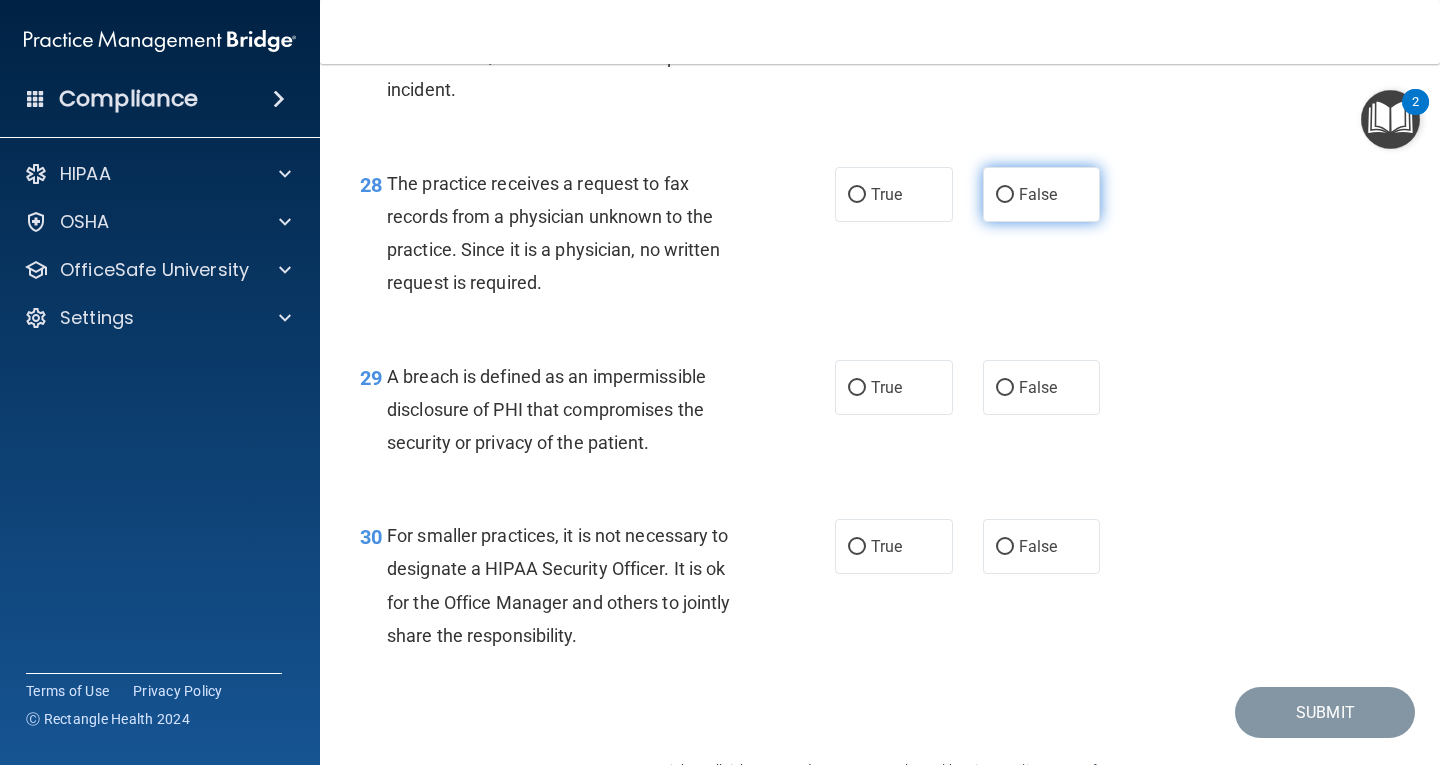 click on "False" at bounding box center [1038, 194] 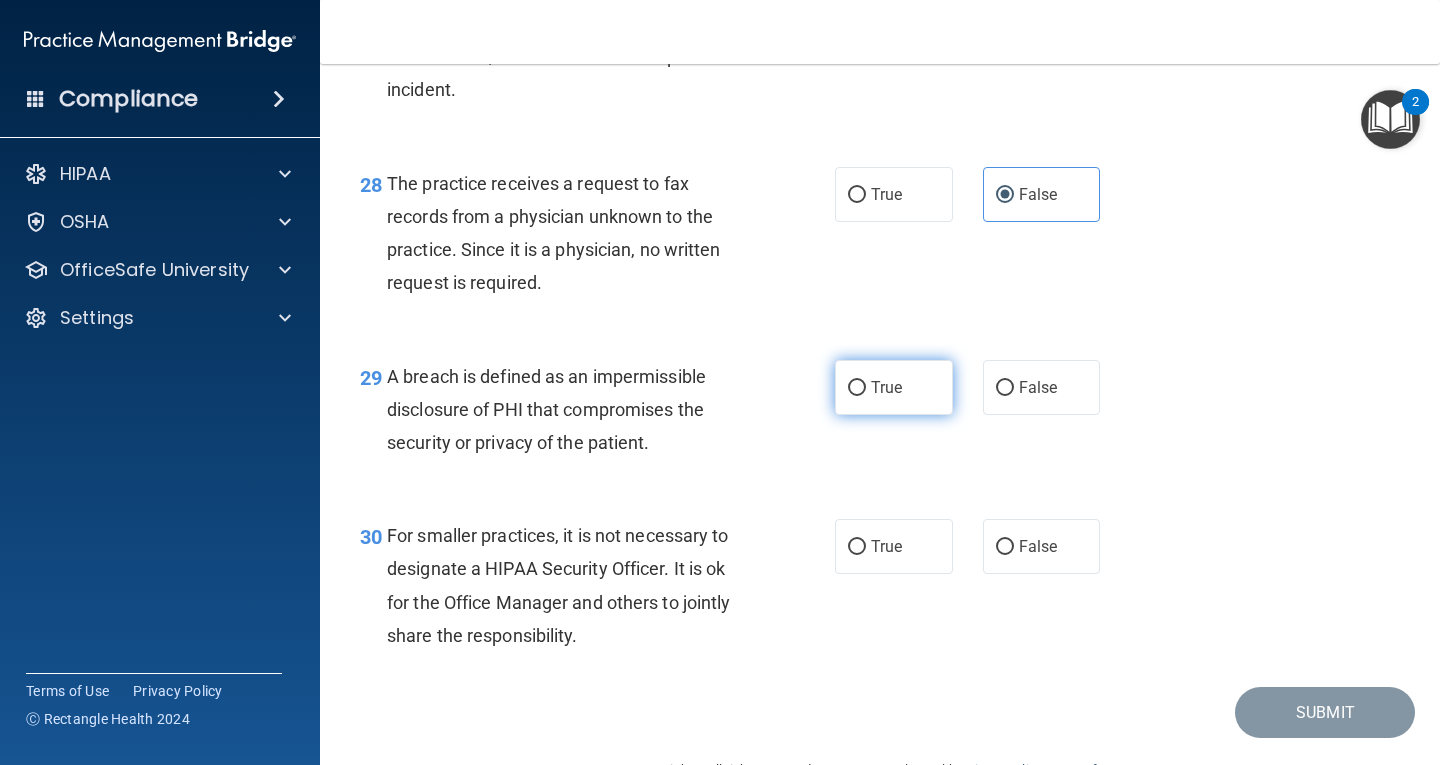 click on "True" at bounding box center (894, 387) 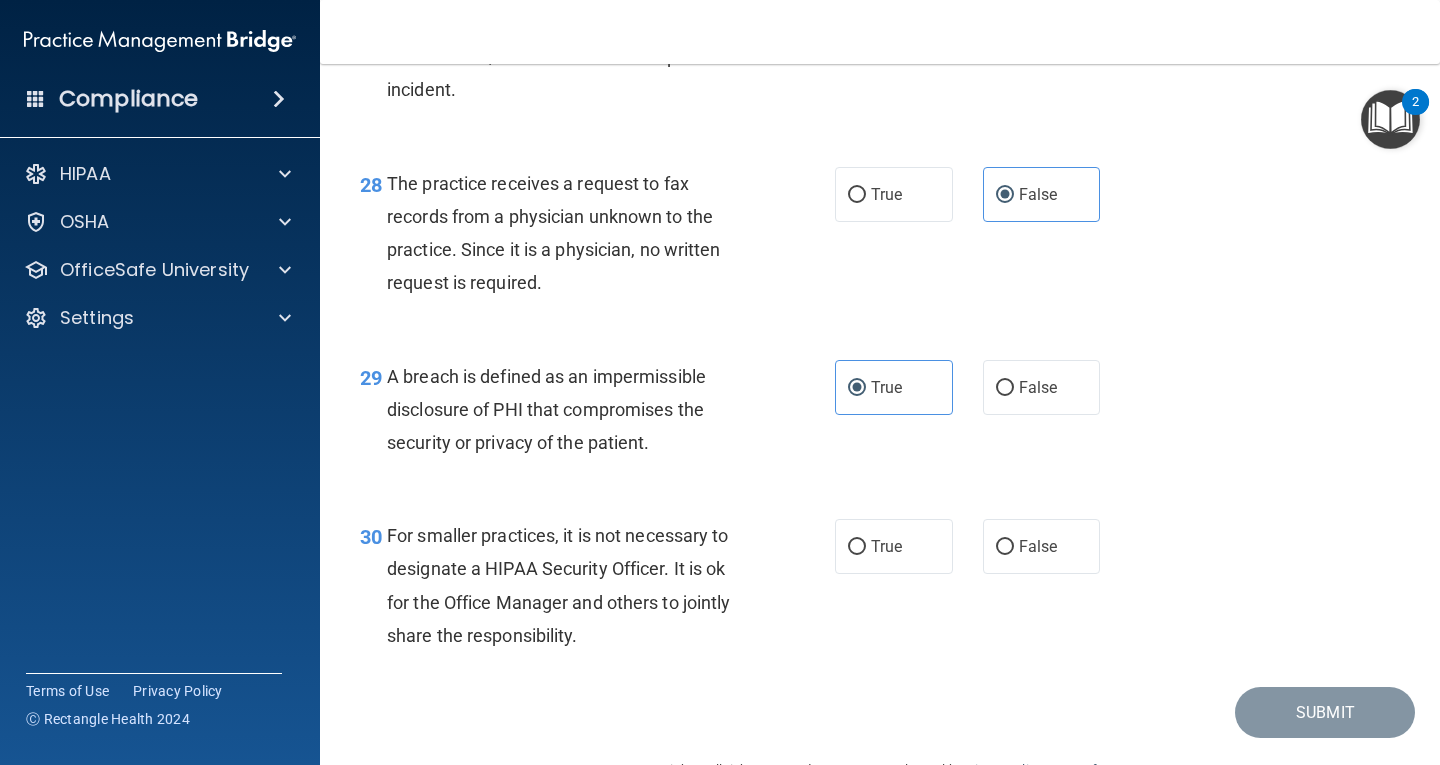 scroll, scrollTop: 5086, scrollLeft: 0, axis: vertical 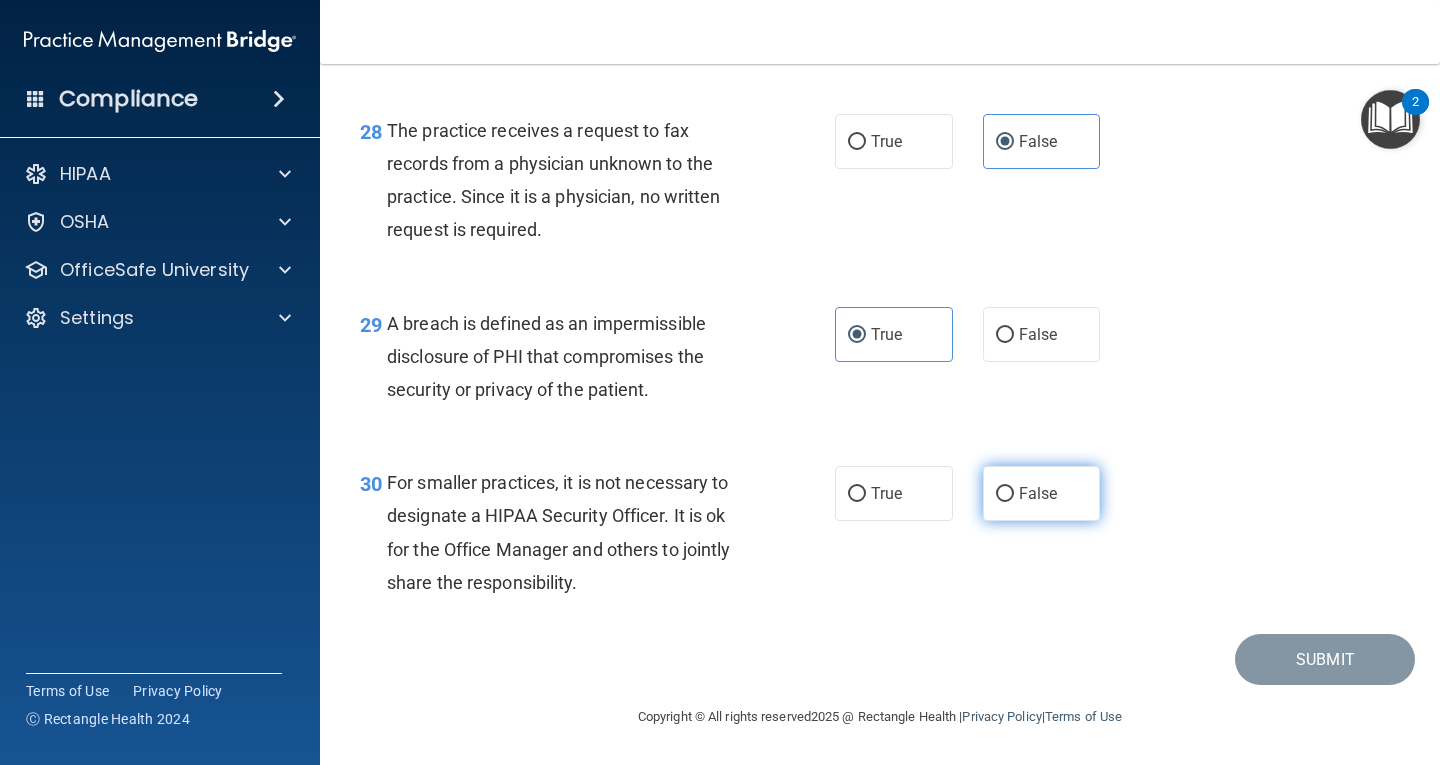click on "False" at bounding box center [1042, 493] 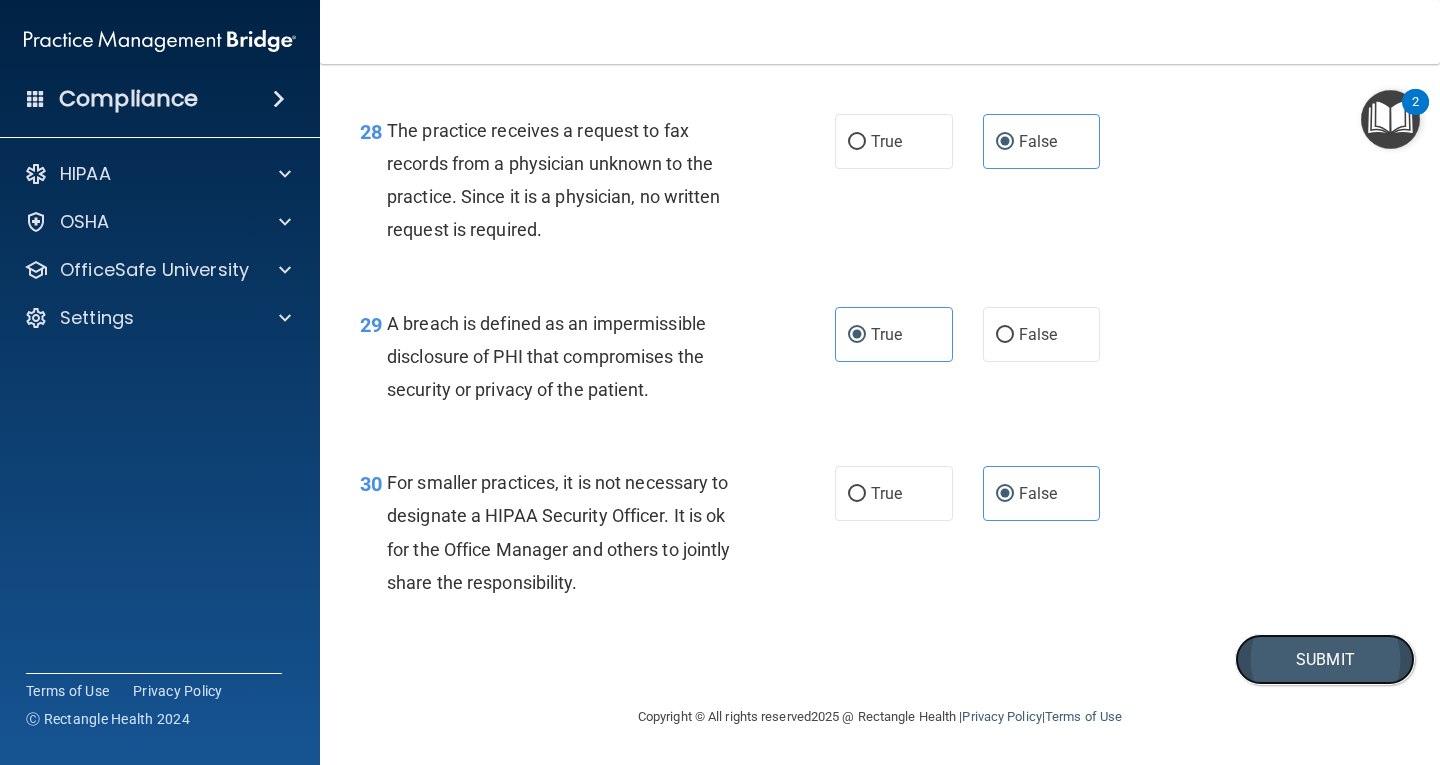 click on "Submit" at bounding box center [1325, 659] 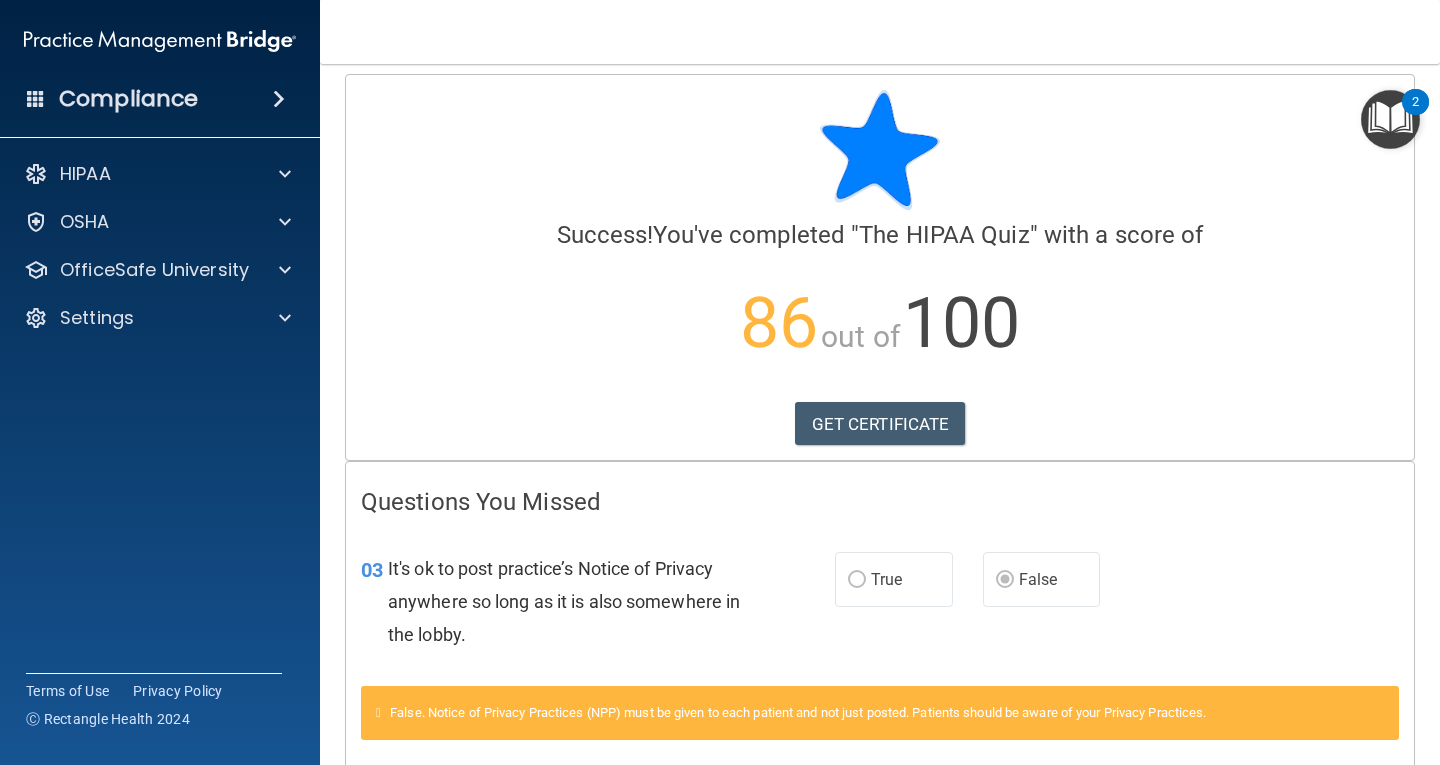 scroll, scrollTop: 0, scrollLeft: 0, axis: both 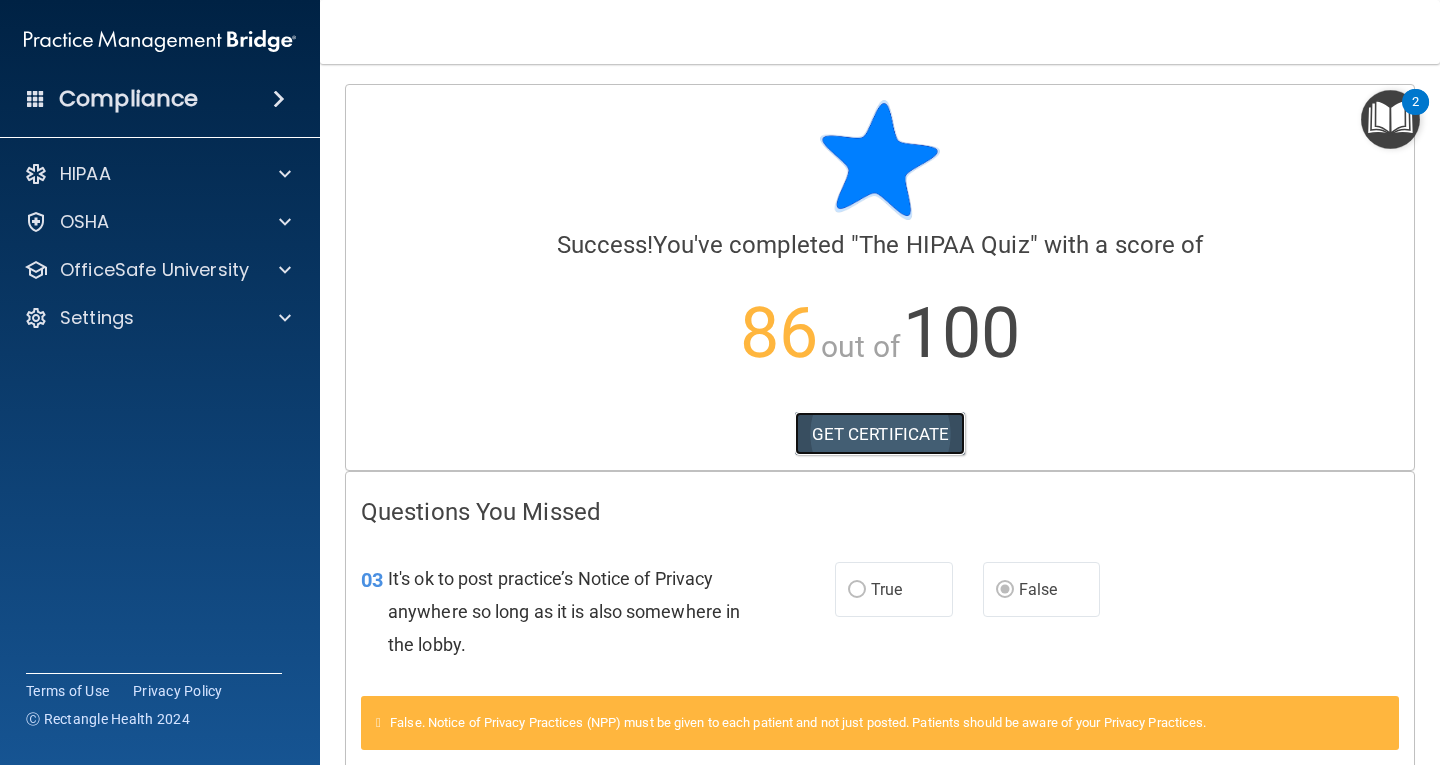 click on "GET CERTIFICATE" at bounding box center (880, 434) 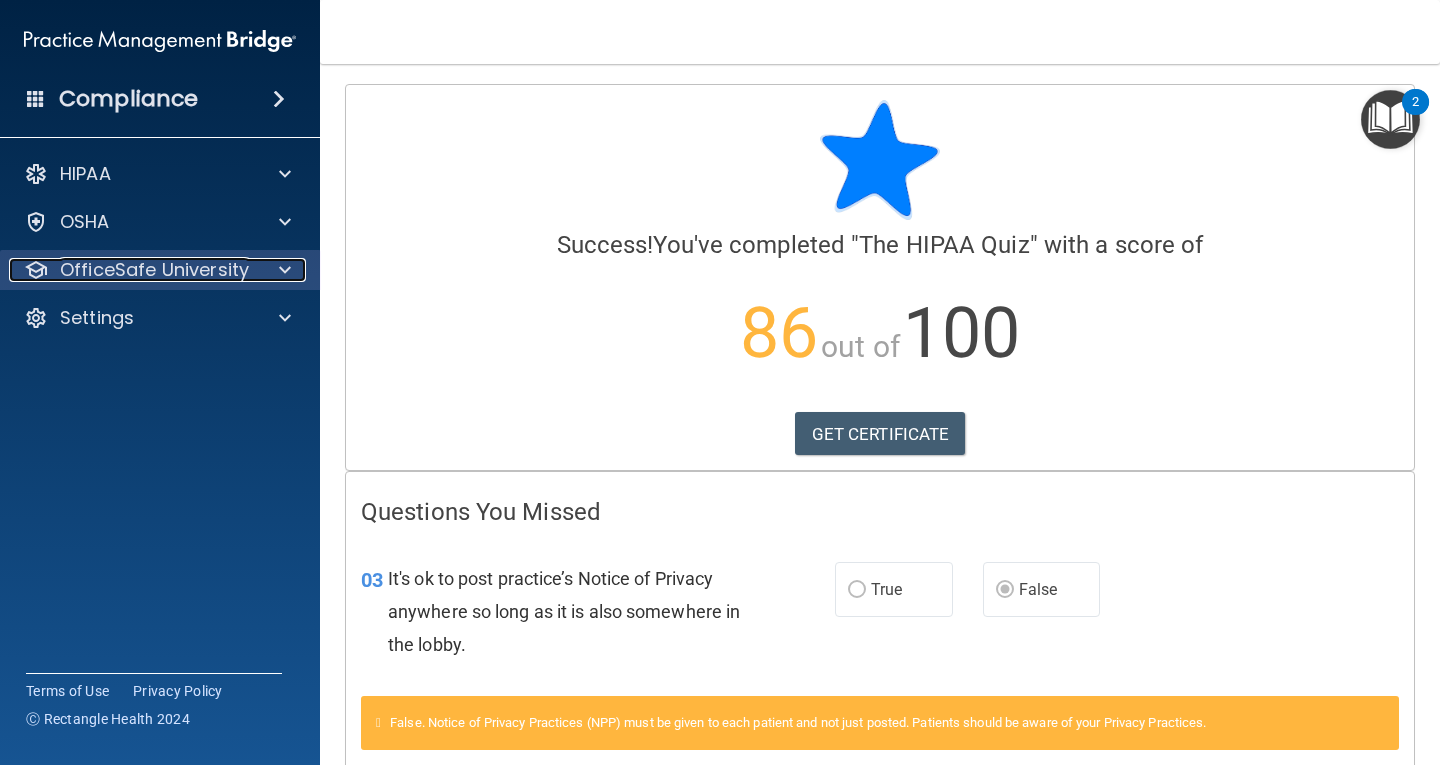 click on "OfficeSafe University" at bounding box center [154, 270] 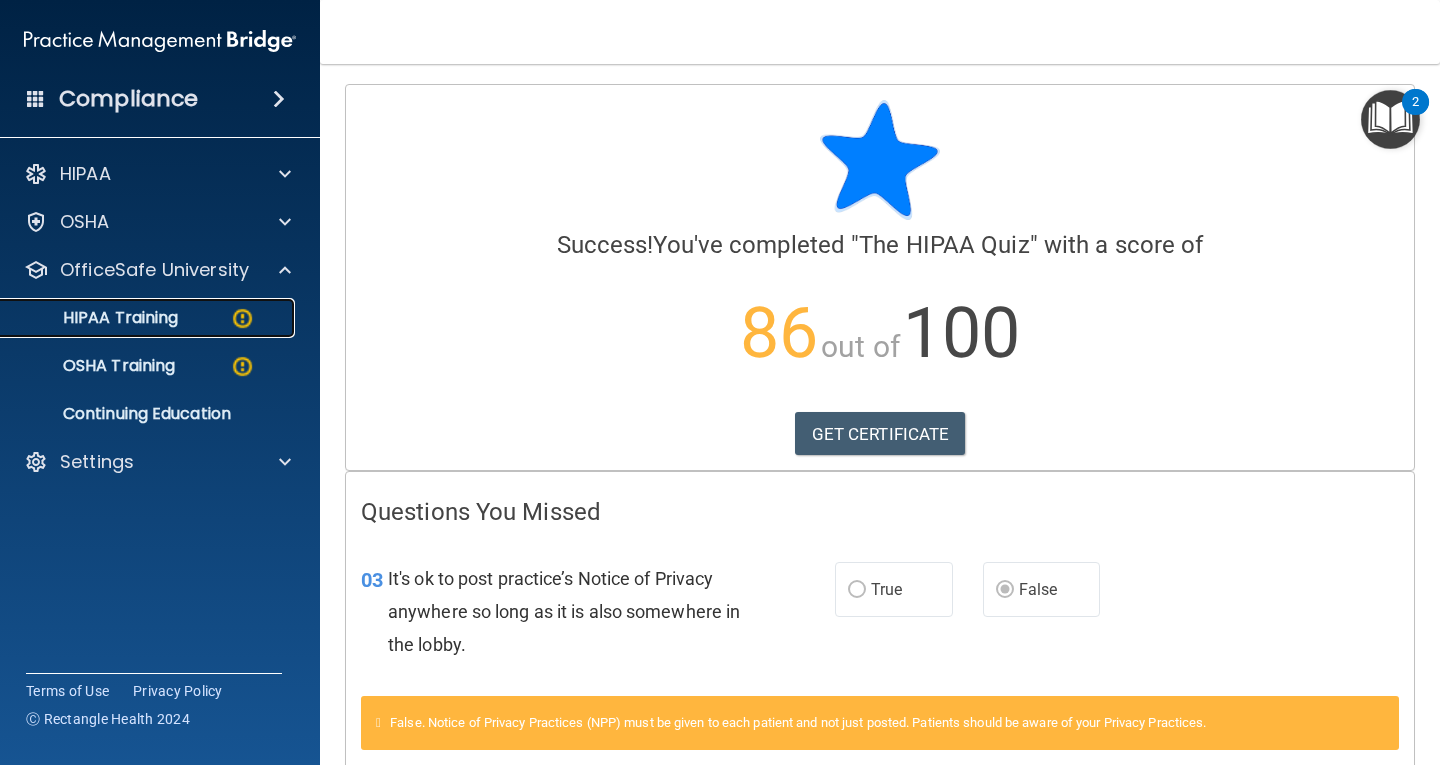 click on "HIPAA Training" at bounding box center (137, 318) 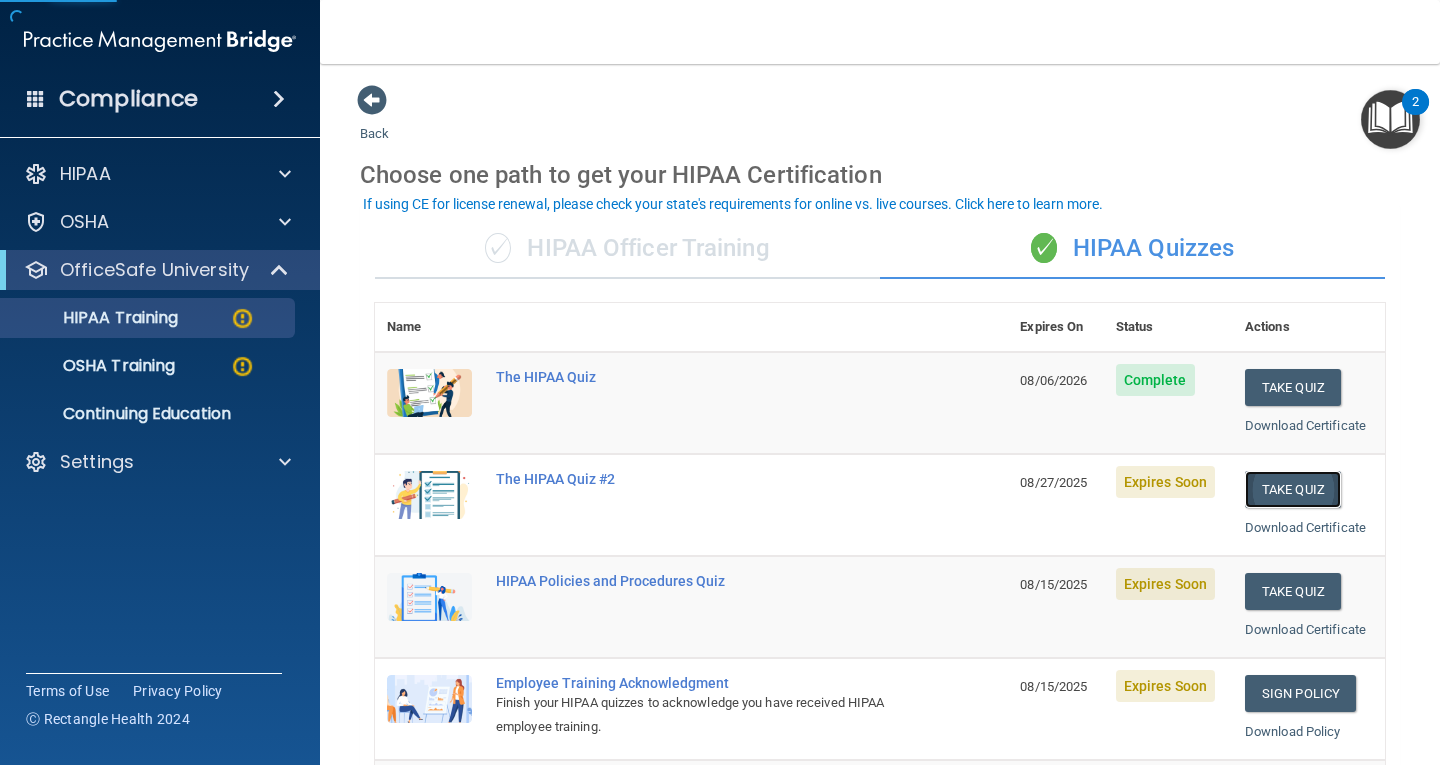 click on "Take Quiz" at bounding box center [1293, 489] 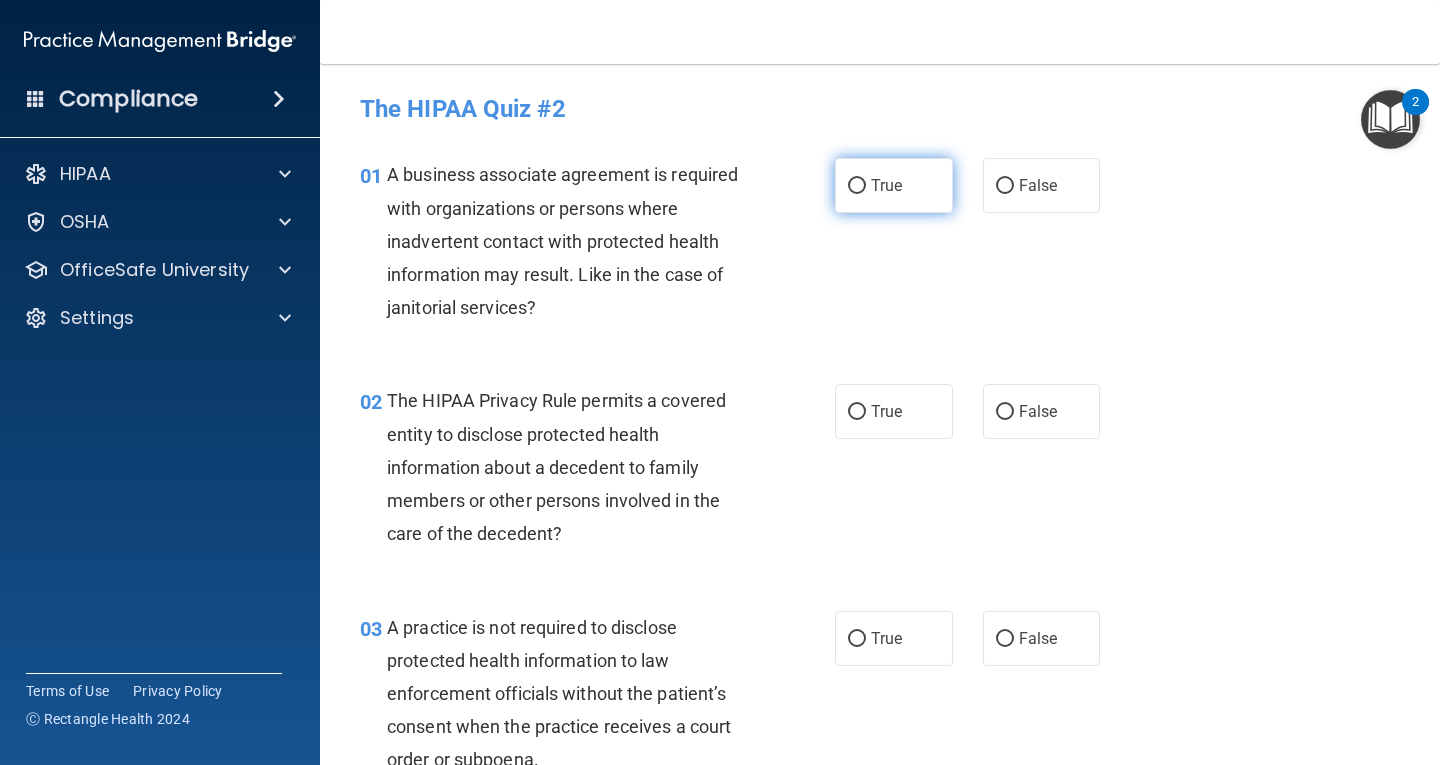 click on "True" at bounding box center [894, 185] 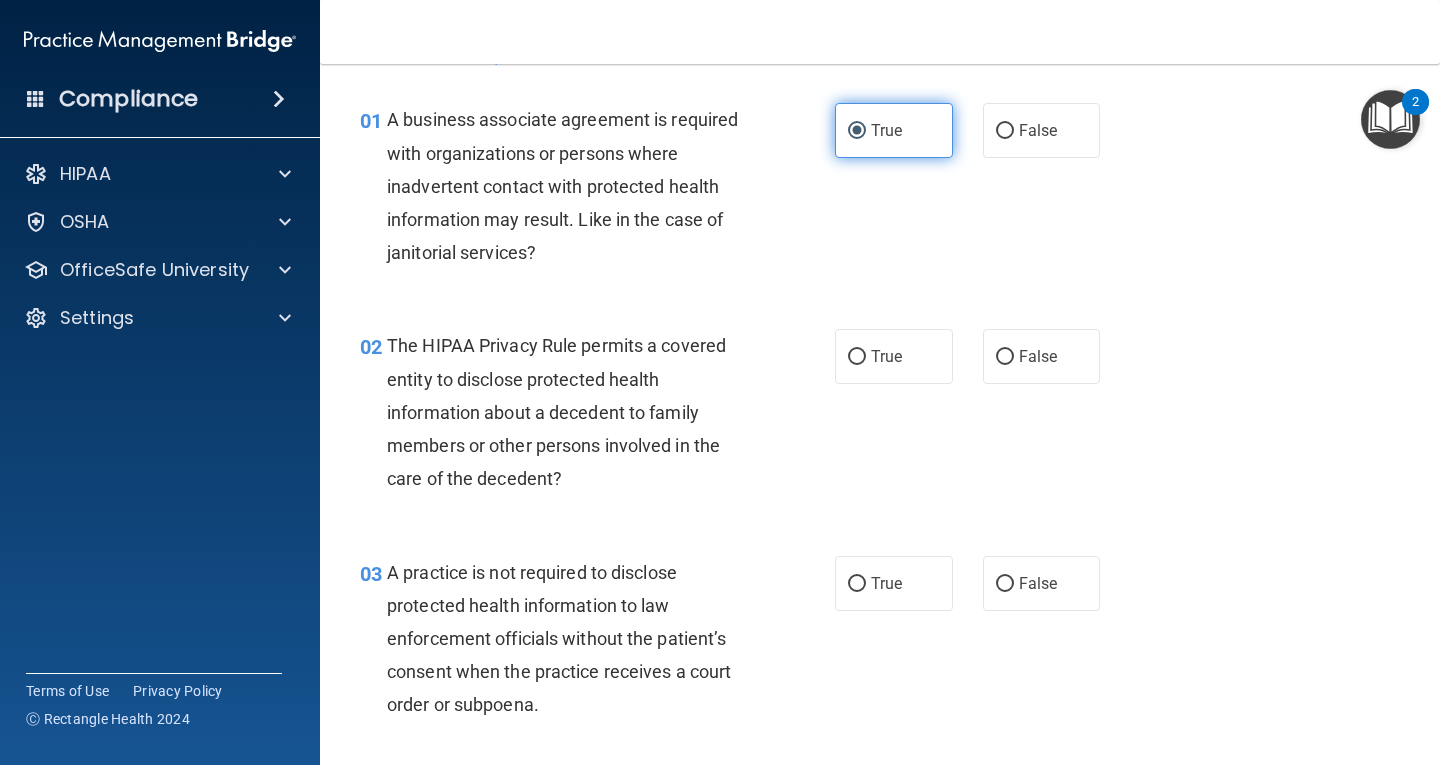 scroll, scrollTop: 100, scrollLeft: 0, axis: vertical 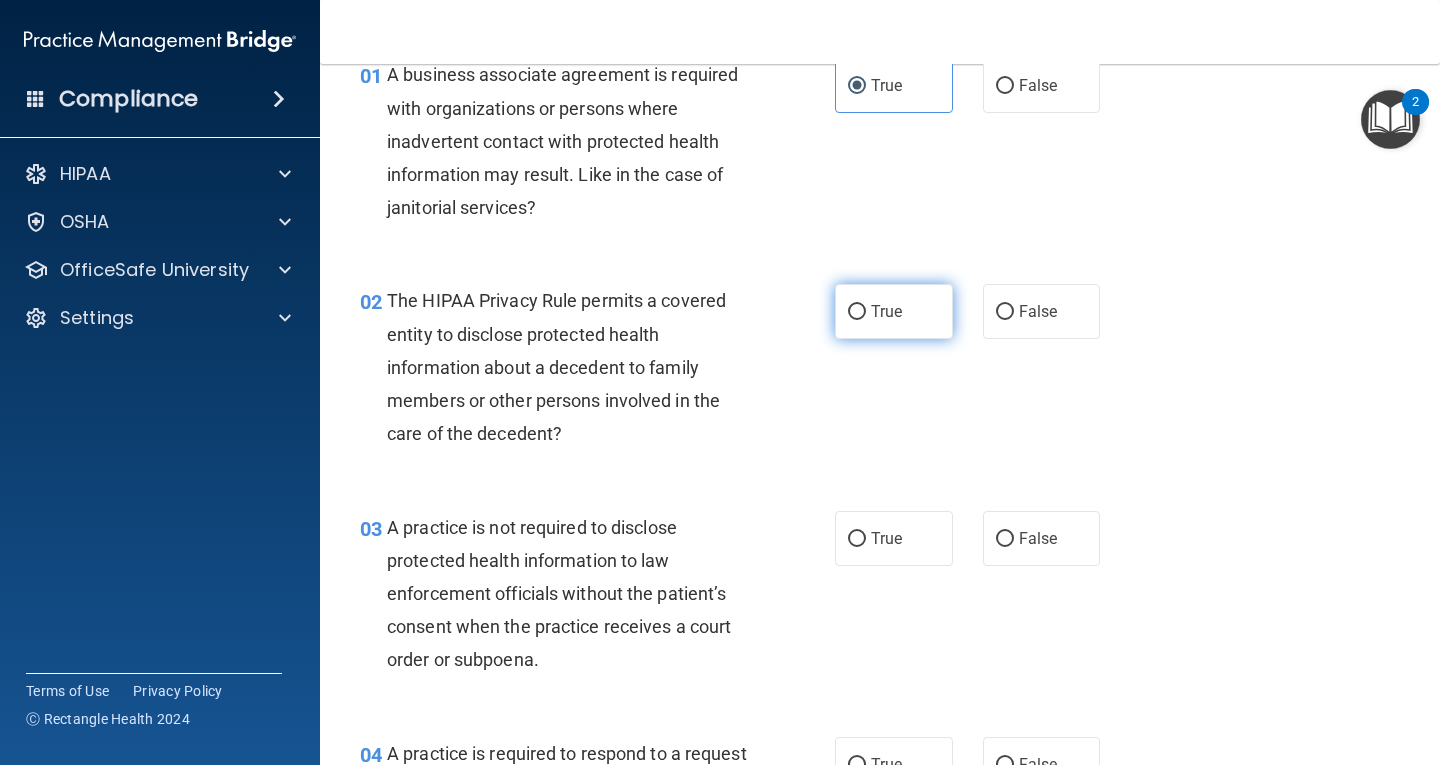 click on "True" at bounding box center (894, 311) 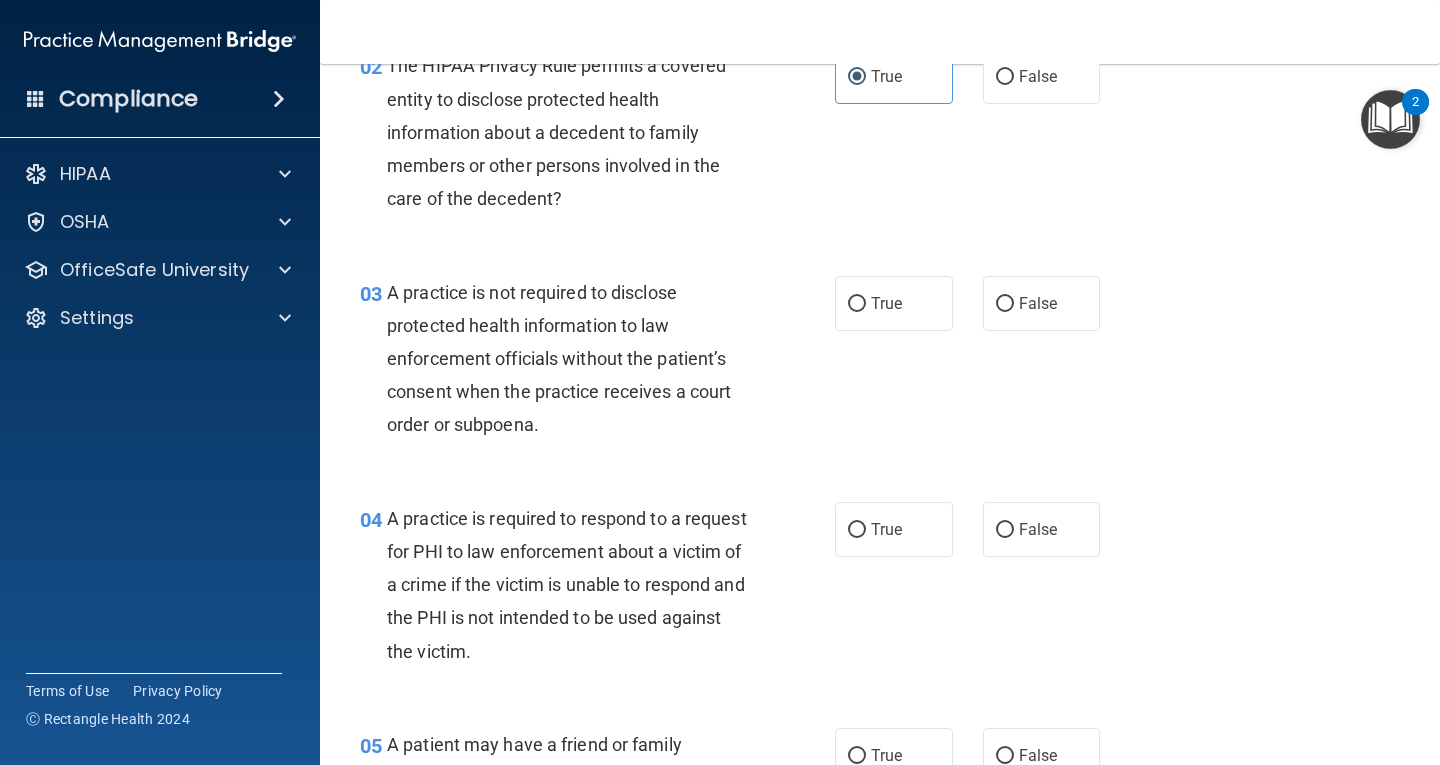scroll, scrollTop: 400, scrollLeft: 0, axis: vertical 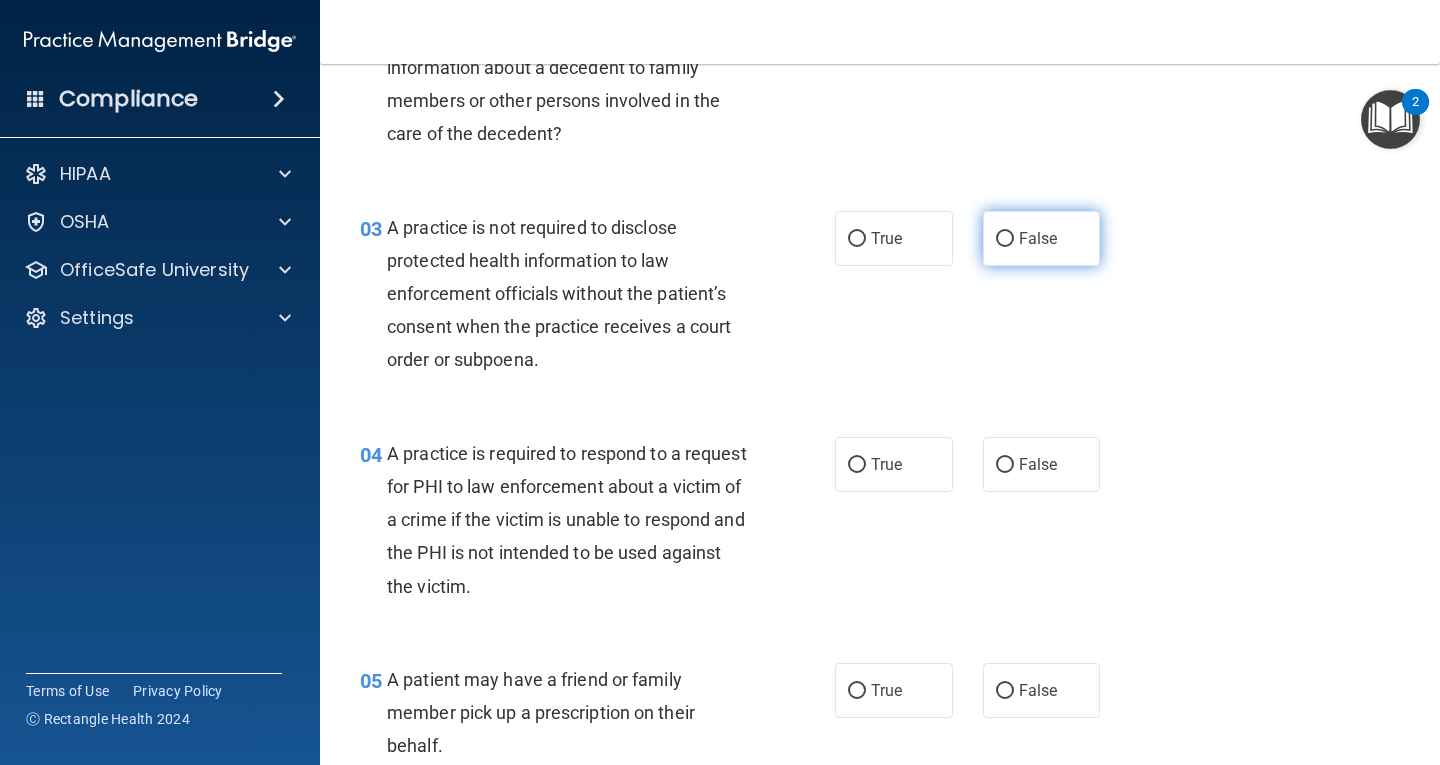 click on "False" at bounding box center (1042, 238) 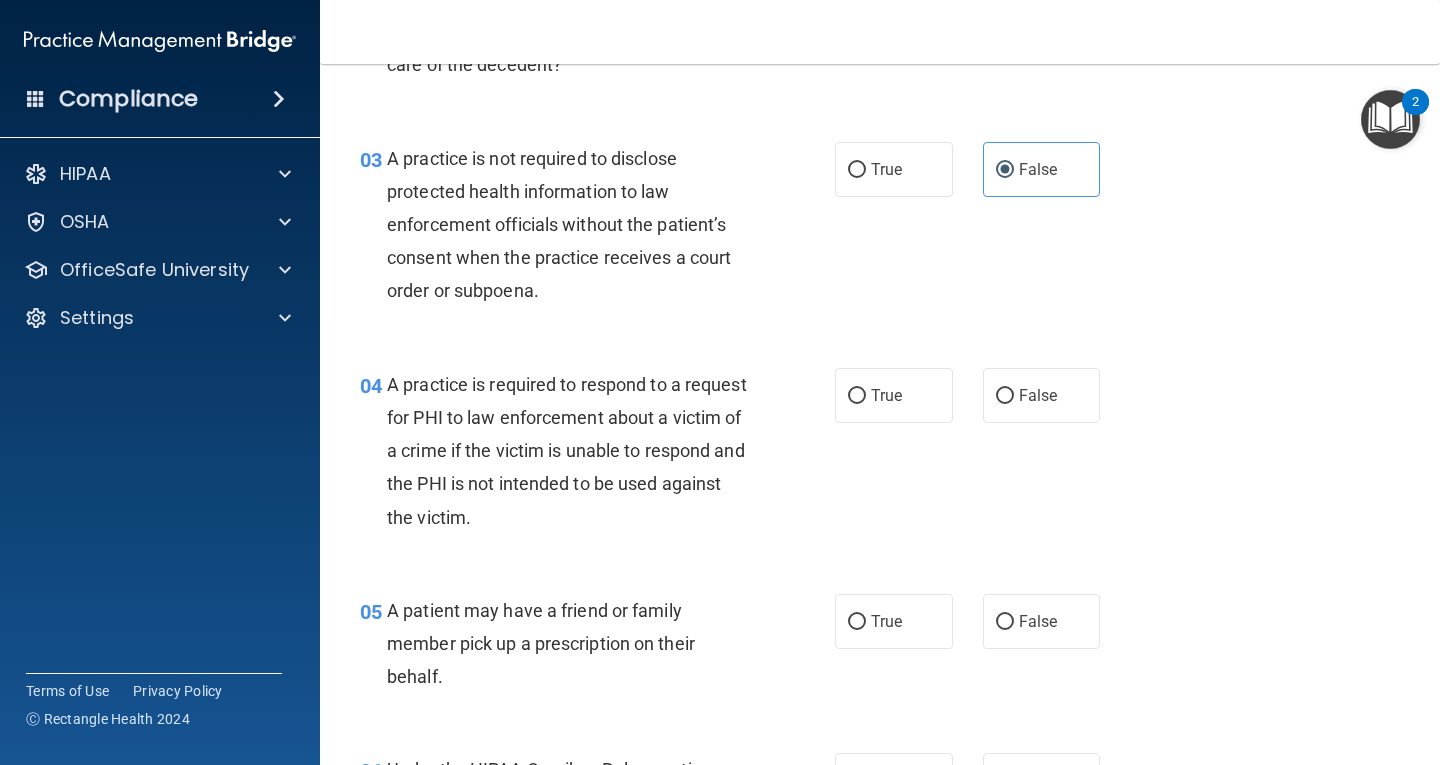 scroll, scrollTop: 700, scrollLeft: 0, axis: vertical 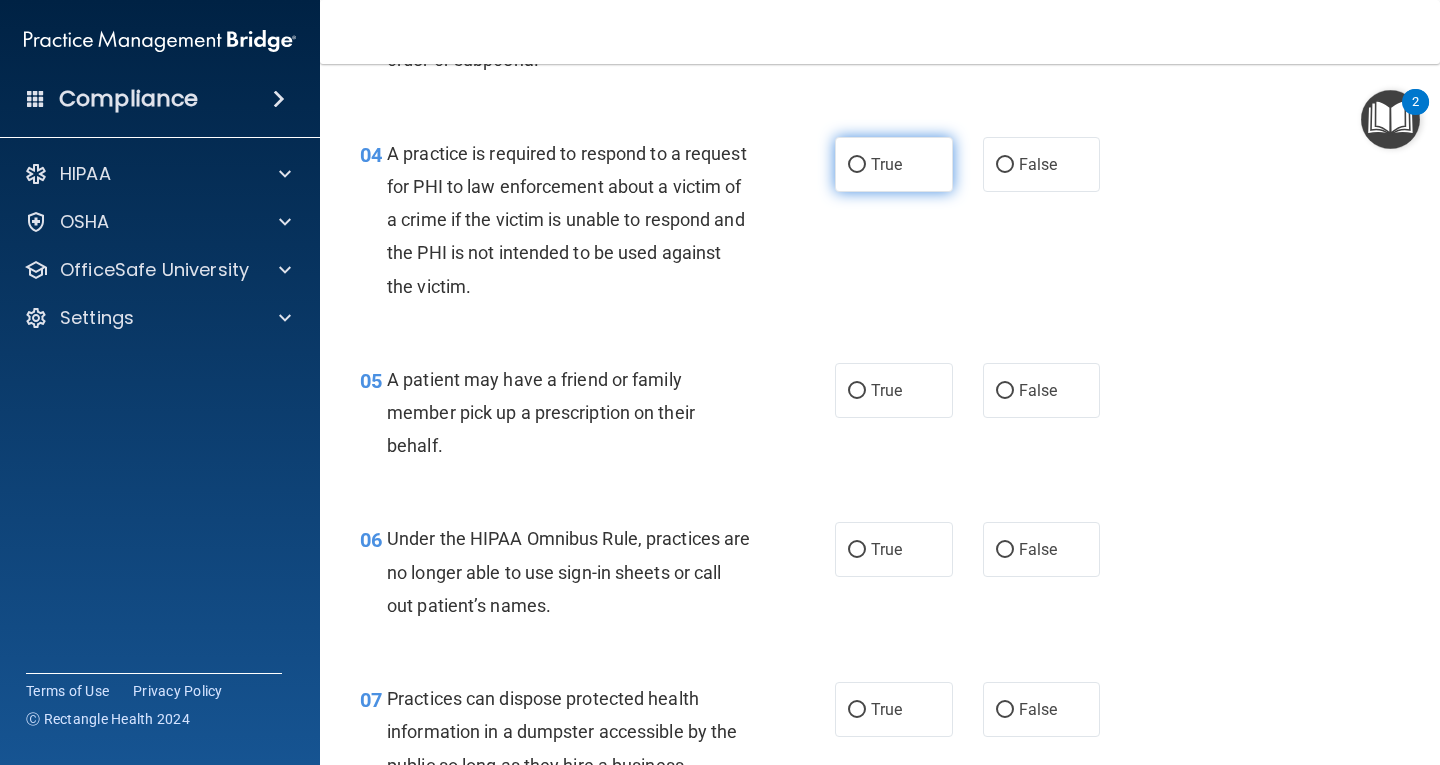 click on "True" at bounding box center [894, 164] 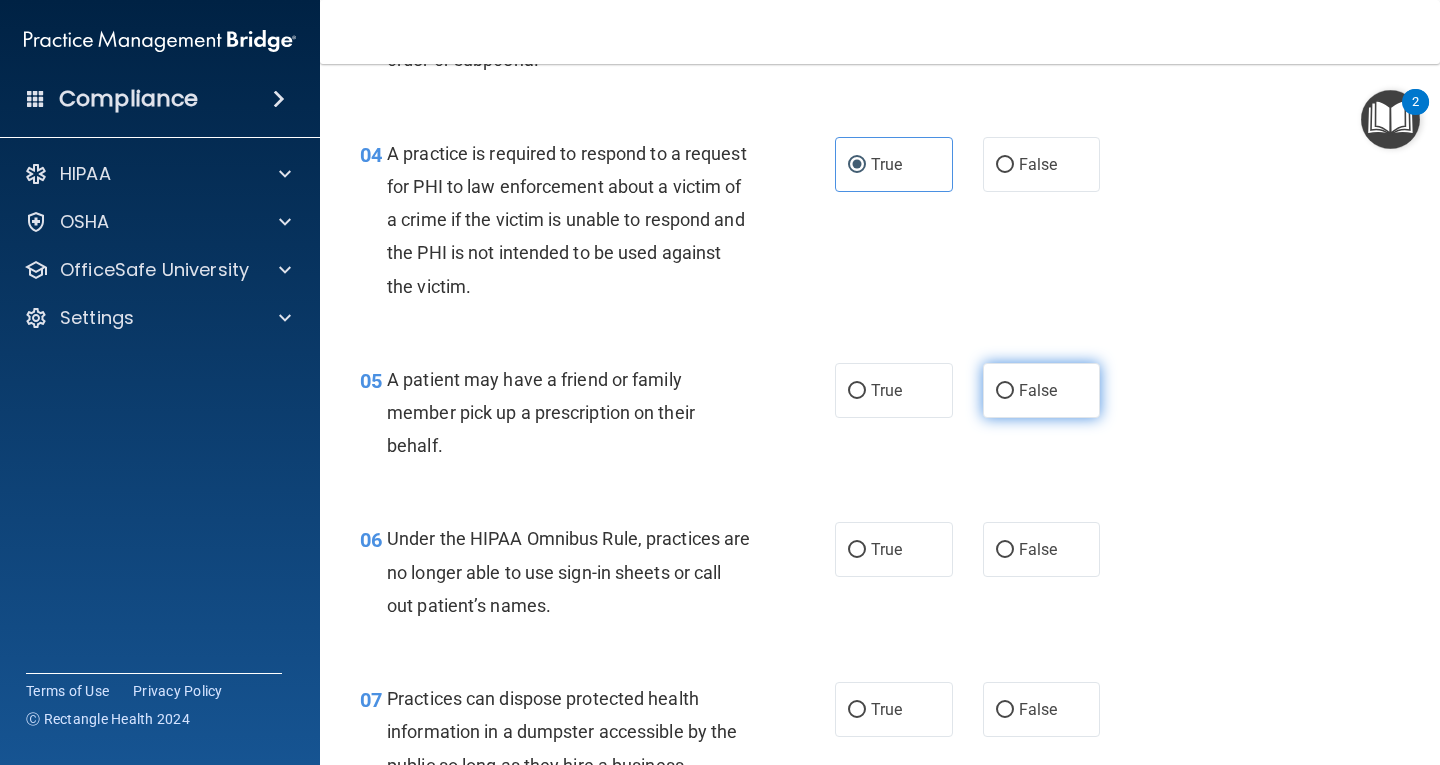 click on "False" at bounding box center [1042, 390] 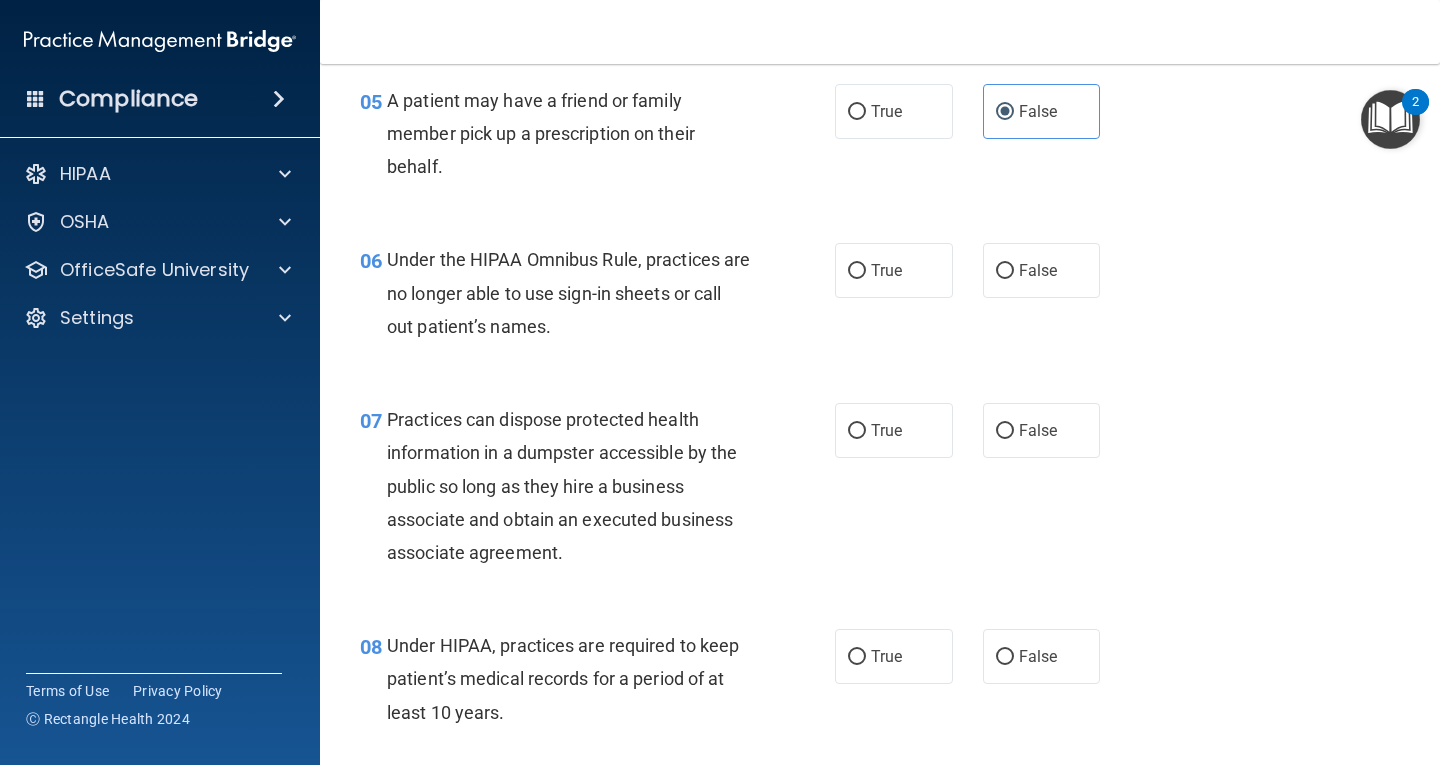 scroll, scrollTop: 1000, scrollLeft: 0, axis: vertical 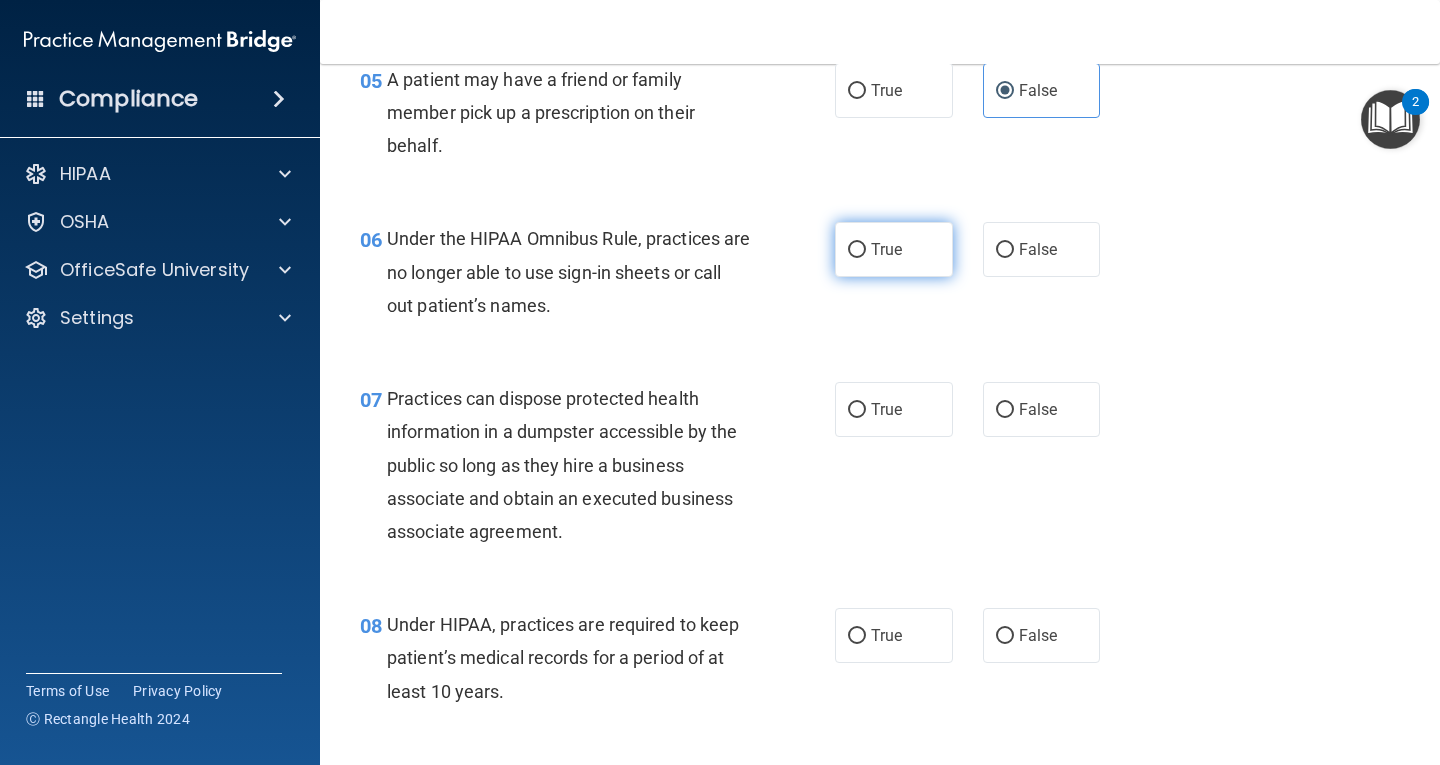 click on "True" at bounding box center (857, 250) 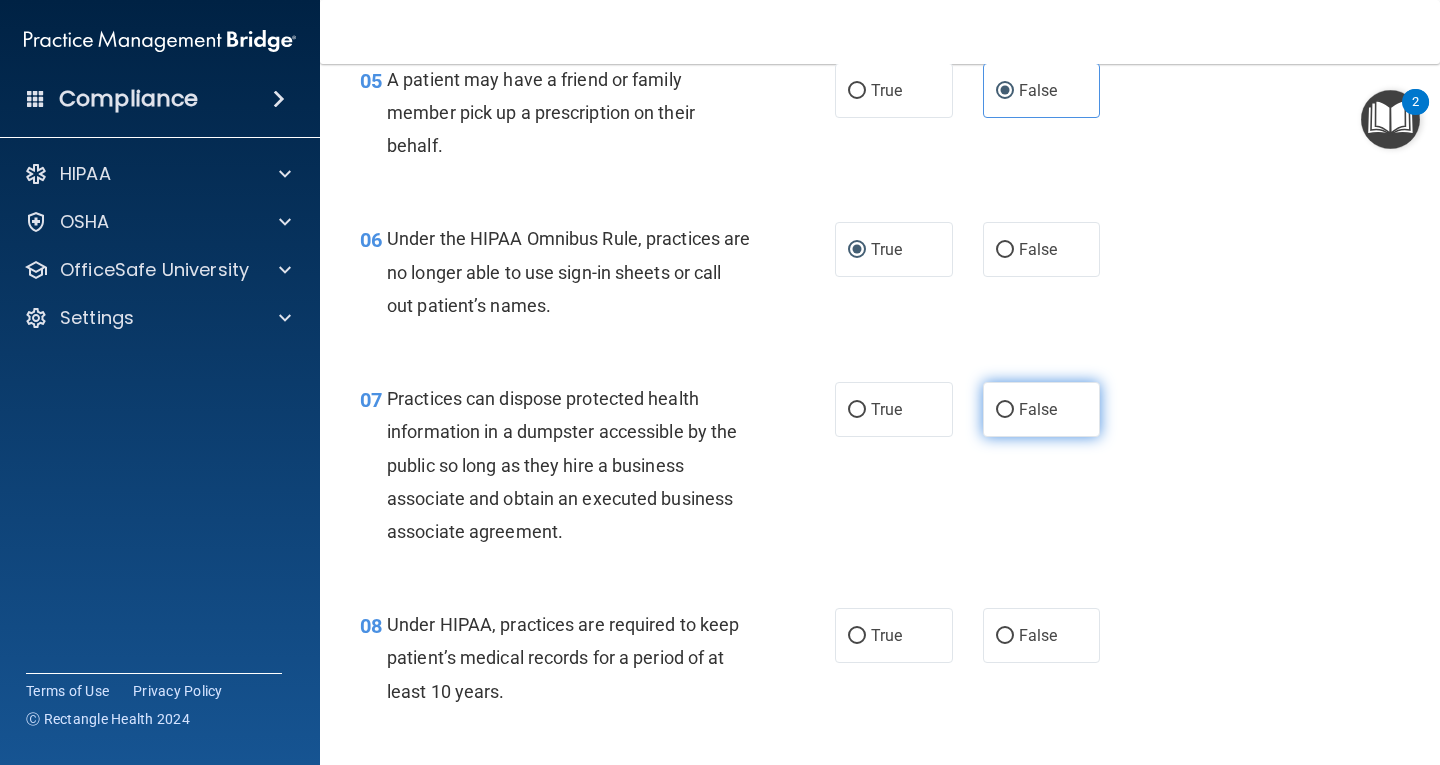 click on "False" at bounding box center [1038, 409] 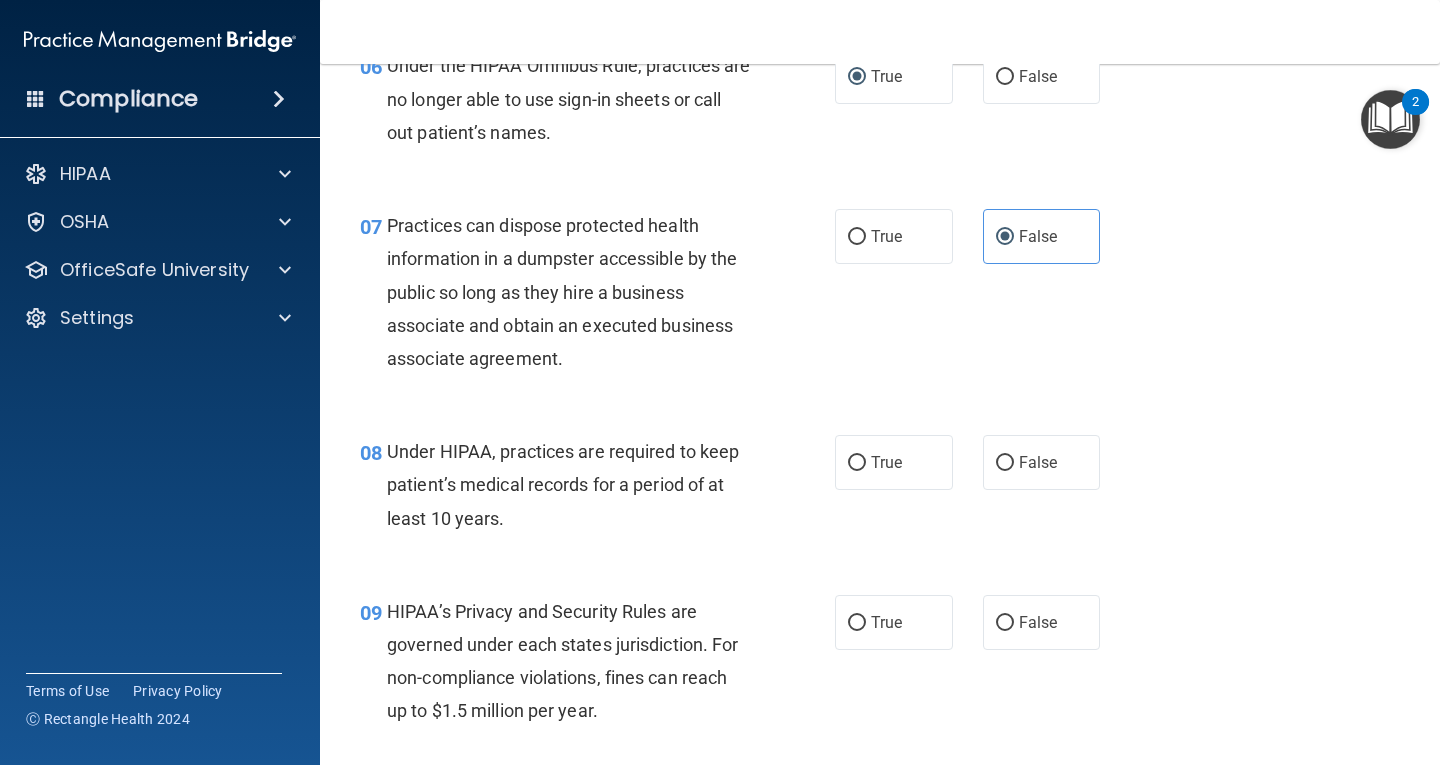 scroll, scrollTop: 1200, scrollLeft: 0, axis: vertical 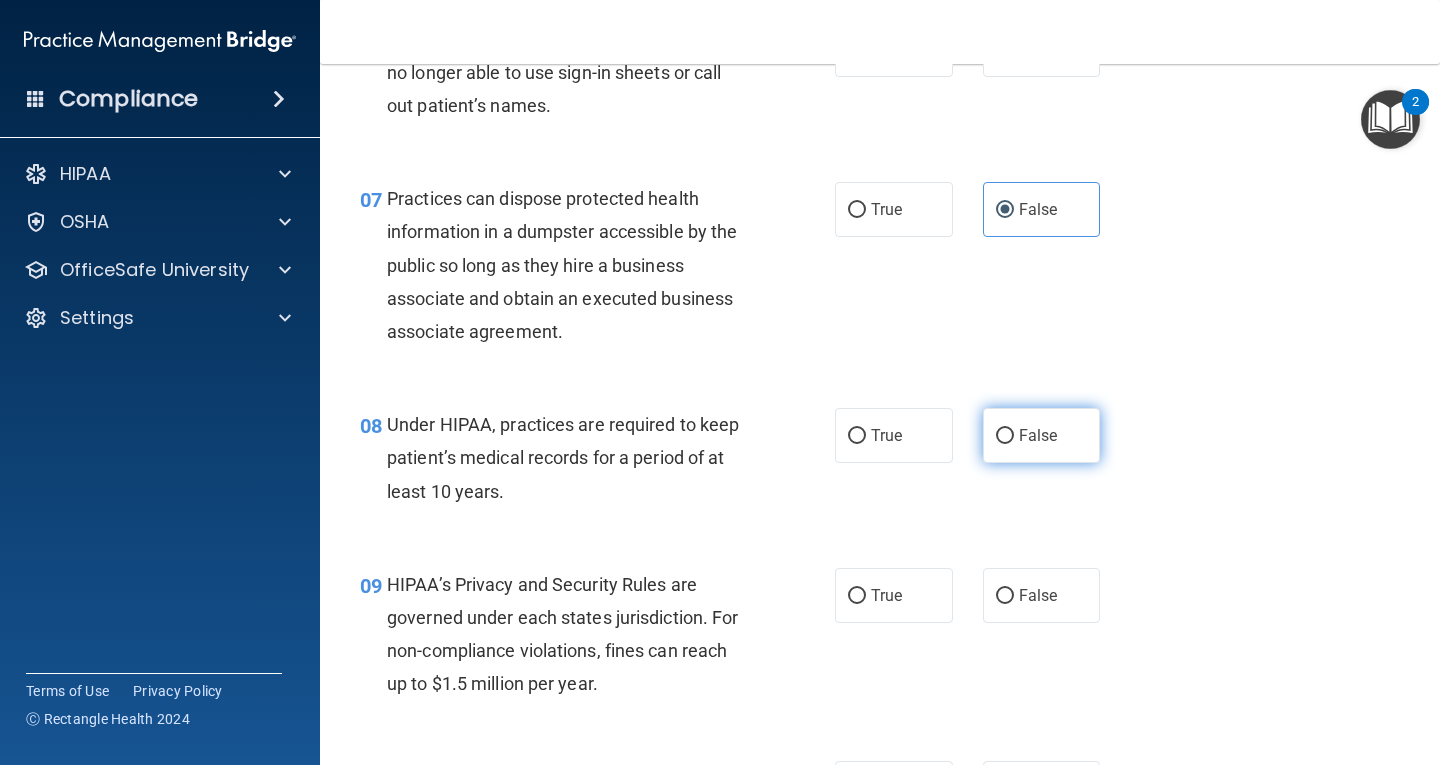 click on "False" at bounding box center [1038, 435] 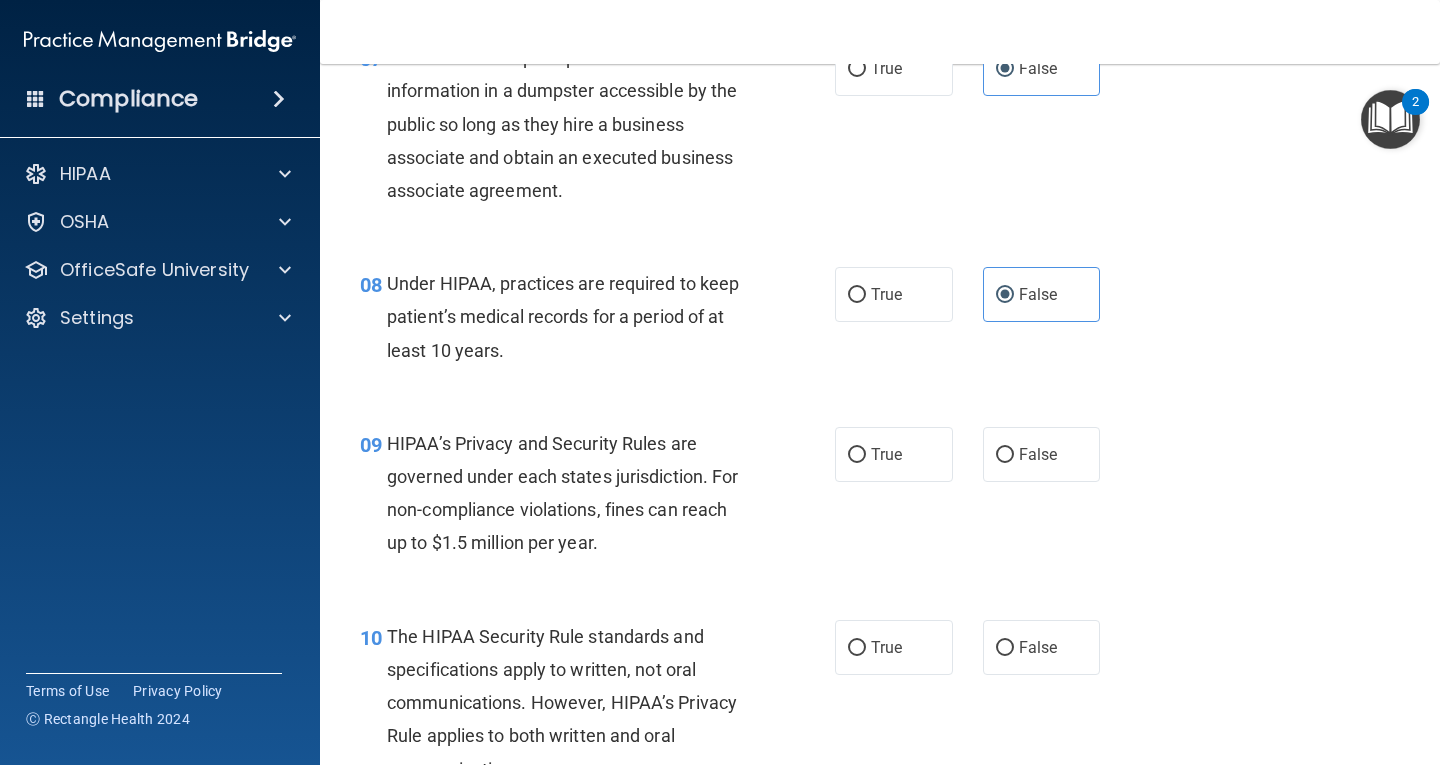 scroll, scrollTop: 1400, scrollLeft: 0, axis: vertical 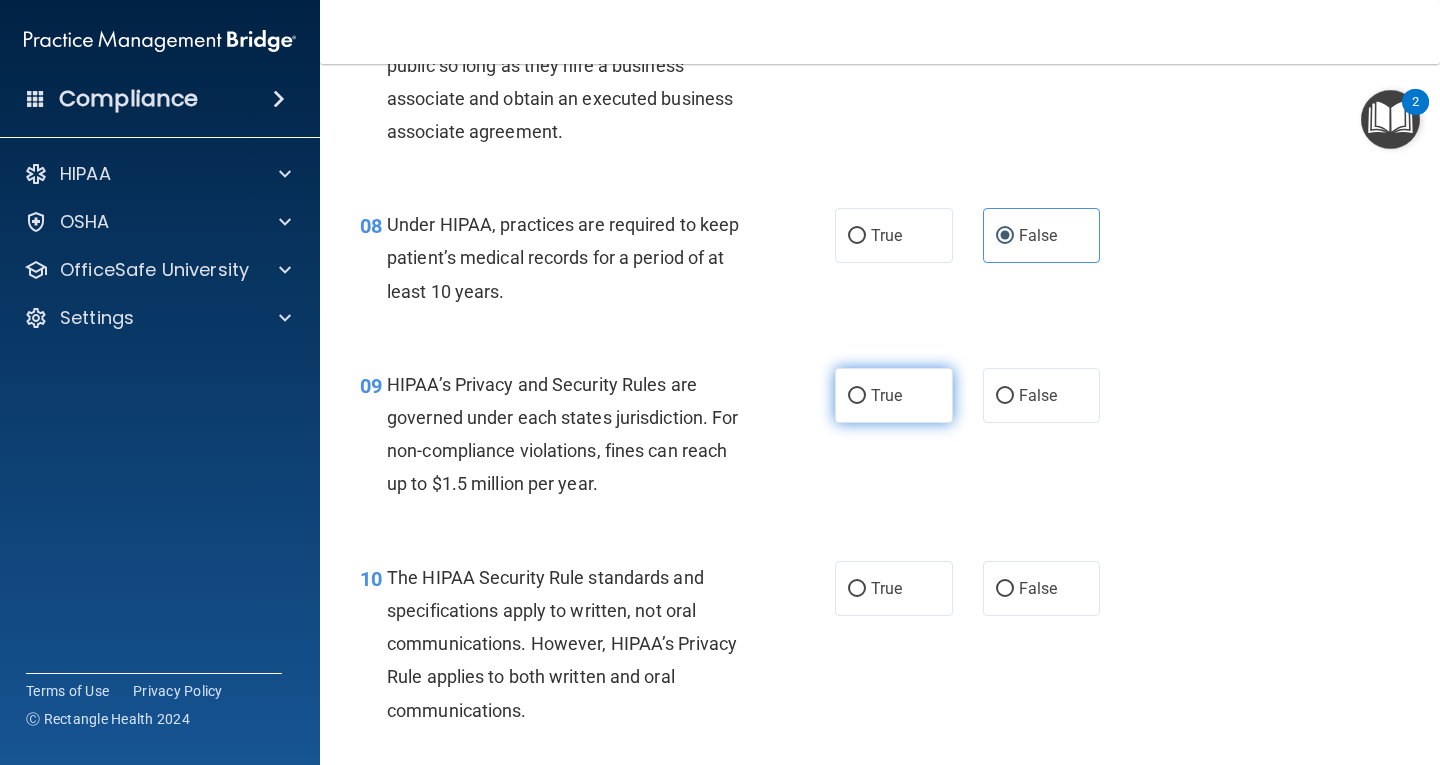 click on "True" at bounding box center (886, 395) 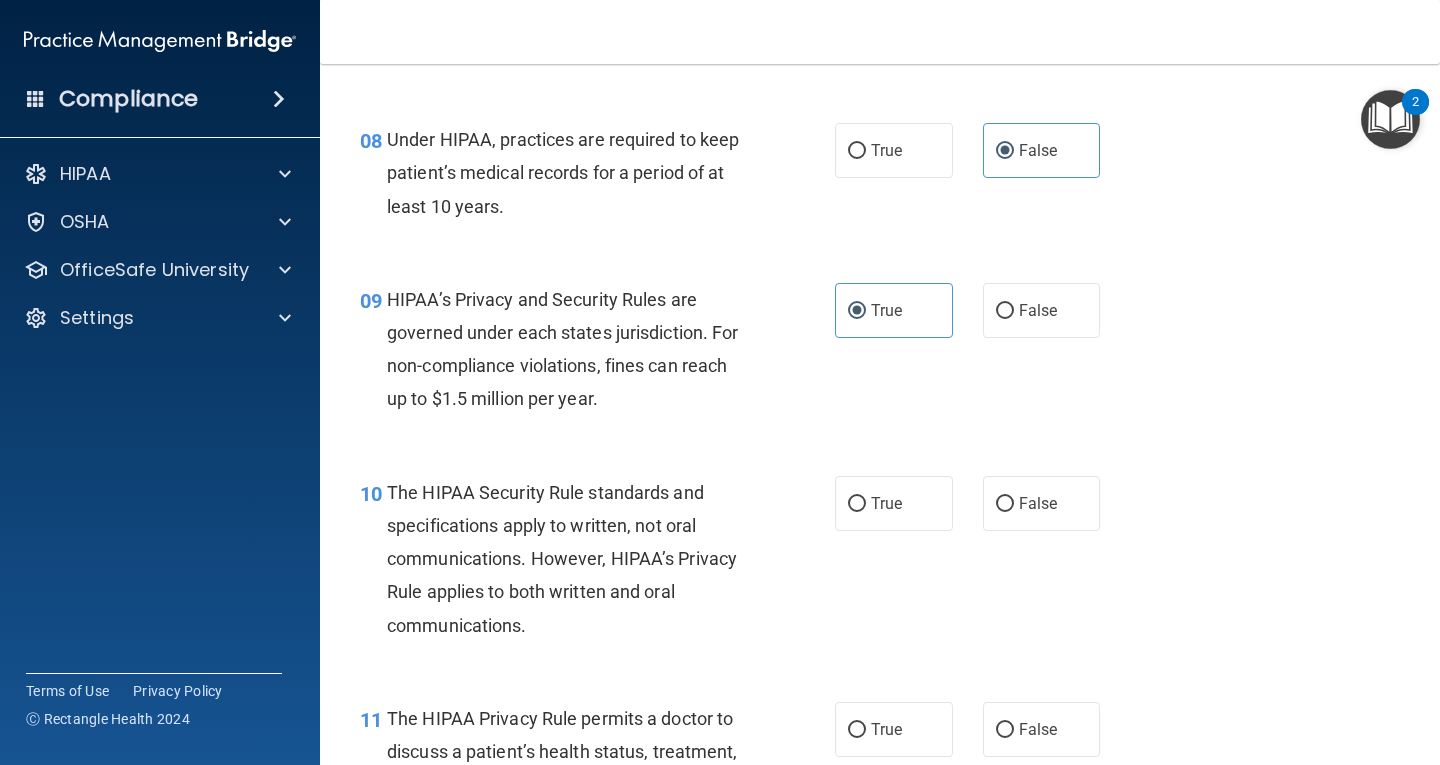 scroll, scrollTop: 1600, scrollLeft: 0, axis: vertical 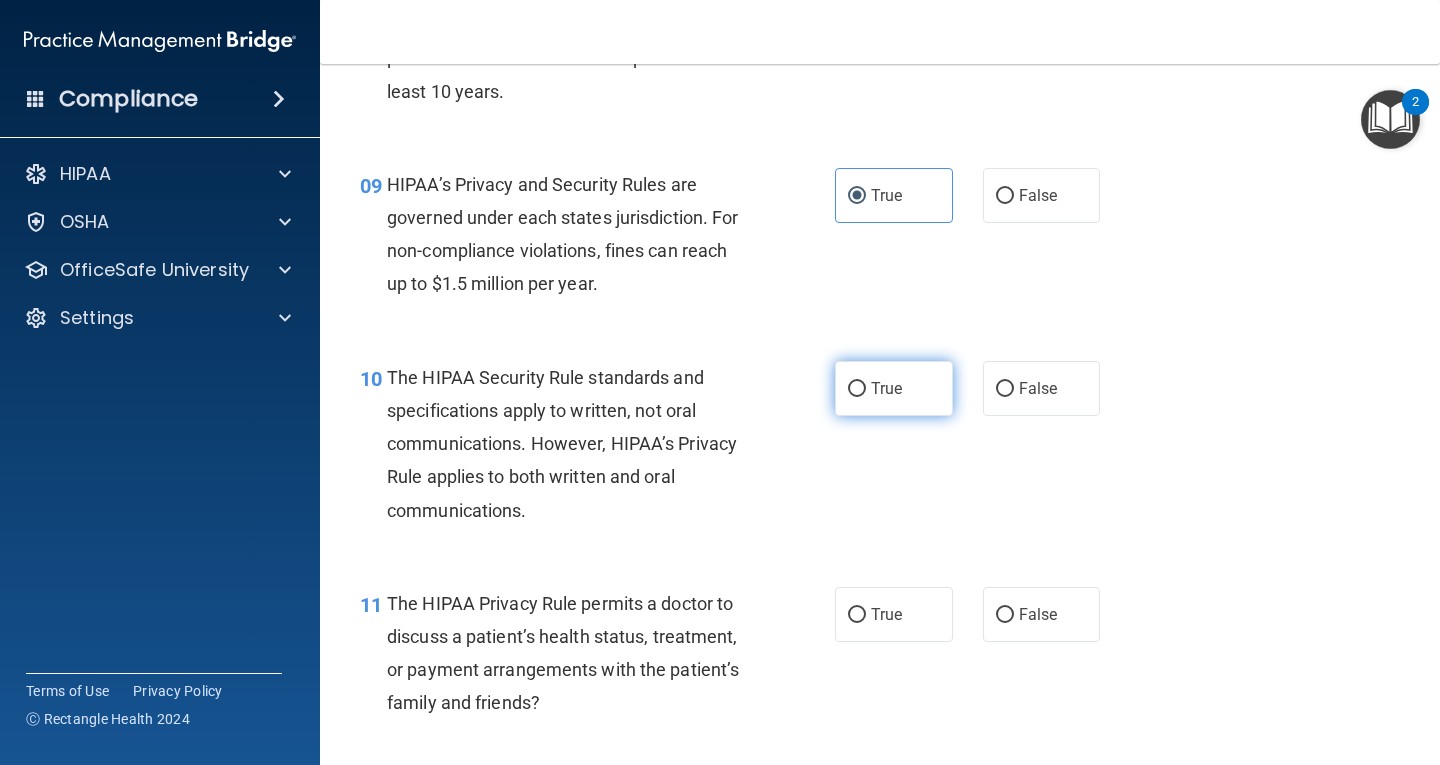 click on "True" at bounding box center [894, 388] 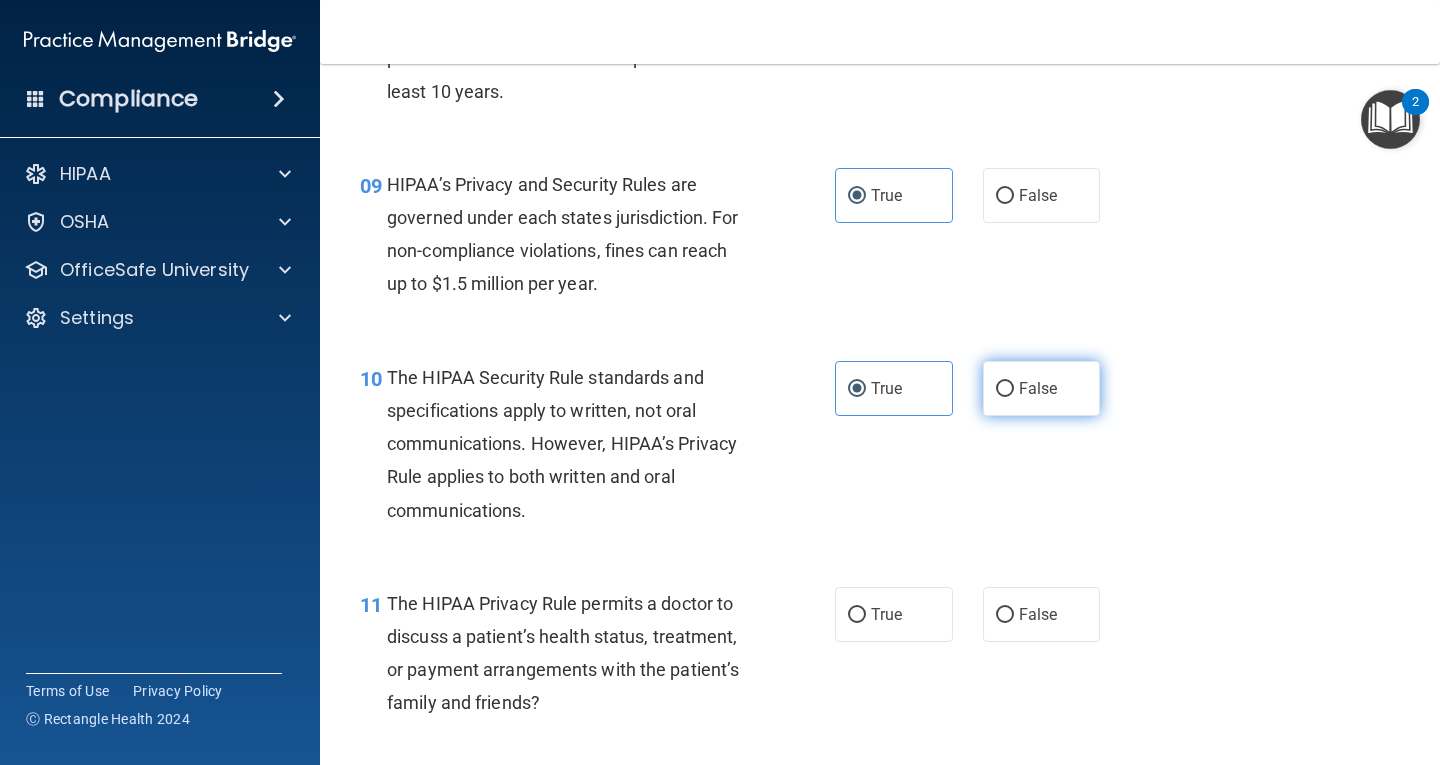 click on "False" at bounding box center [1042, 388] 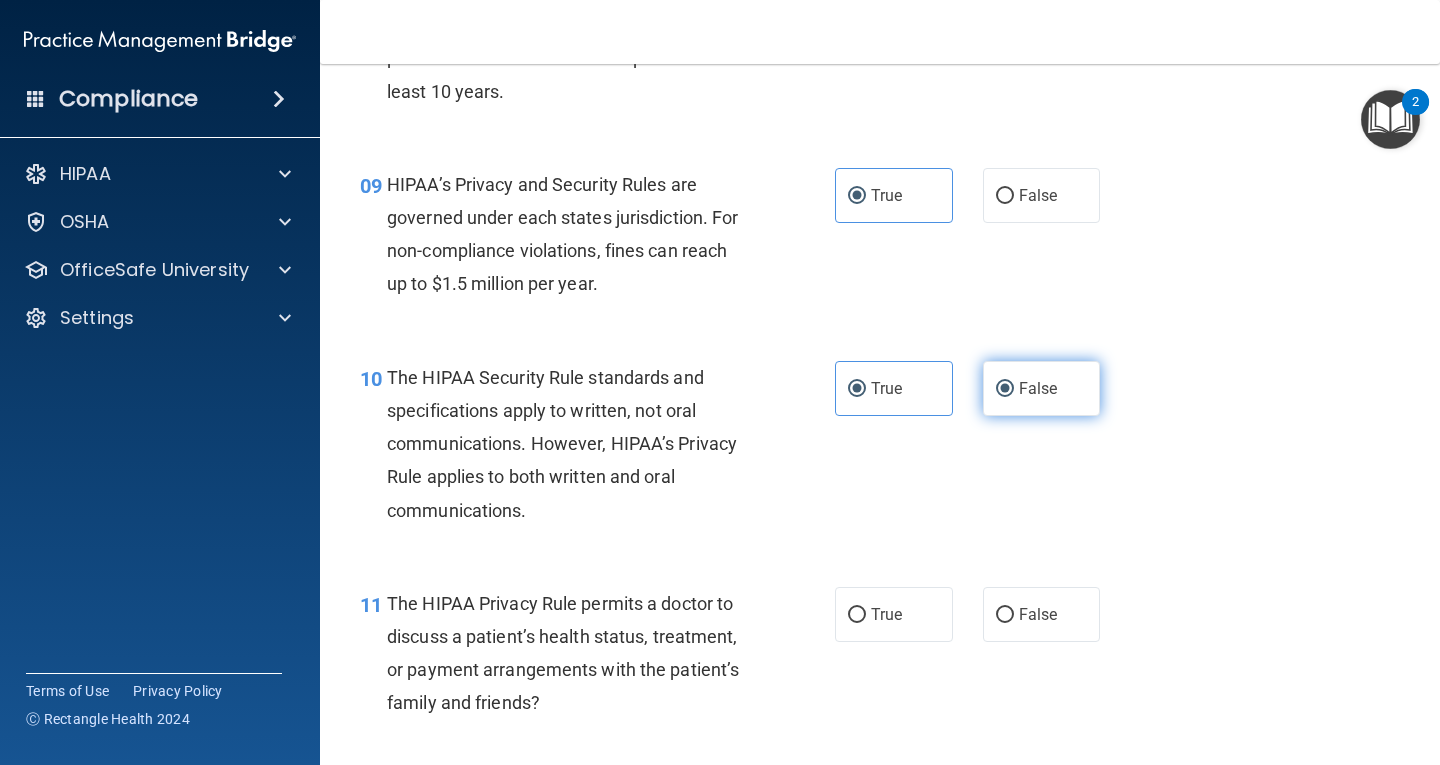 radio on "false" 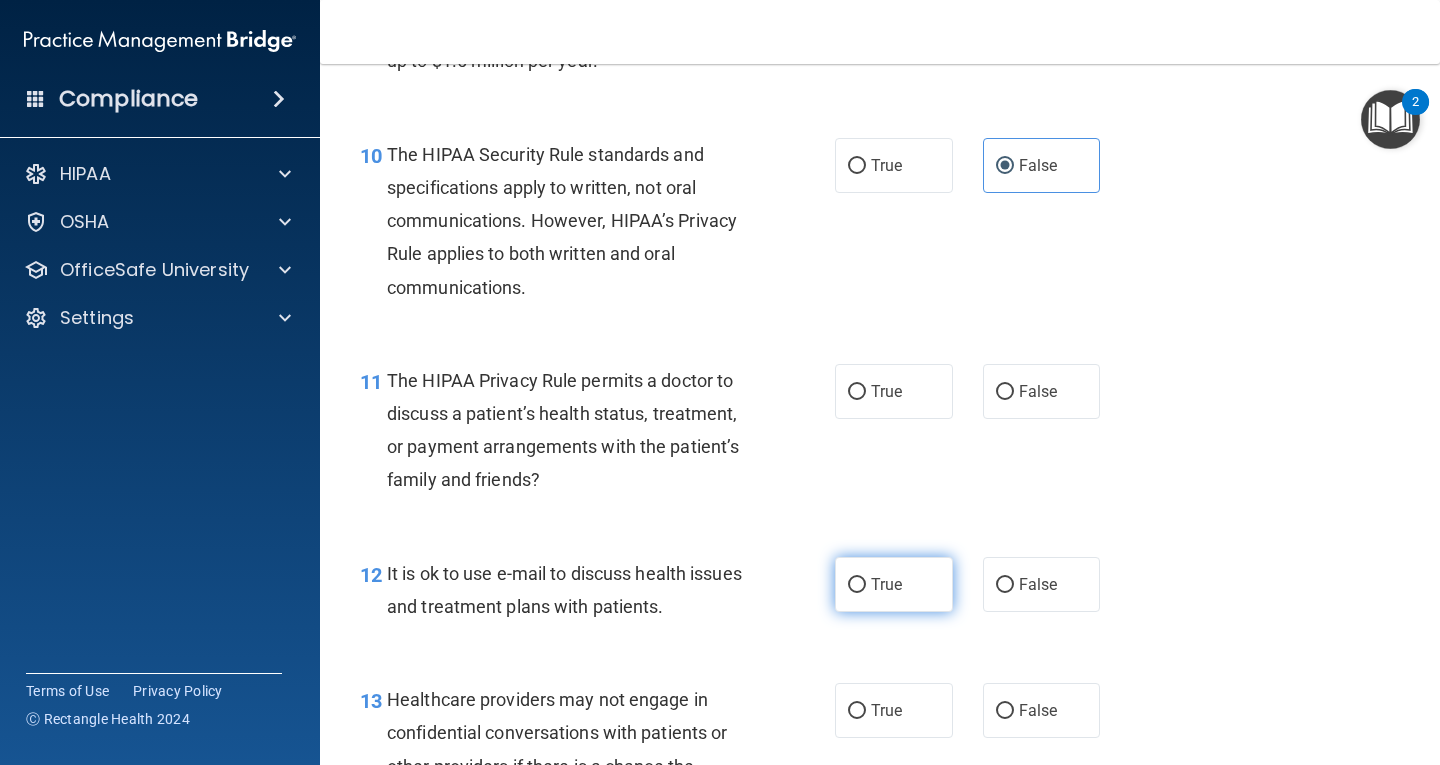 scroll, scrollTop: 1900, scrollLeft: 0, axis: vertical 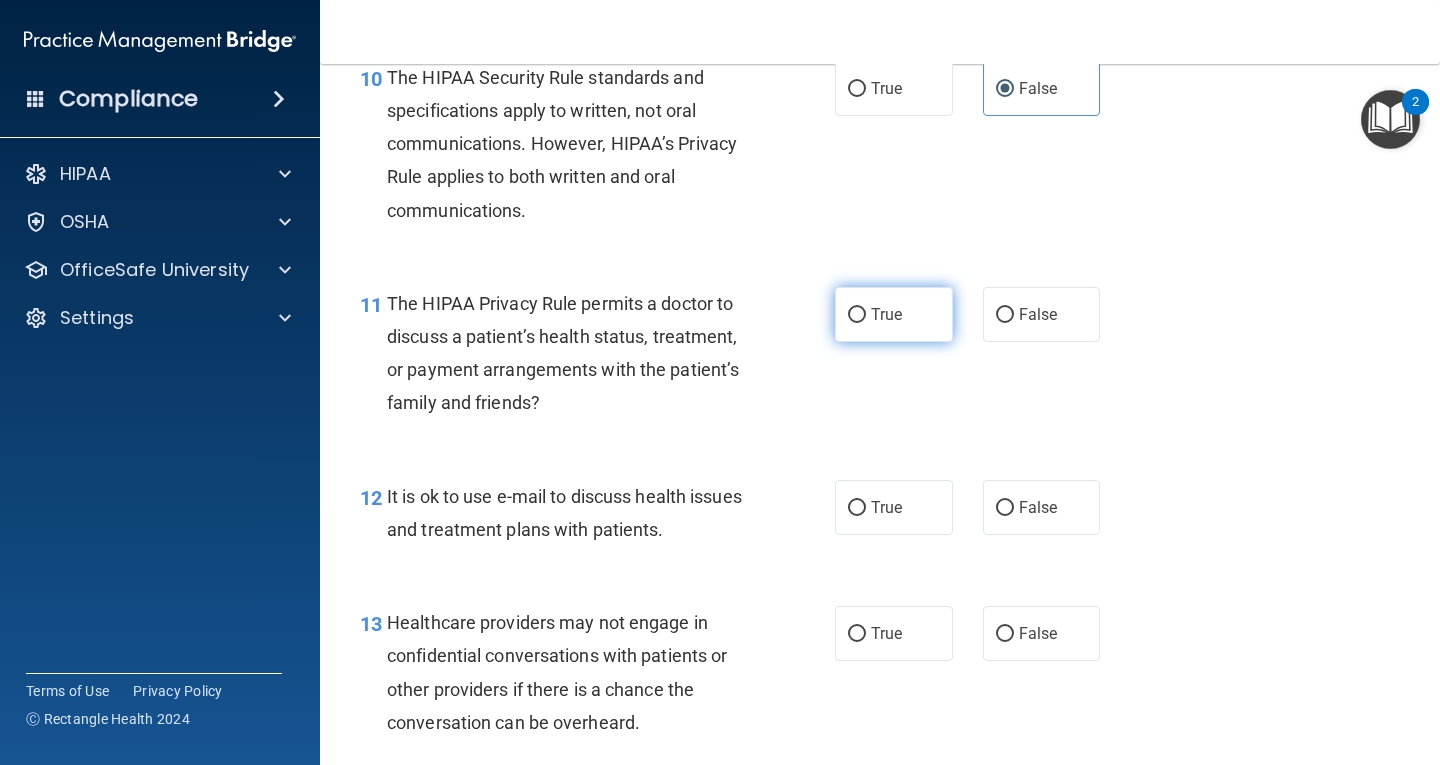click on "True" at bounding box center (886, 314) 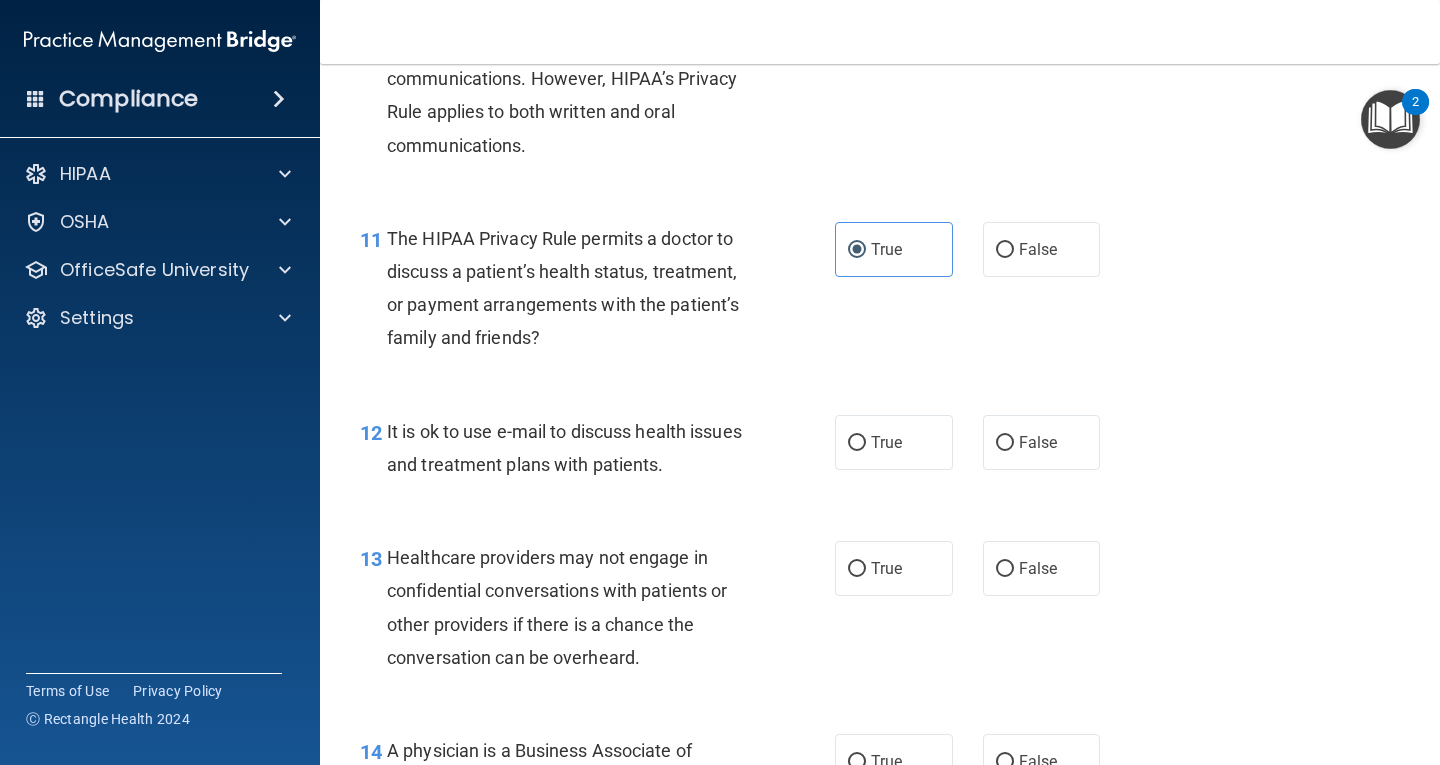 scroll, scrollTop: 2000, scrollLeft: 0, axis: vertical 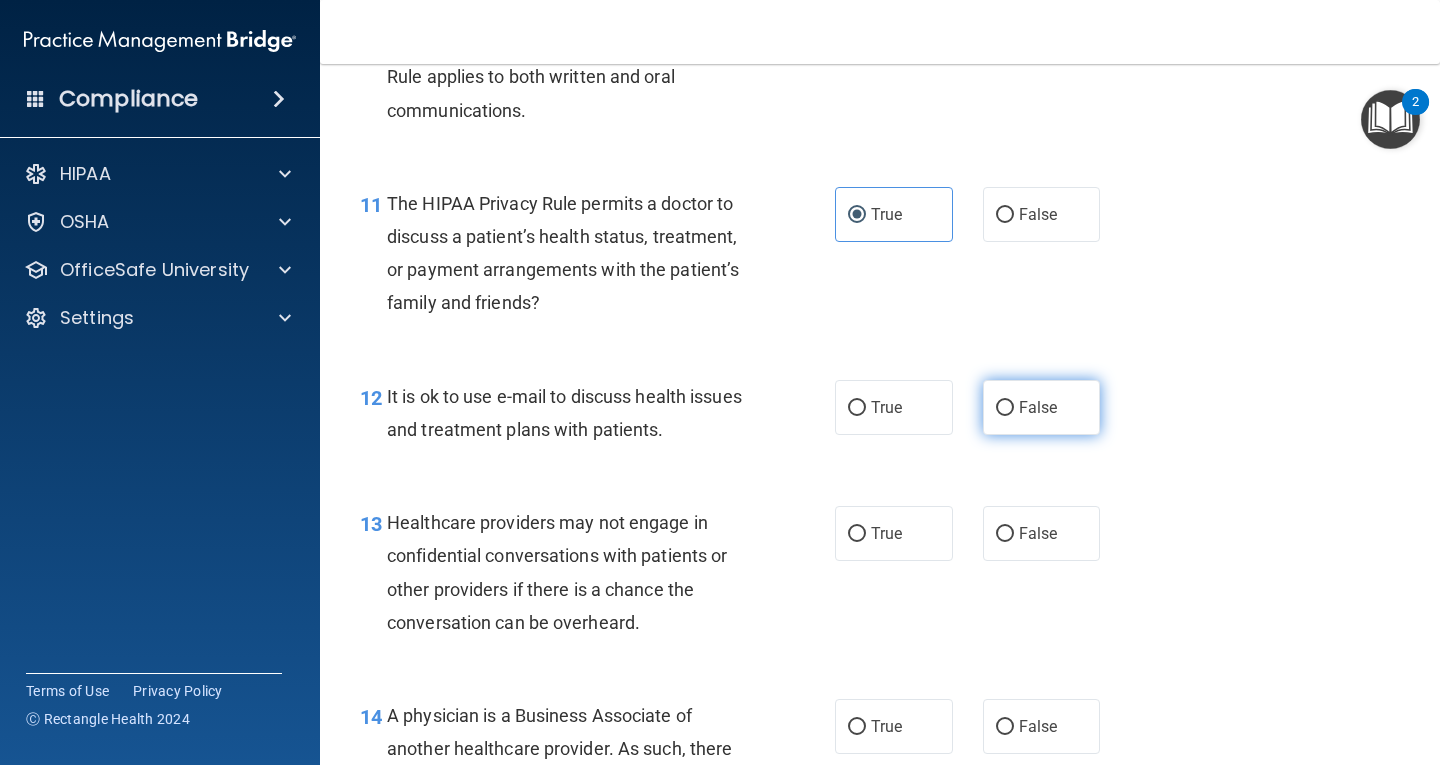 click on "False" at bounding box center (1005, 408) 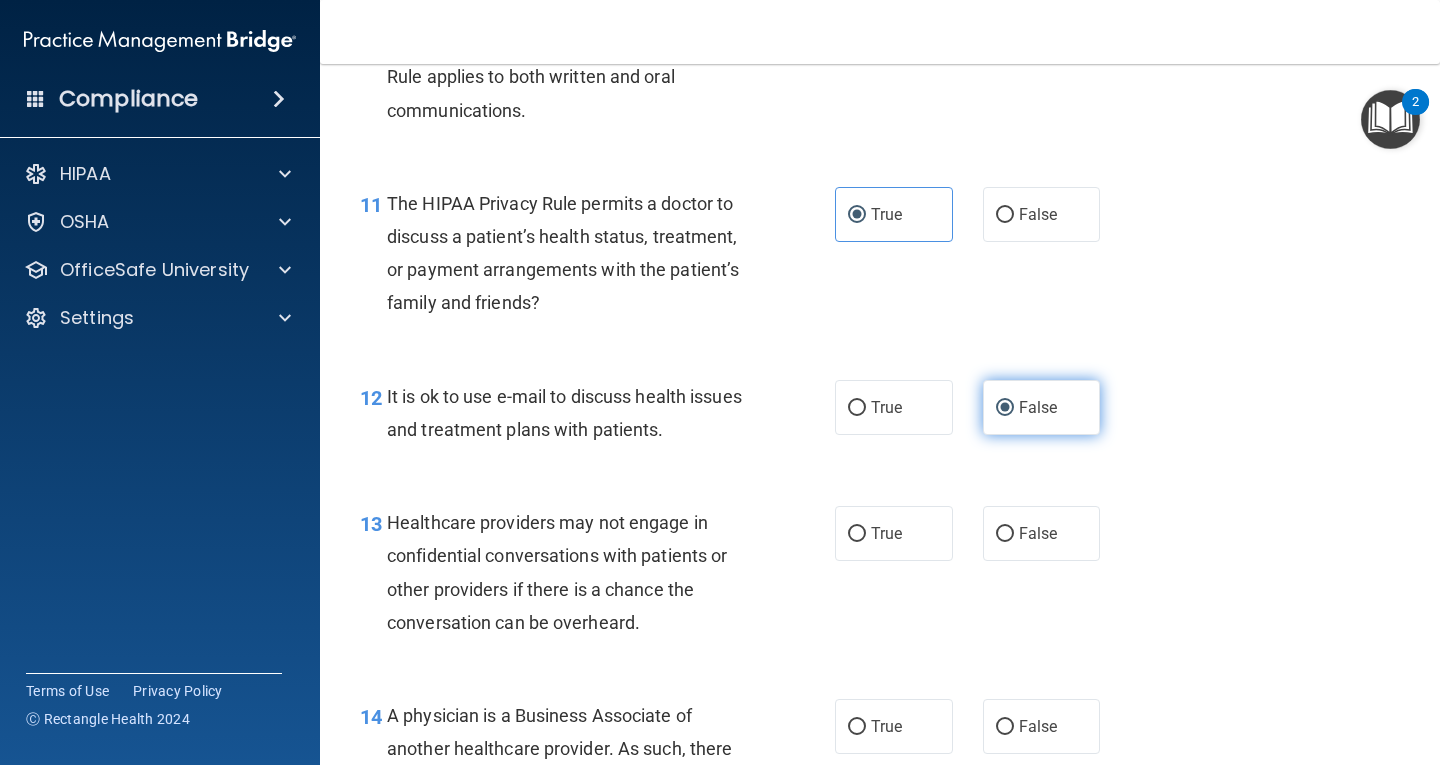 drag, startPoint x: 975, startPoint y: 421, endPoint x: 971, endPoint y: 447, distance: 26.305893 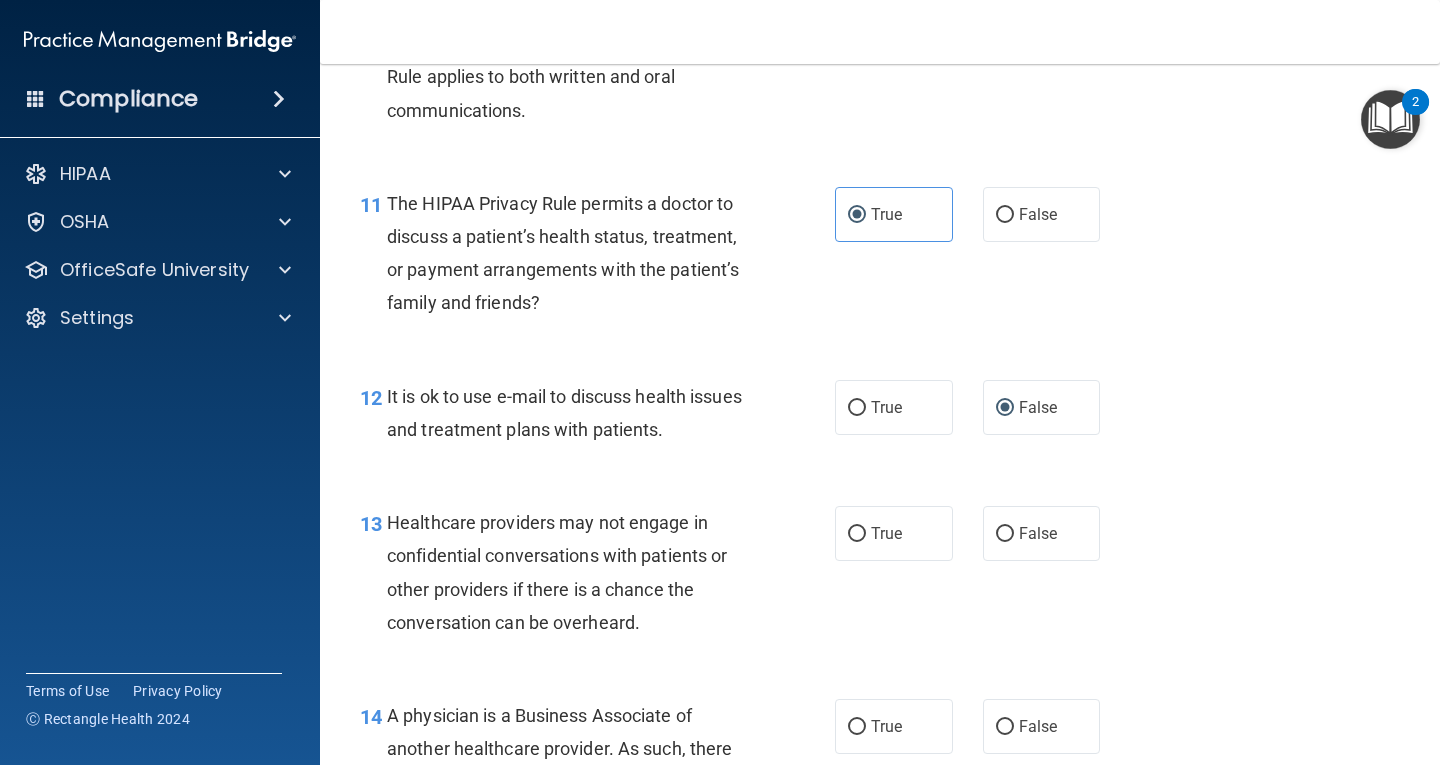 drag, startPoint x: 971, startPoint y: 447, endPoint x: 688, endPoint y: 436, distance: 283.2137 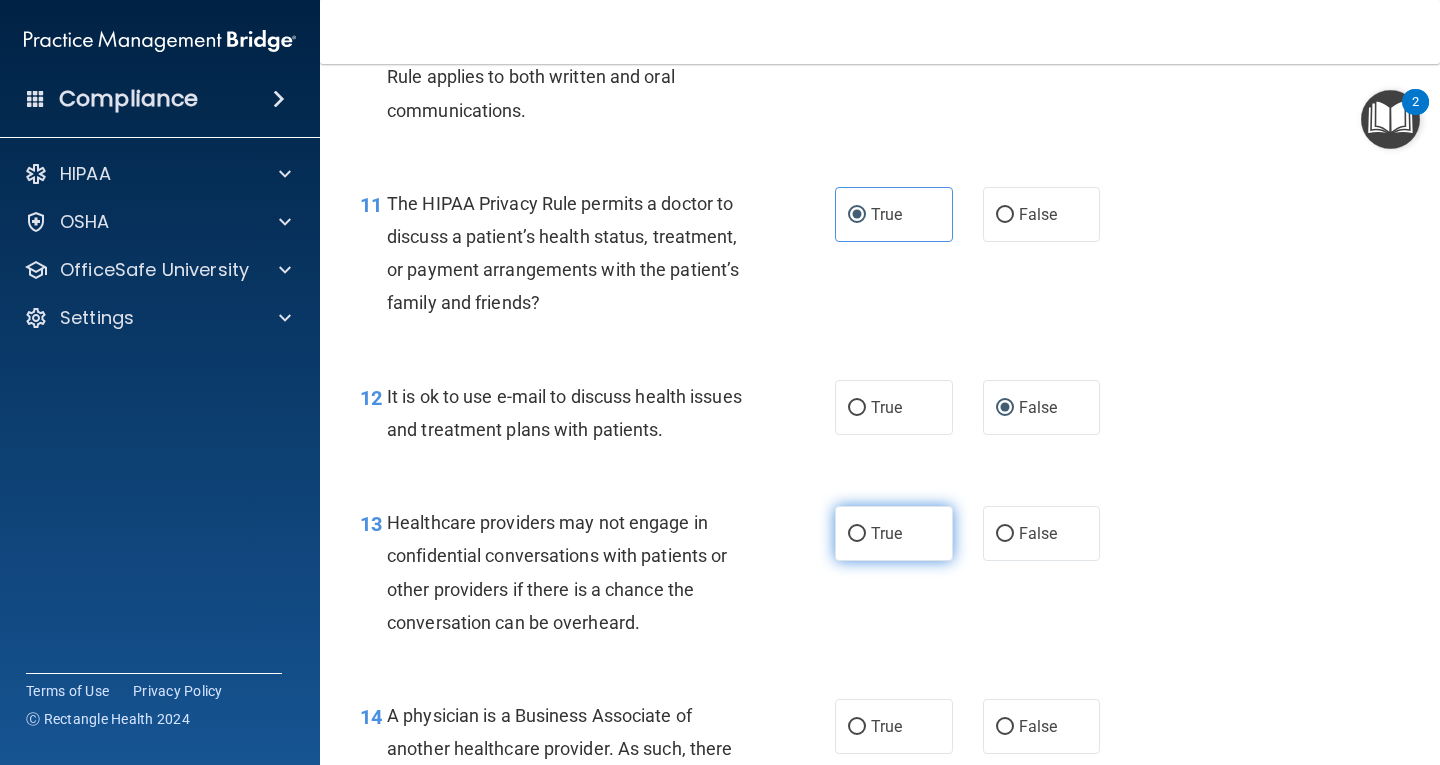click on "True" at bounding box center [894, 533] 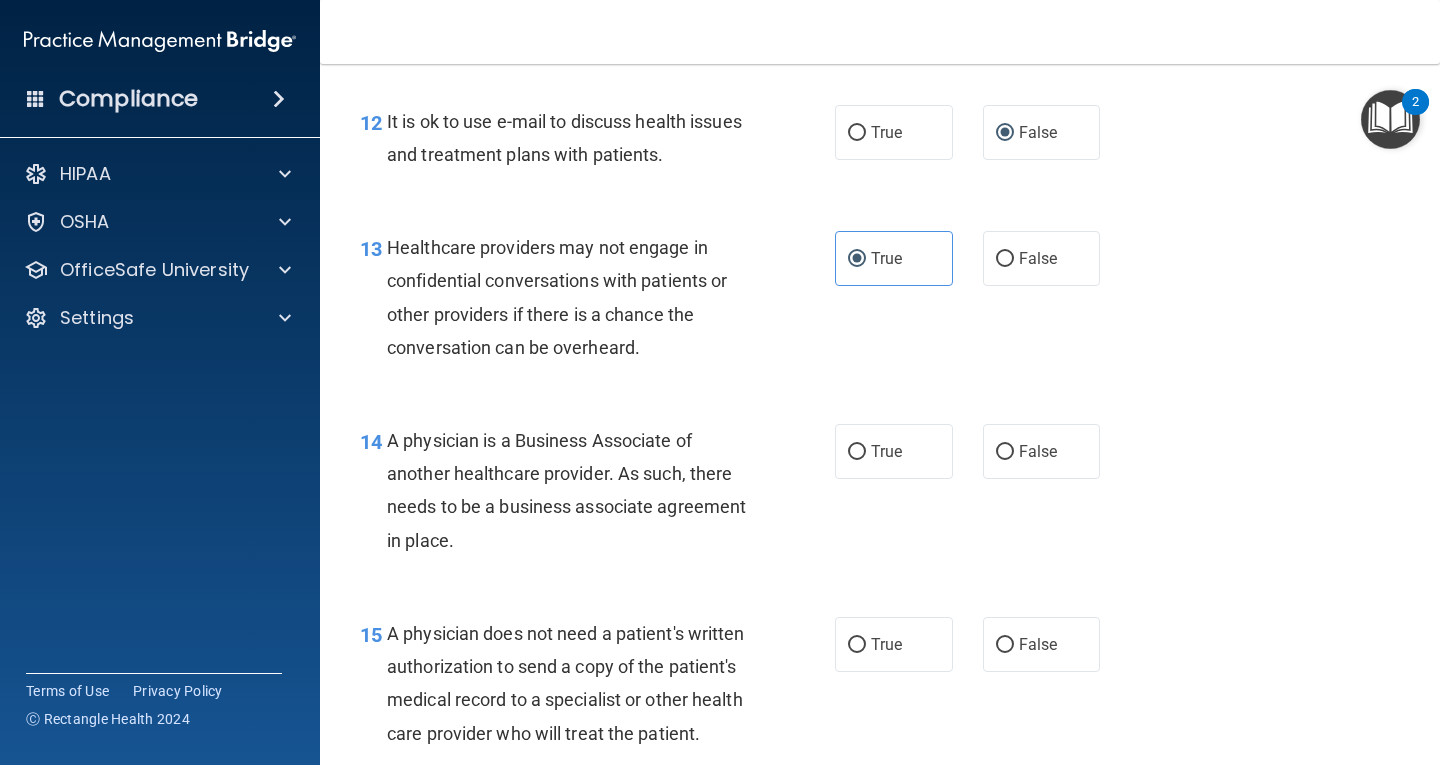 scroll, scrollTop: 2300, scrollLeft: 0, axis: vertical 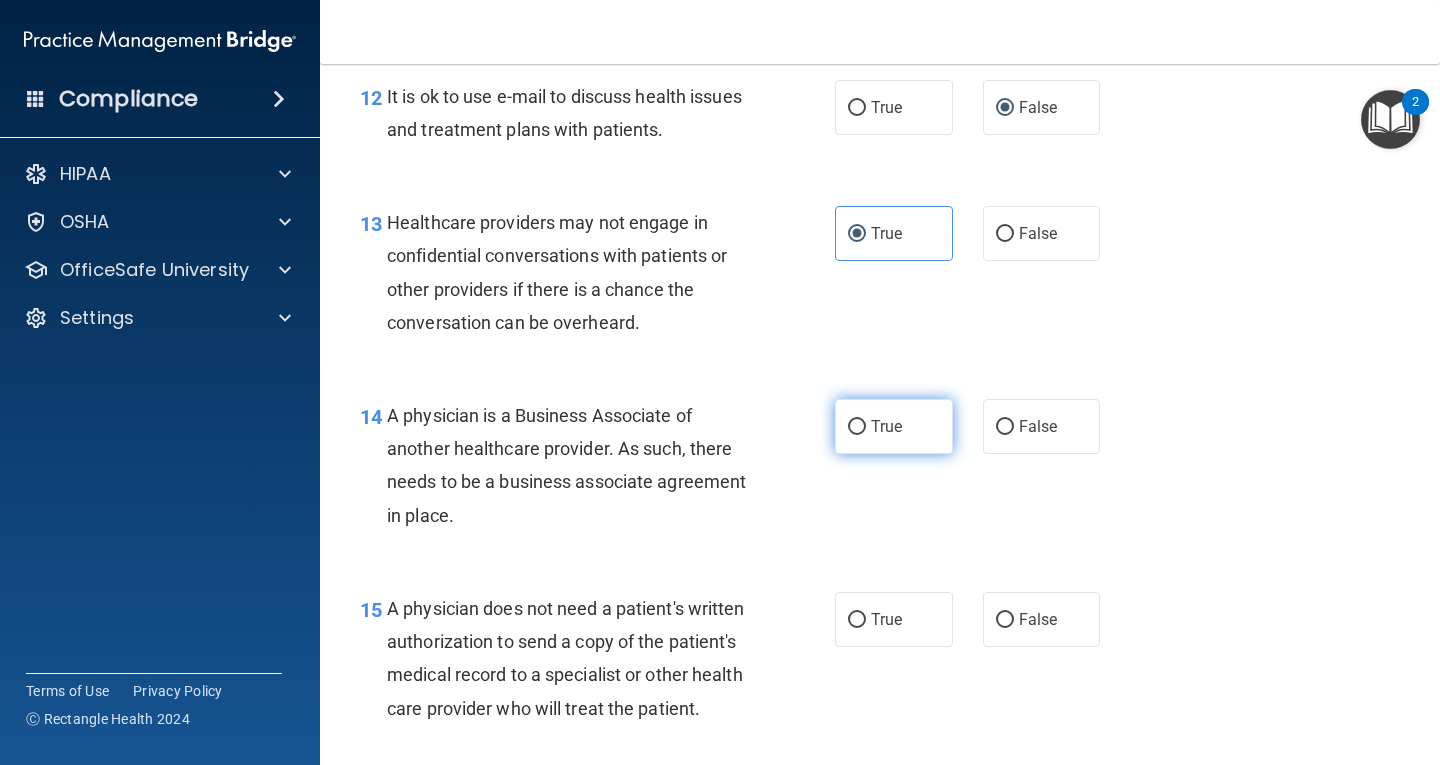 click on "True" at bounding box center [894, 426] 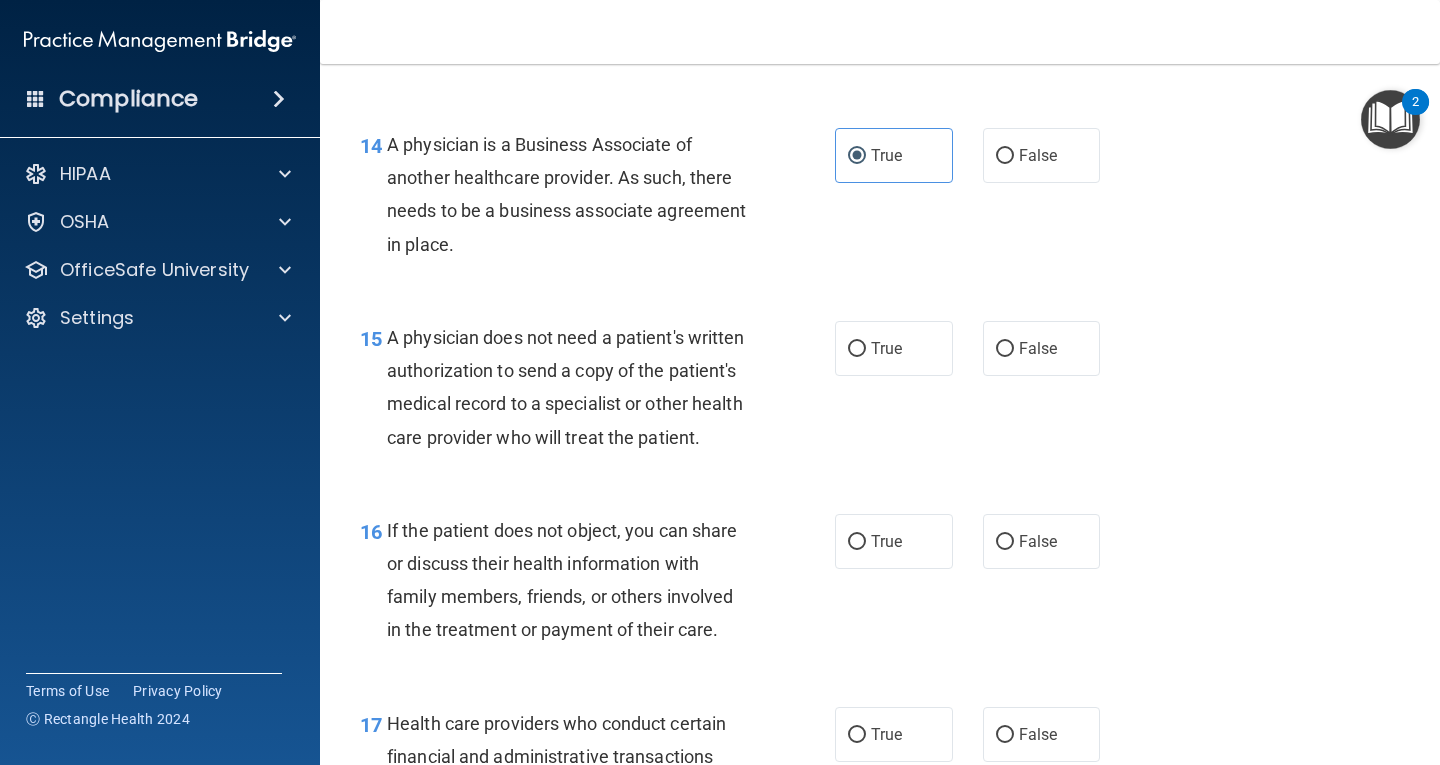 scroll, scrollTop: 2600, scrollLeft: 0, axis: vertical 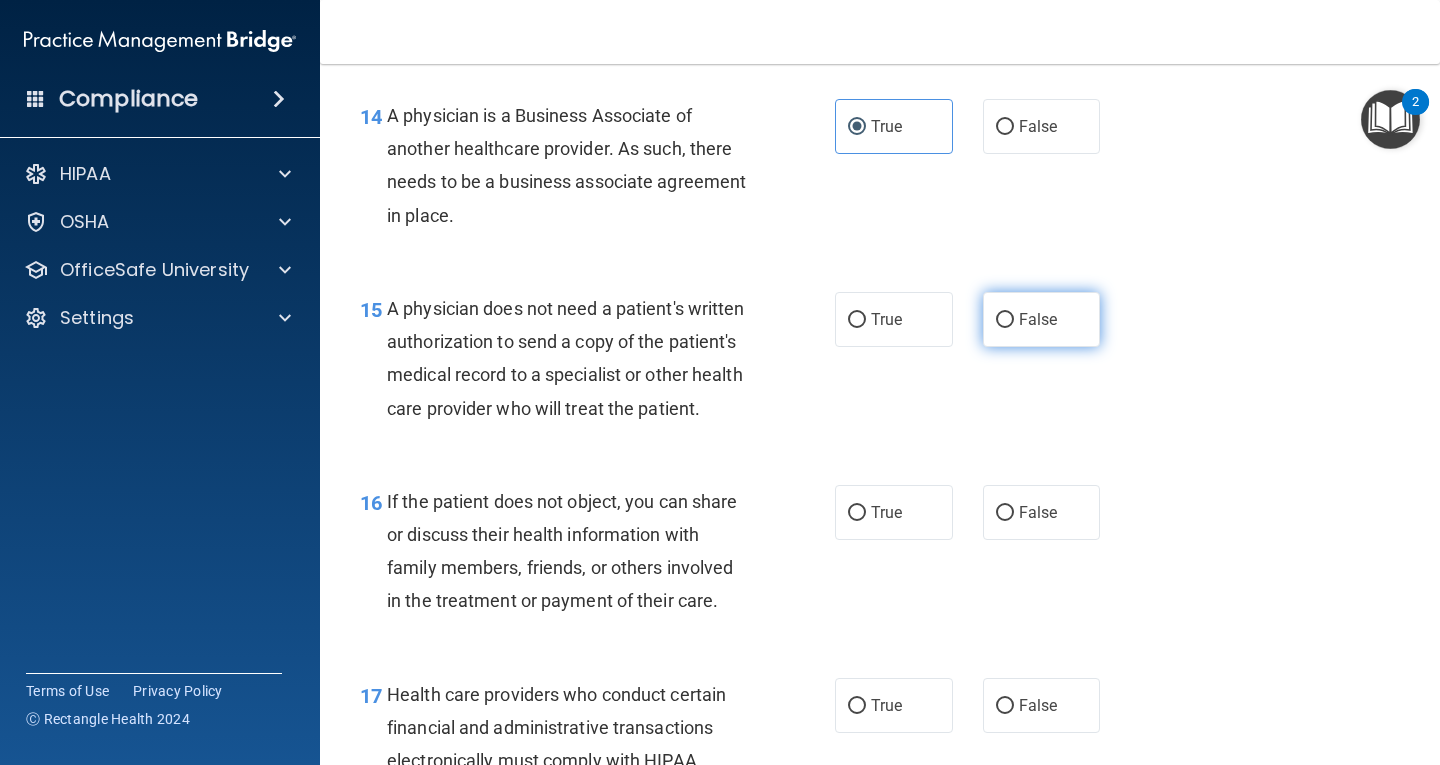 click on "False" at bounding box center (1005, 320) 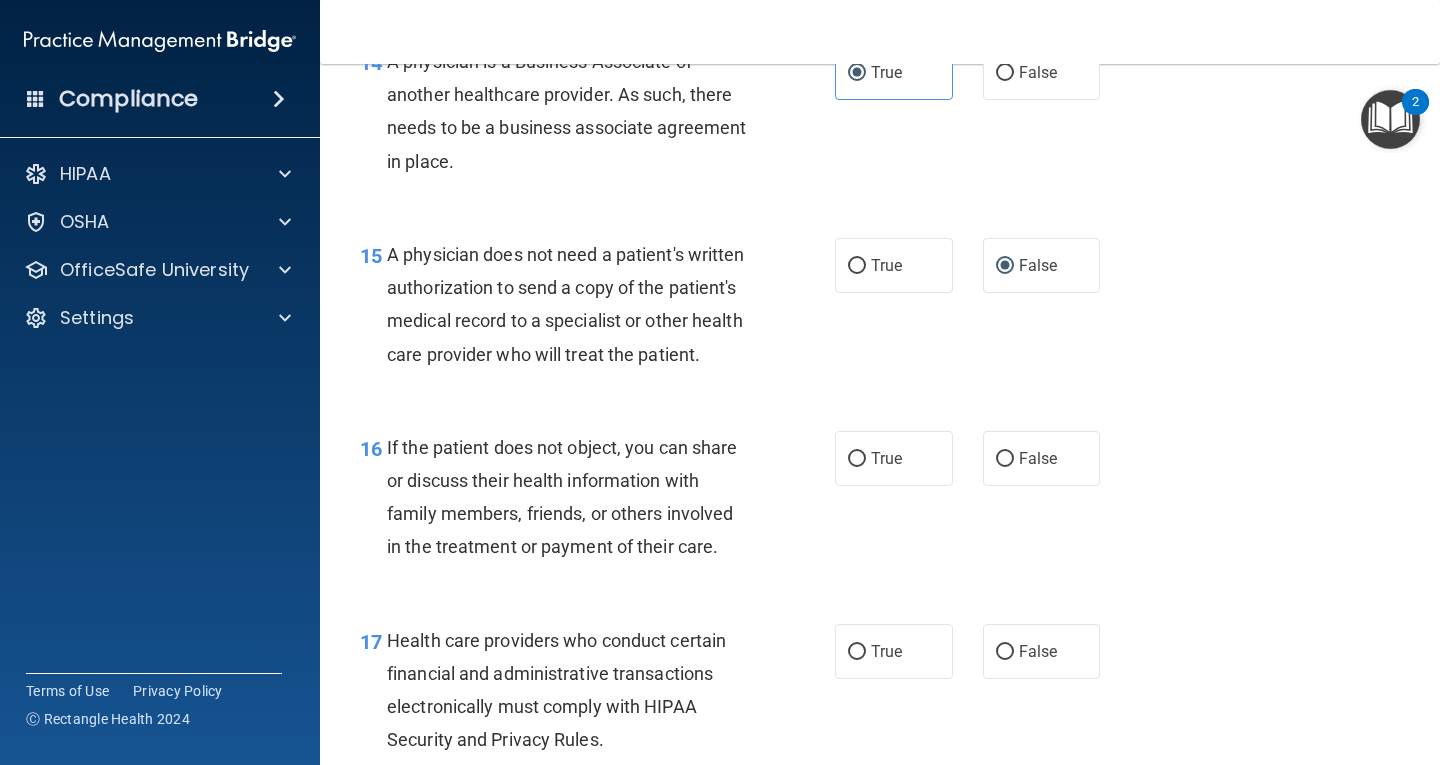 scroll, scrollTop: 2700, scrollLeft: 0, axis: vertical 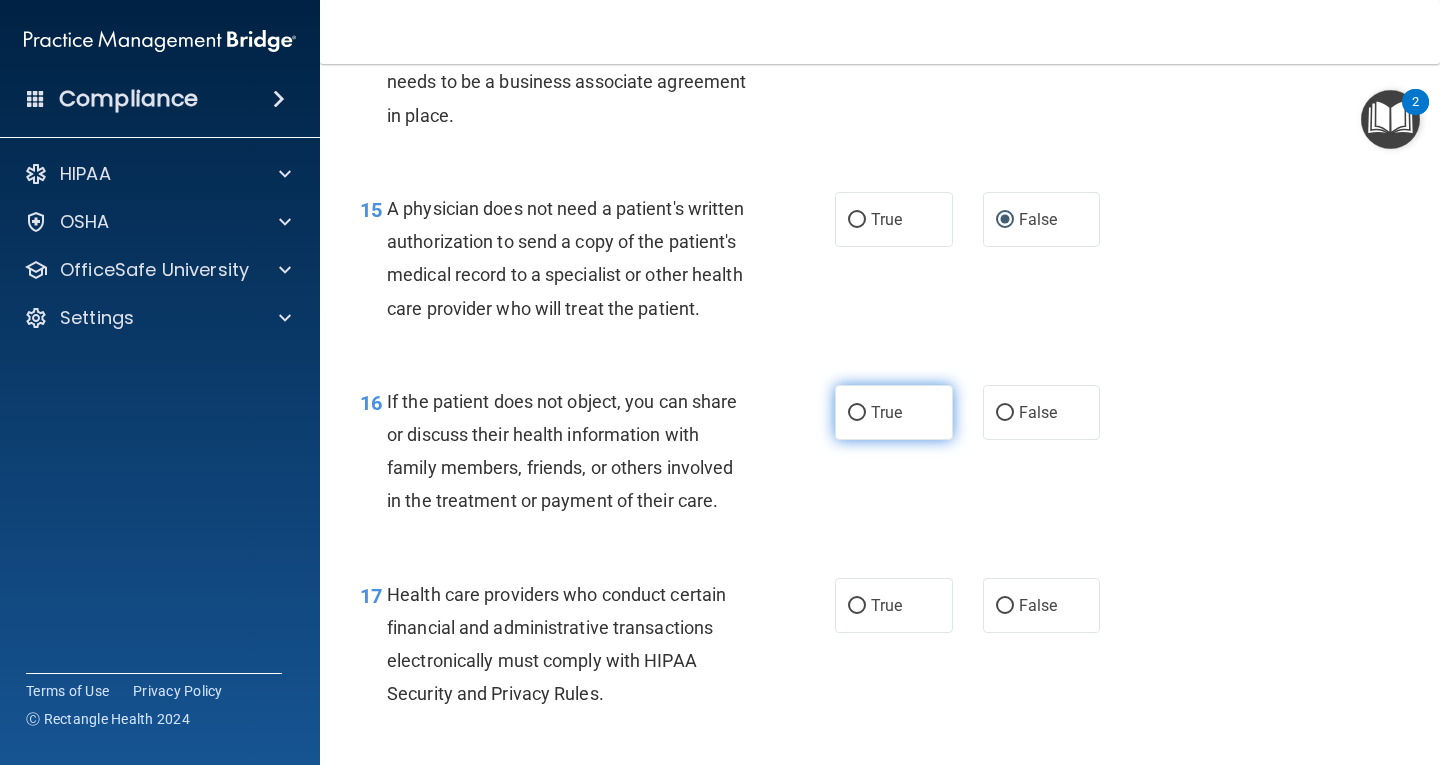click on "True" at bounding box center (886, 412) 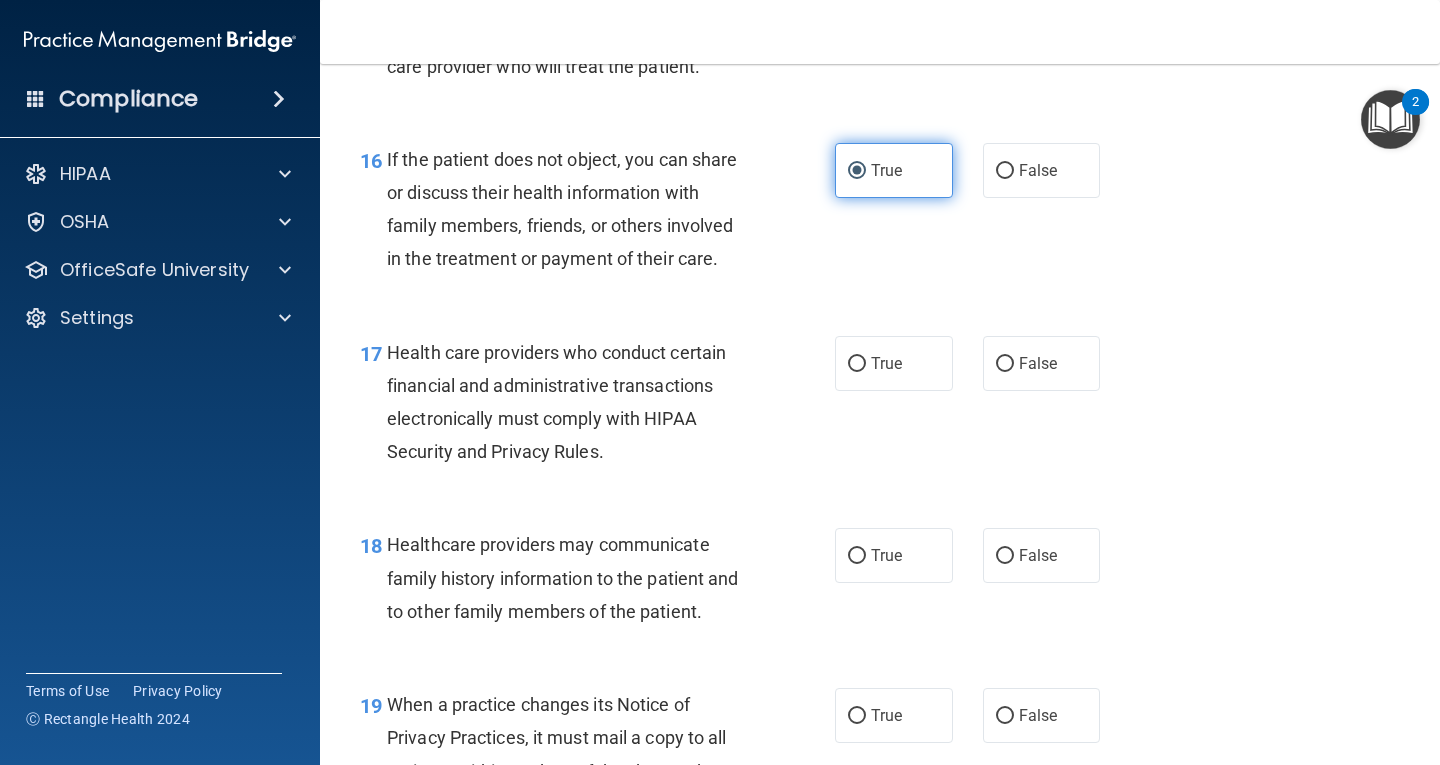 scroll, scrollTop: 3000, scrollLeft: 0, axis: vertical 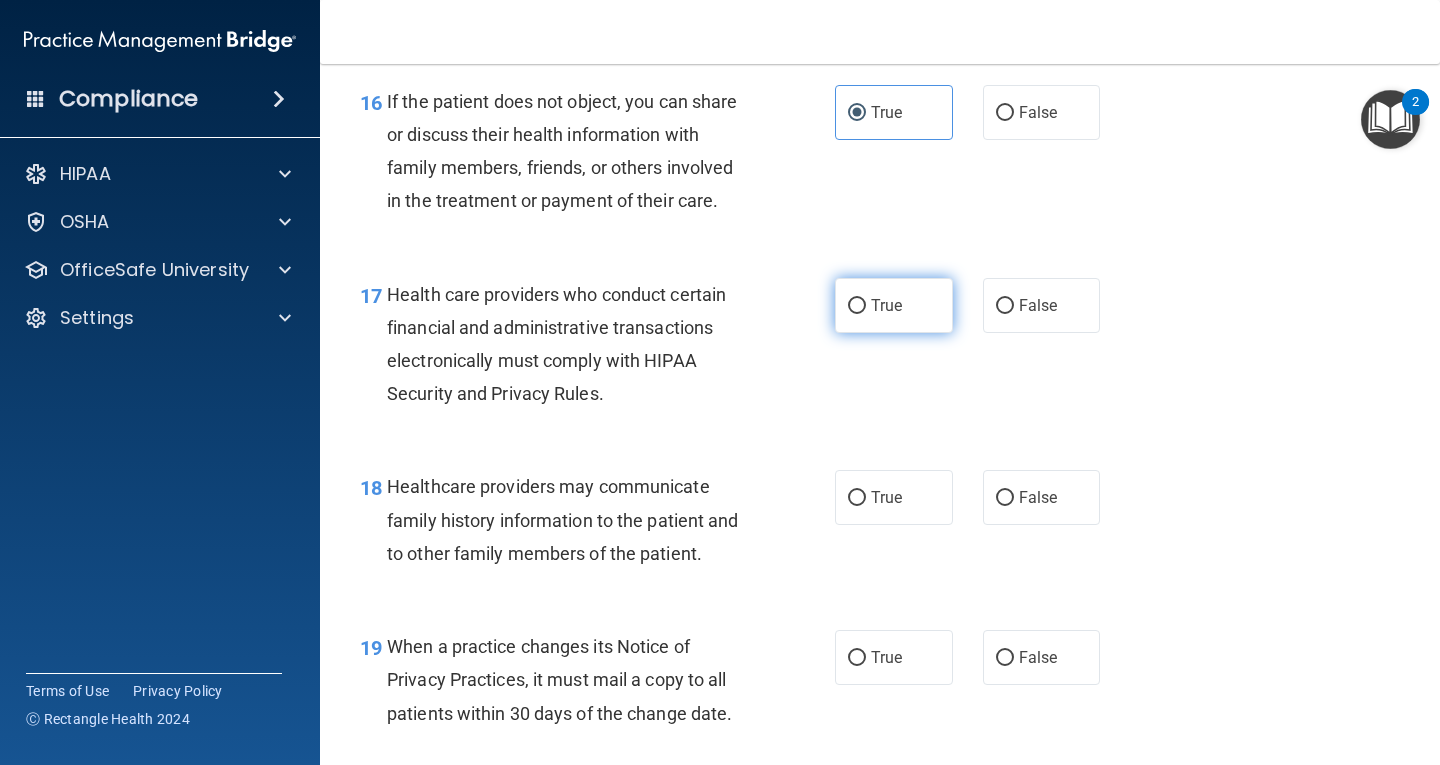 click on "True" at bounding box center (886, 305) 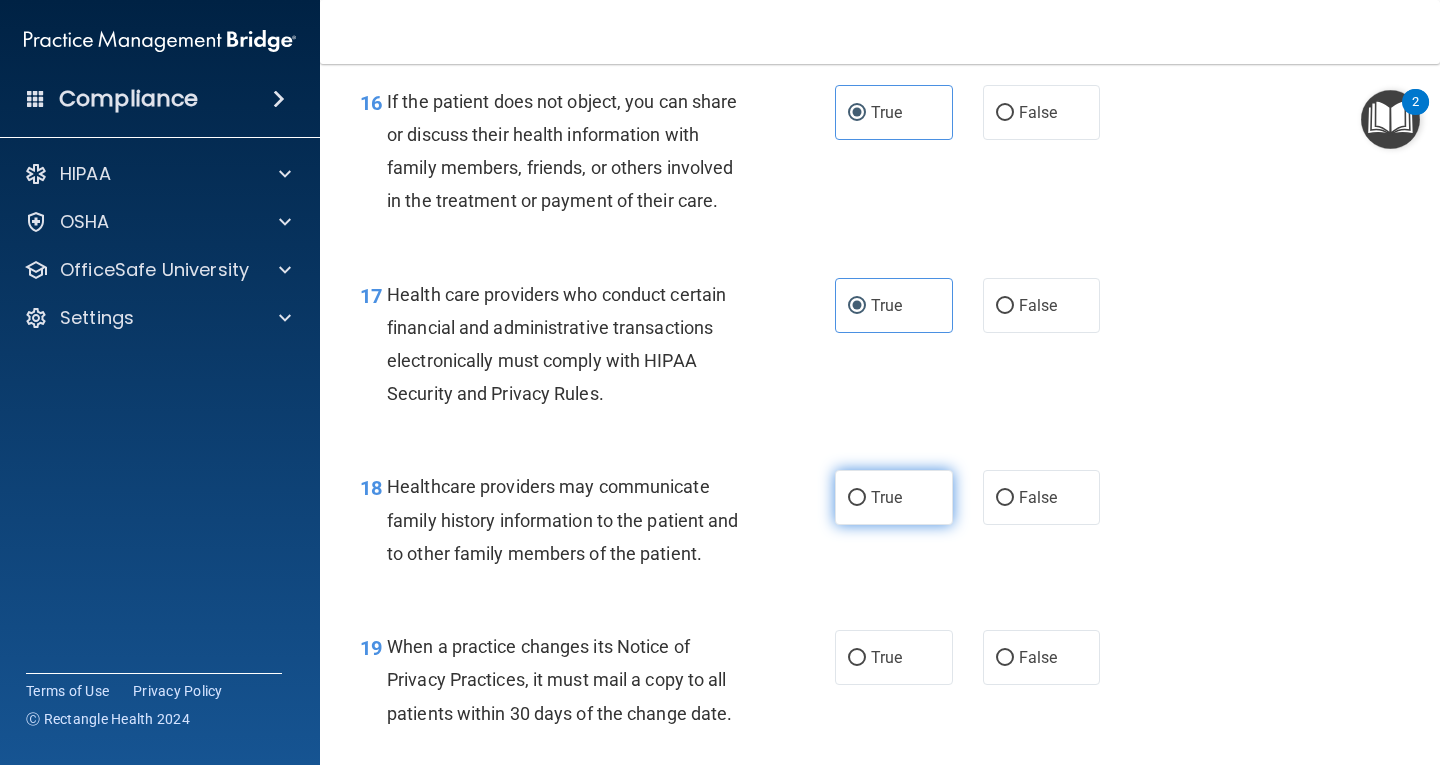 click on "True" at bounding box center [886, 497] 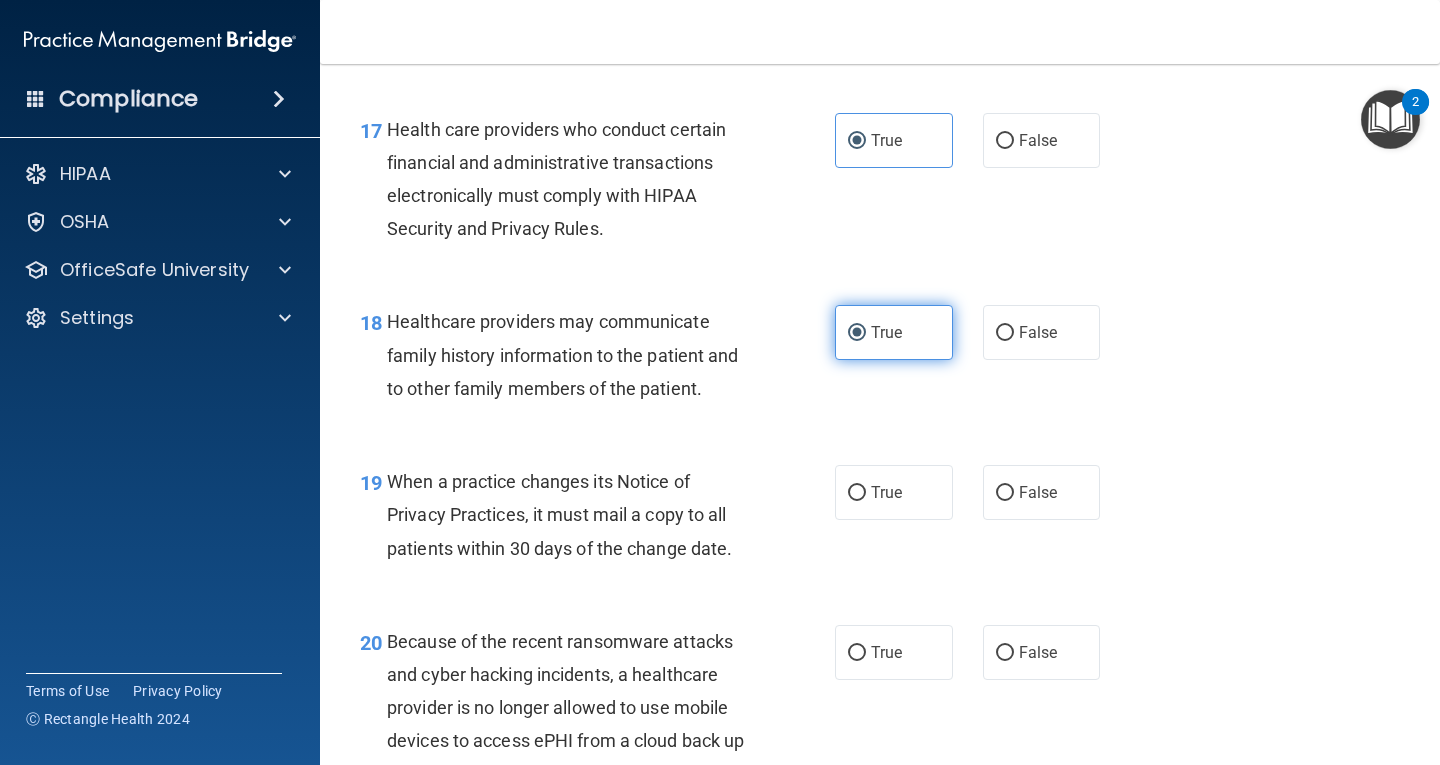 scroll, scrollTop: 3200, scrollLeft: 0, axis: vertical 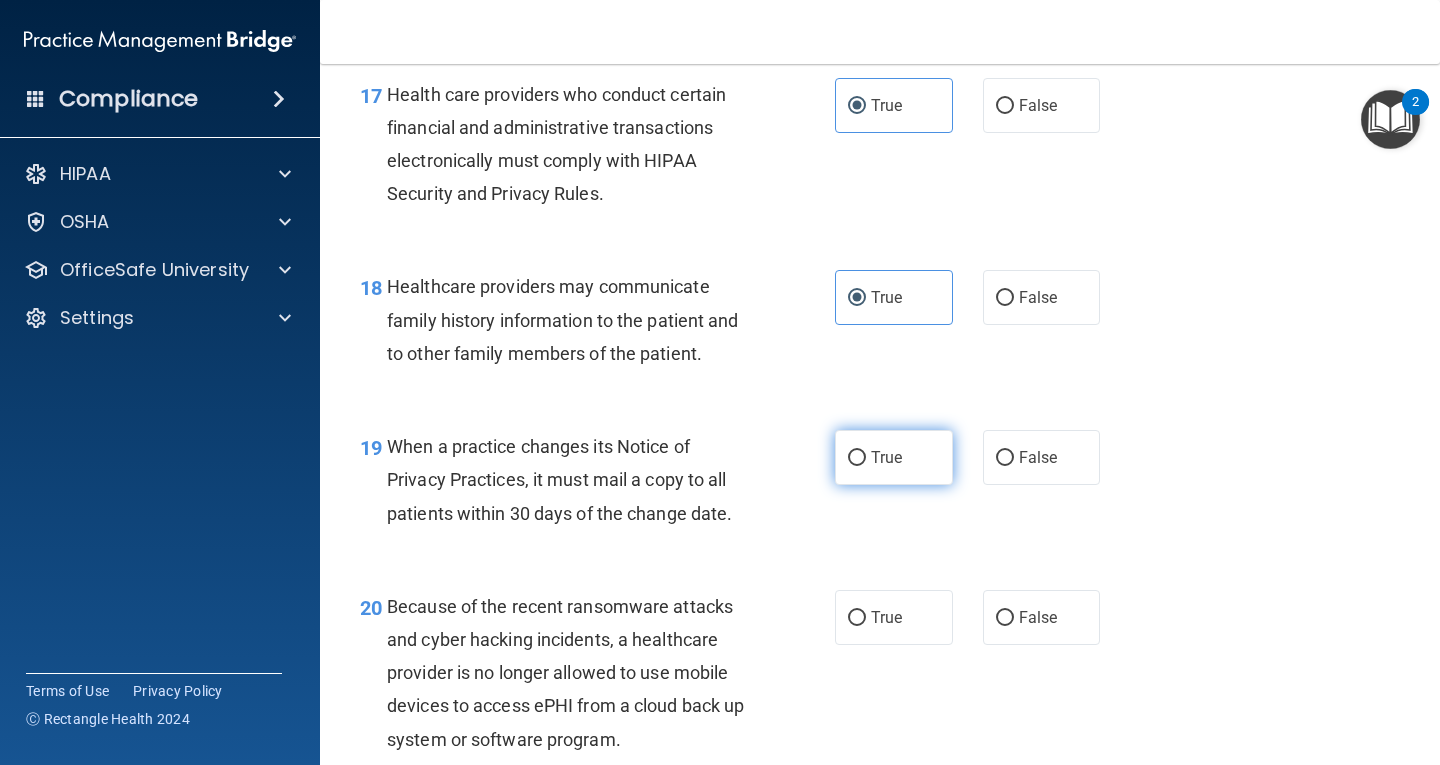 click on "True" at bounding box center [894, 457] 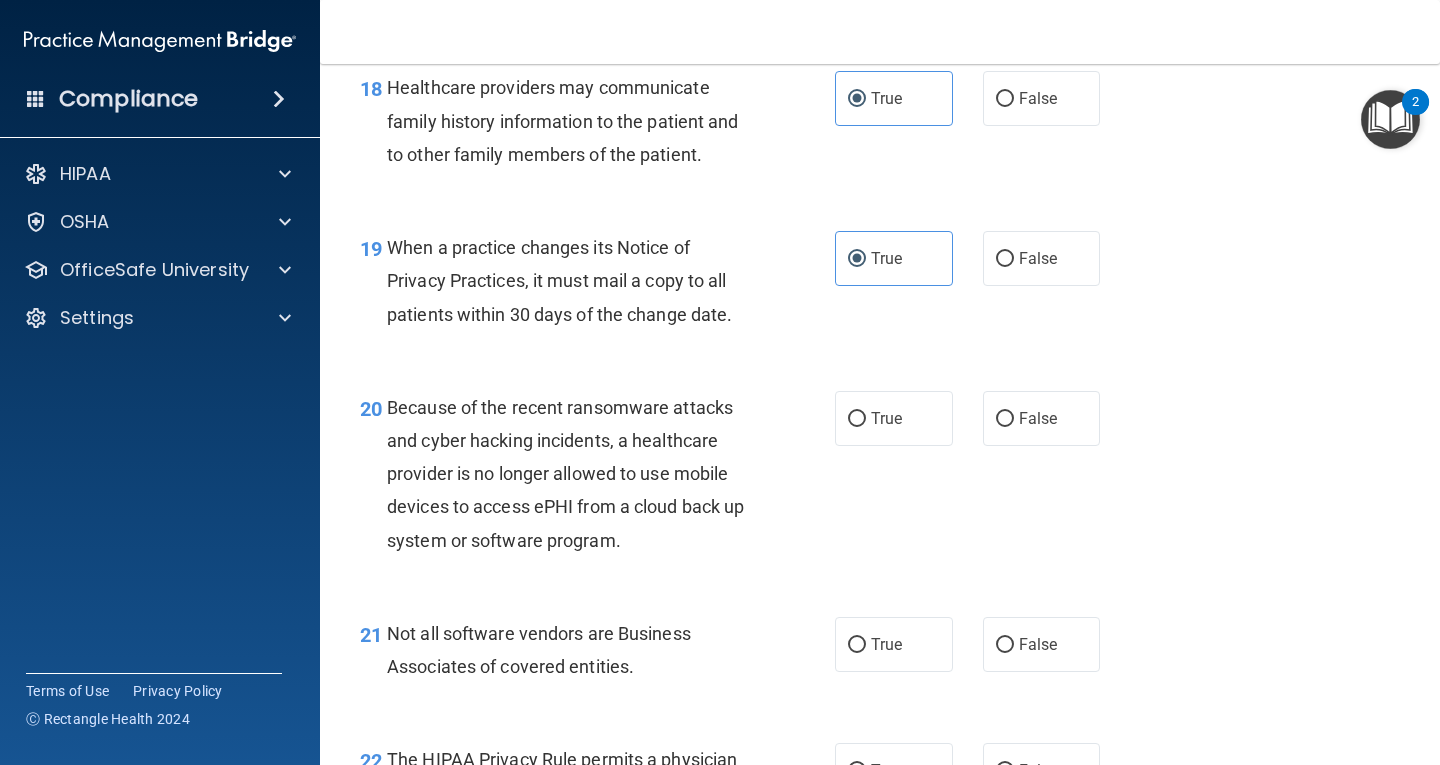 scroll, scrollTop: 3400, scrollLeft: 0, axis: vertical 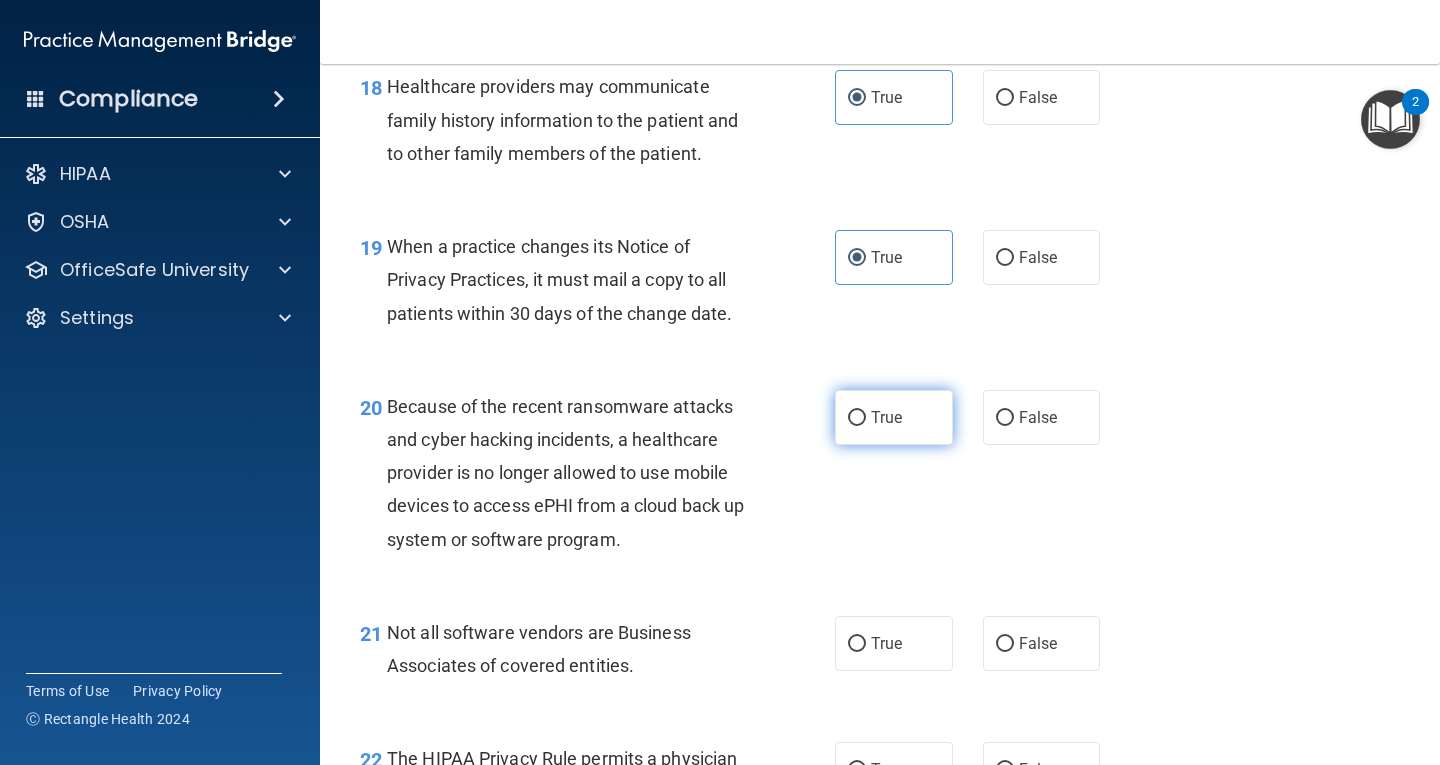 click on "True" at bounding box center (894, 417) 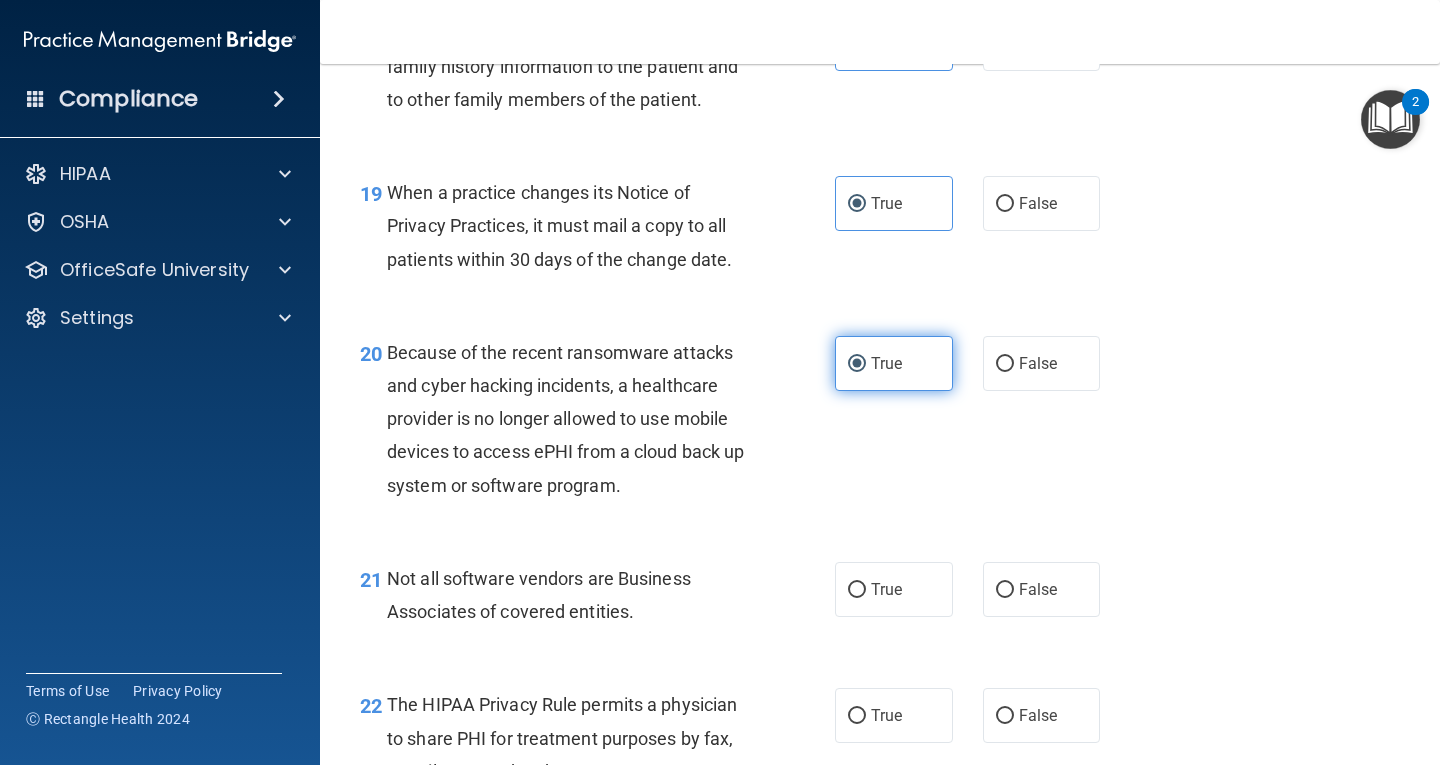 scroll, scrollTop: 3700, scrollLeft: 0, axis: vertical 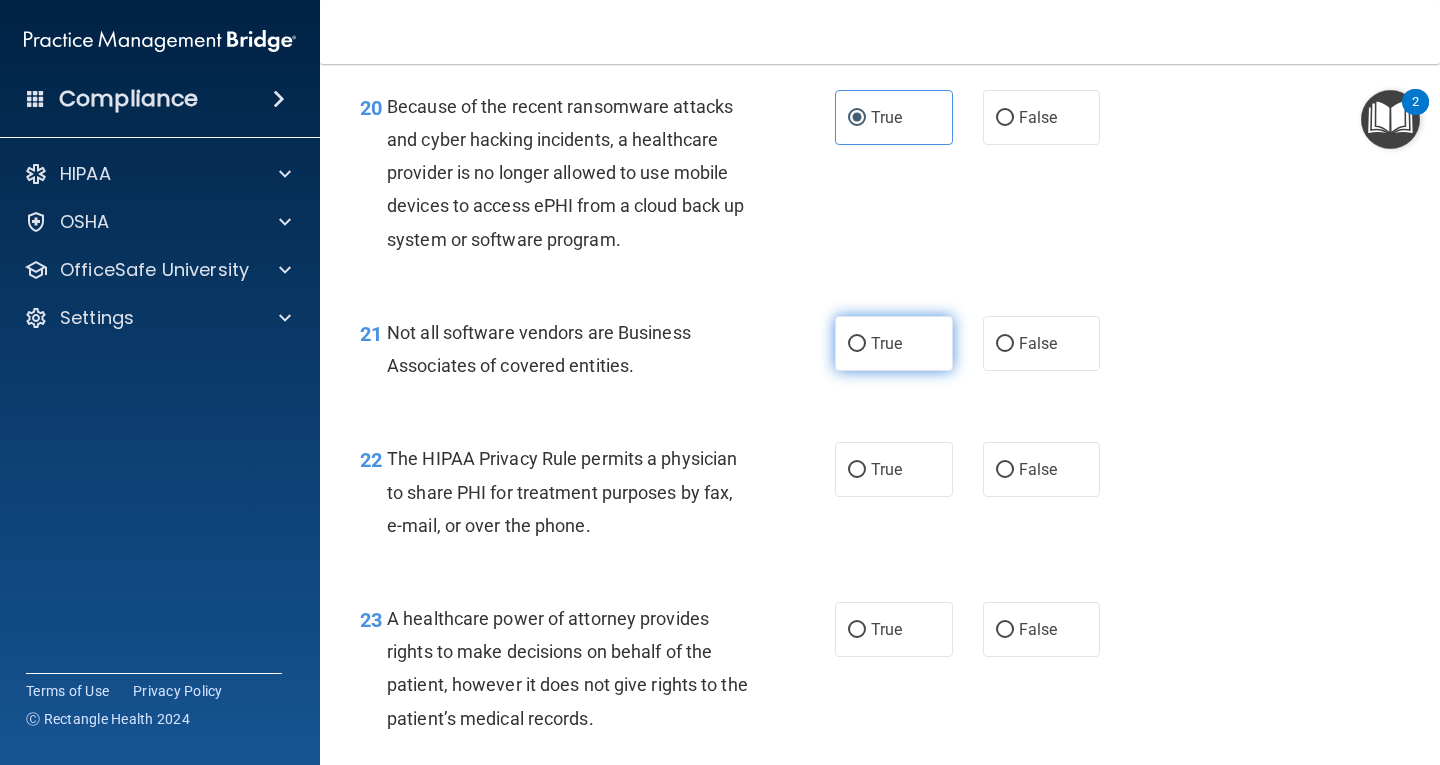 click on "True" at bounding box center [894, 343] 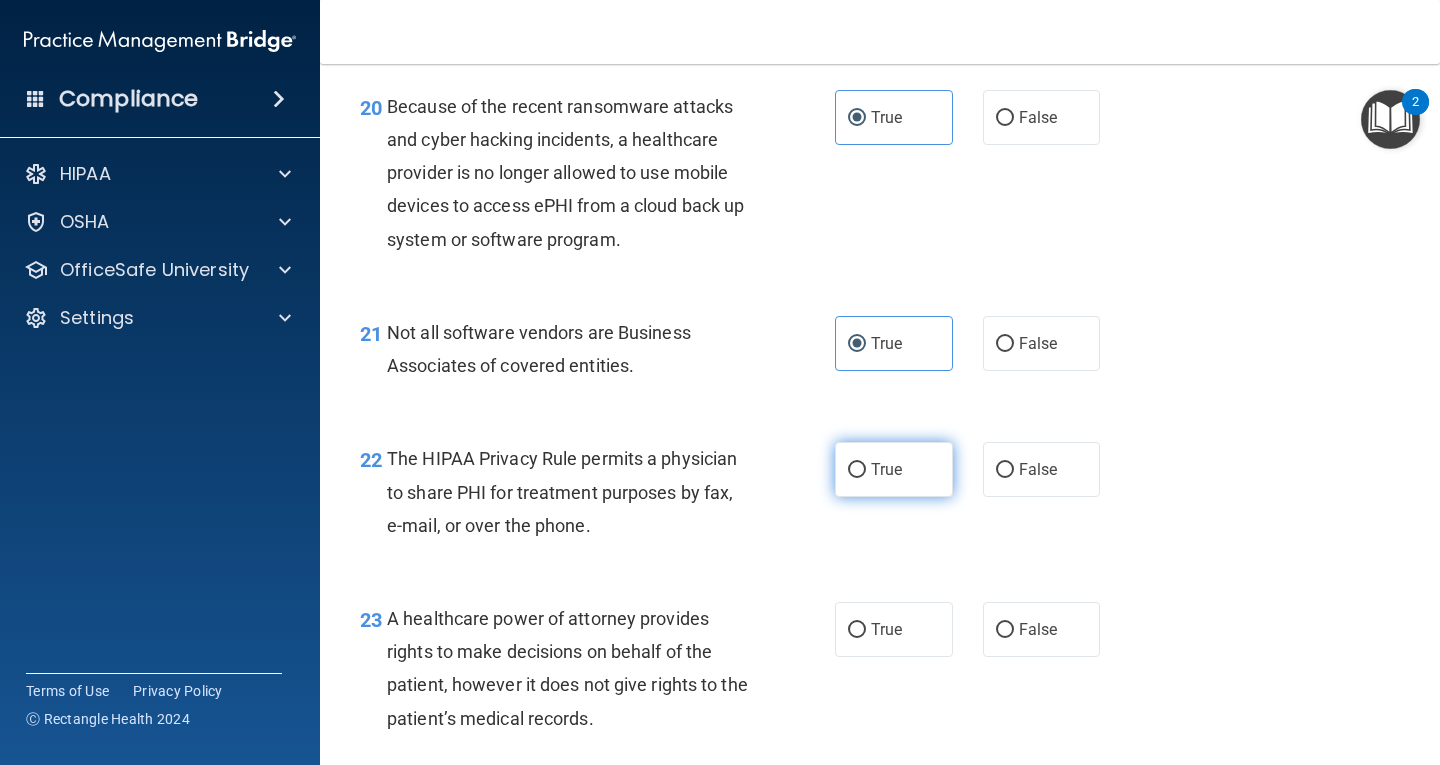 click on "True" at bounding box center (894, 469) 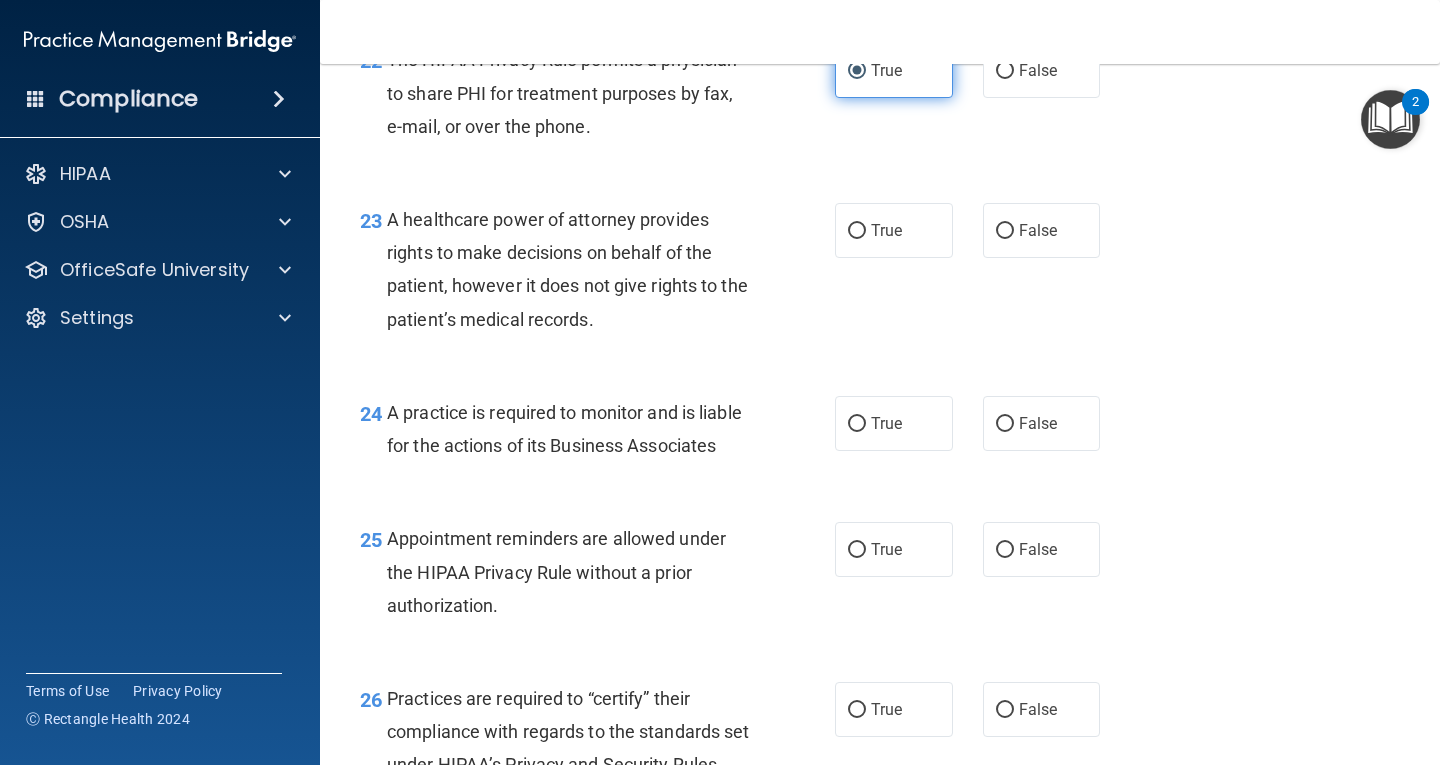 scroll, scrollTop: 4100, scrollLeft: 0, axis: vertical 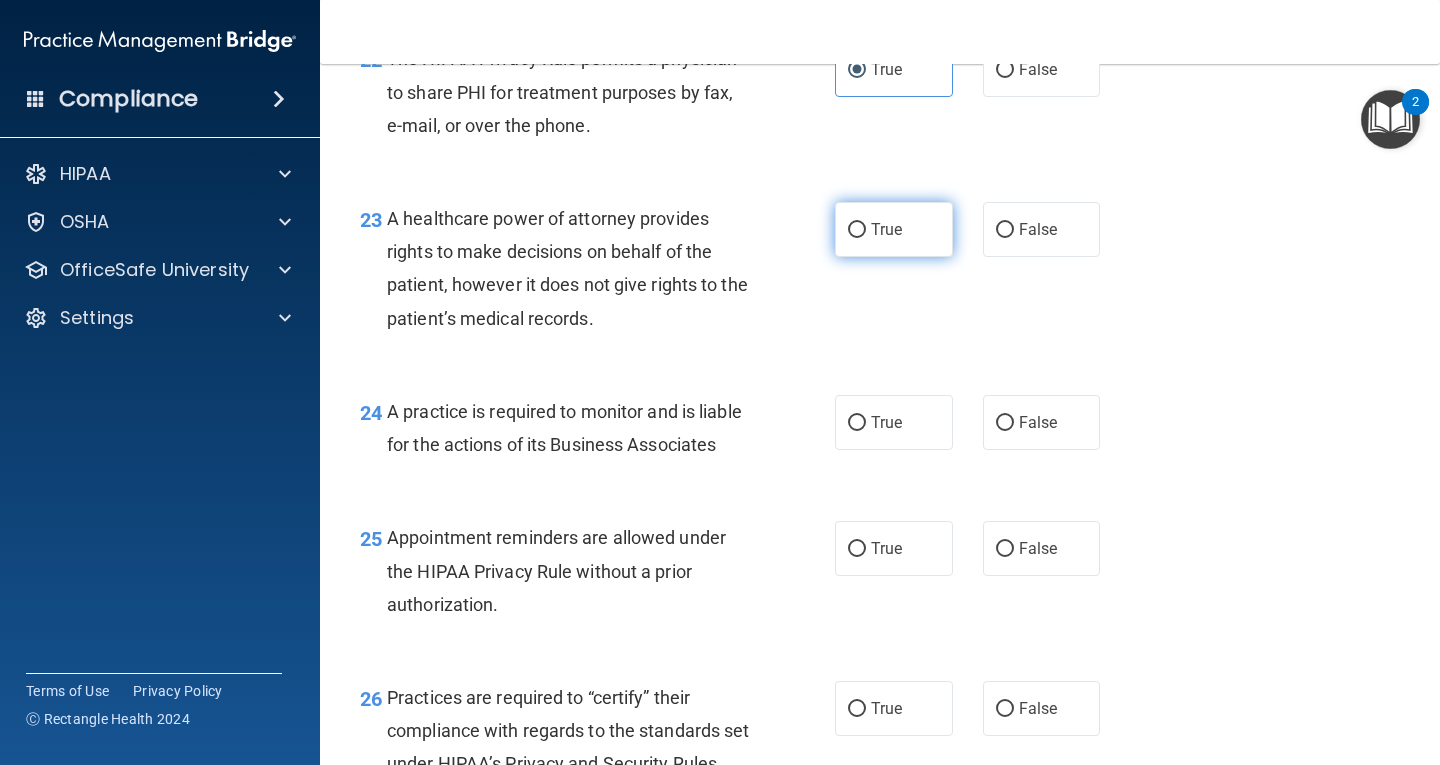 click on "True" at bounding box center (894, 229) 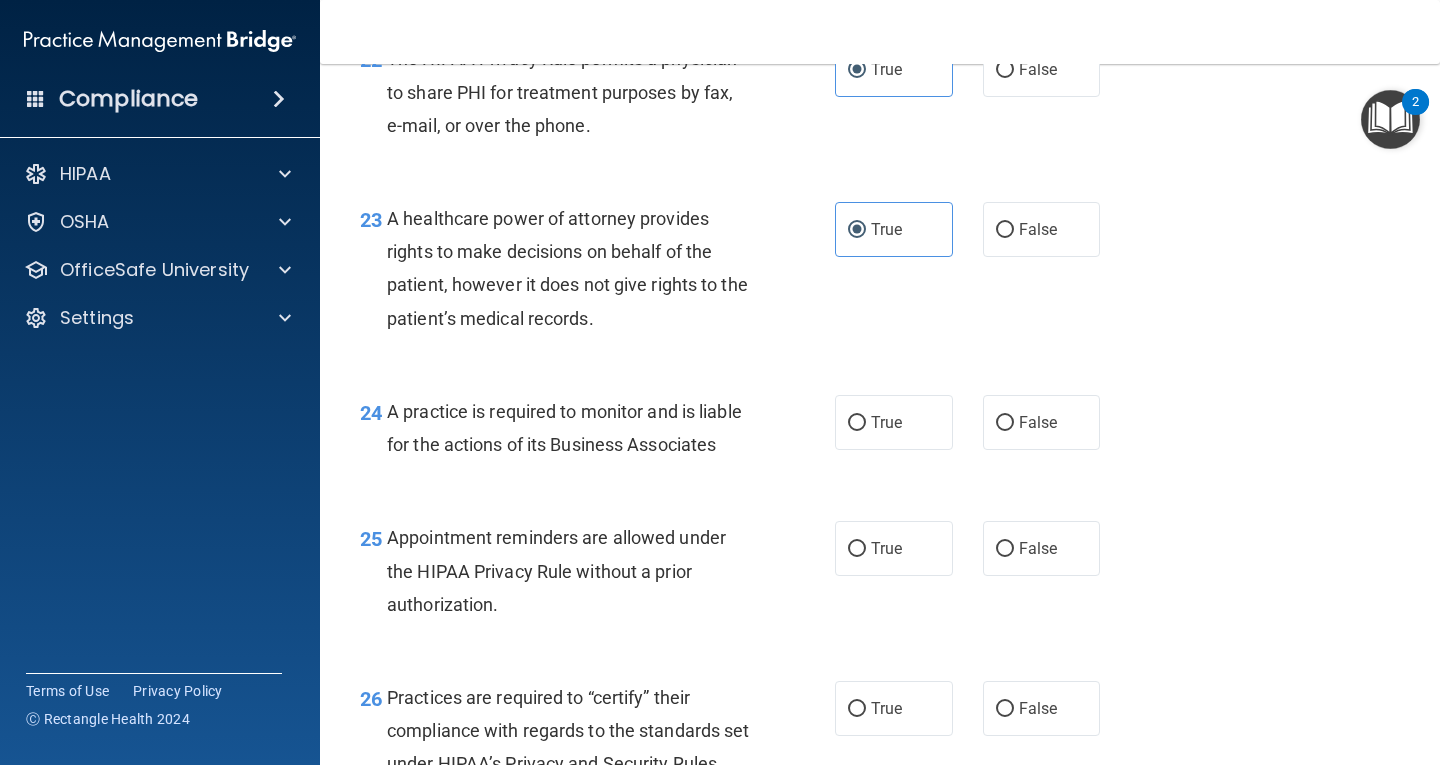 click on "False" at bounding box center [1042, 229] 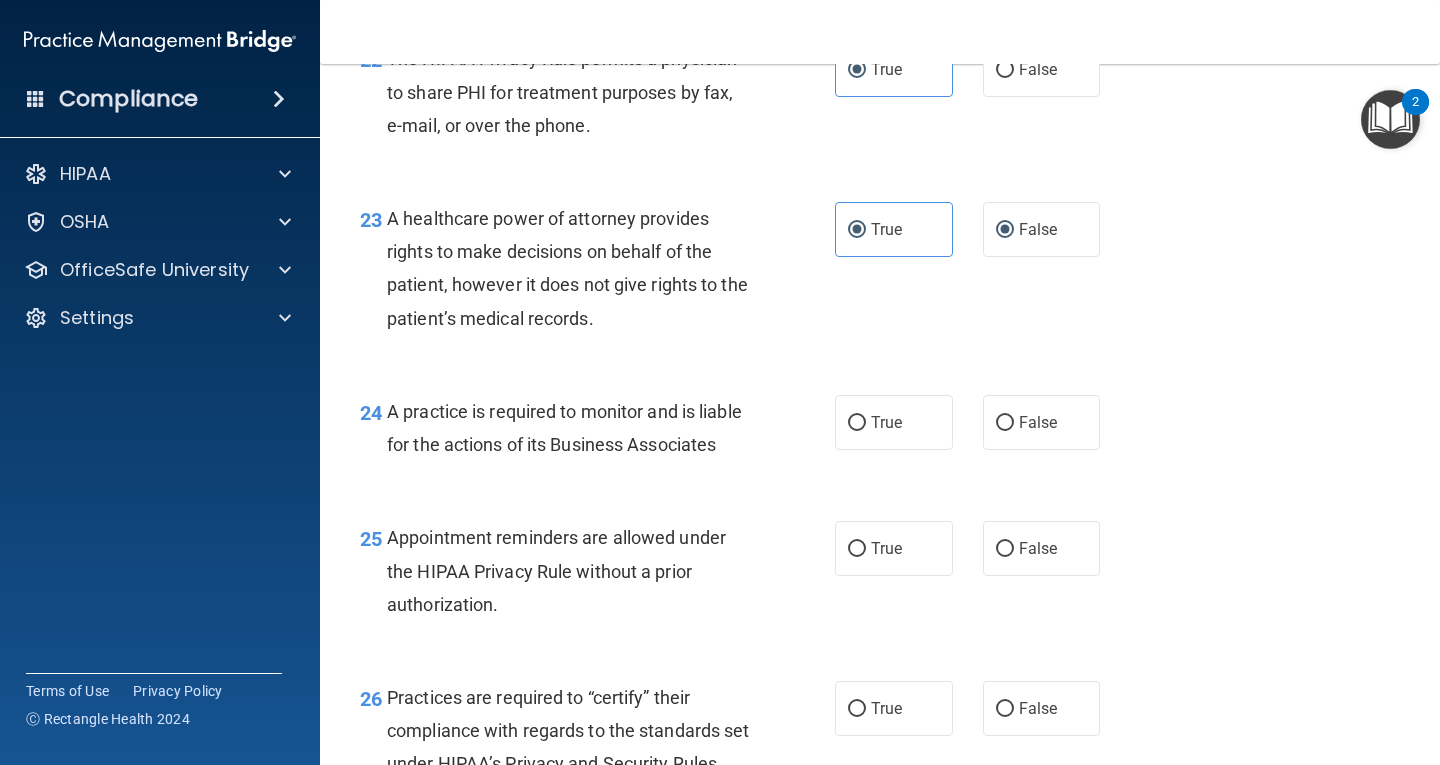 radio on "false" 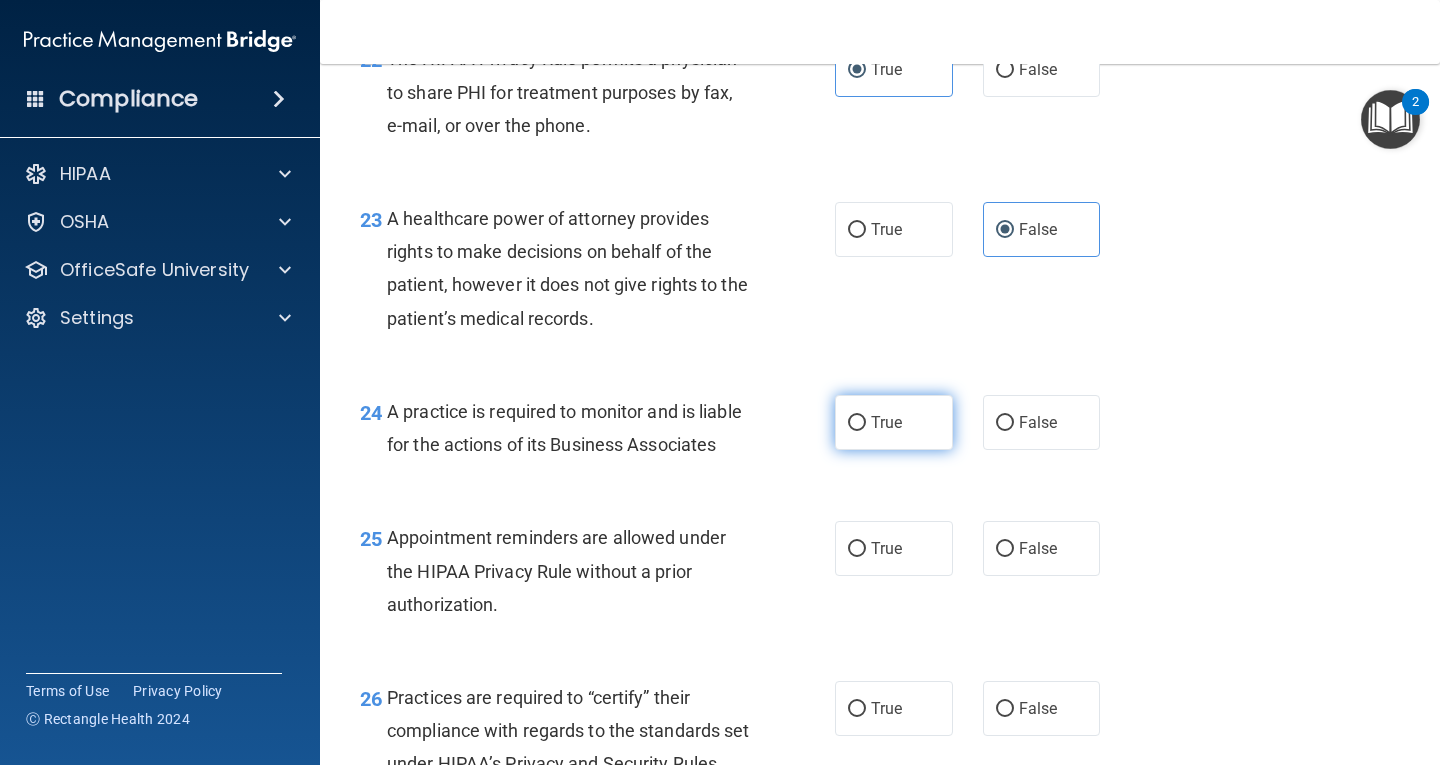 click on "True" at bounding box center (894, 422) 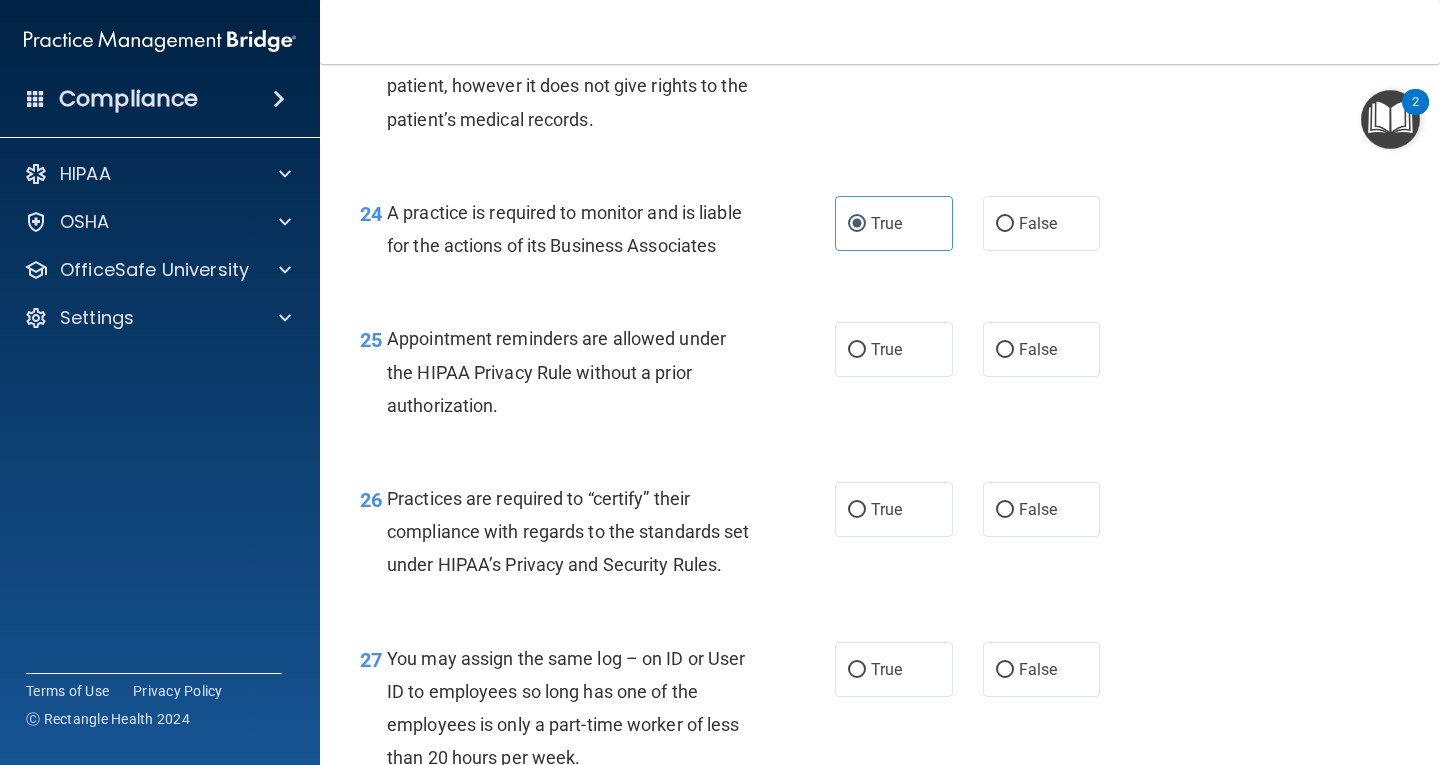 scroll, scrollTop: 4300, scrollLeft: 0, axis: vertical 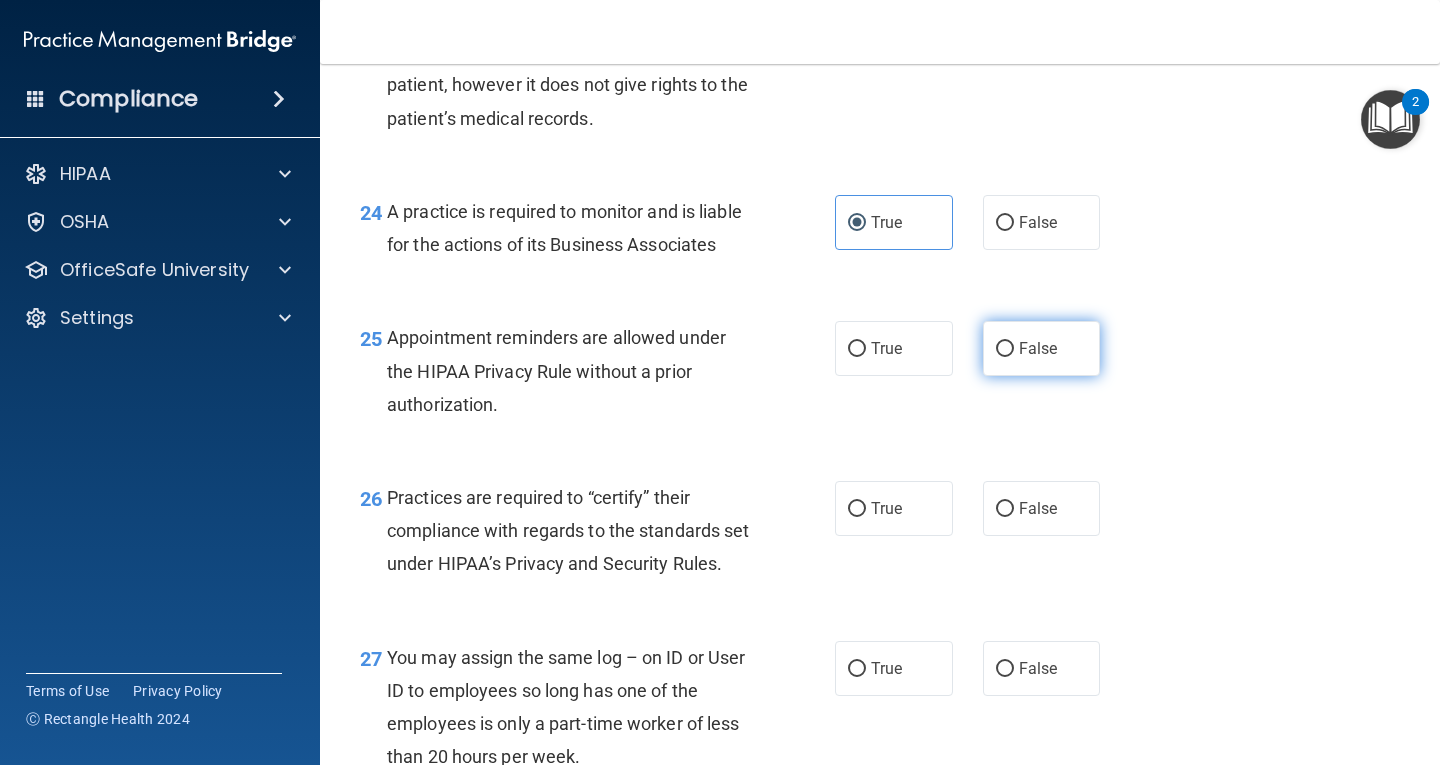click on "False" at bounding box center (1042, 348) 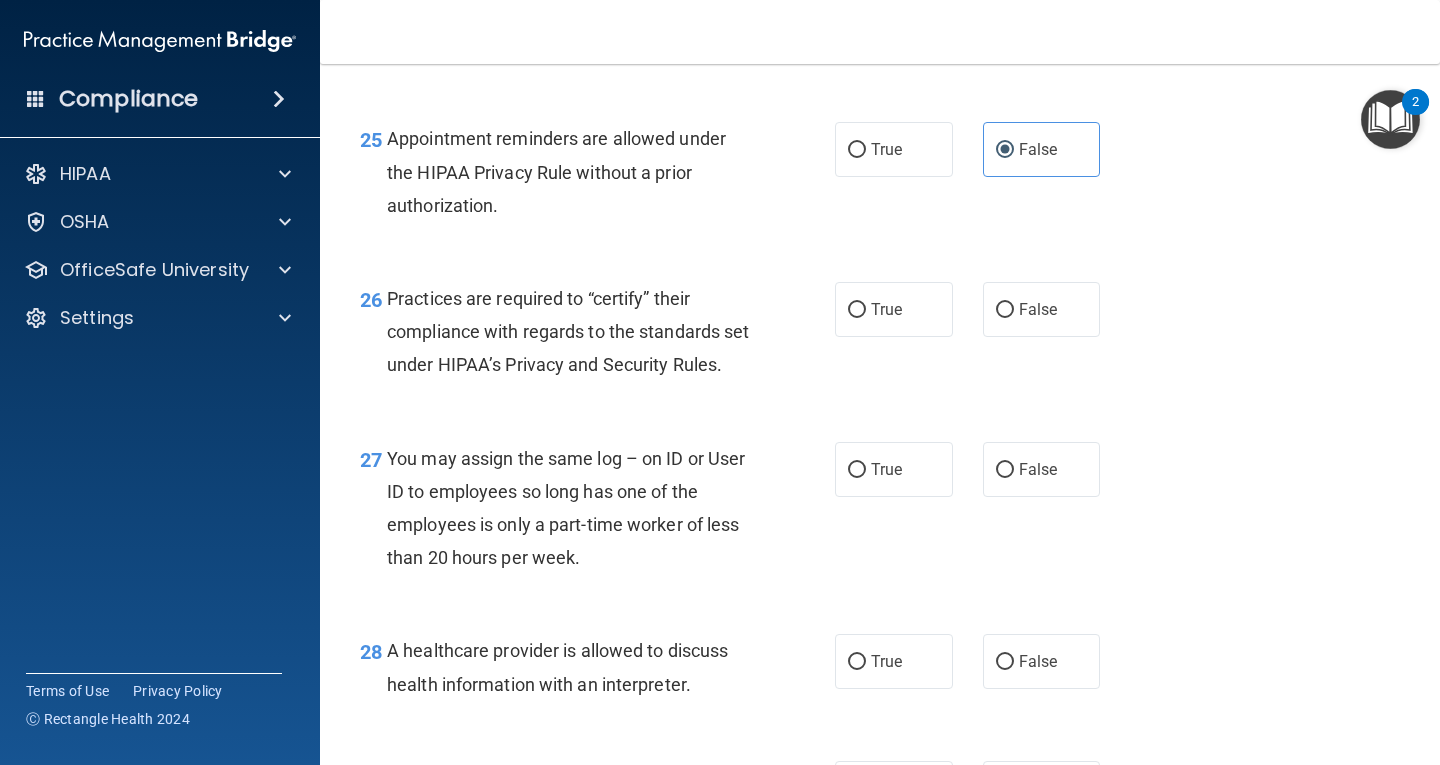scroll, scrollTop: 4500, scrollLeft: 0, axis: vertical 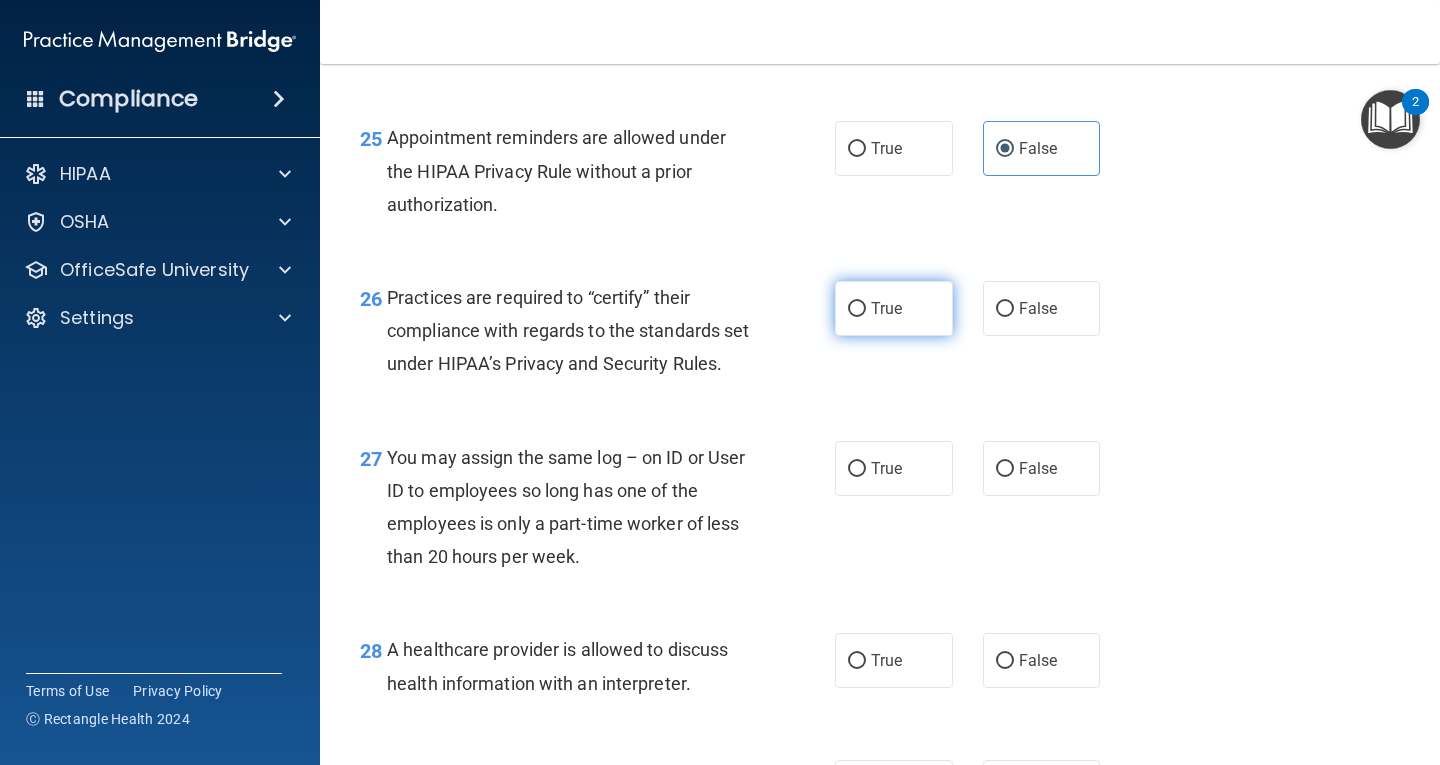 click on "True" at bounding box center [886, 308] 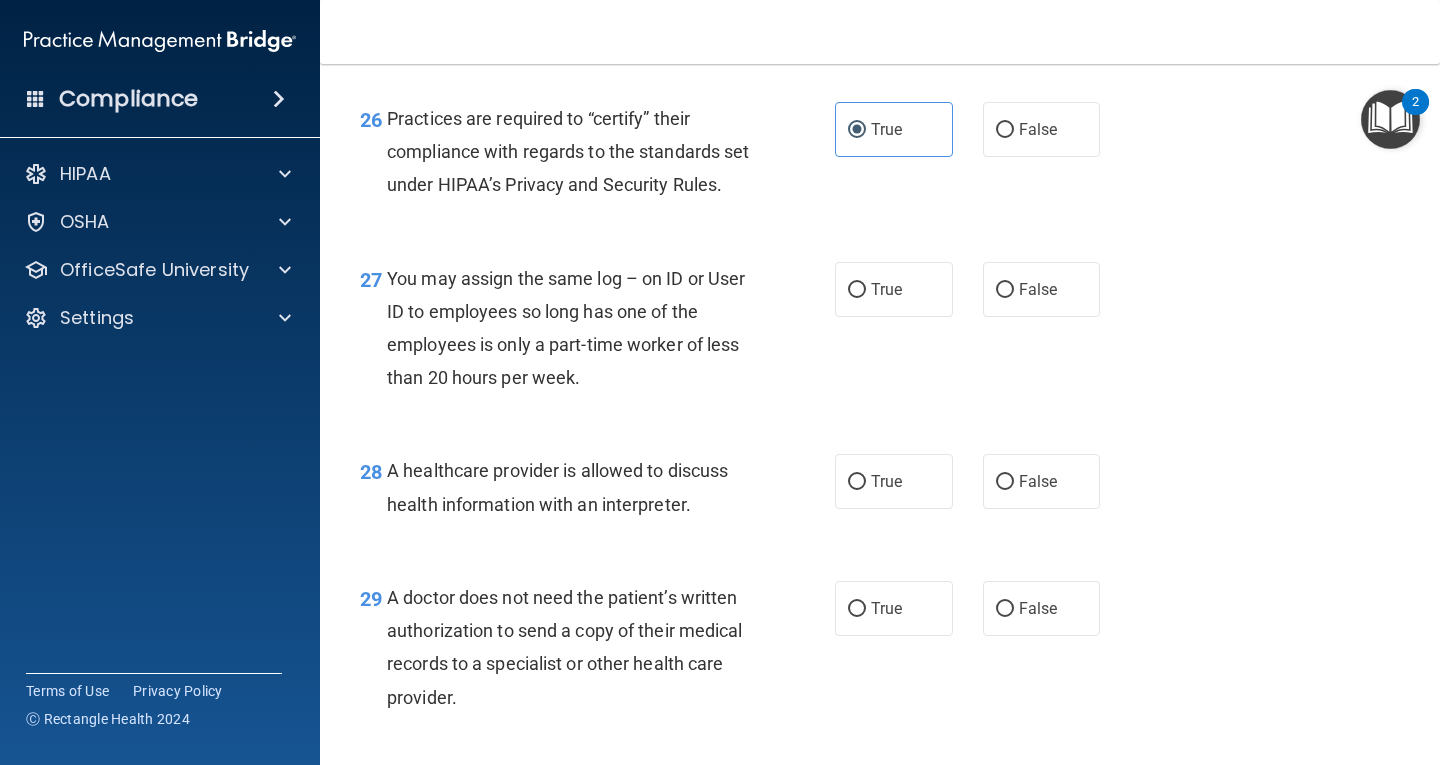 scroll, scrollTop: 4700, scrollLeft: 0, axis: vertical 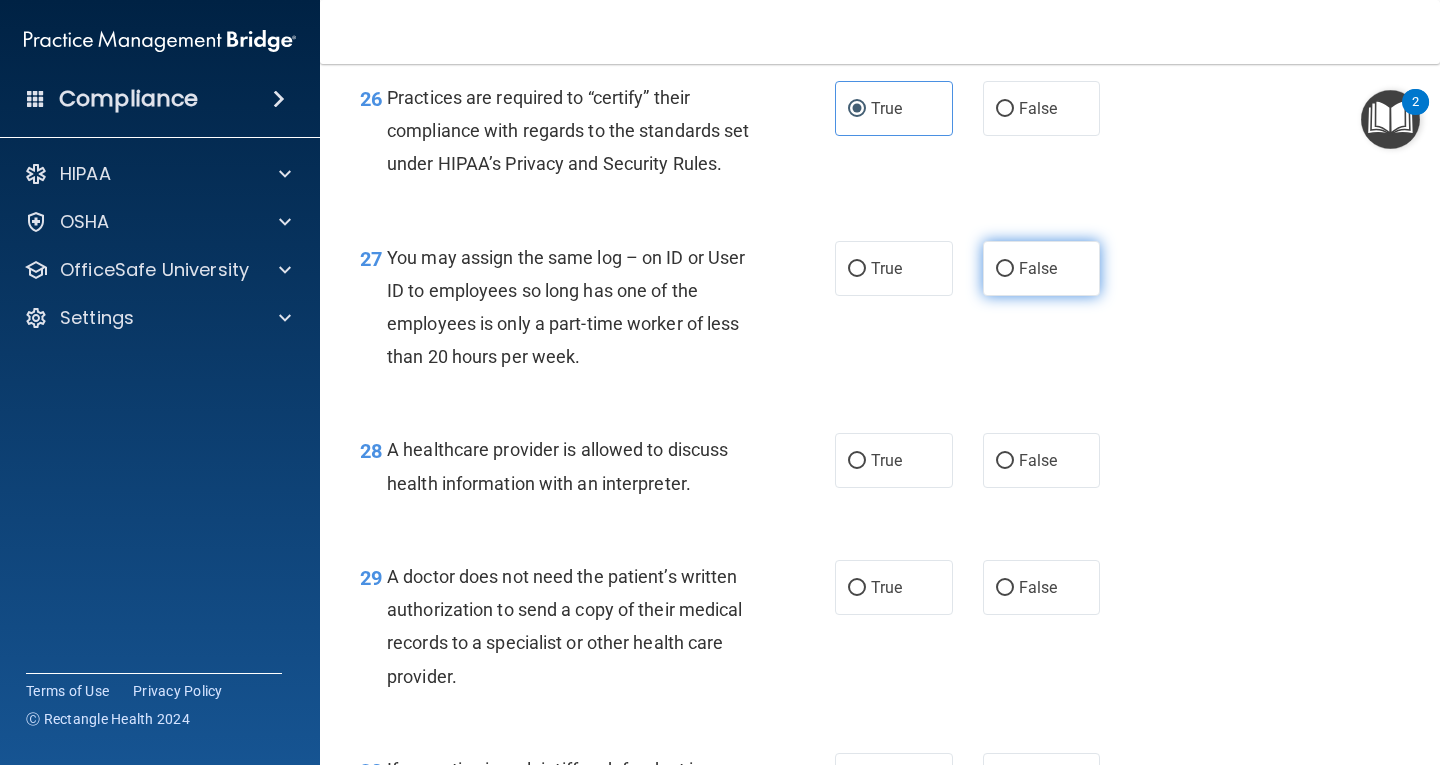 click on "False" at bounding box center [1005, 269] 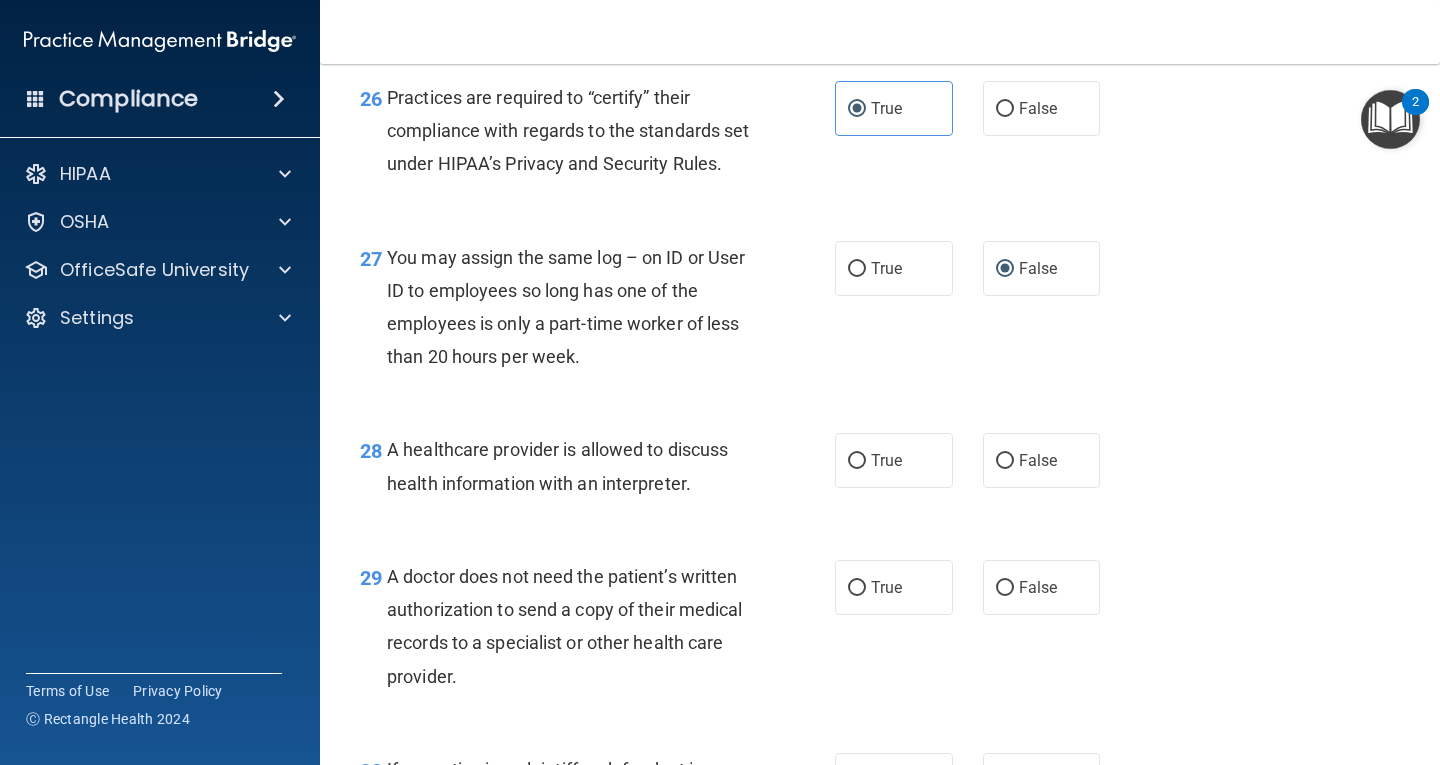 scroll, scrollTop: 4800, scrollLeft: 0, axis: vertical 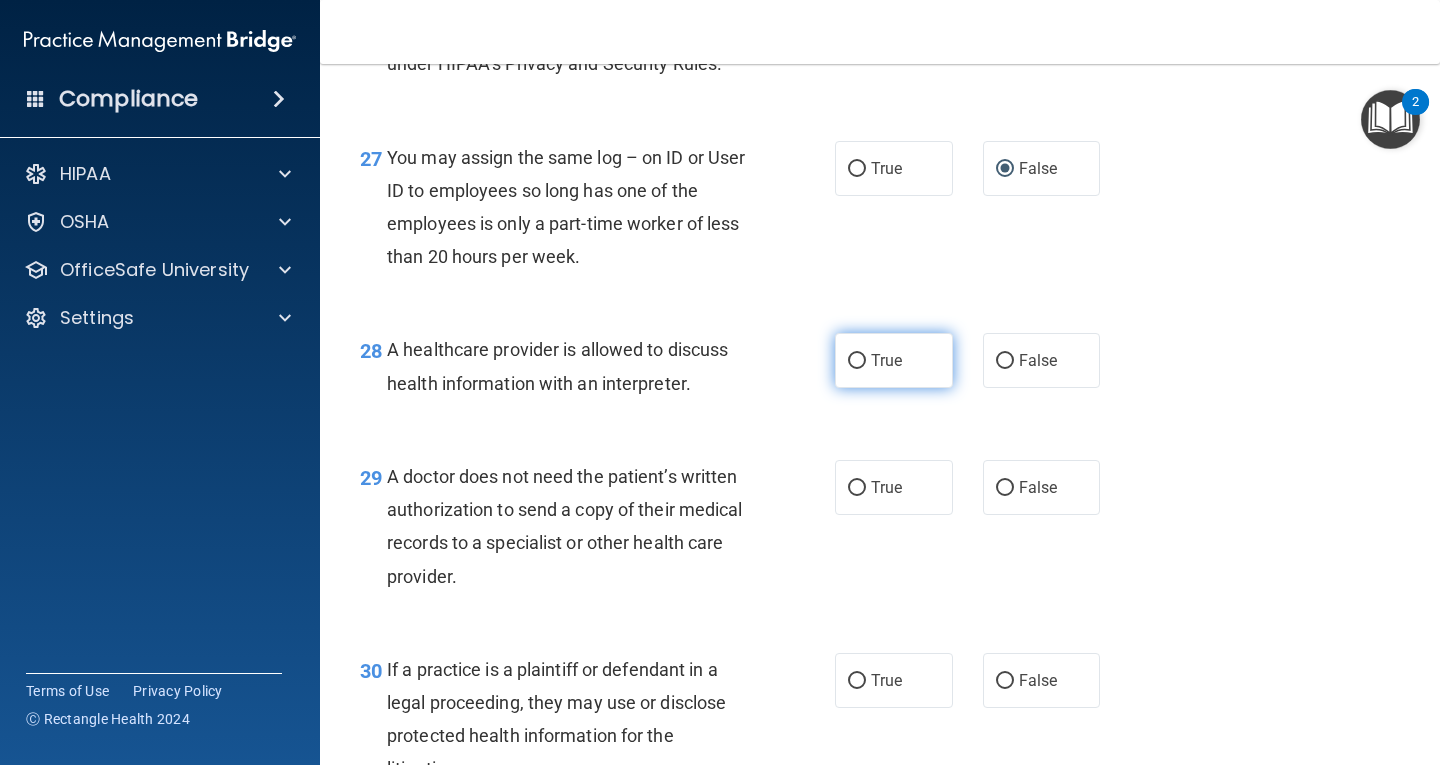 click on "True" at bounding box center (886, 360) 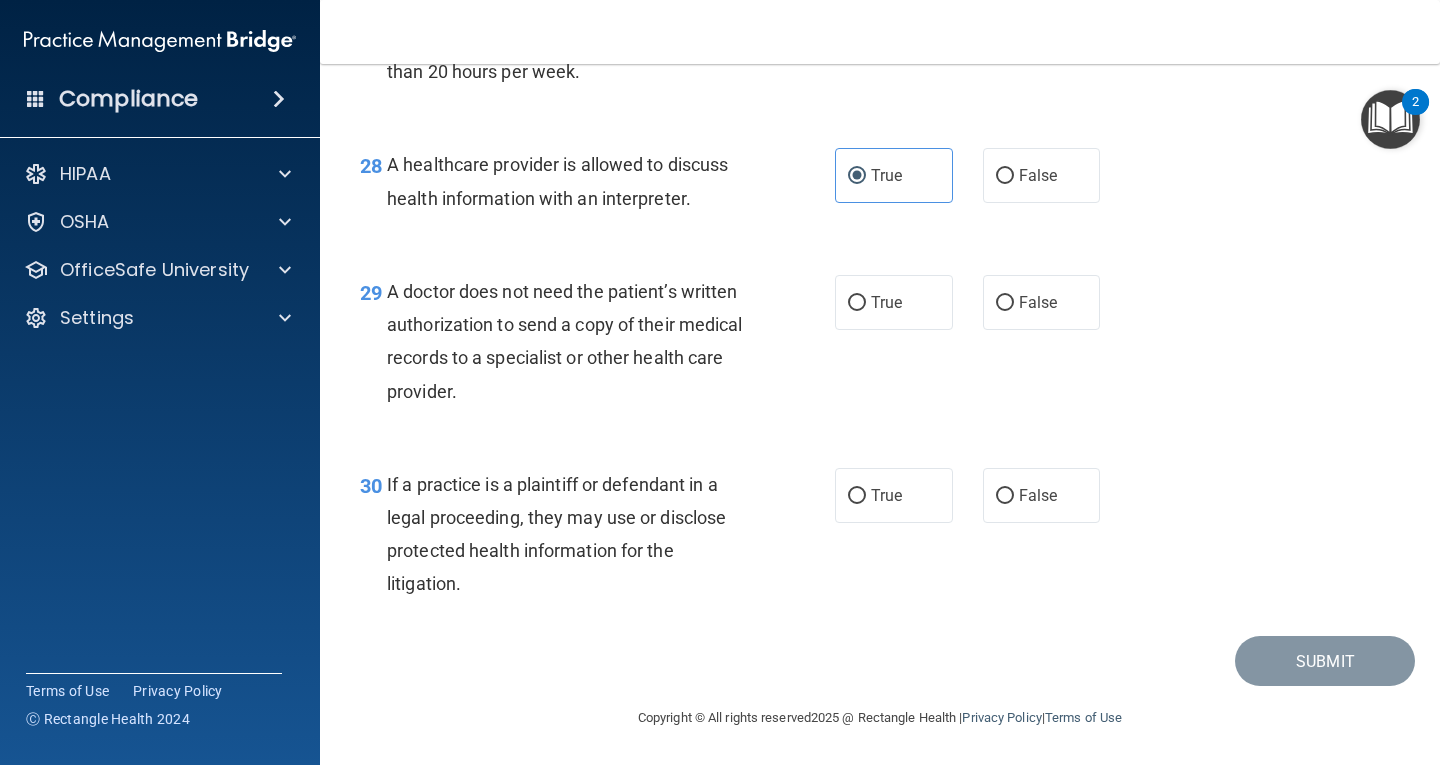 scroll, scrollTop: 5000, scrollLeft: 0, axis: vertical 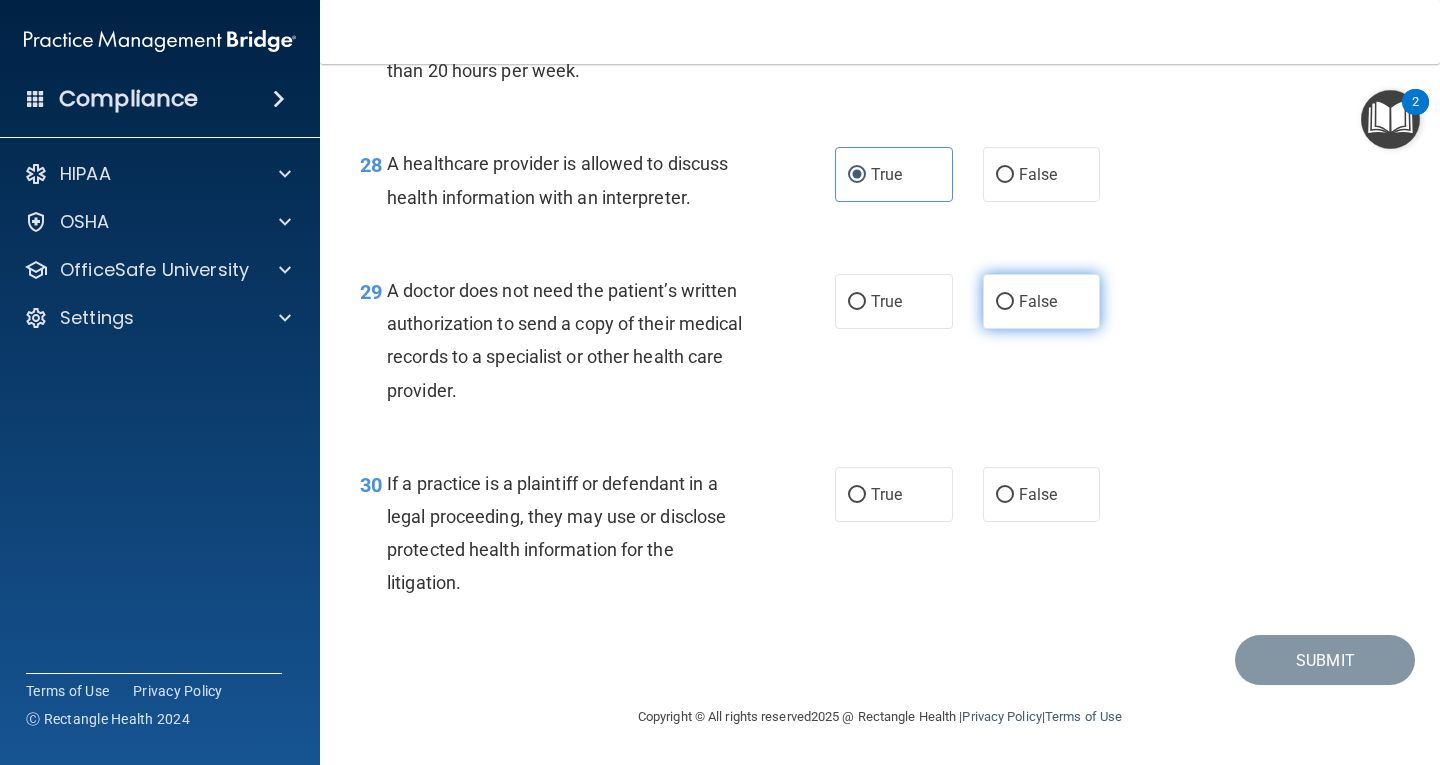 click on "False" at bounding box center [1042, 301] 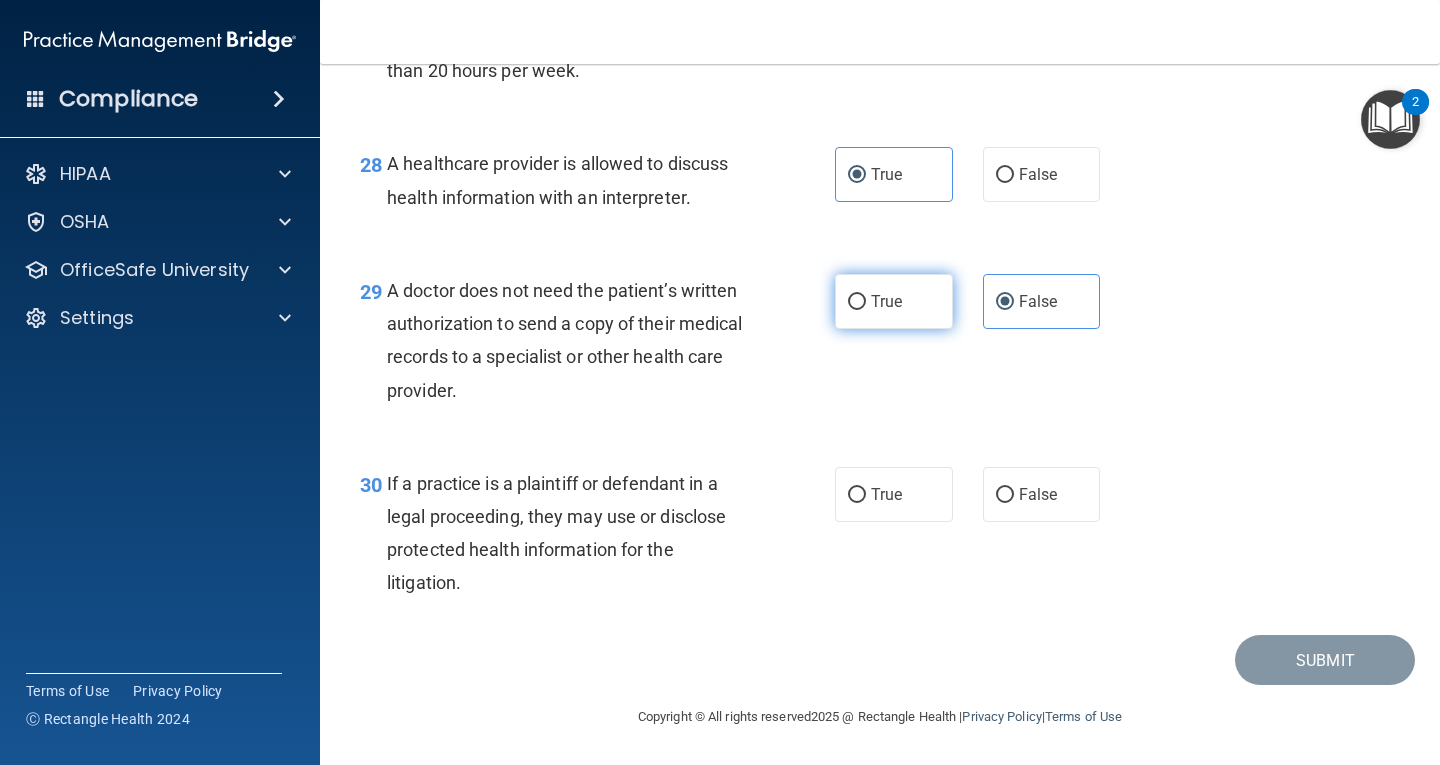 click on "True" at bounding box center [886, 301] 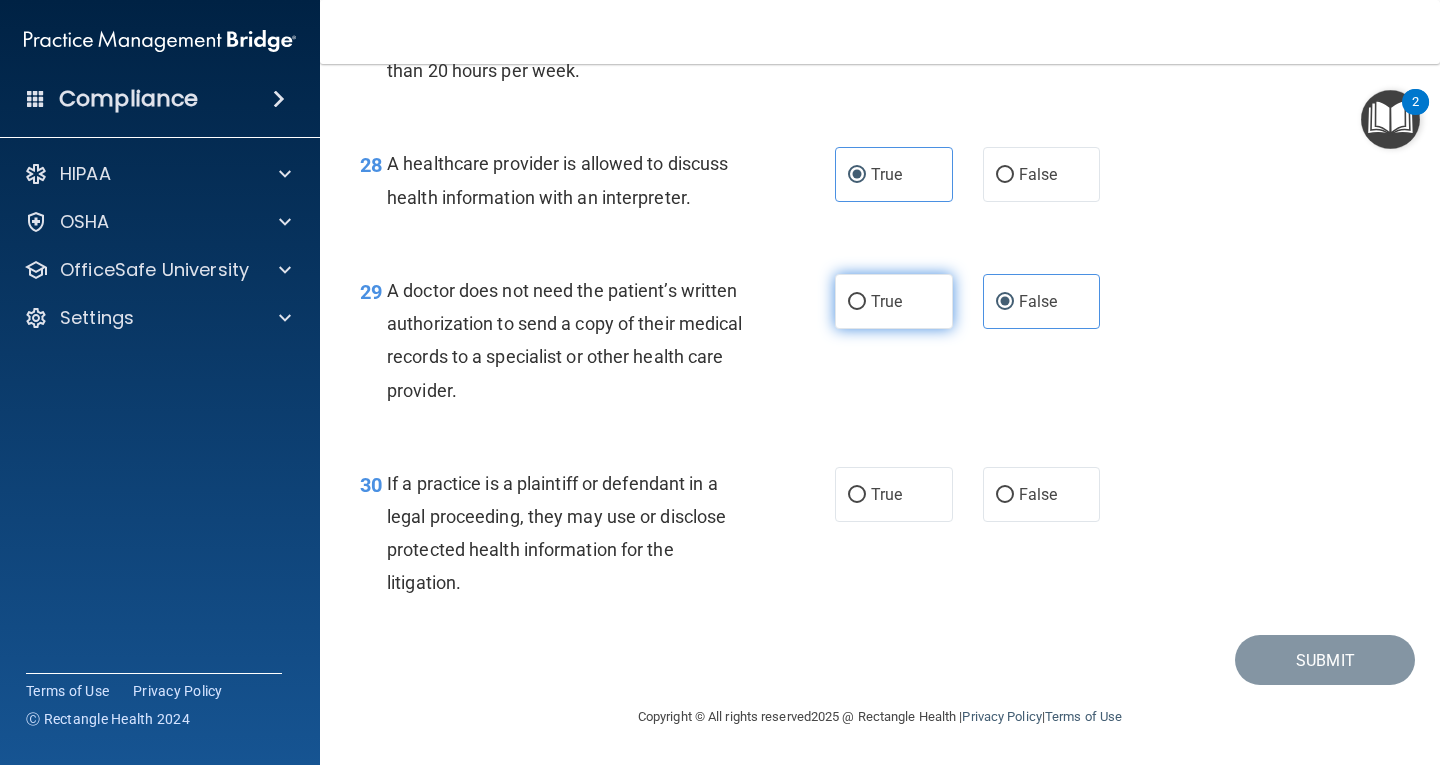 radio on "true" 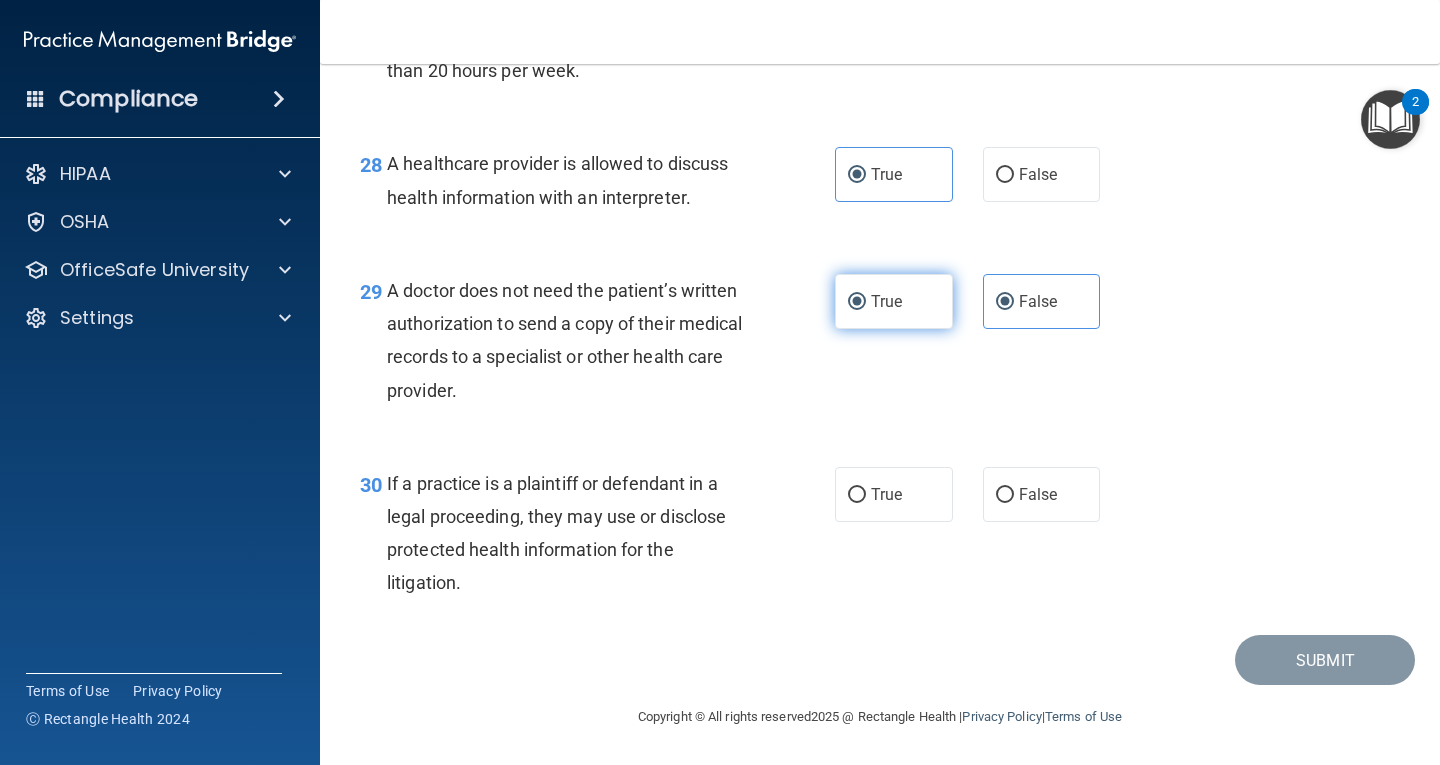 radio on "false" 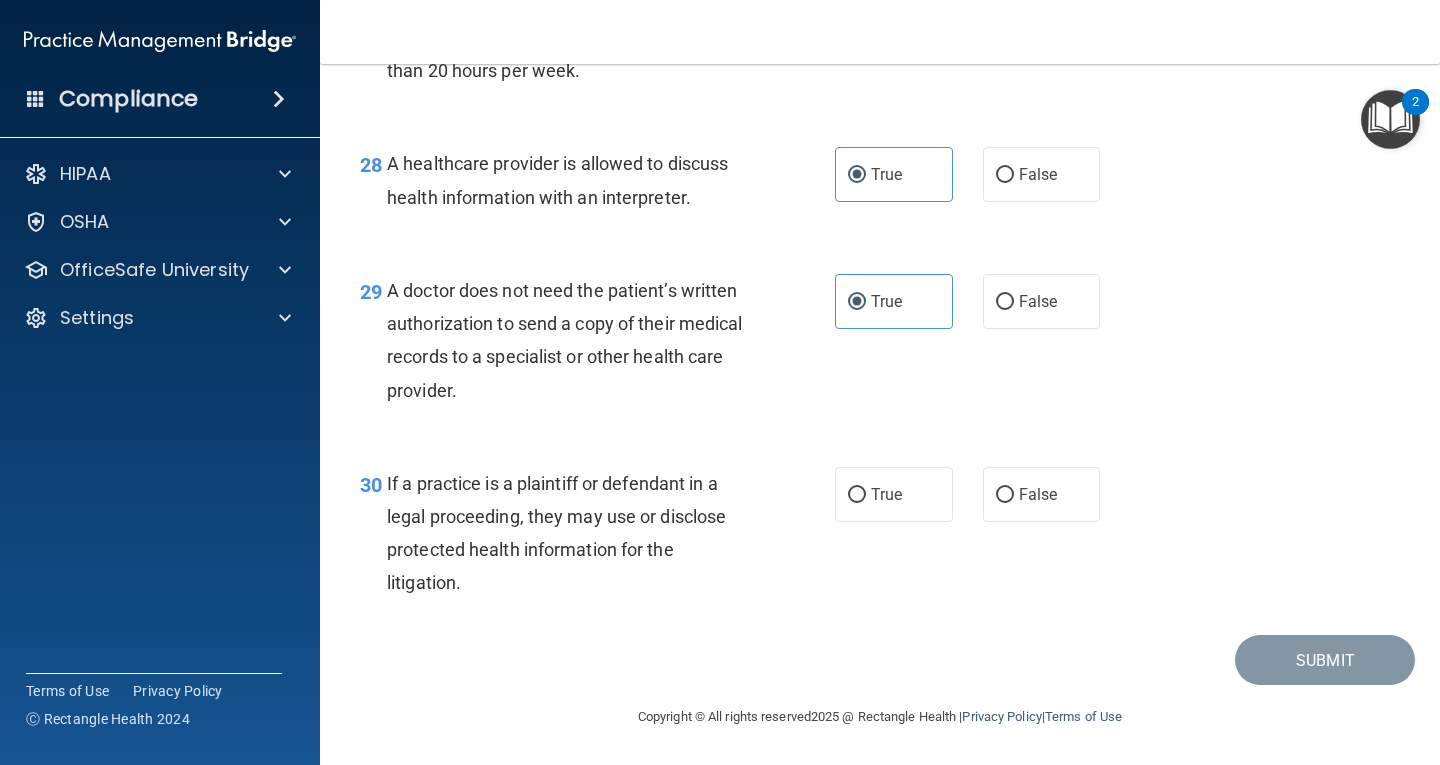 scroll, scrollTop: 5086, scrollLeft: 0, axis: vertical 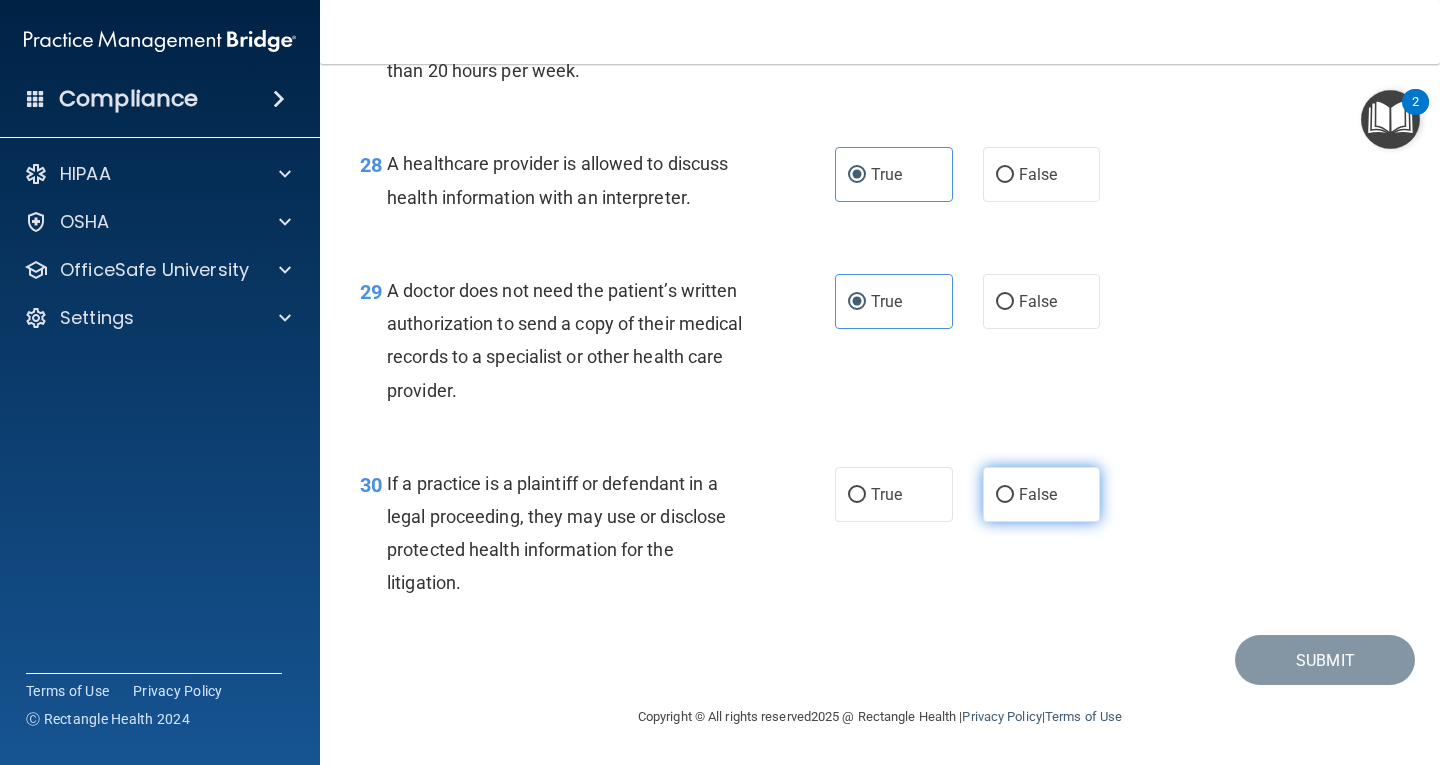 click on "False" at bounding box center (1042, 494) 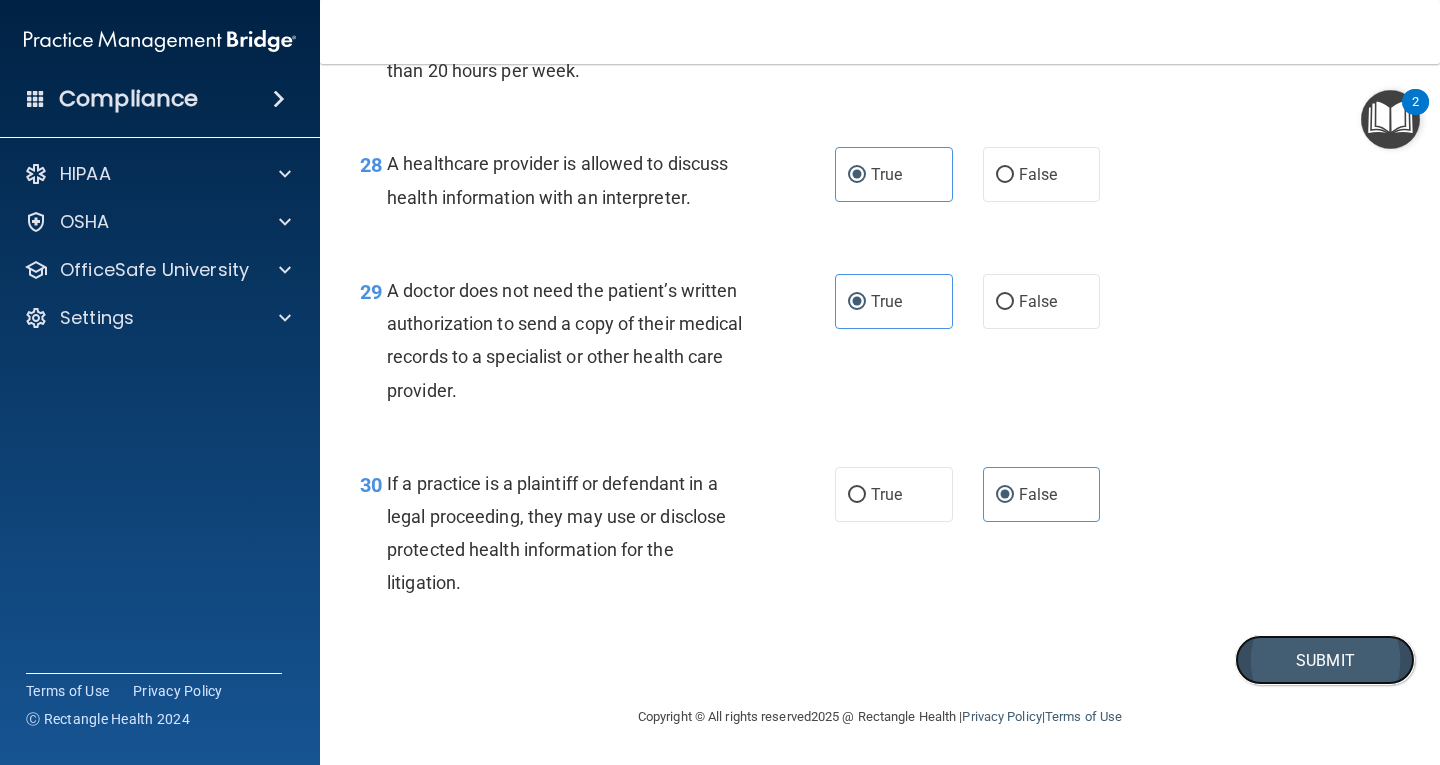 click on "Submit" at bounding box center [1325, 660] 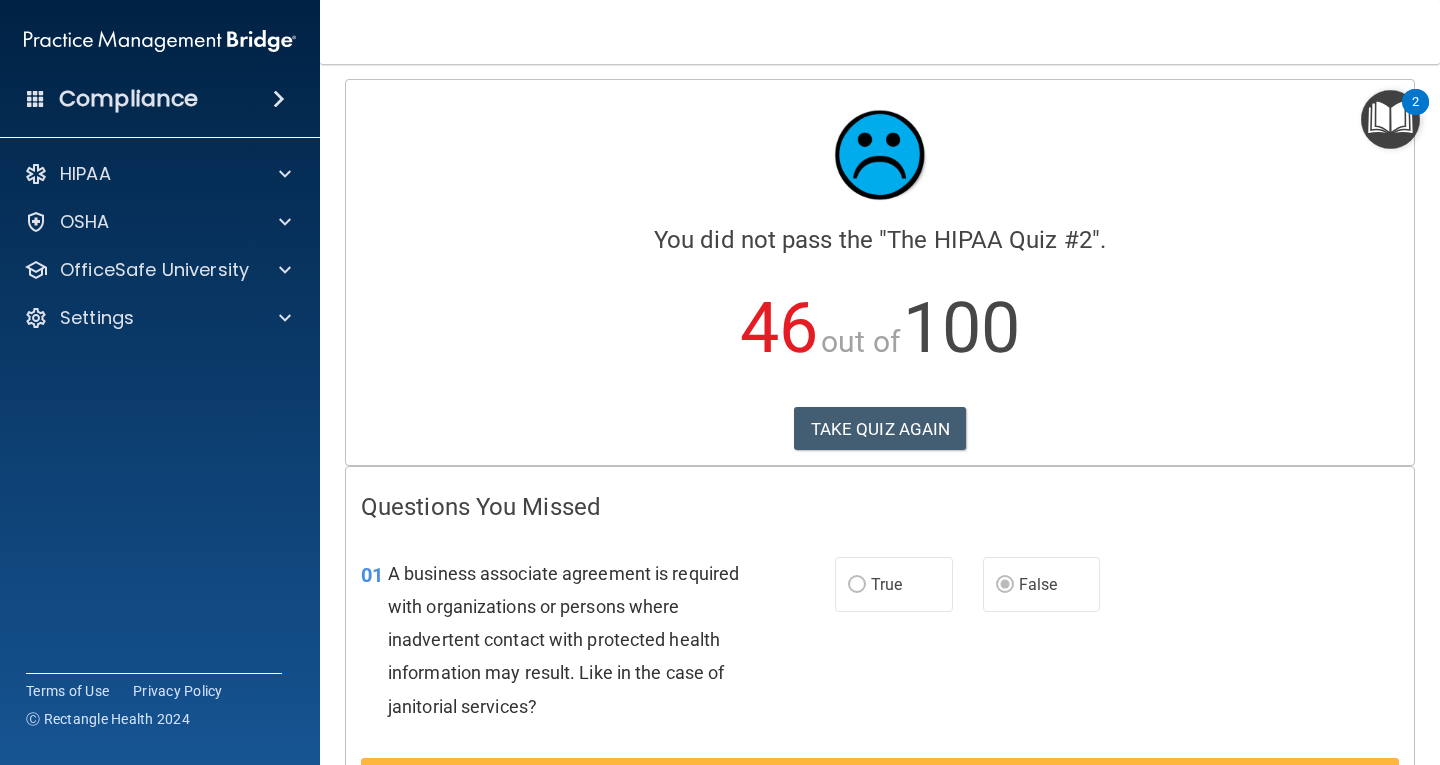 scroll, scrollTop: 0, scrollLeft: 0, axis: both 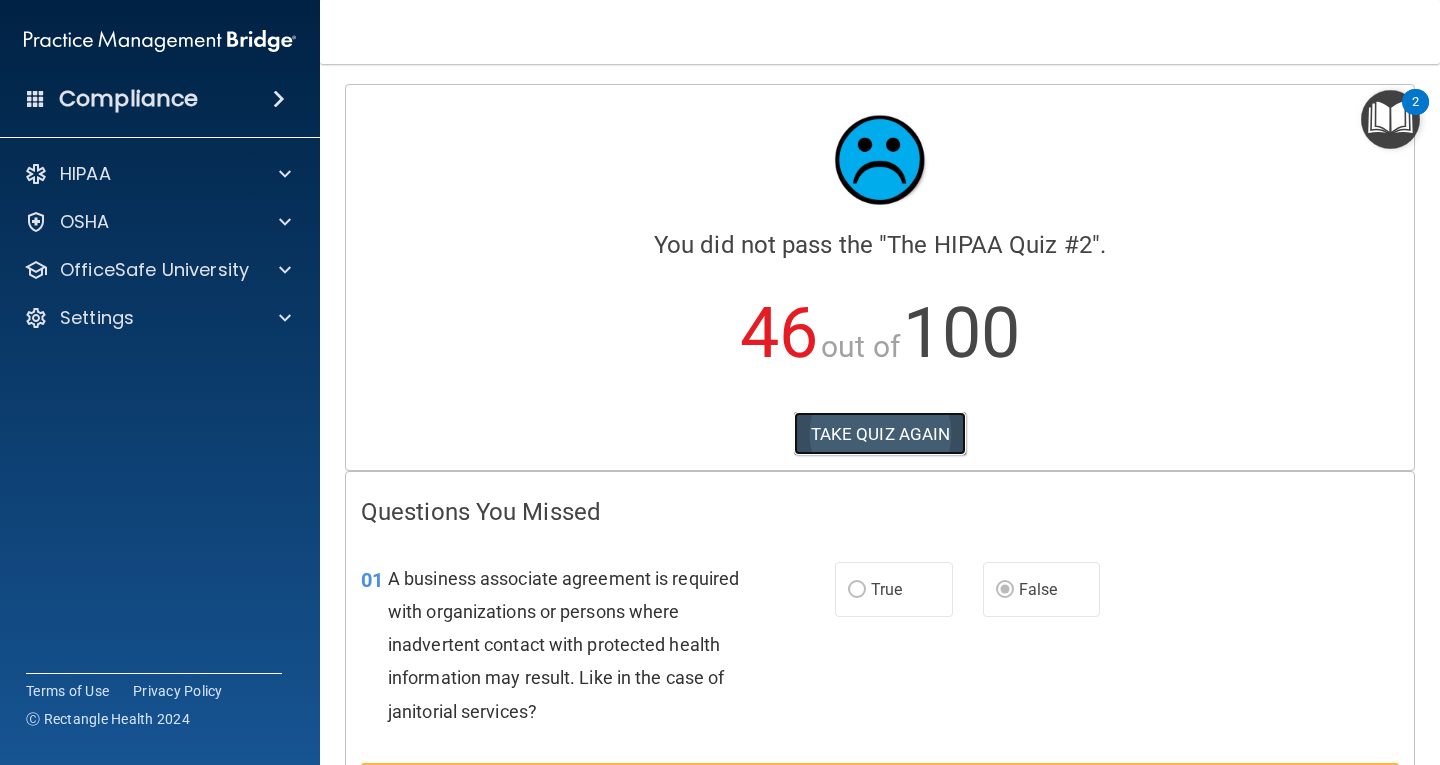 click on "TAKE QUIZ AGAIN" at bounding box center [880, 434] 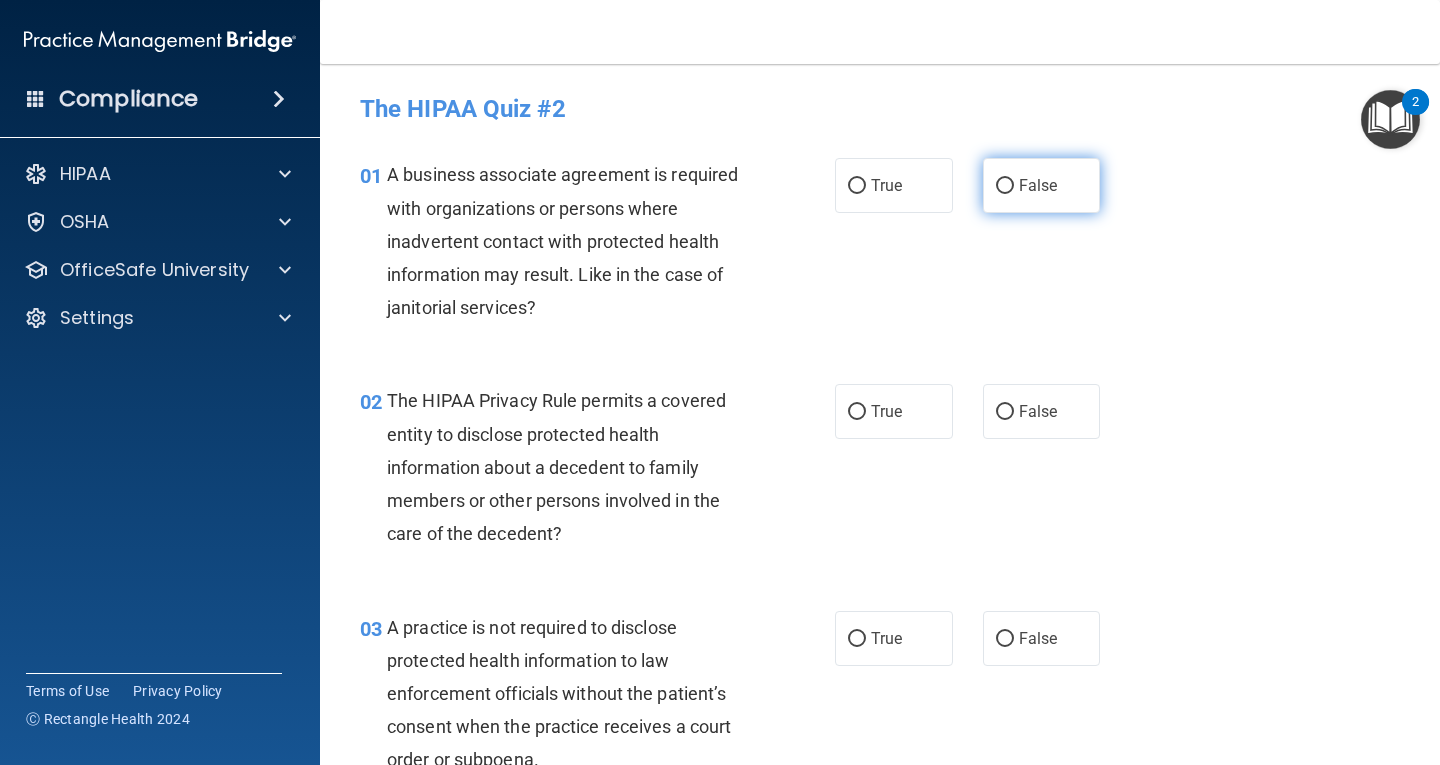 click on "False" at bounding box center [1005, 186] 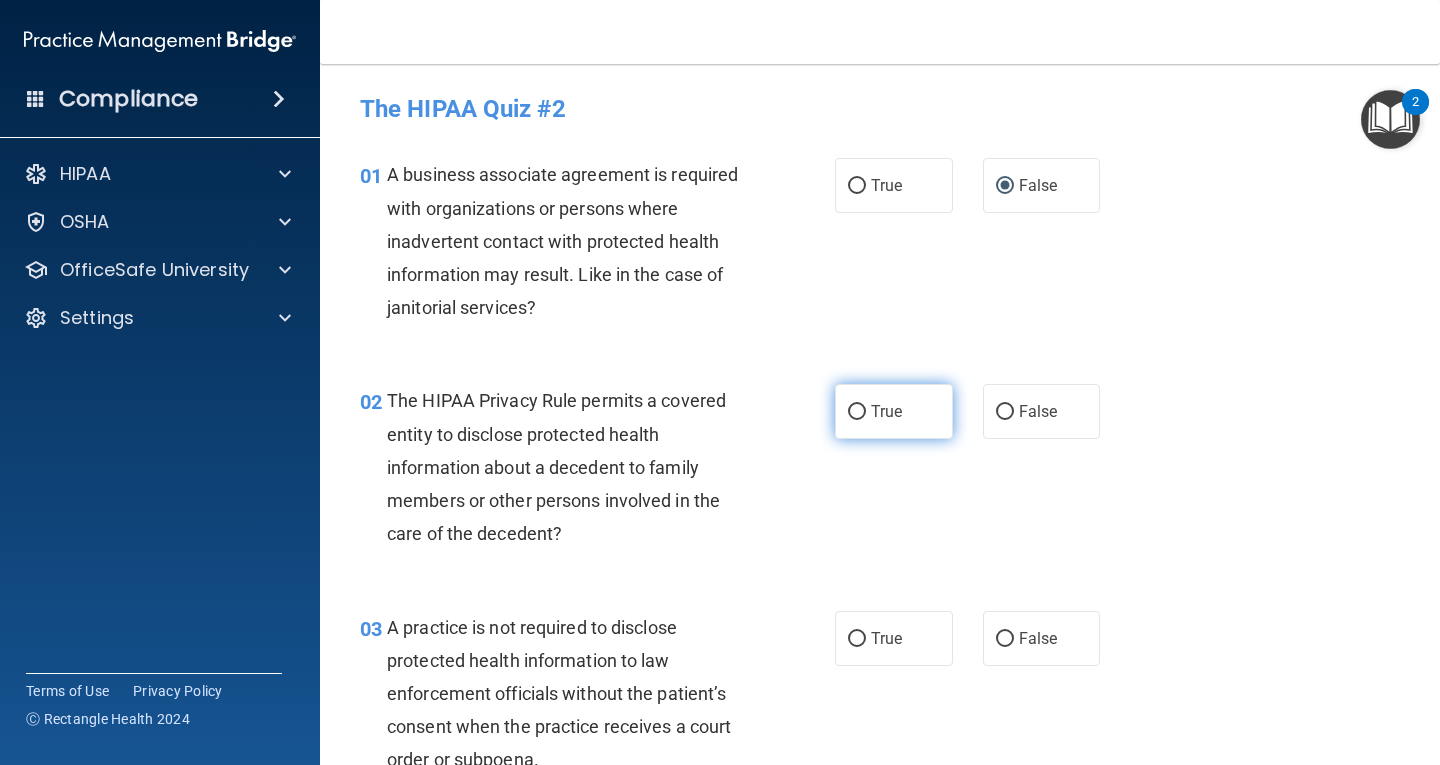 click on "True" at bounding box center [894, 411] 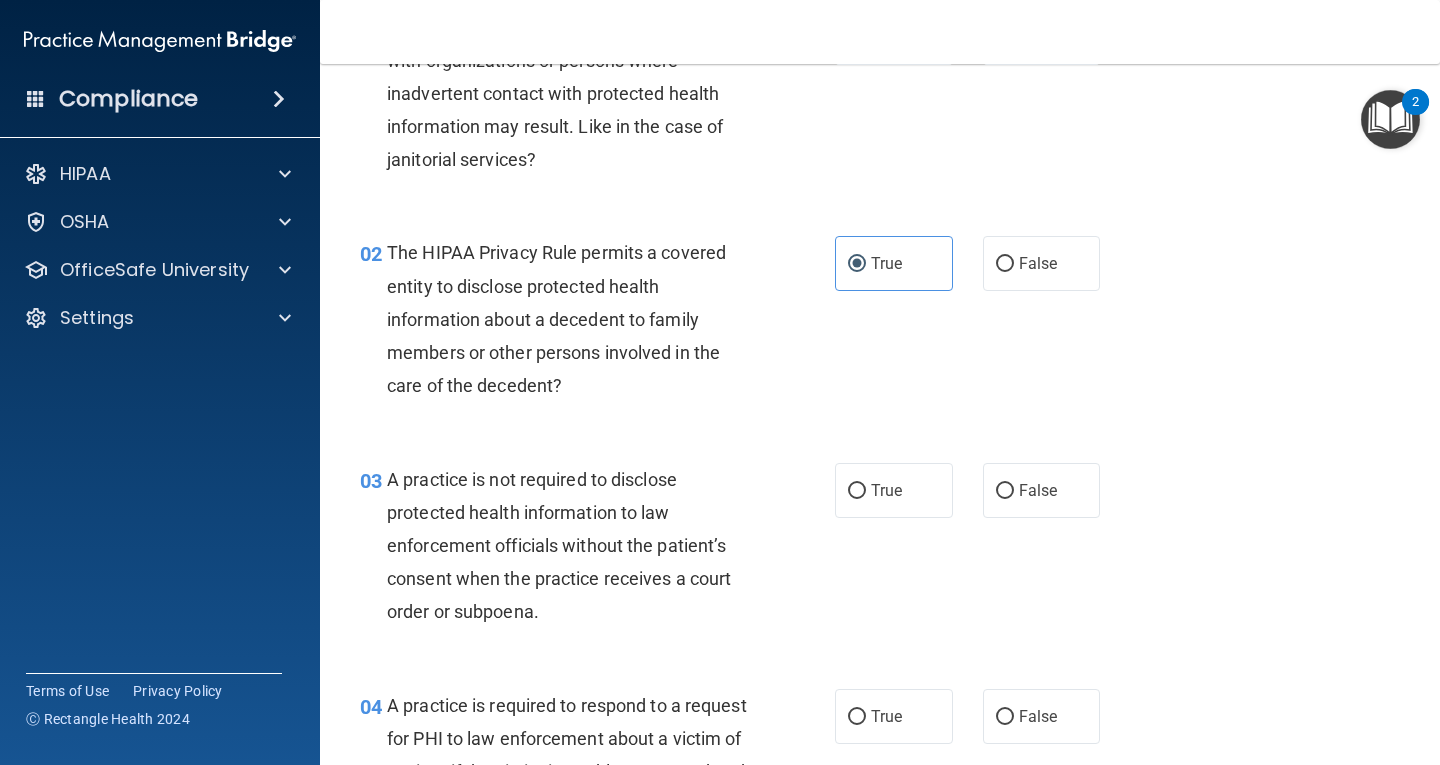 scroll, scrollTop: 200, scrollLeft: 0, axis: vertical 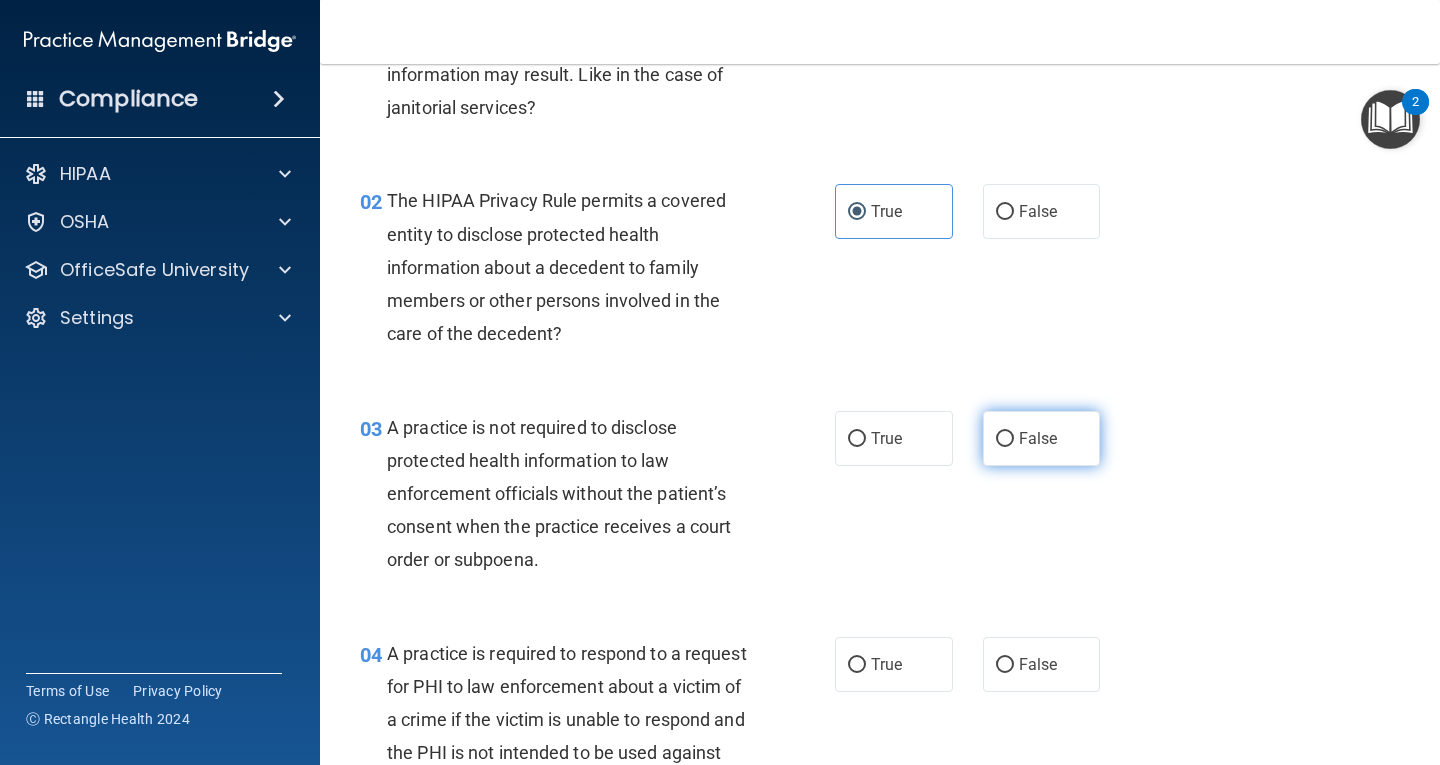click on "False" at bounding box center [1042, 438] 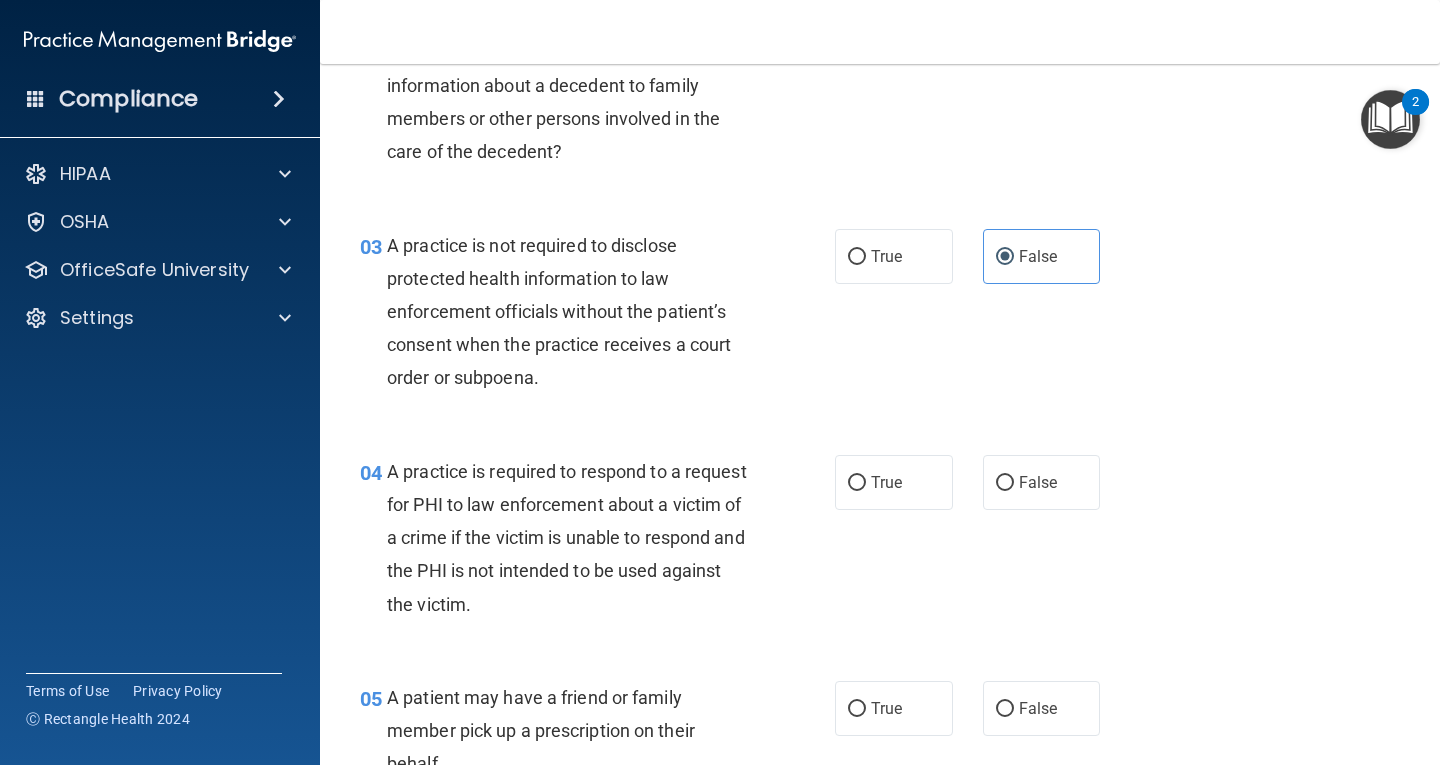 scroll, scrollTop: 400, scrollLeft: 0, axis: vertical 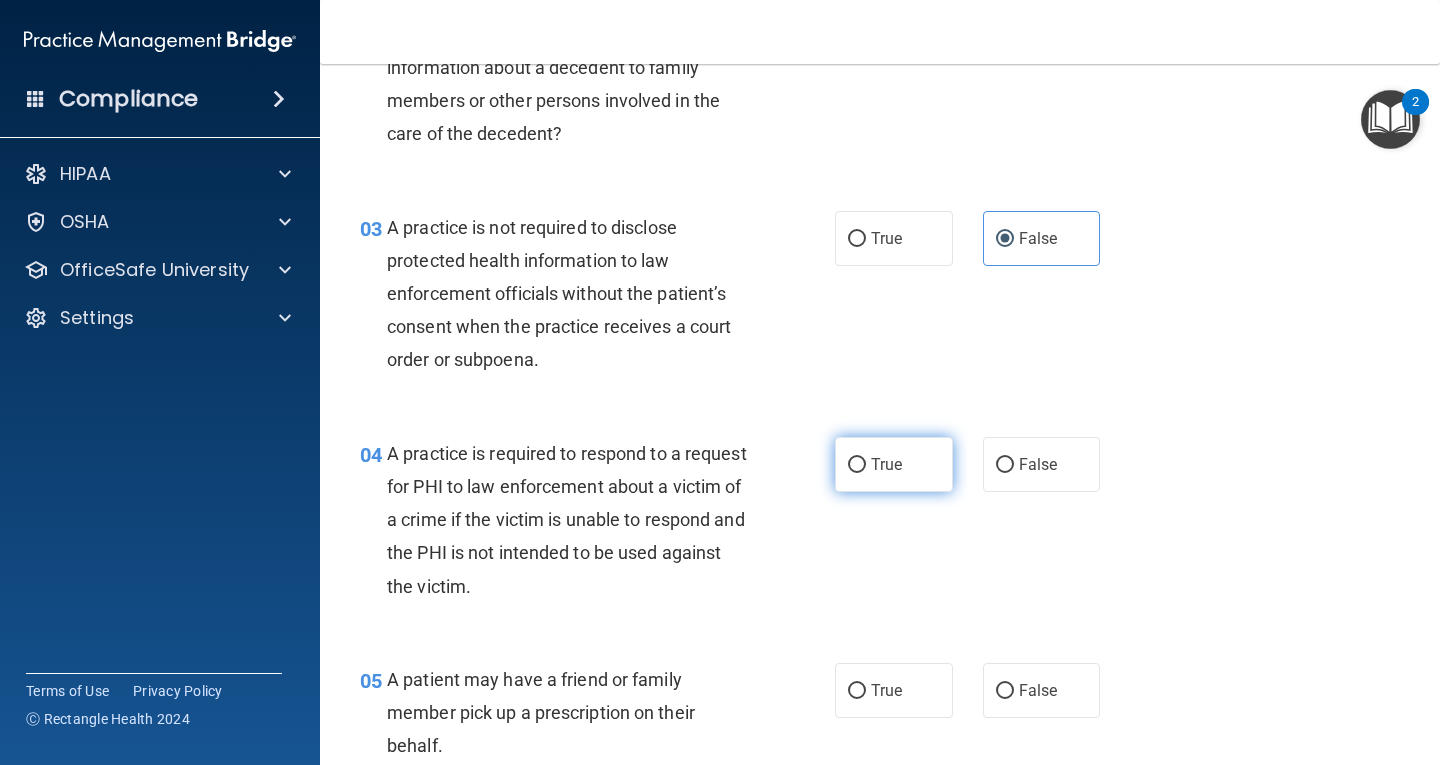 click on "True" at bounding box center [886, 464] 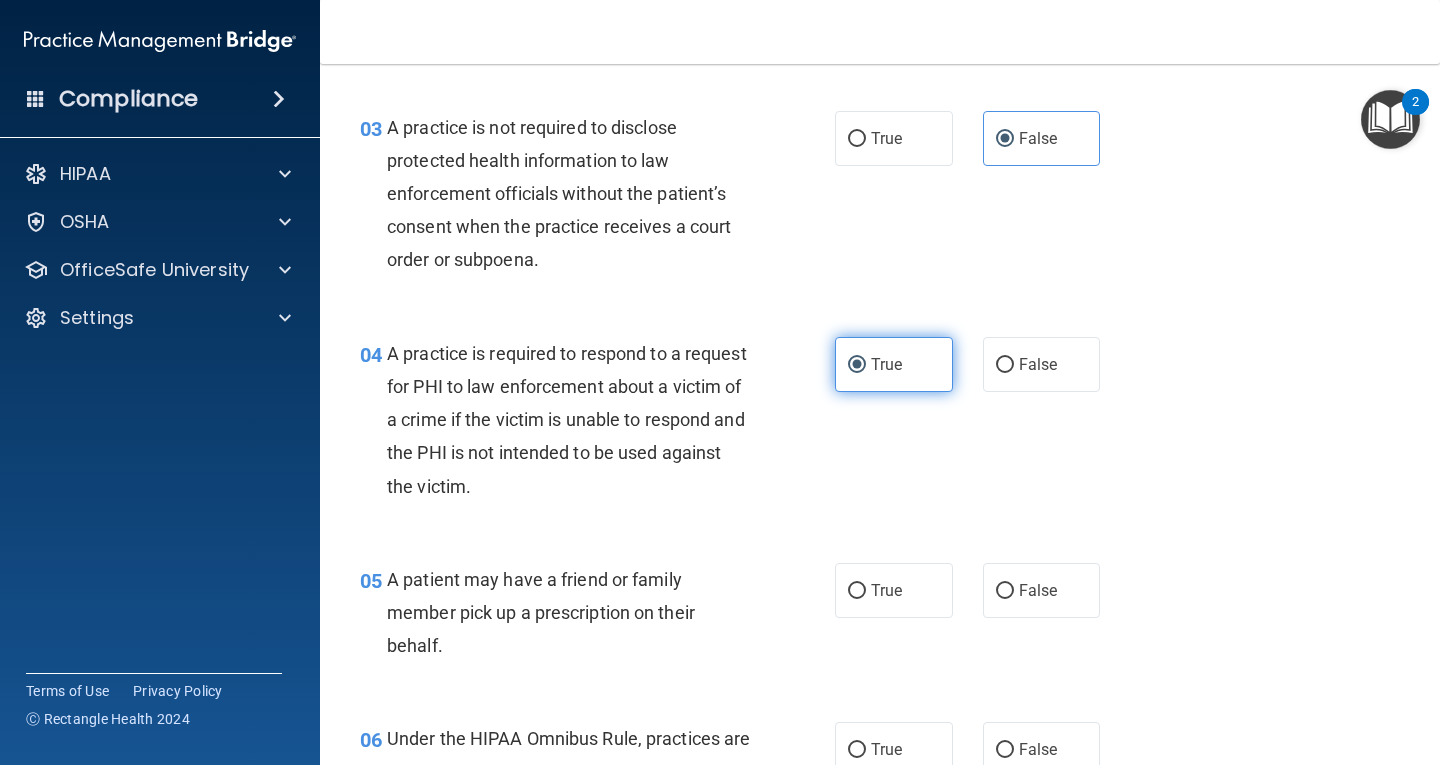 scroll, scrollTop: 600, scrollLeft: 0, axis: vertical 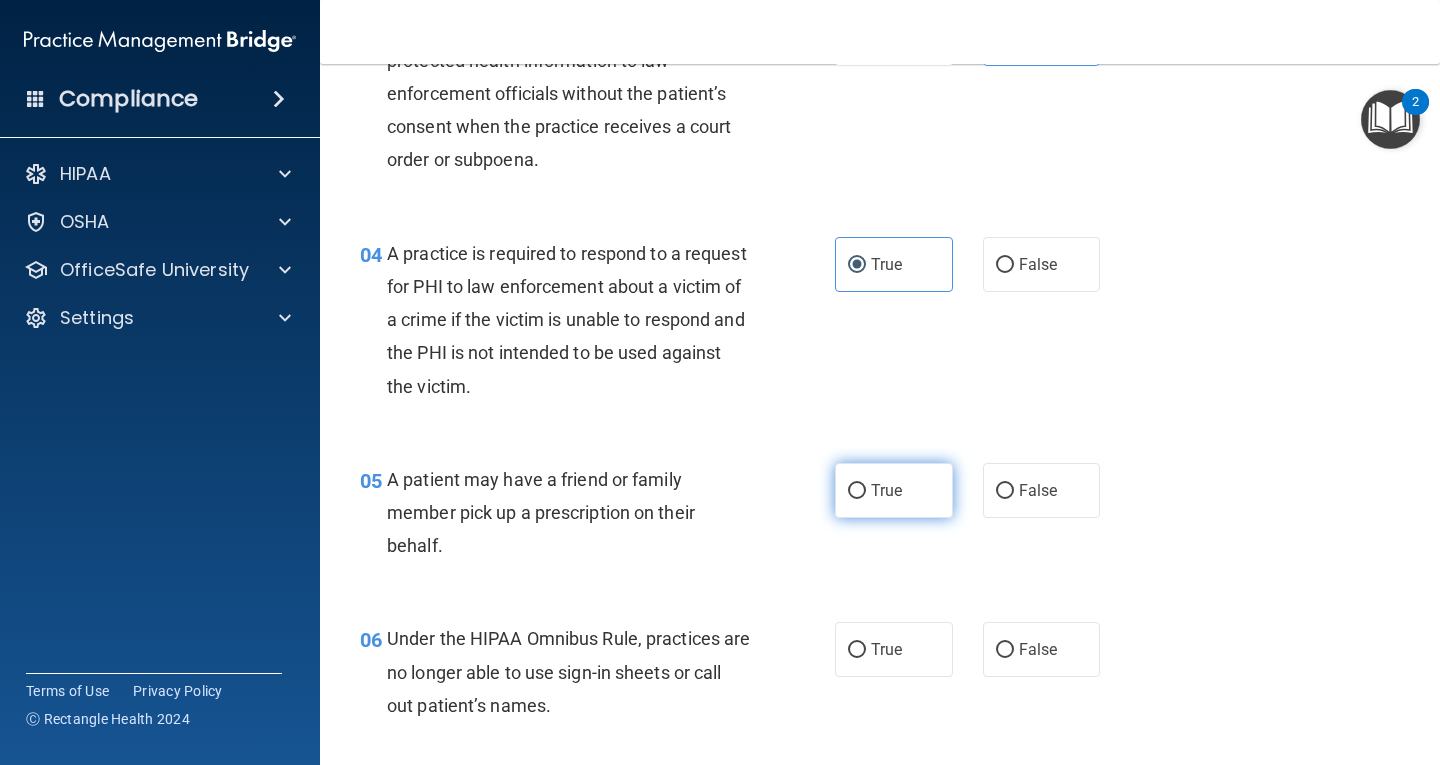click on "True" at bounding box center (894, 490) 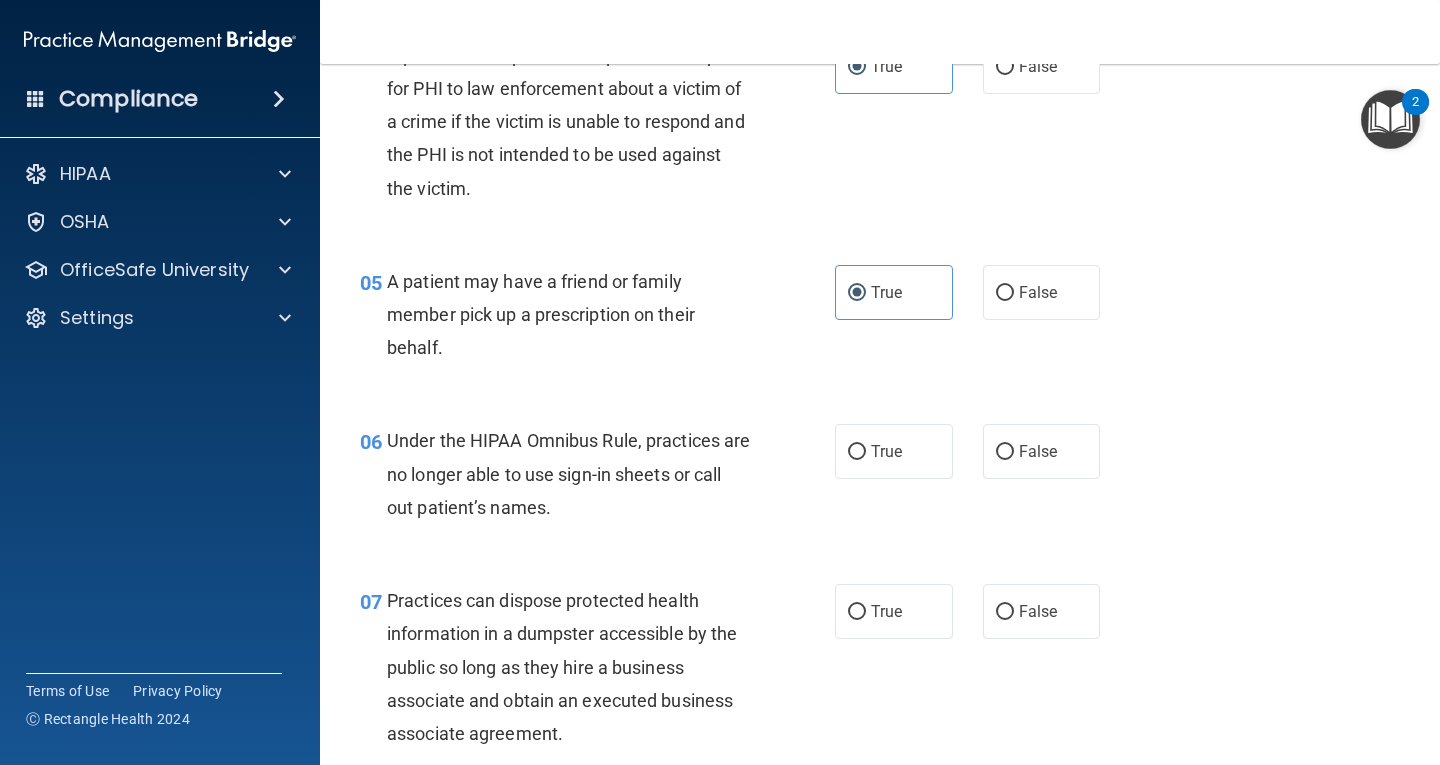 scroll, scrollTop: 800, scrollLeft: 0, axis: vertical 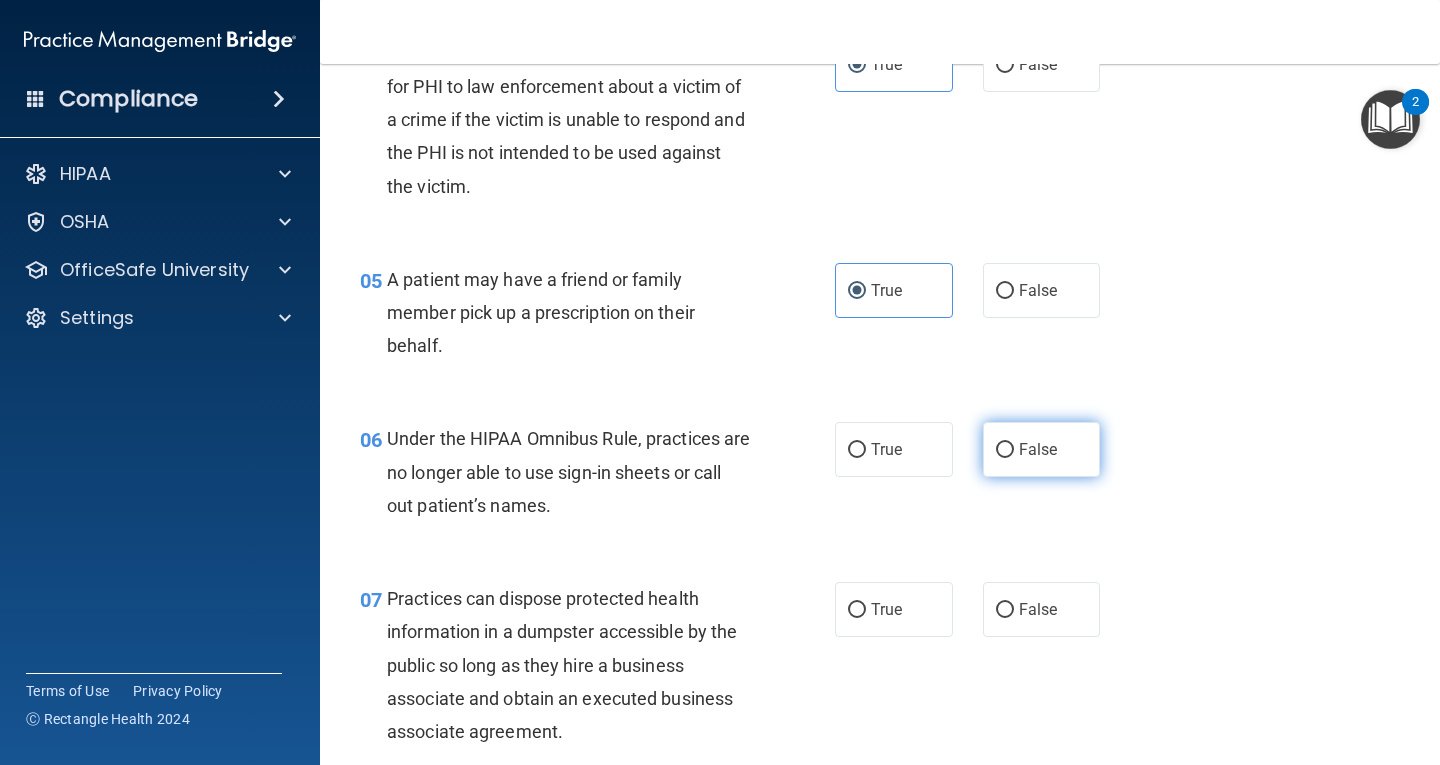 click on "False" at bounding box center (1038, 449) 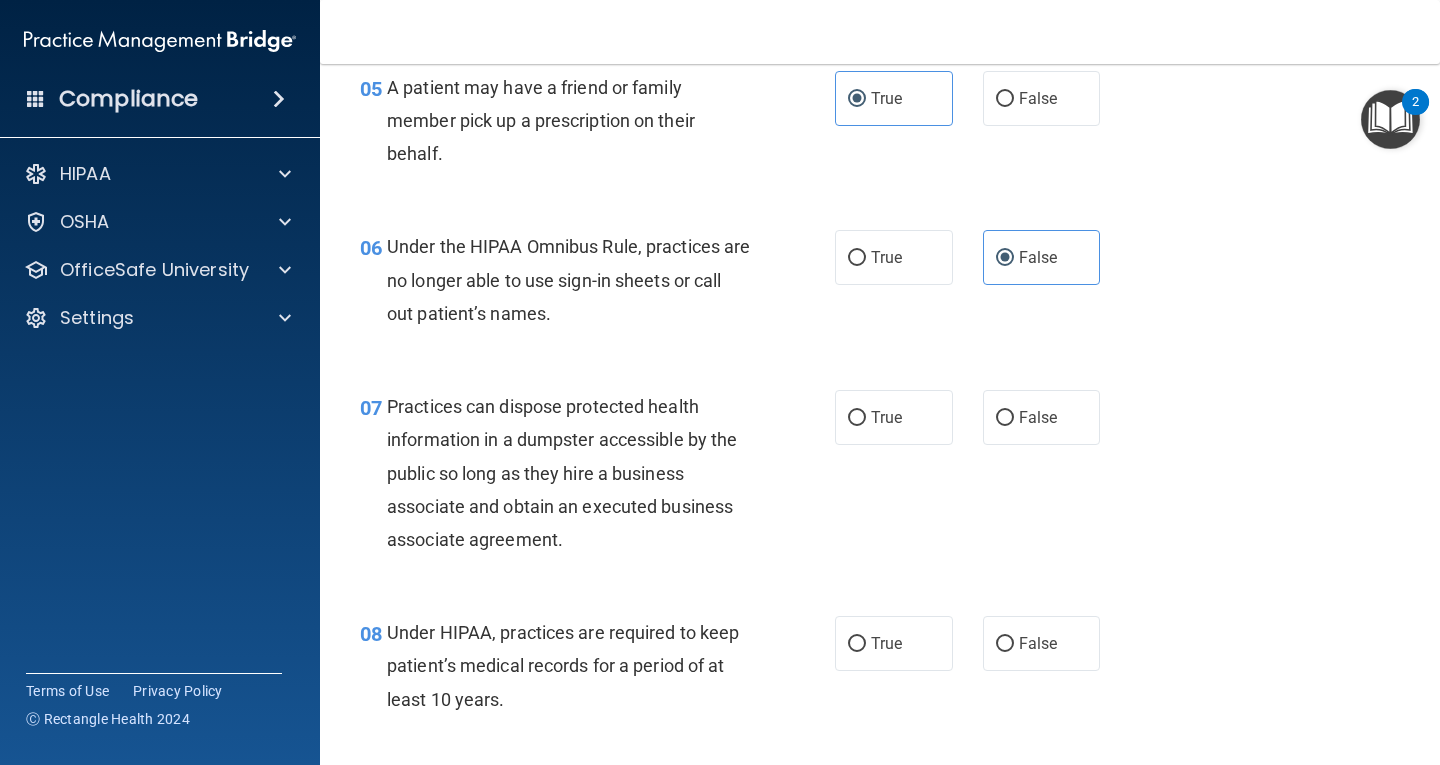 scroll, scrollTop: 1000, scrollLeft: 0, axis: vertical 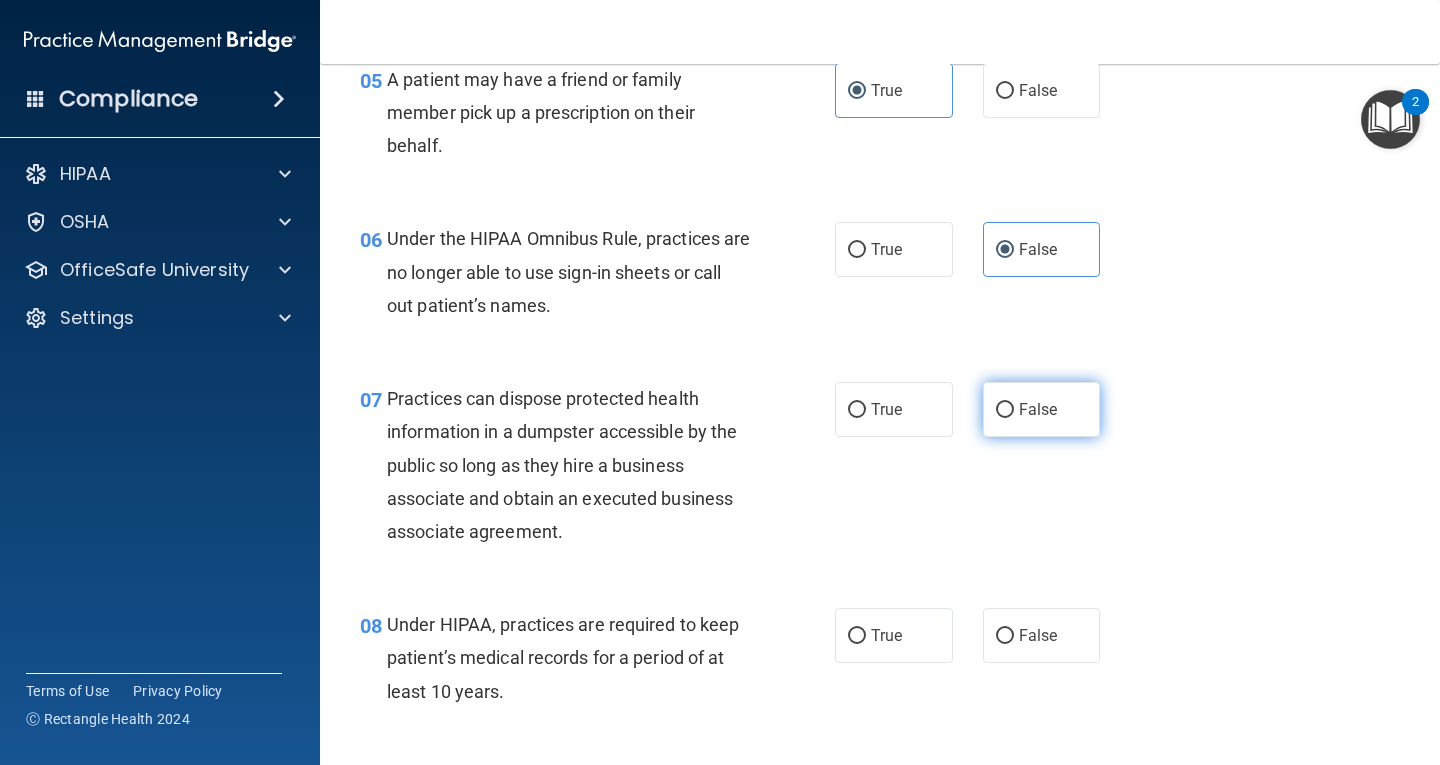 click on "False" at bounding box center (1042, 409) 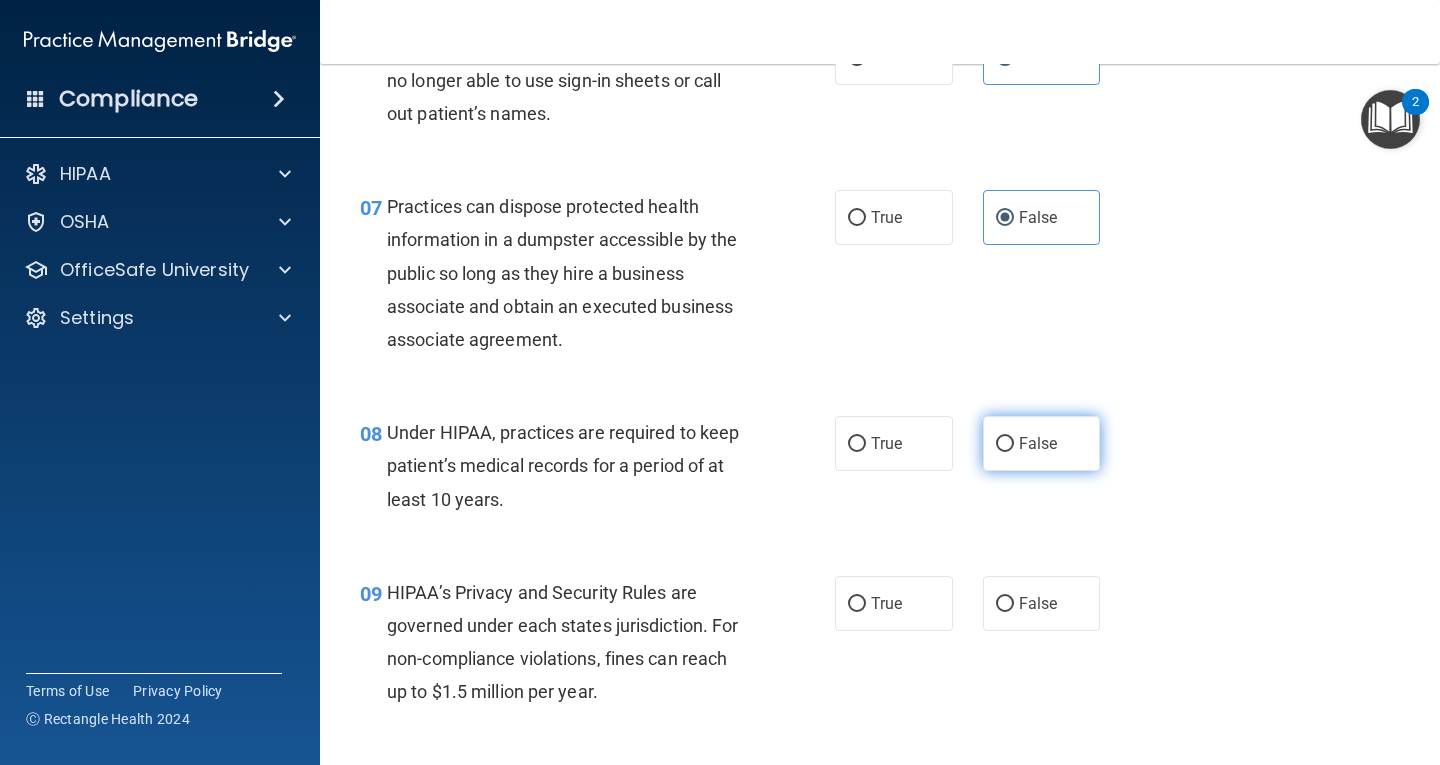 scroll, scrollTop: 1200, scrollLeft: 0, axis: vertical 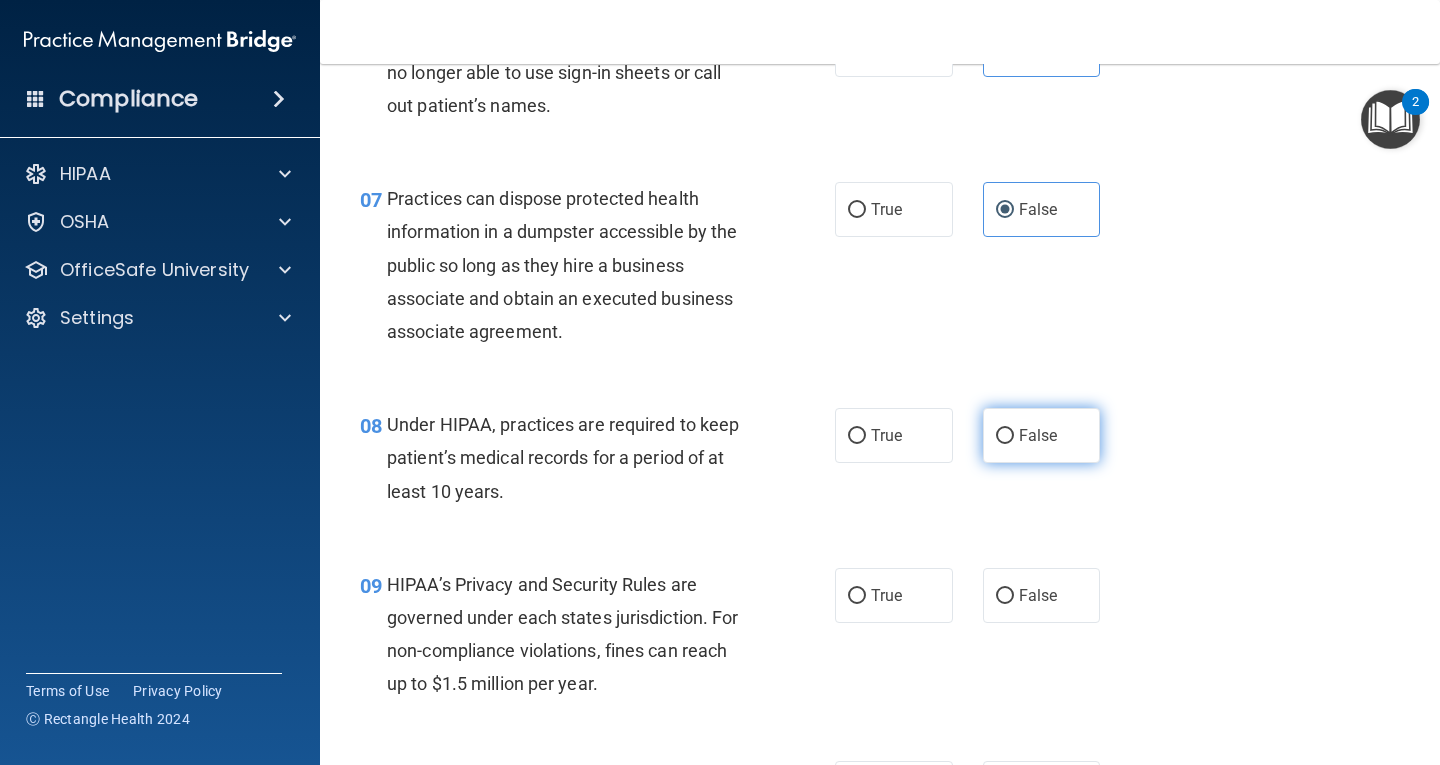 click on "False" at bounding box center [1042, 435] 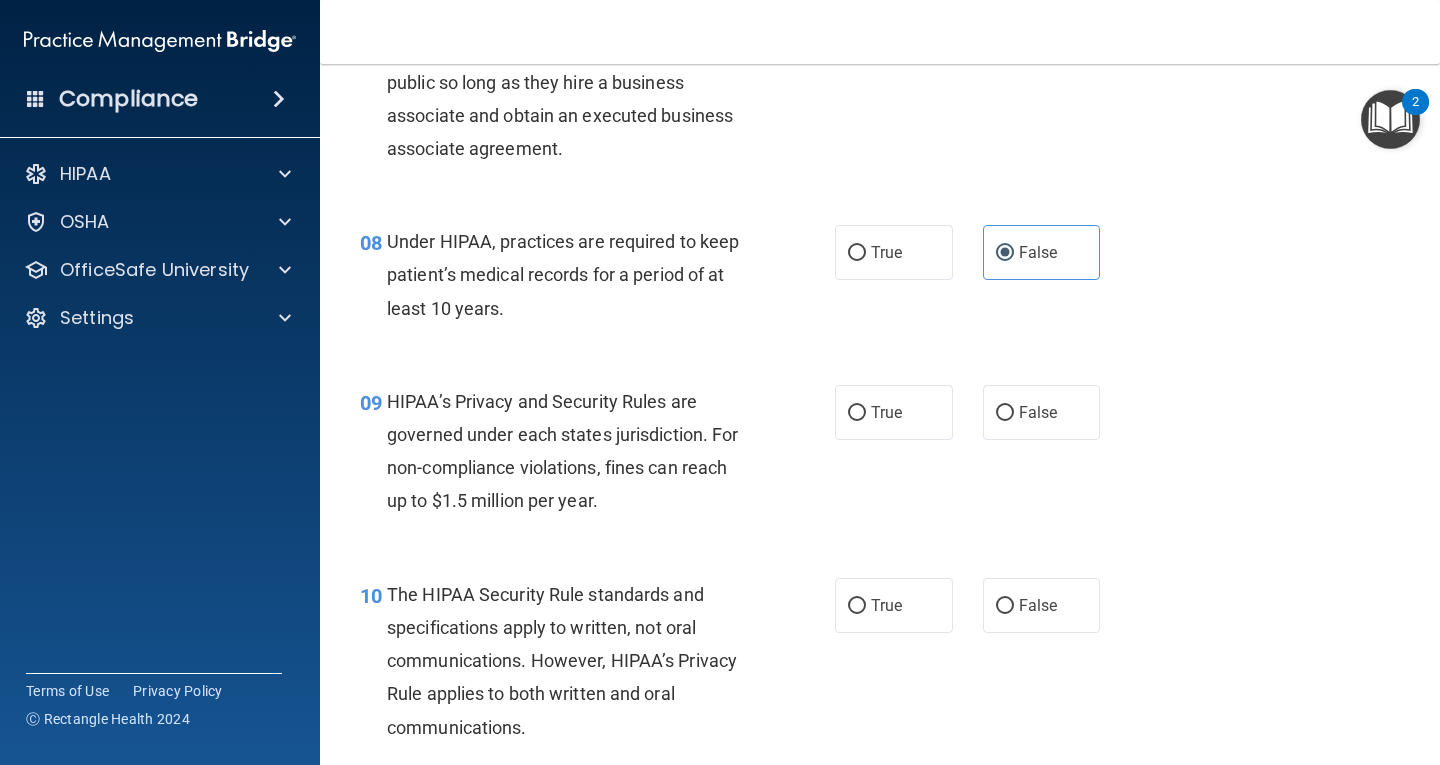scroll, scrollTop: 1400, scrollLeft: 0, axis: vertical 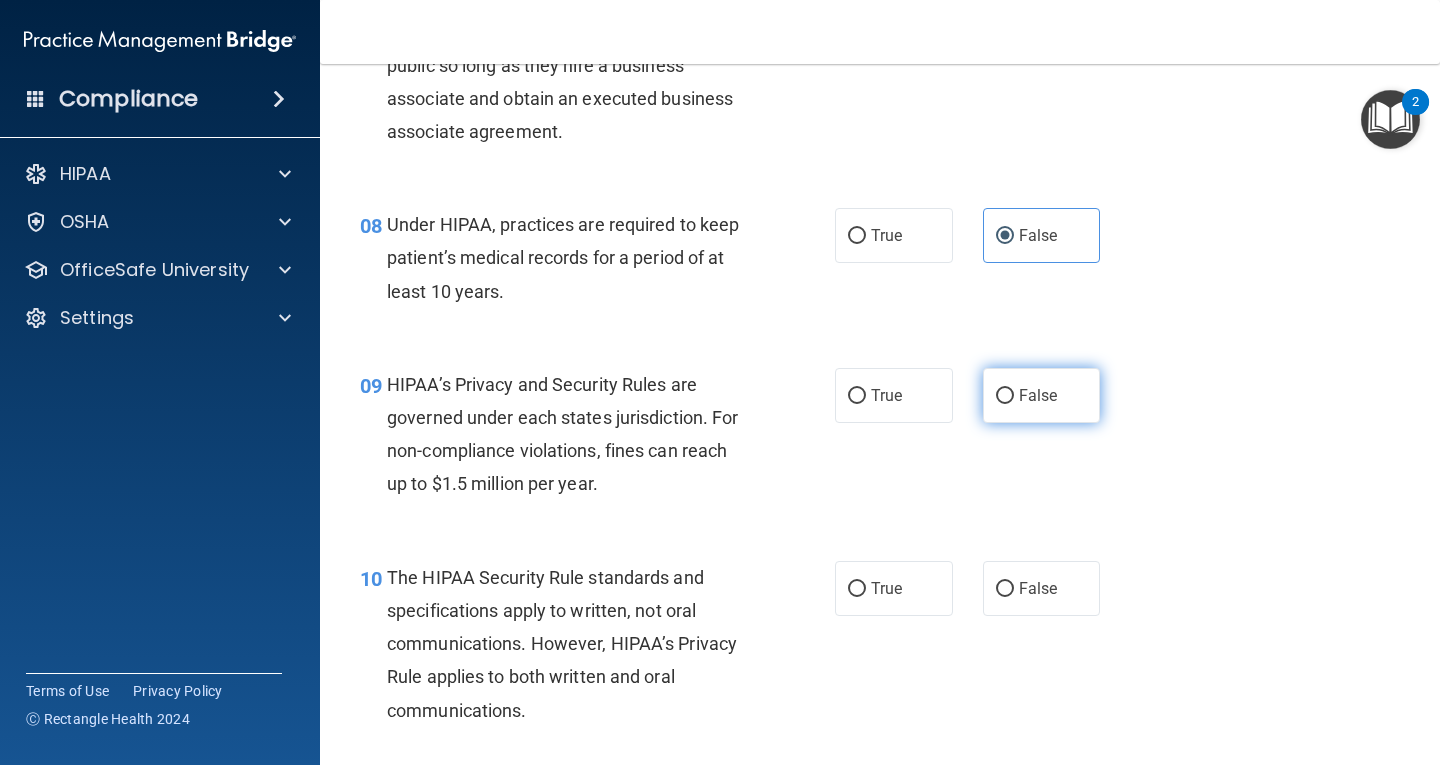 click on "False" at bounding box center (1042, 395) 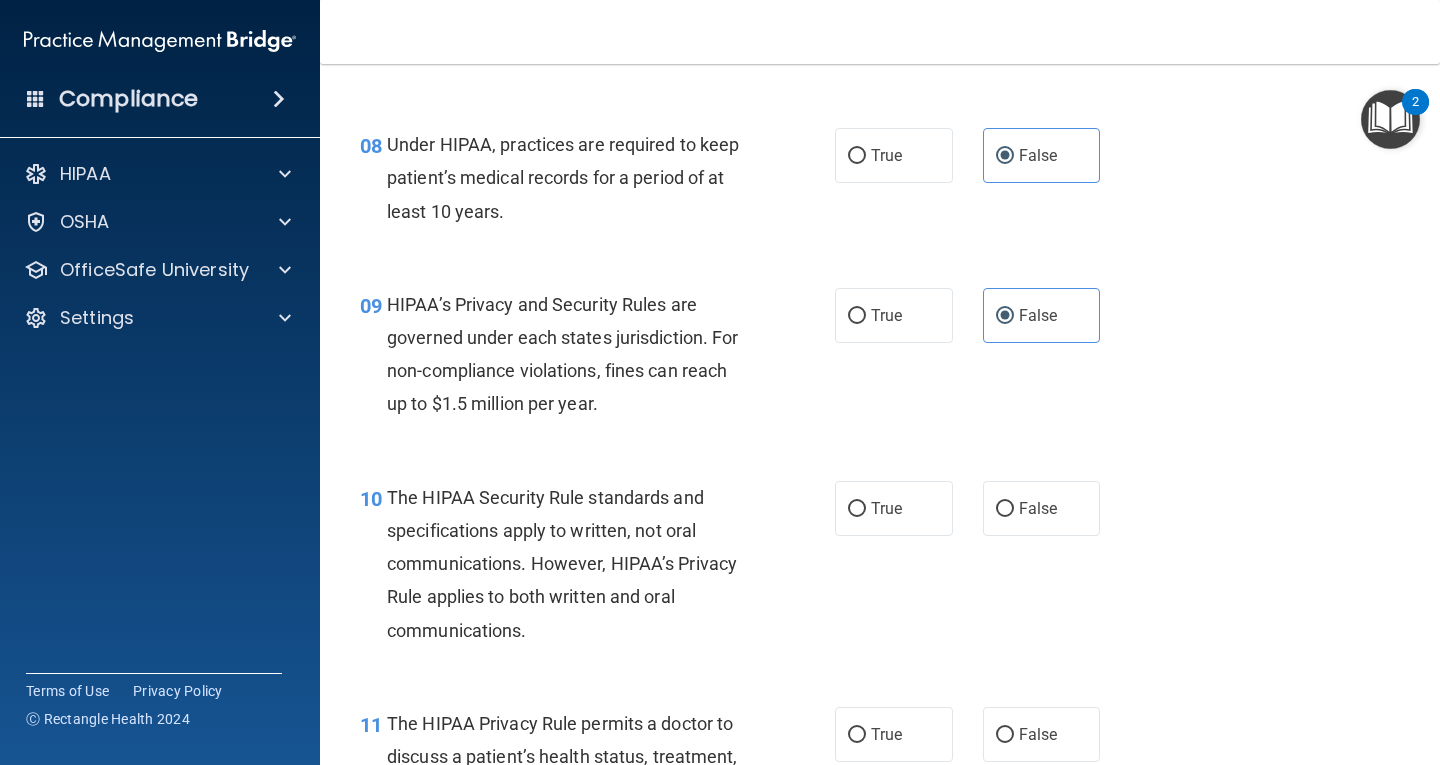 scroll, scrollTop: 1600, scrollLeft: 0, axis: vertical 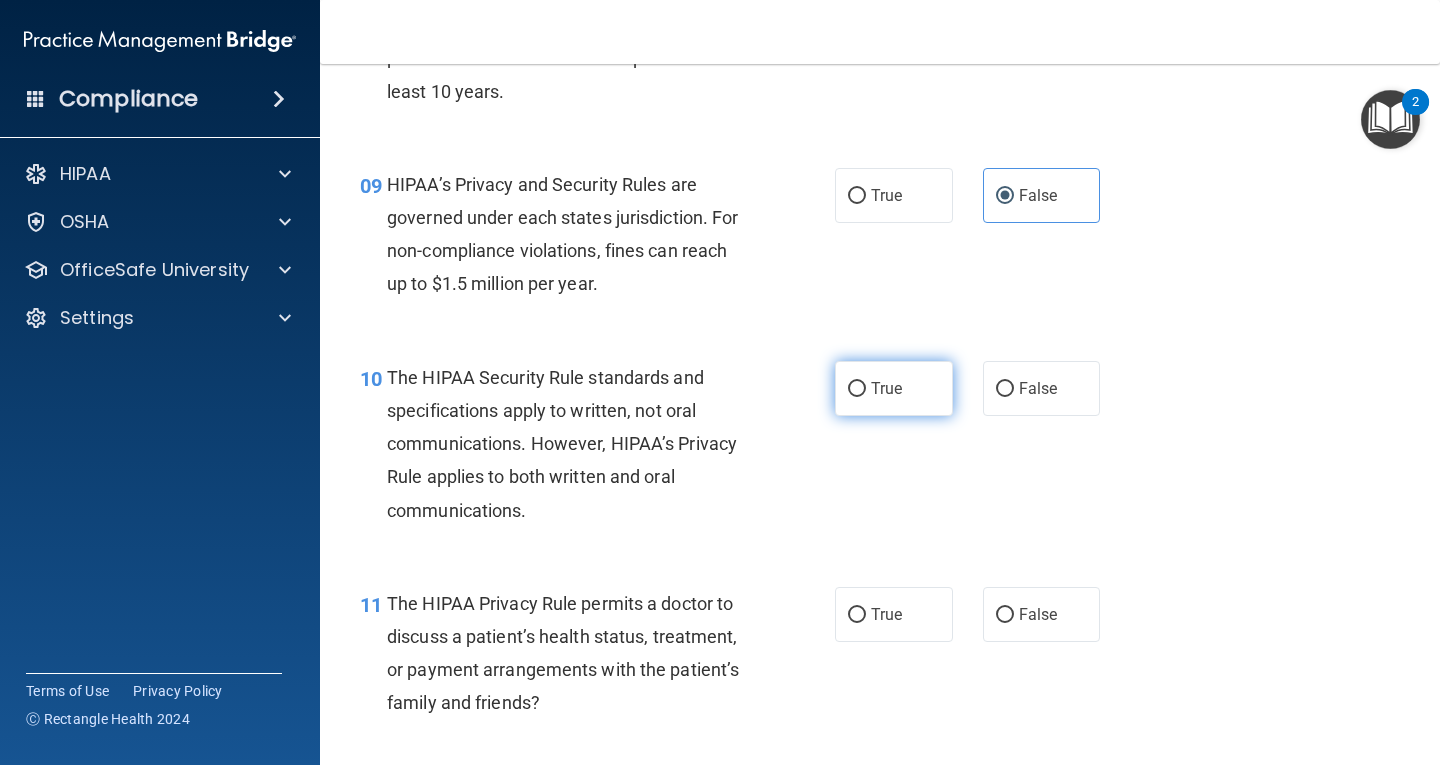 click on "True" at bounding box center [894, 388] 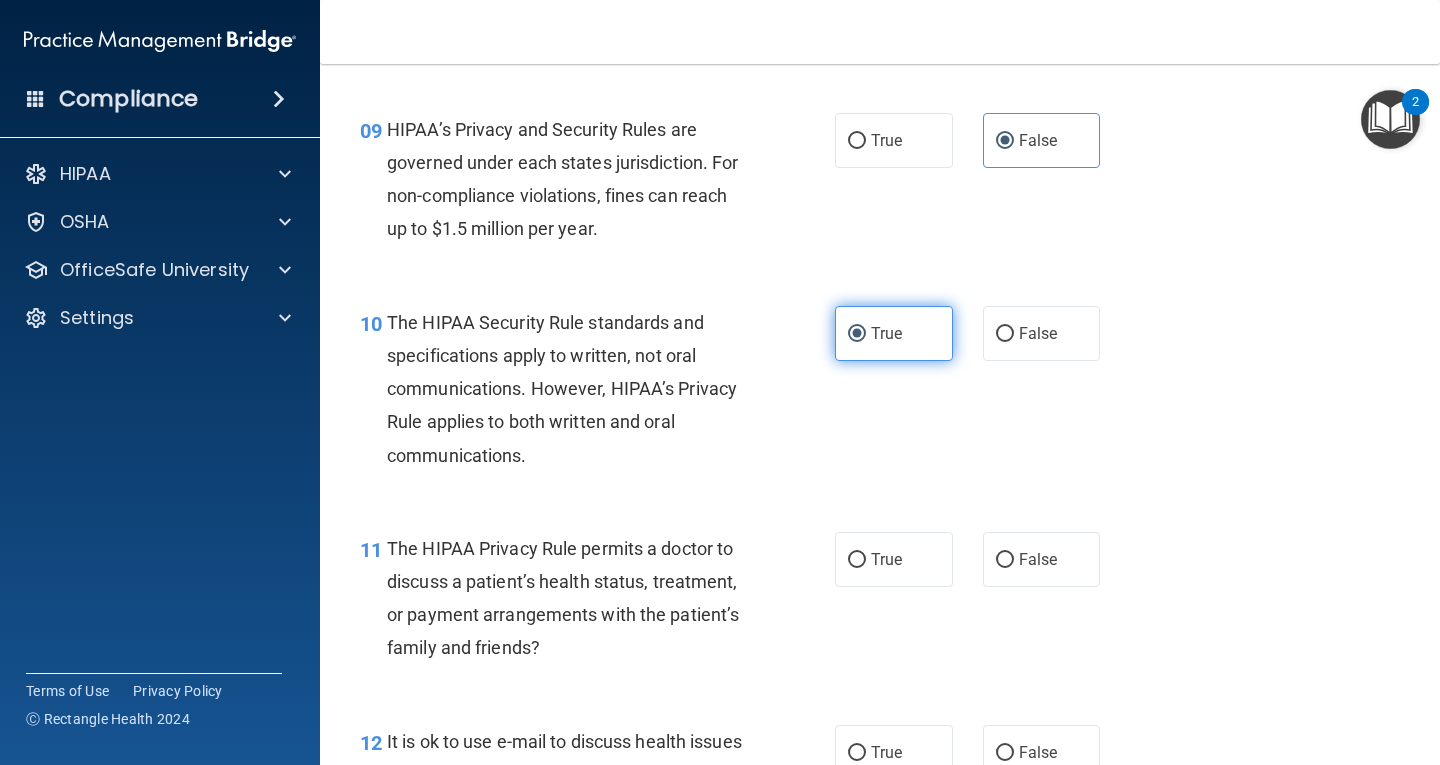 scroll, scrollTop: 1700, scrollLeft: 0, axis: vertical 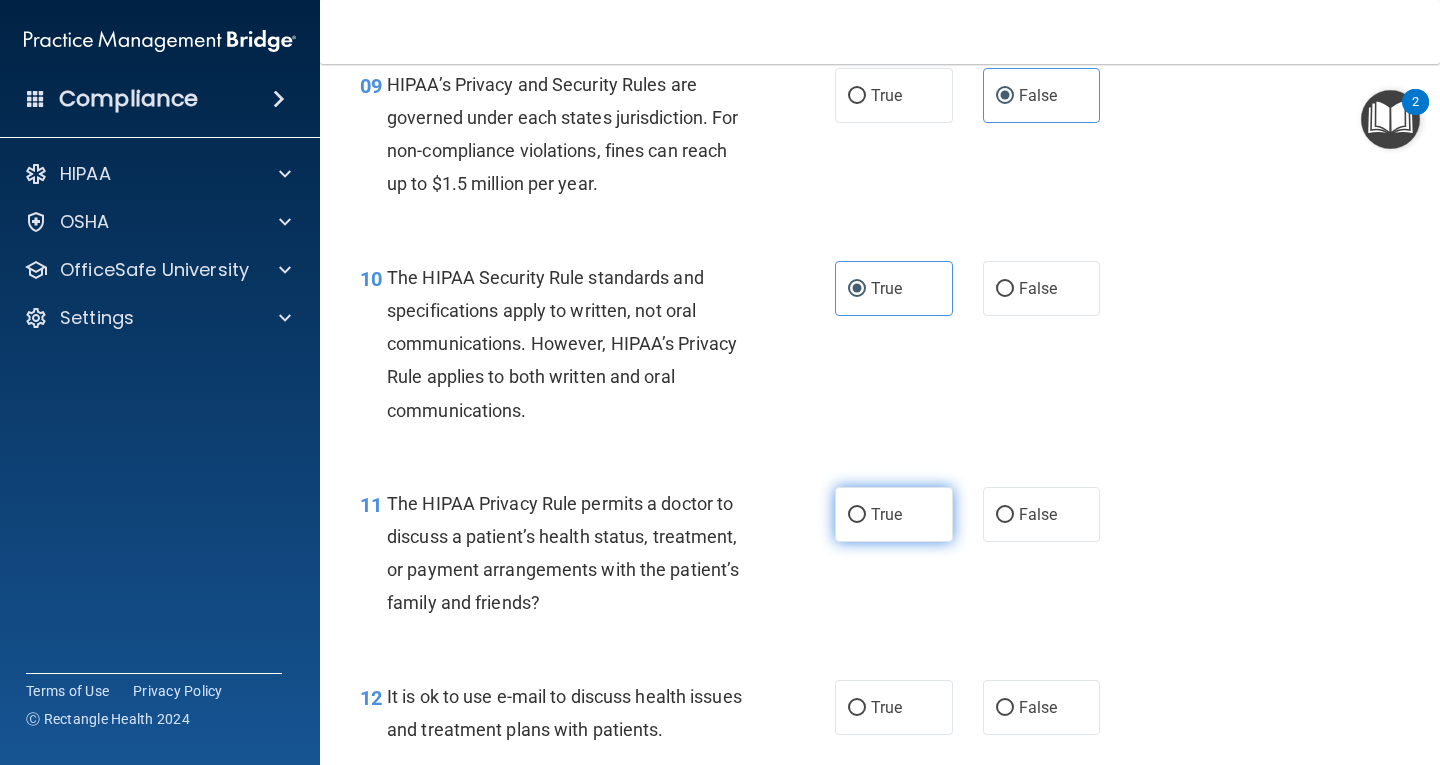 click on "True" at bounding box center [894, 514] 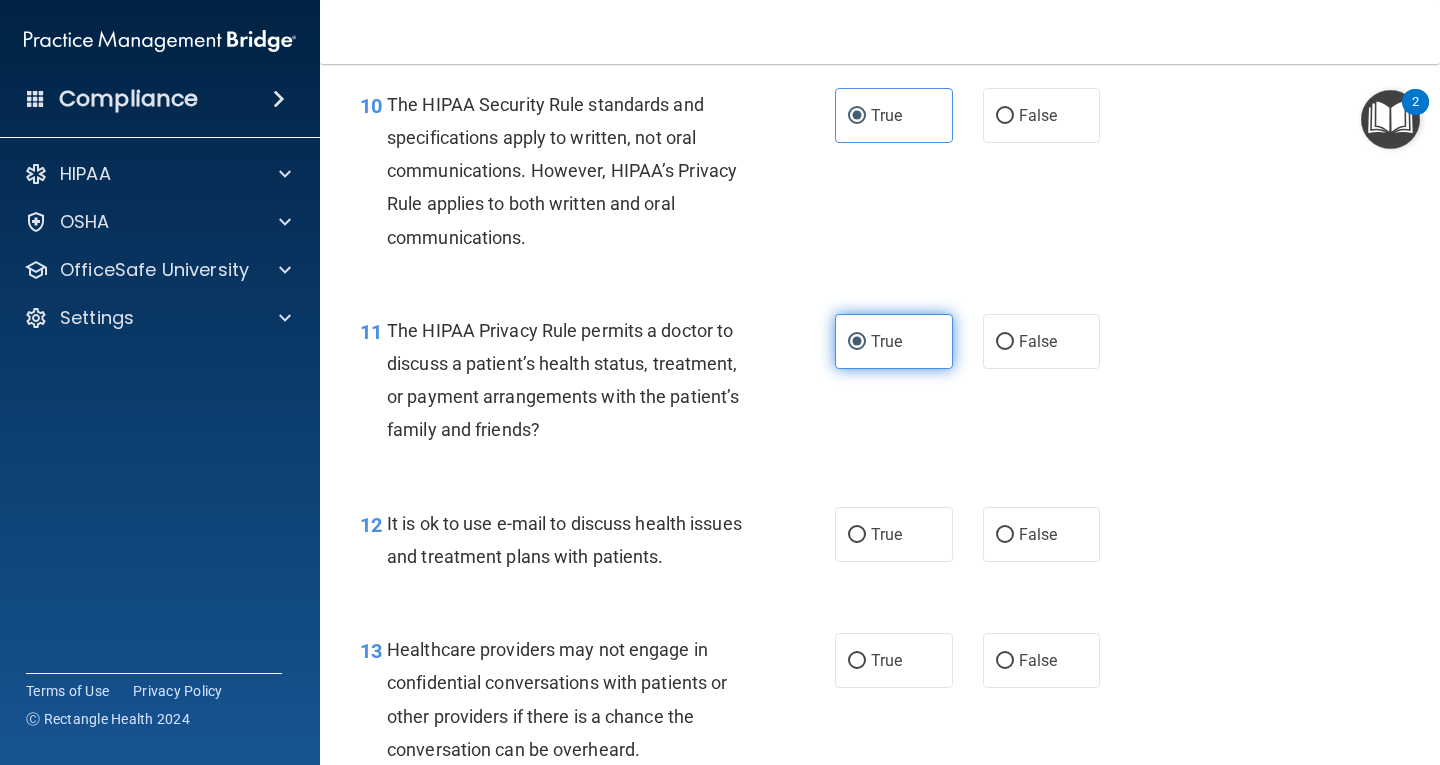 scroll, scrollTop: 1900, scrollLeft: 0, axis: vertical 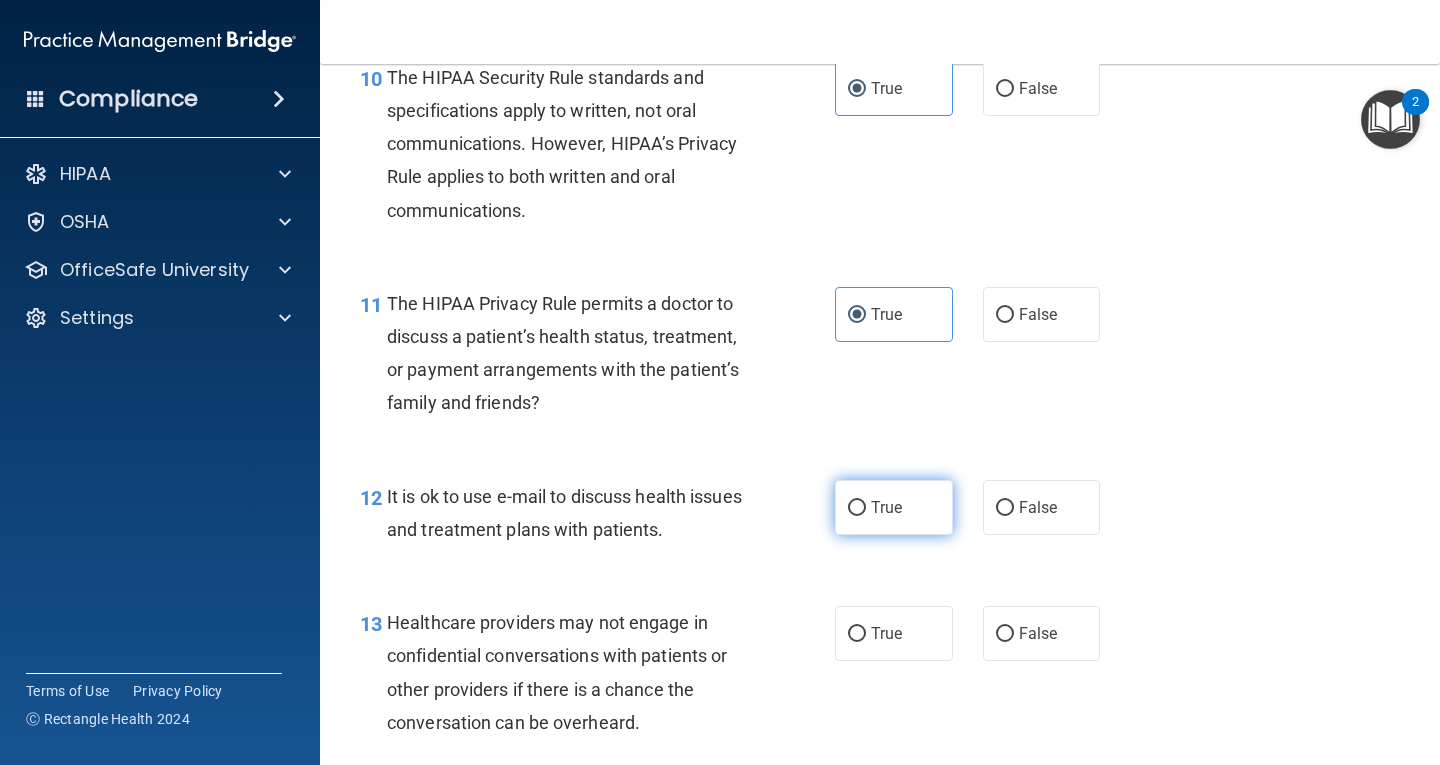 click on "True" at bounding box center (886, 507) 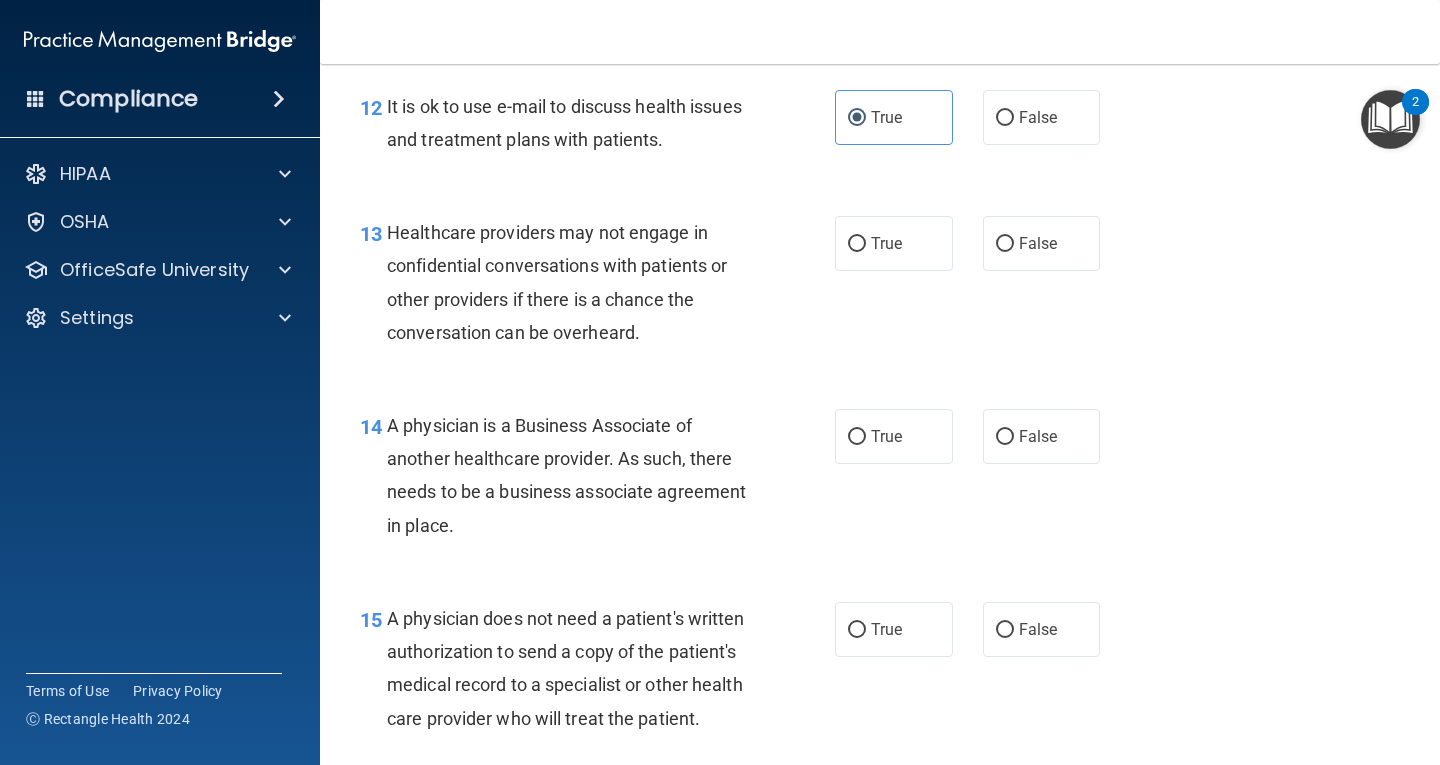 scroll, scrollTop: 2300, scrollLeft: 0, axis: vertical 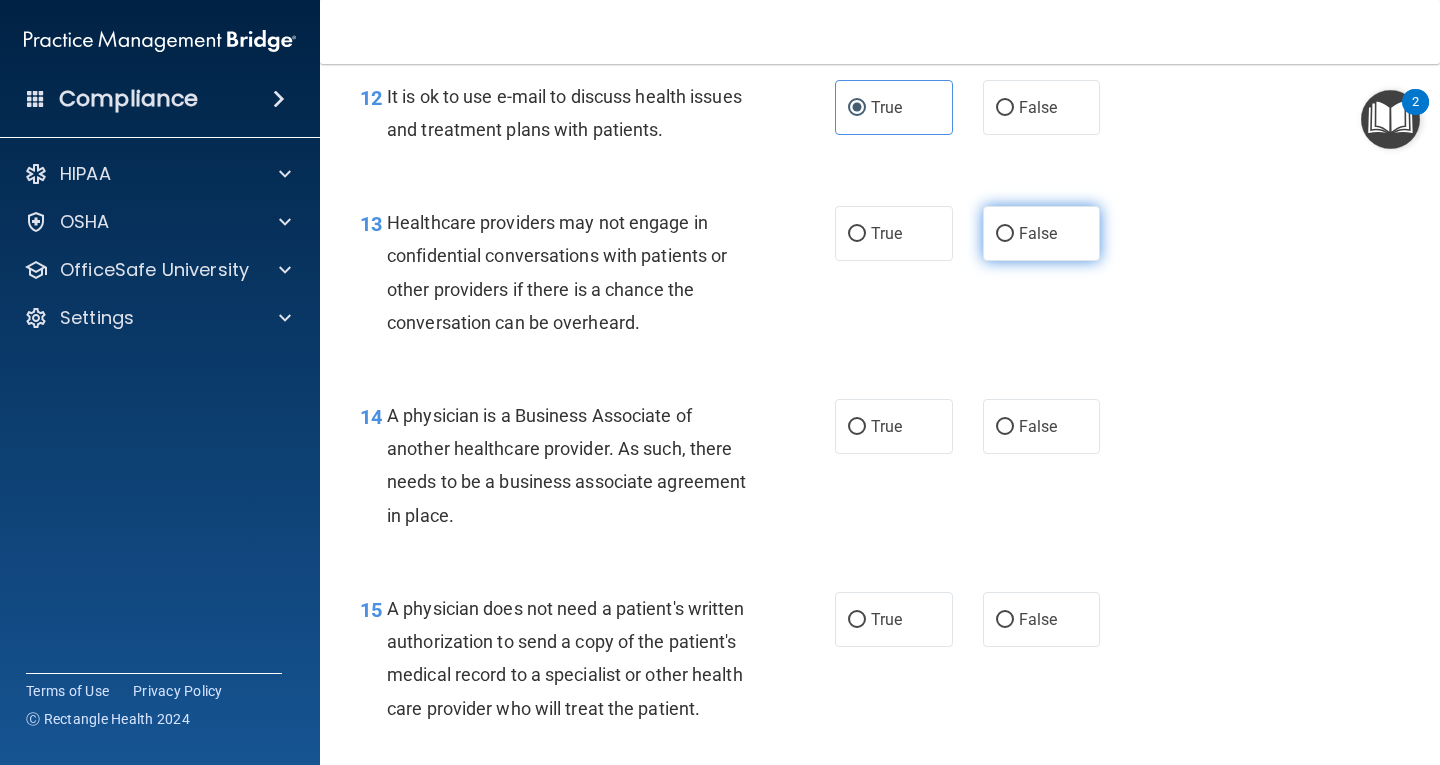 click on "False" at bounding box center (1042, 233) 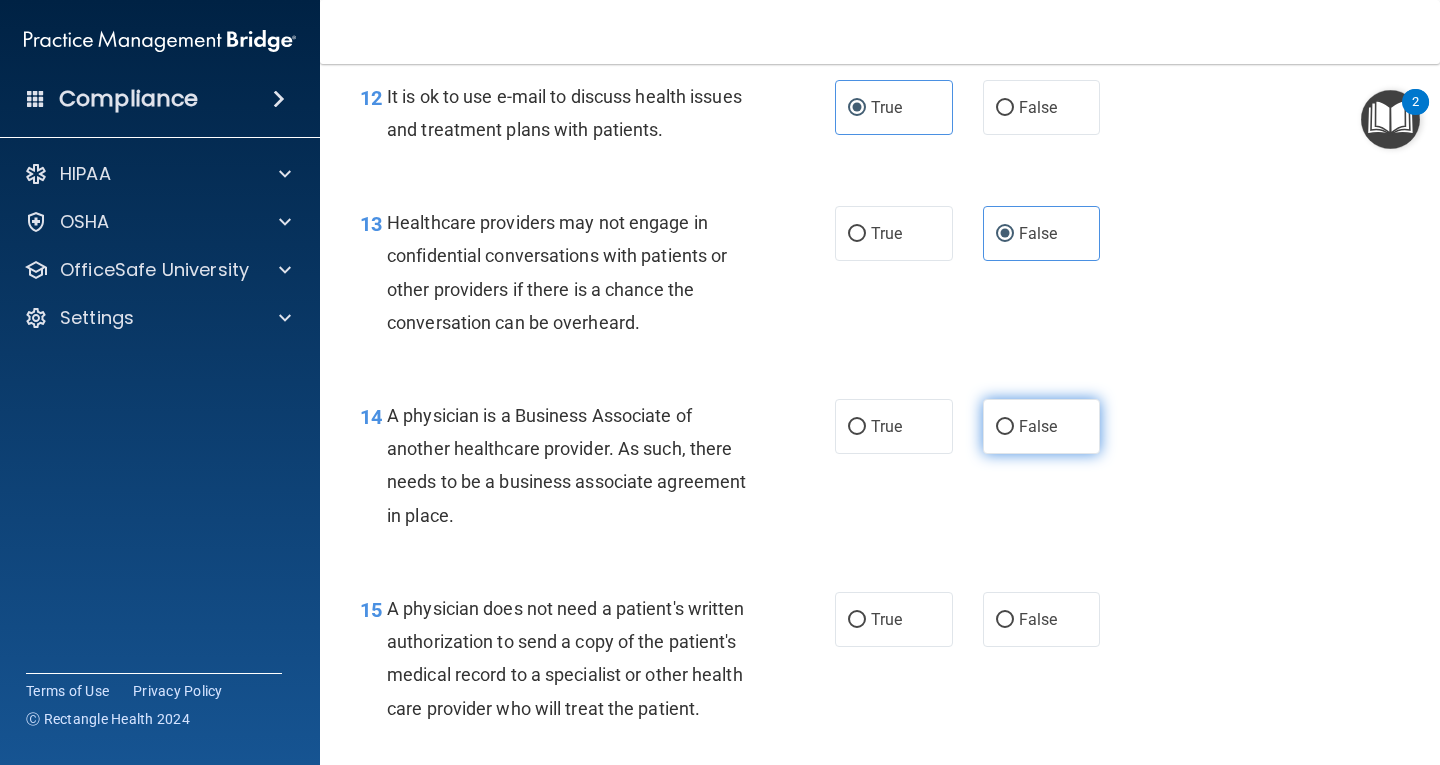 click on "False" at bounding box center (1042, 426) 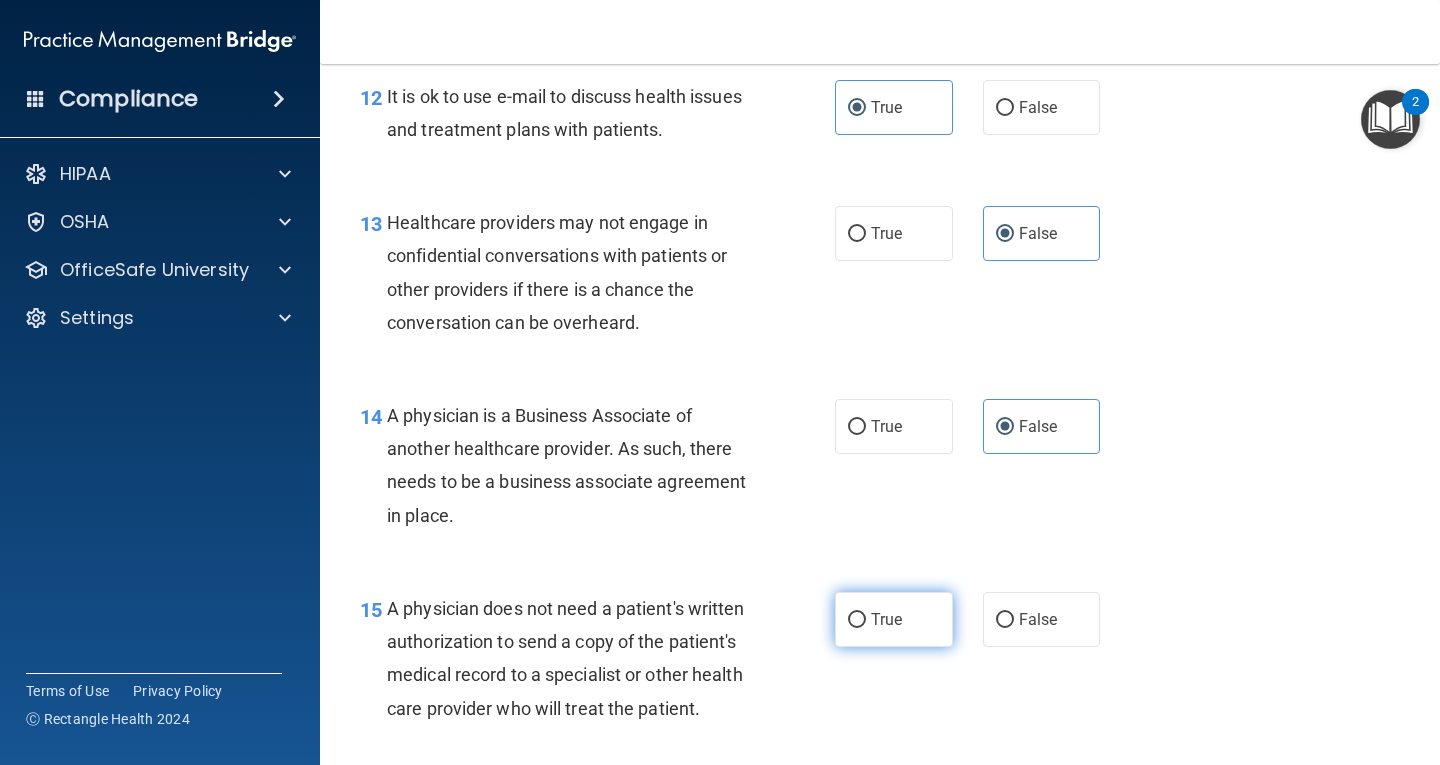 click on "True" at bounding box center [894, 619] 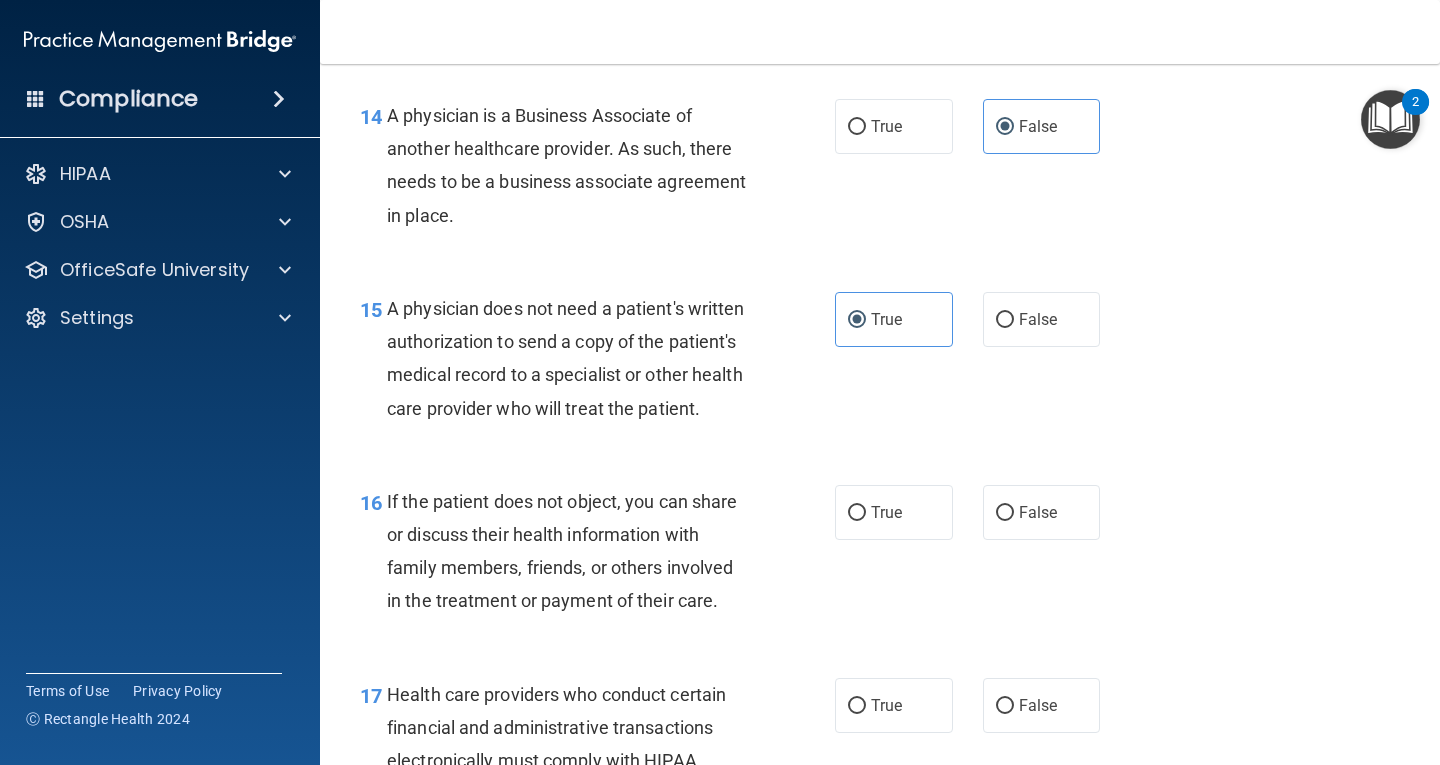 scroll, scrollTop: 2800, scrollLeft: 0, axis: vertical 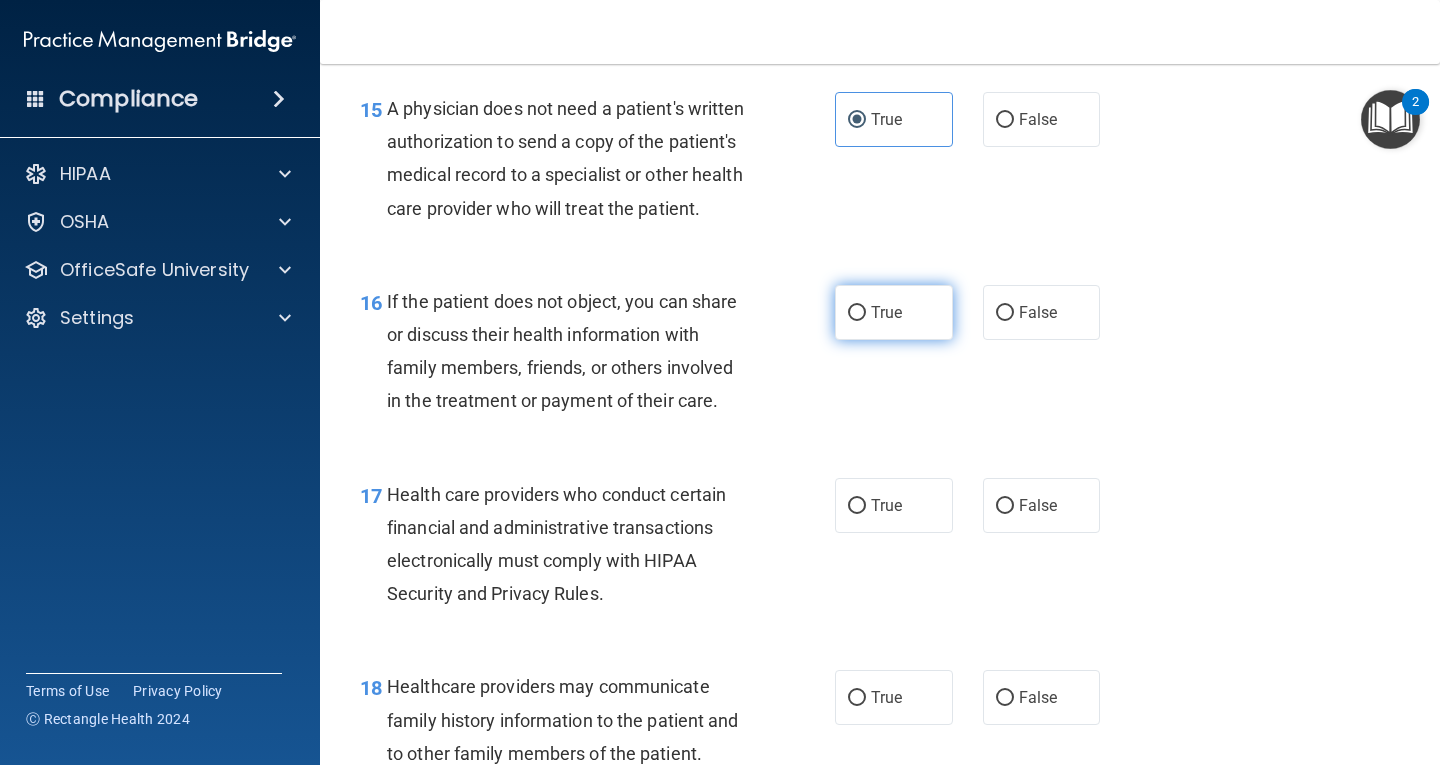 click on "True" at bounding box center (886, 312) 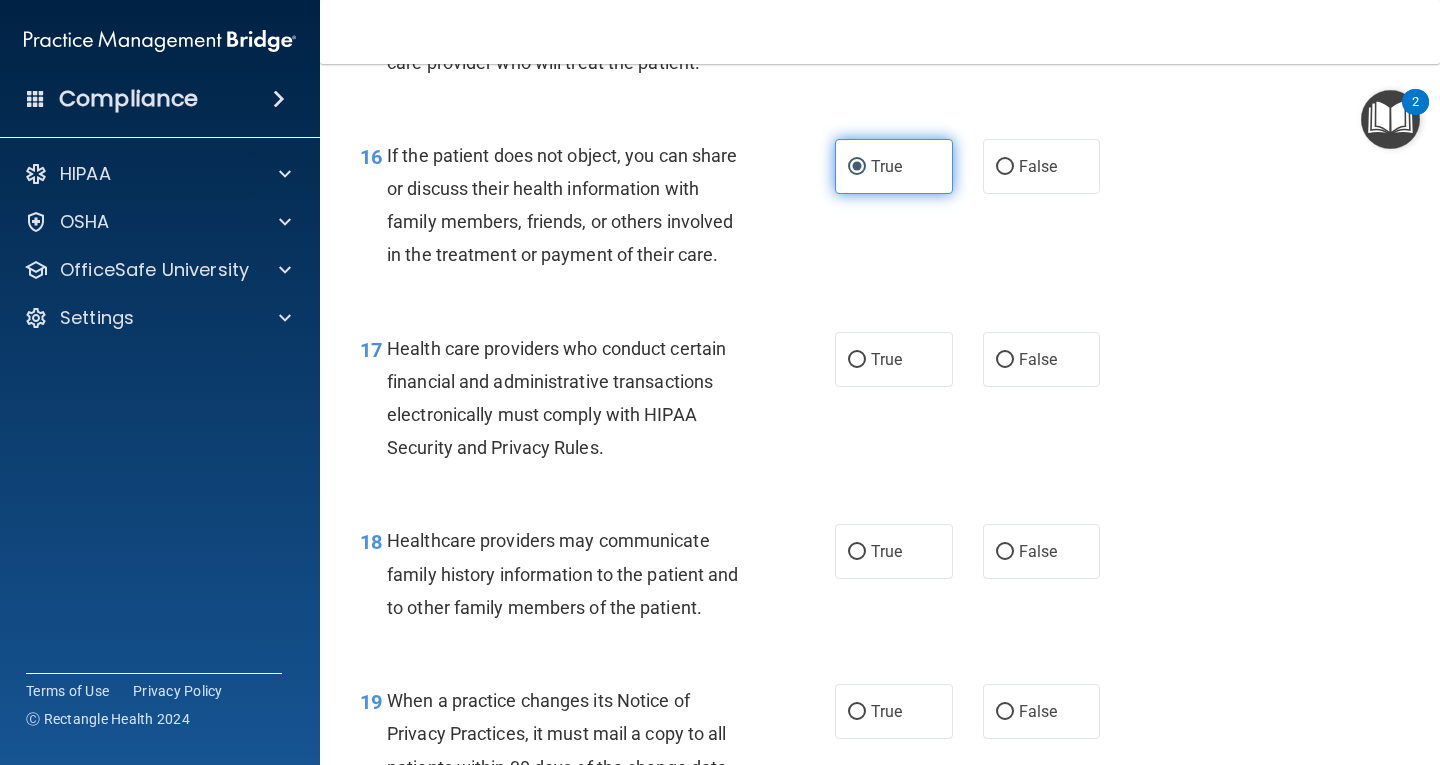 scroll, scrollTop: 3000, scrollLeft: 0, axis: vertical 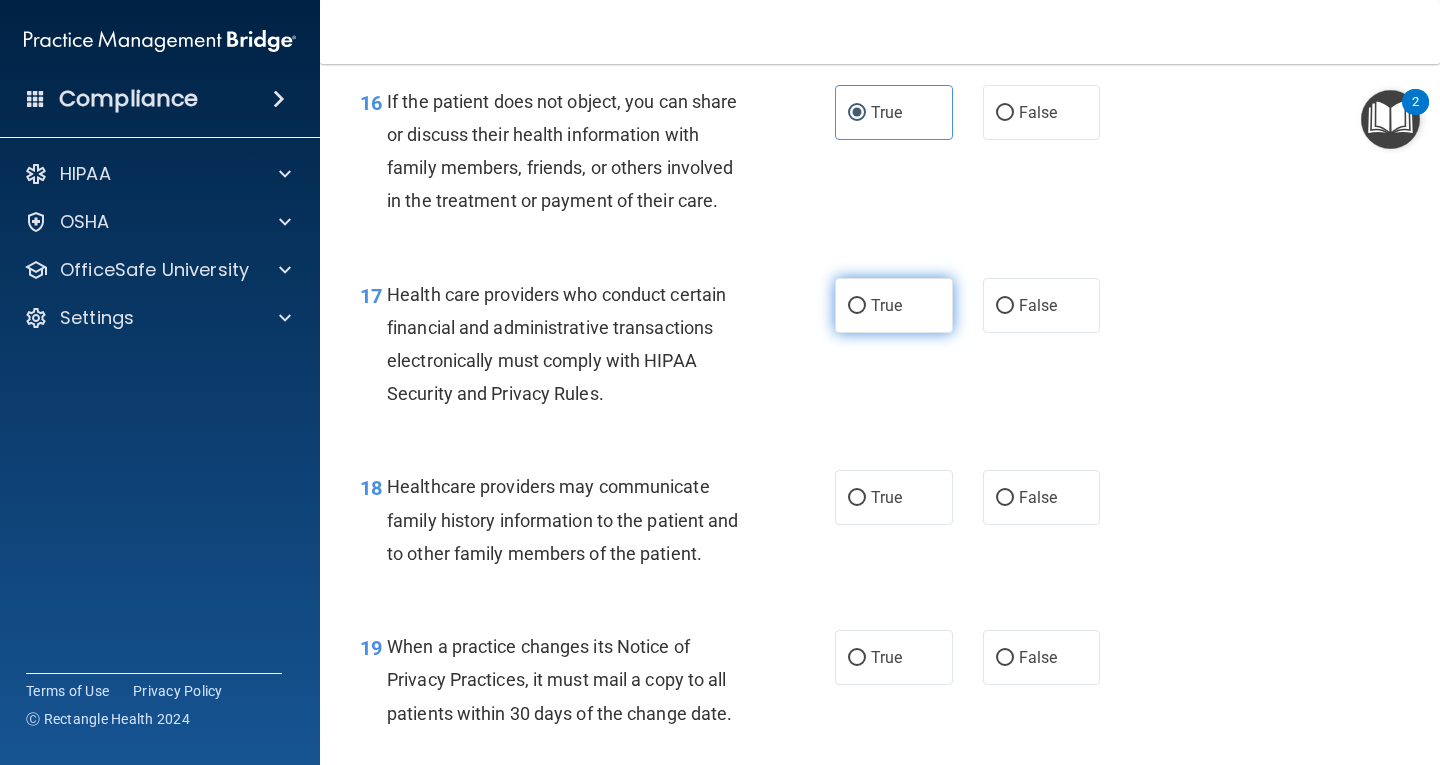 click on "True" at bounding box center [894, 305] 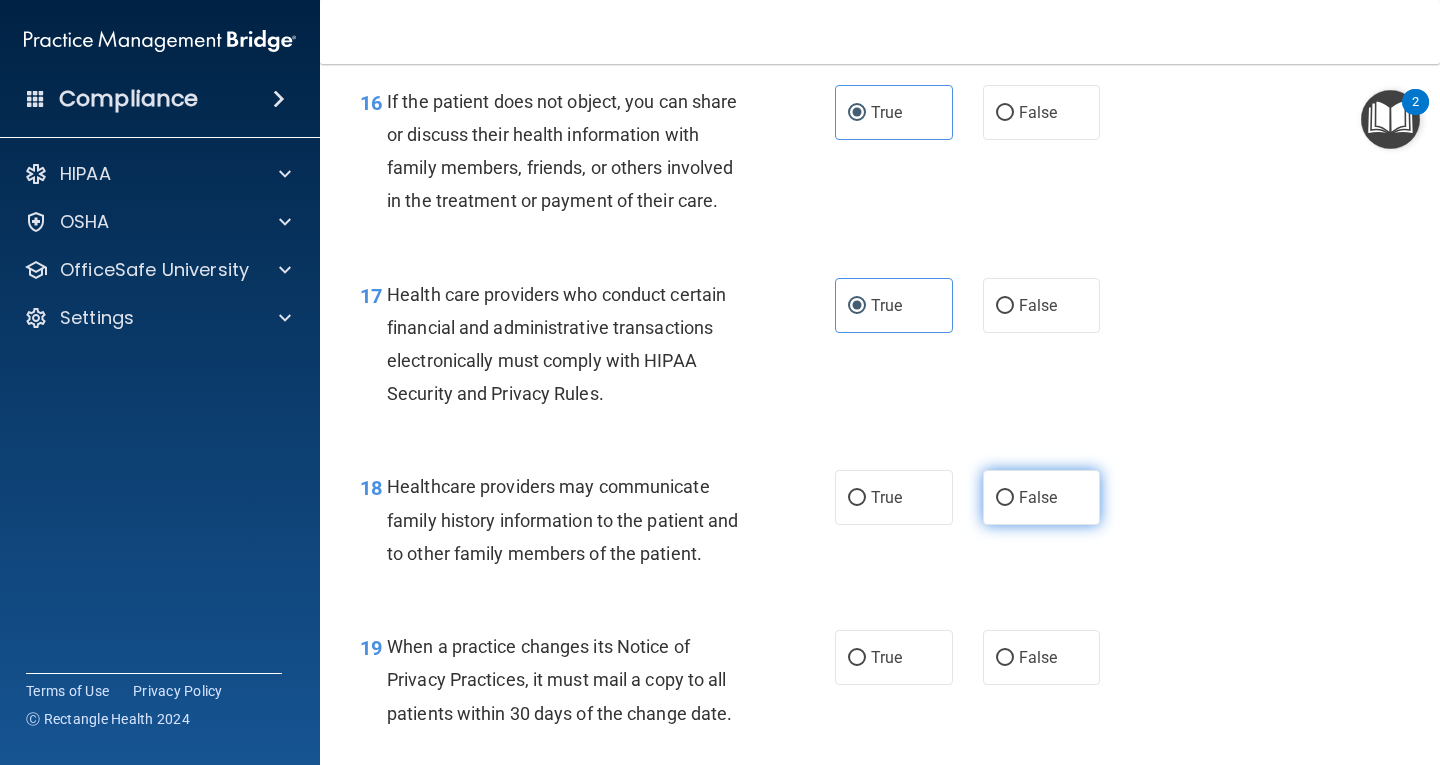 click on "False" at bounding box center (1042, 497) 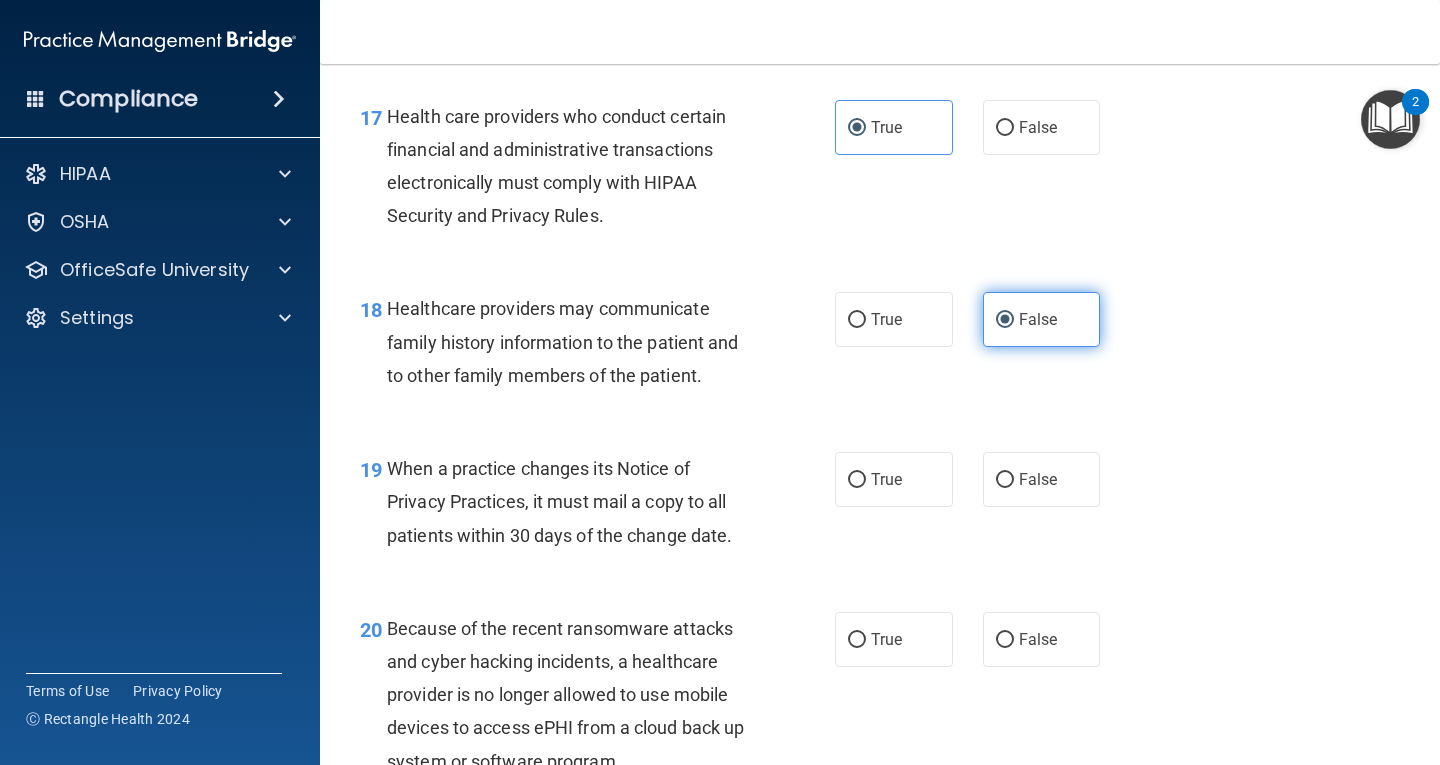 scroll, scrollTop: 3200, scrollLeft: 0, axis: vertical 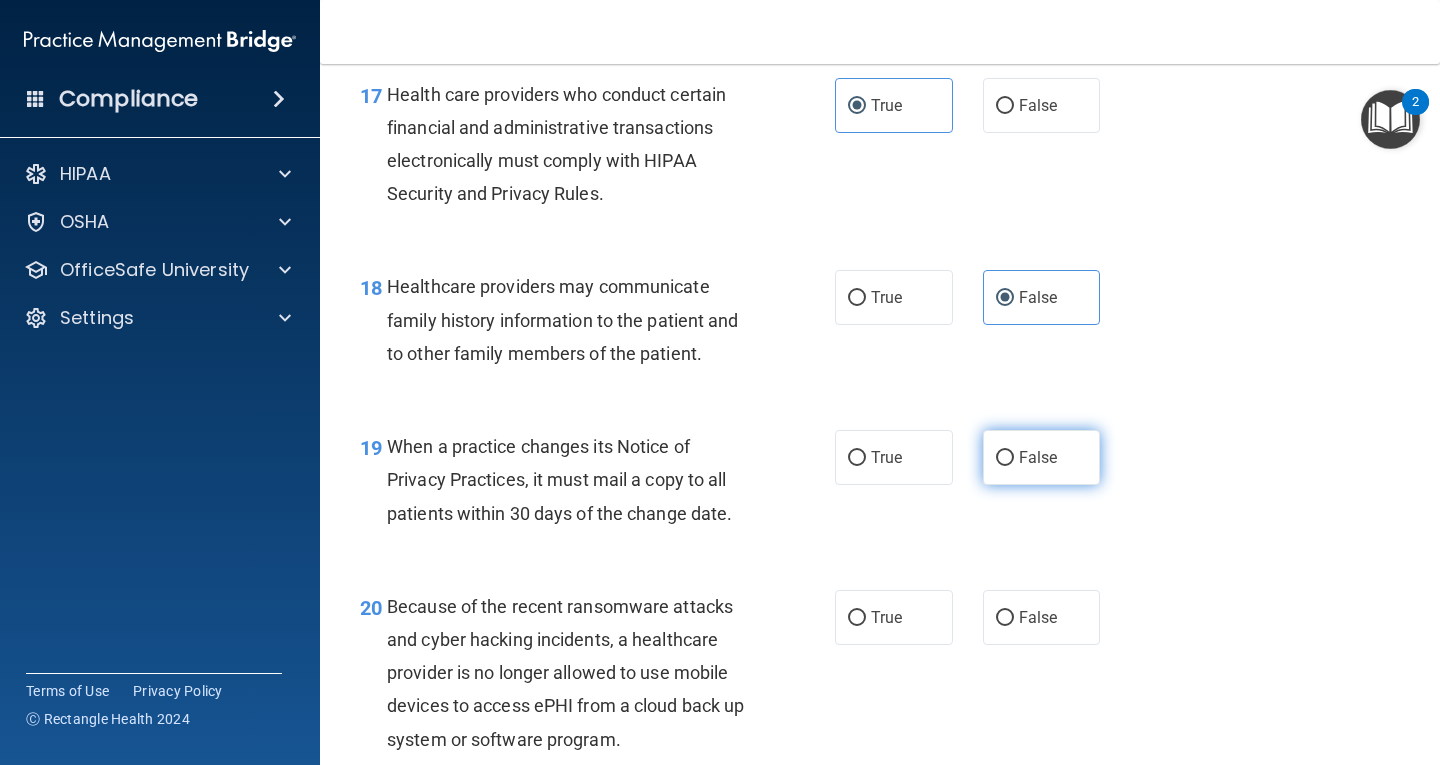 click on "False" at bounding box center (1042, 457) 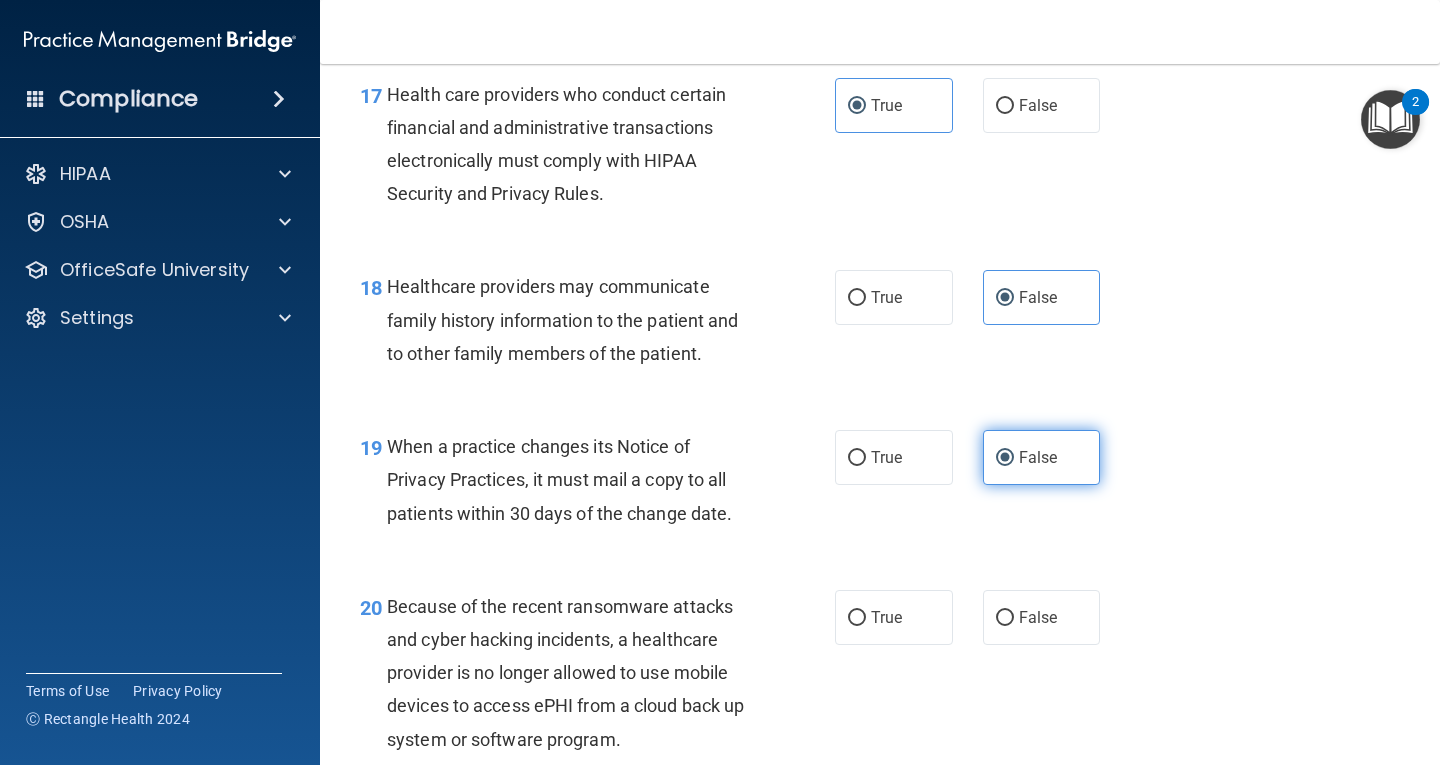 scroll, scrollTop: 3300, scrollLeft: 0, axis: vertical 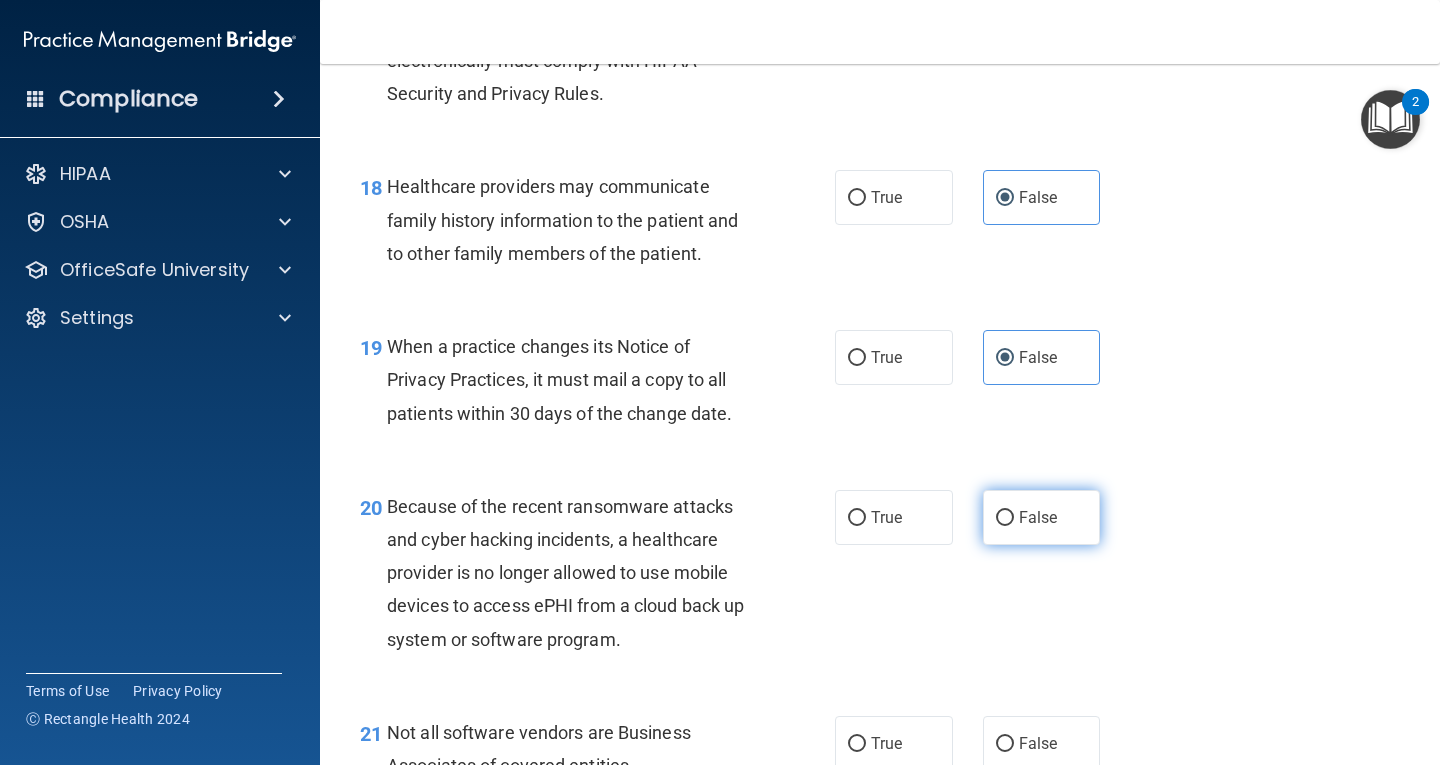 click on "False" at bounding box center [1005, 518] 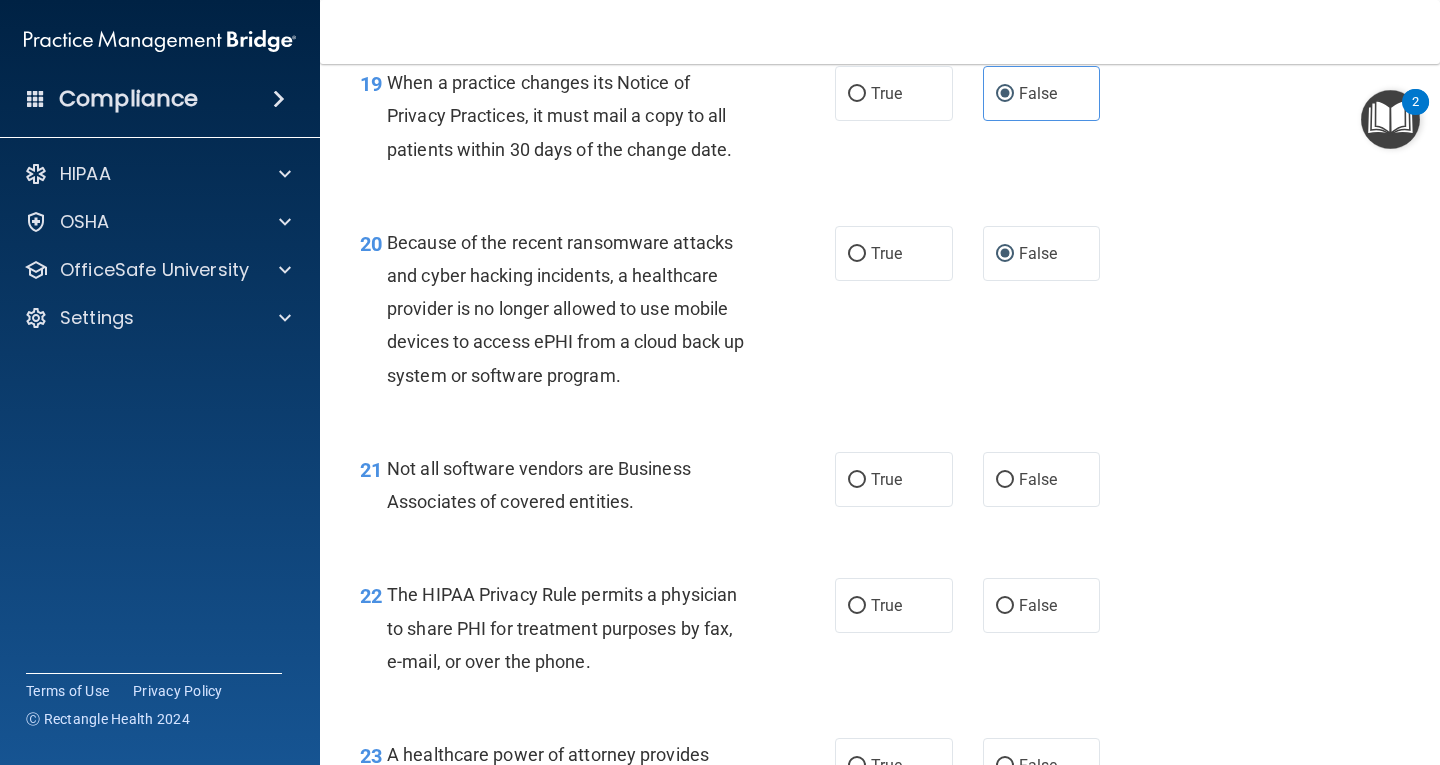 scroll, scrollTop: 3600, scrollLeft: 0, axis: vertical 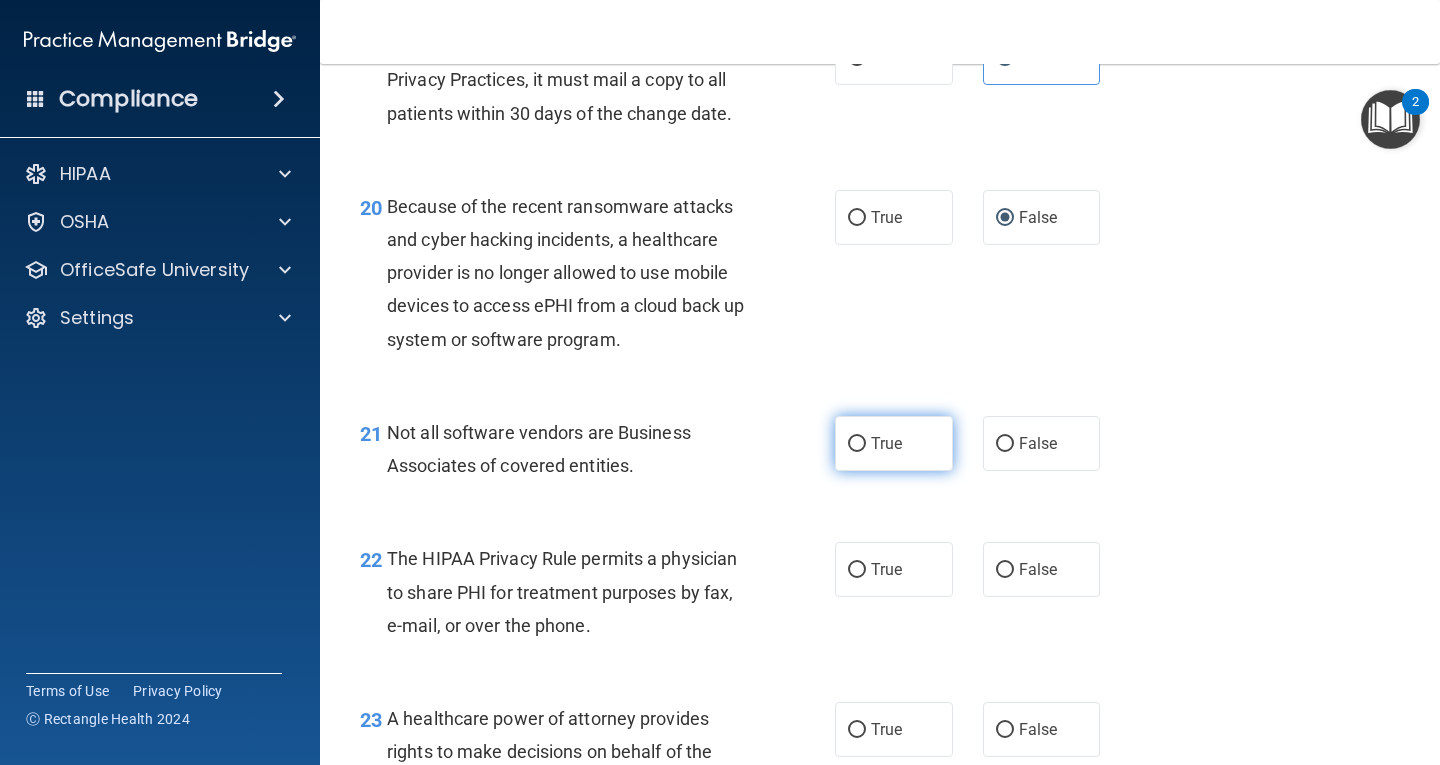 click on "True" at bounding box center [894, 443] 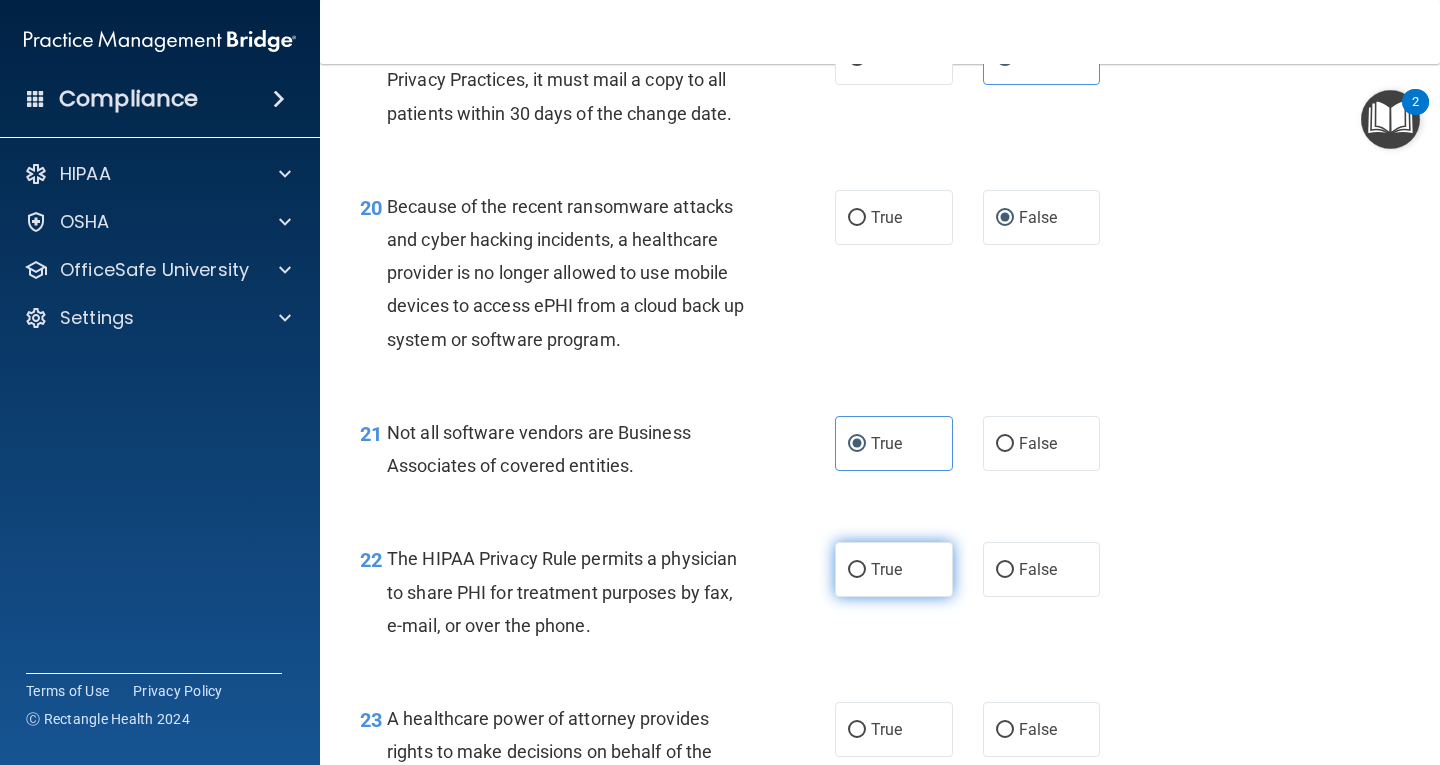 click on "True" at bounding box center [886, 569] 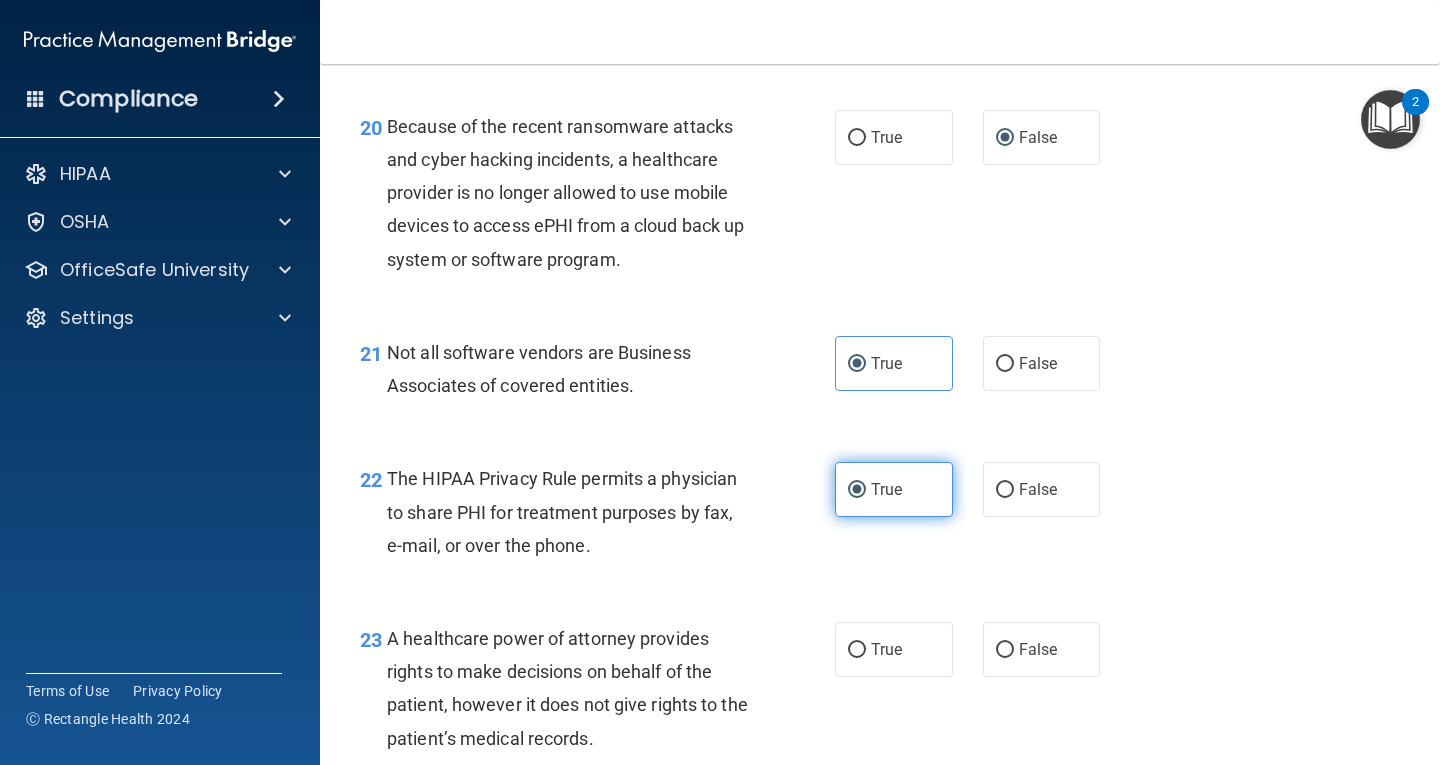scroll, scrollTop: 3800, scrollLeft: 0, axis: vertical 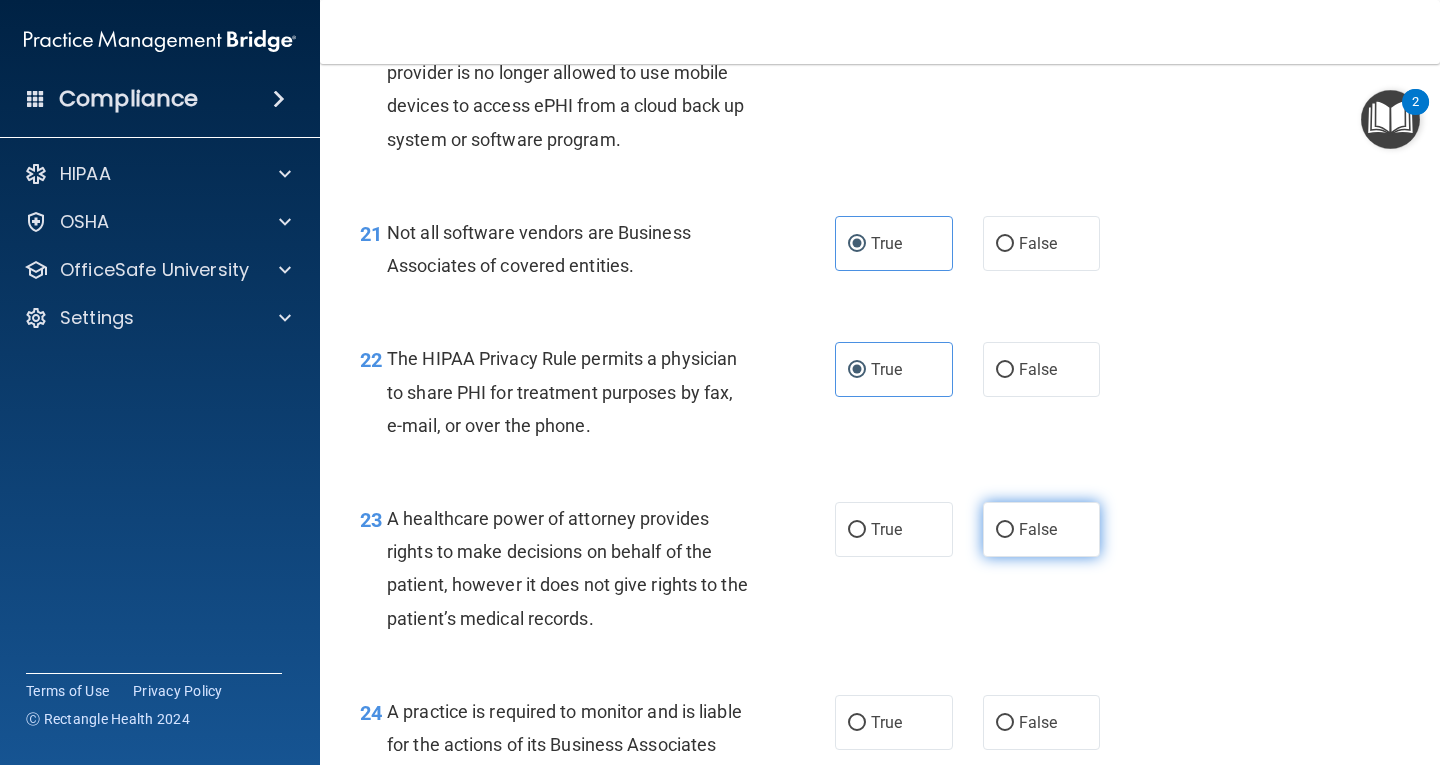 click on "False" at bounding box center (1042, 529) 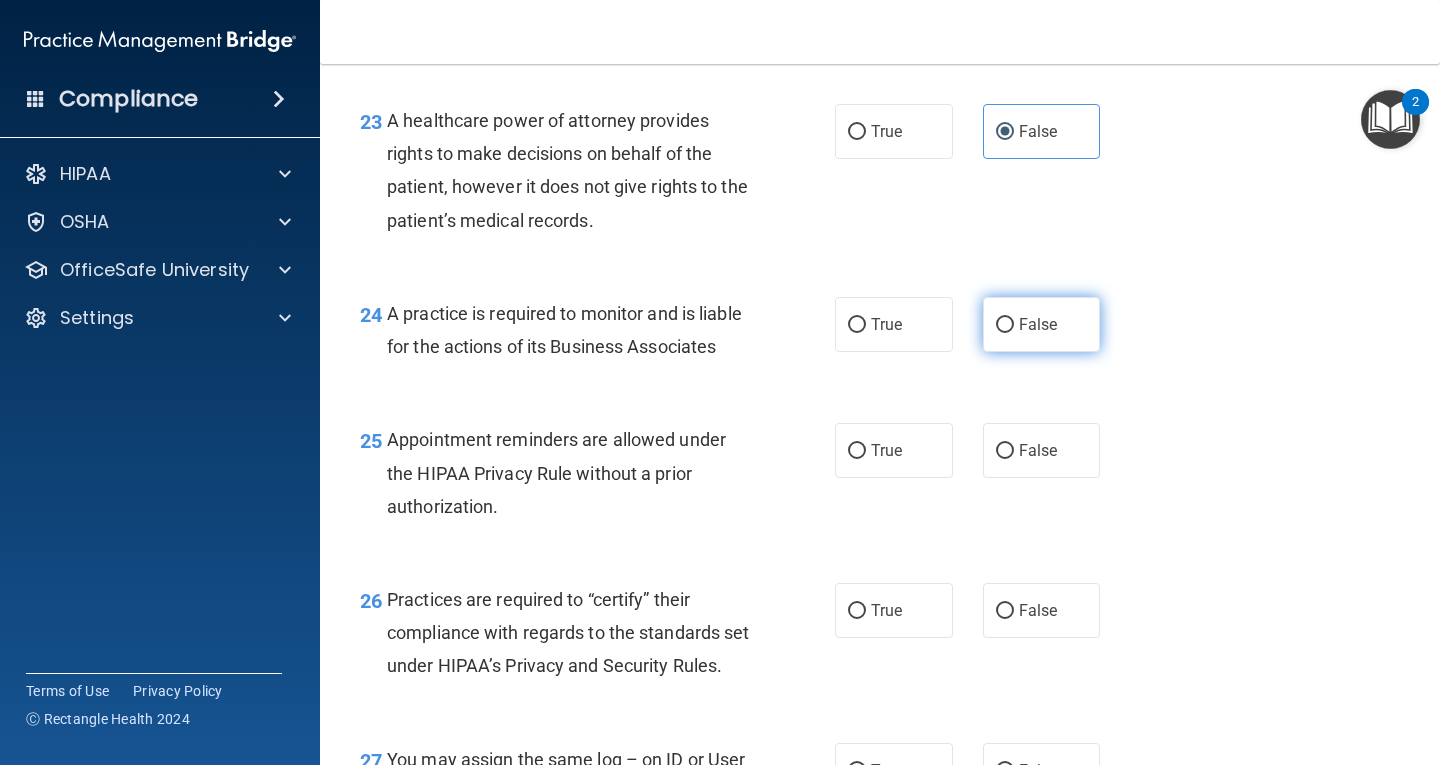 scroll, scrollTop: 4200, scrollLeft: 0, axis: vertical 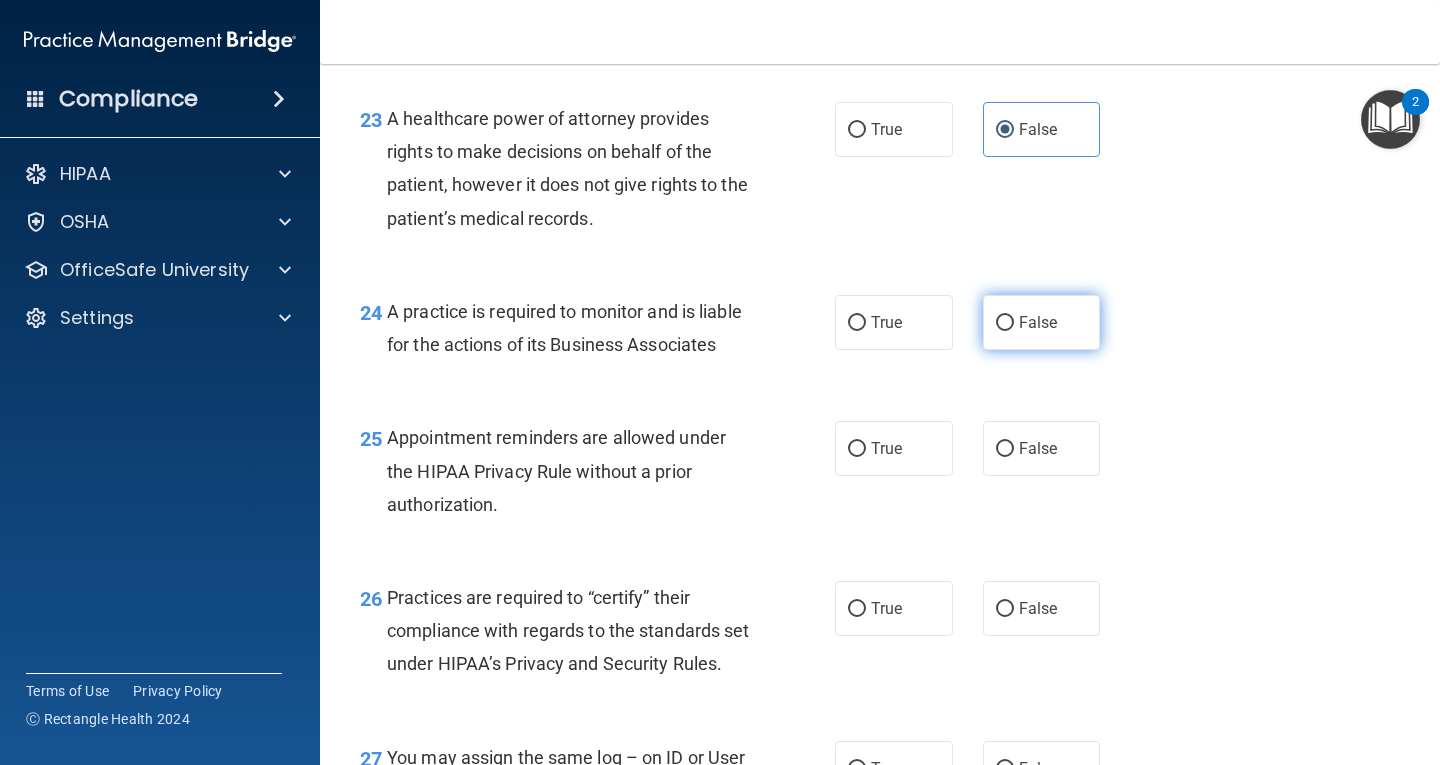 click on "False" at bounding box center (1042, 322) 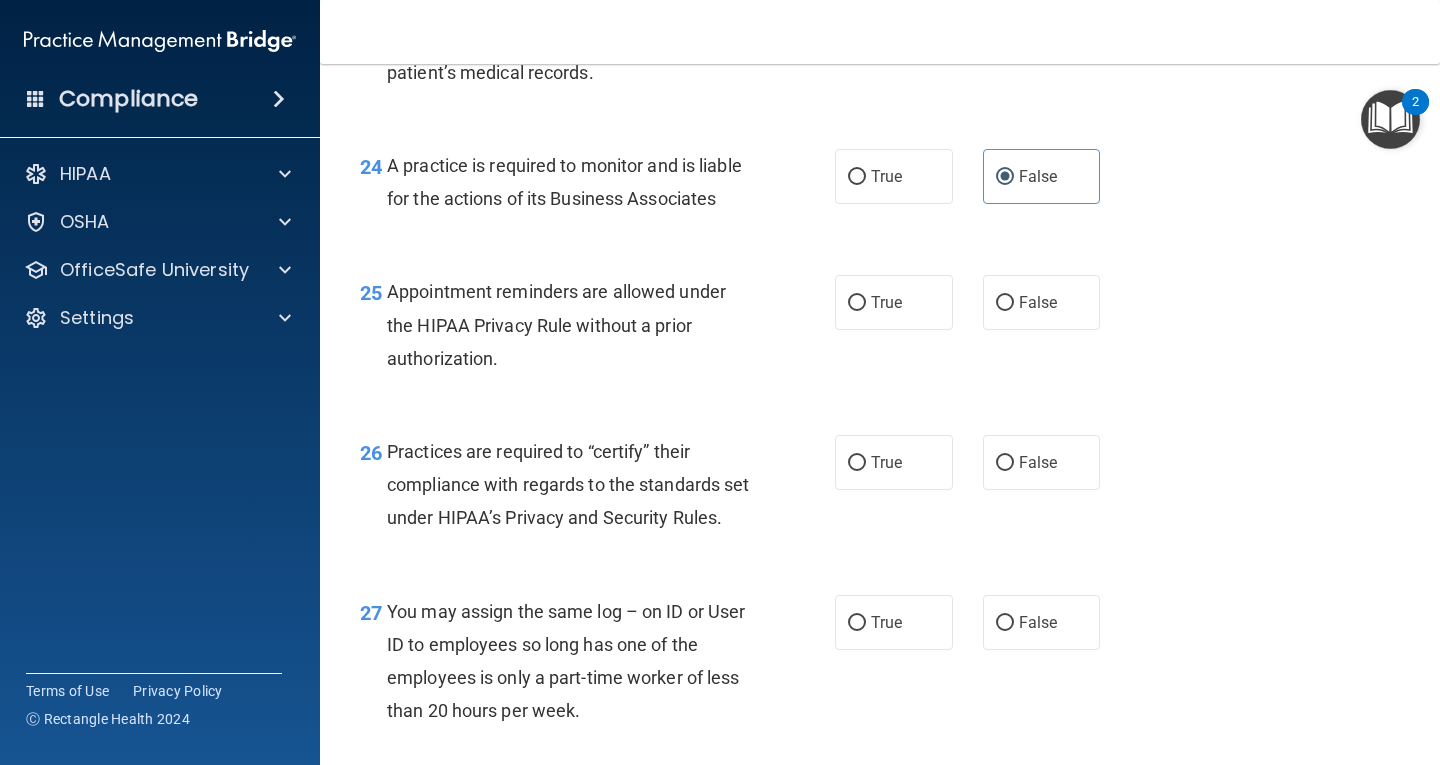 scroll, scrollTop: 4400, scrollLeft: 0, axis: vertical 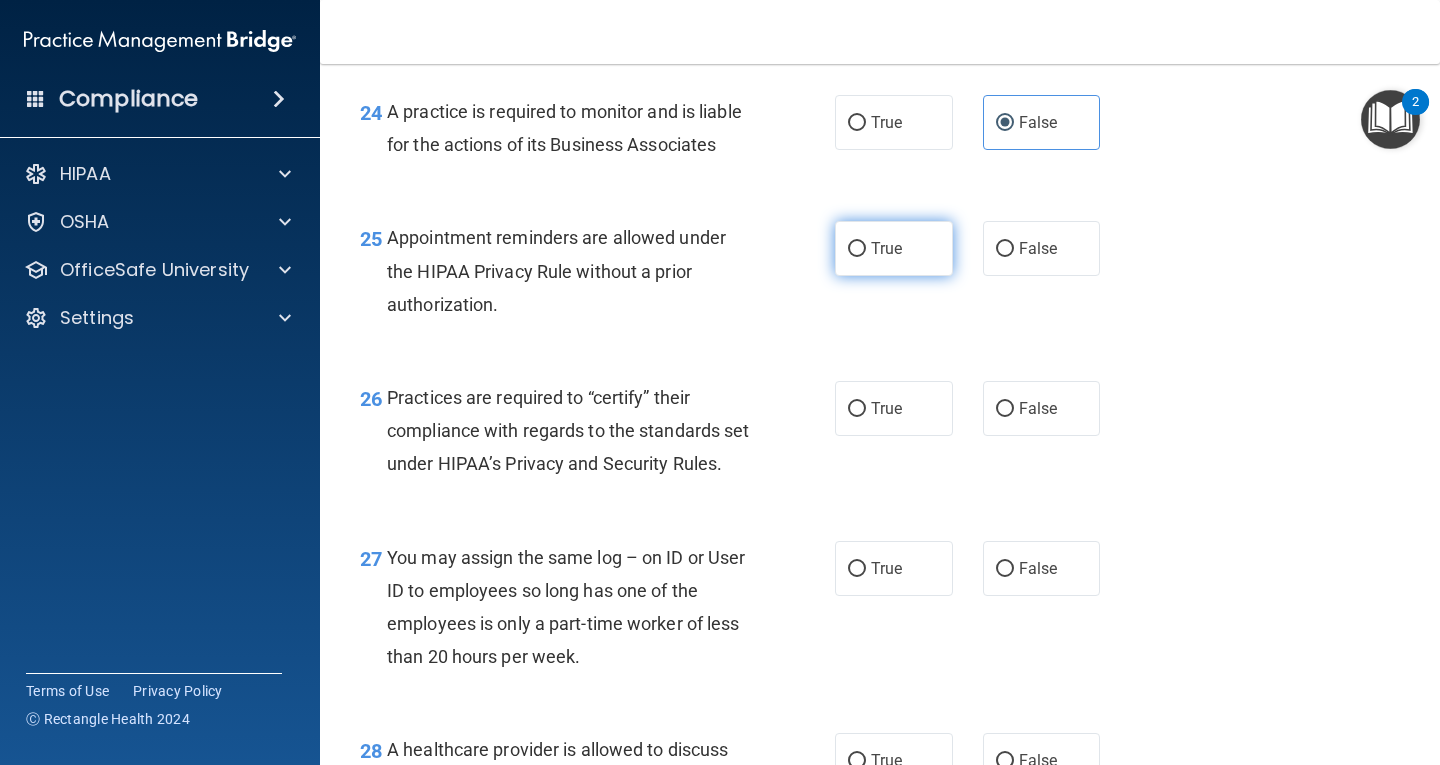 click on "True" at bounding box center [894, 248] 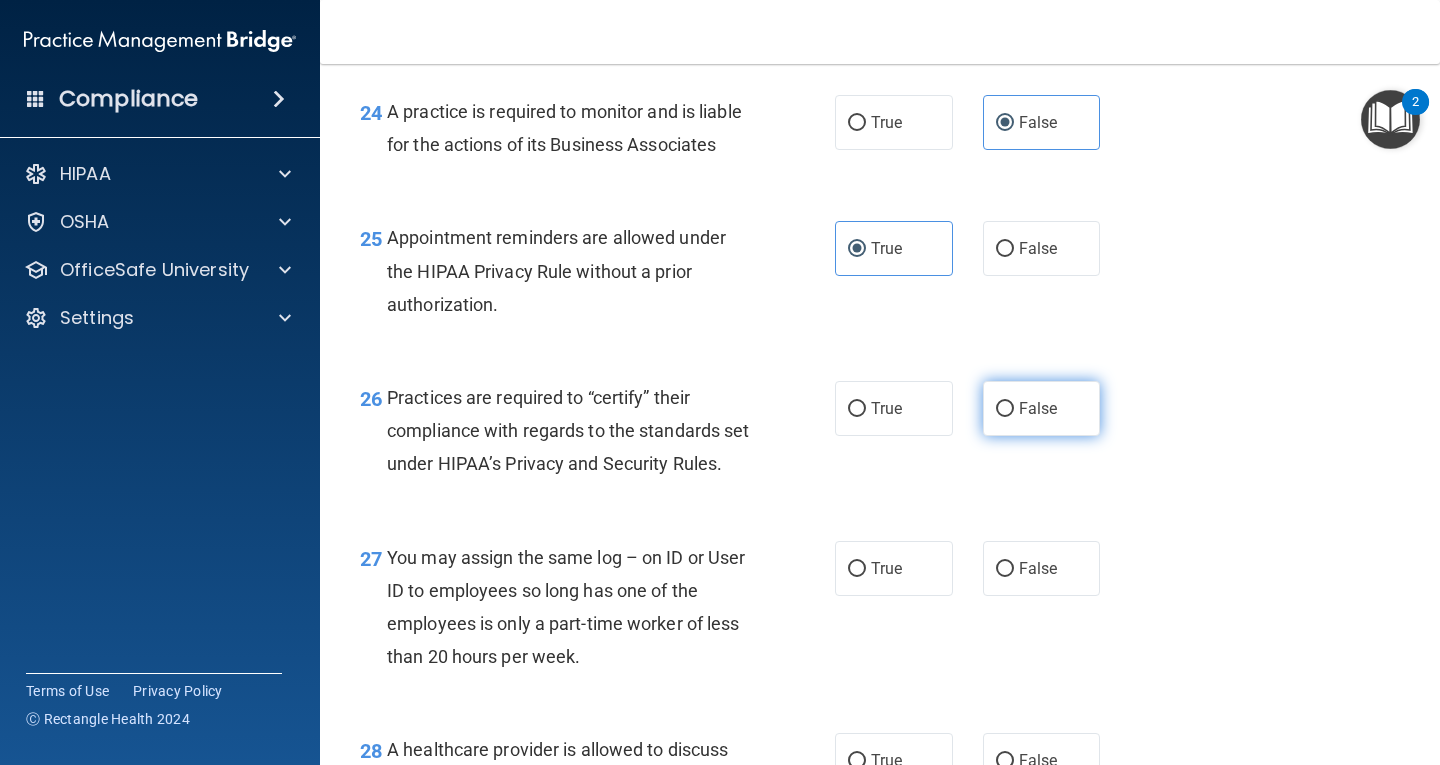 click on "False" at bounding box center (1042, 408) 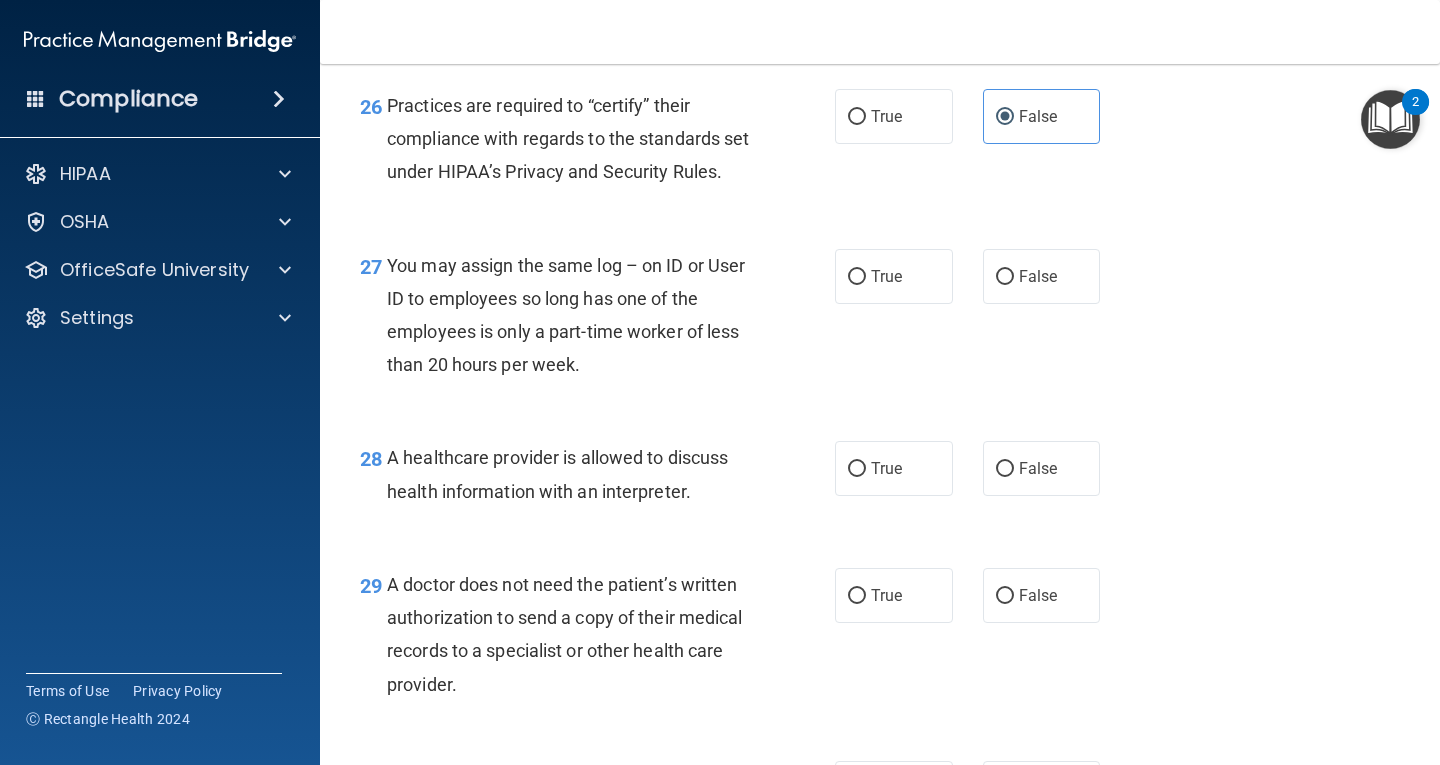 scroll, scrollTop: 4700, scrollLeft: 0, axis: vertical 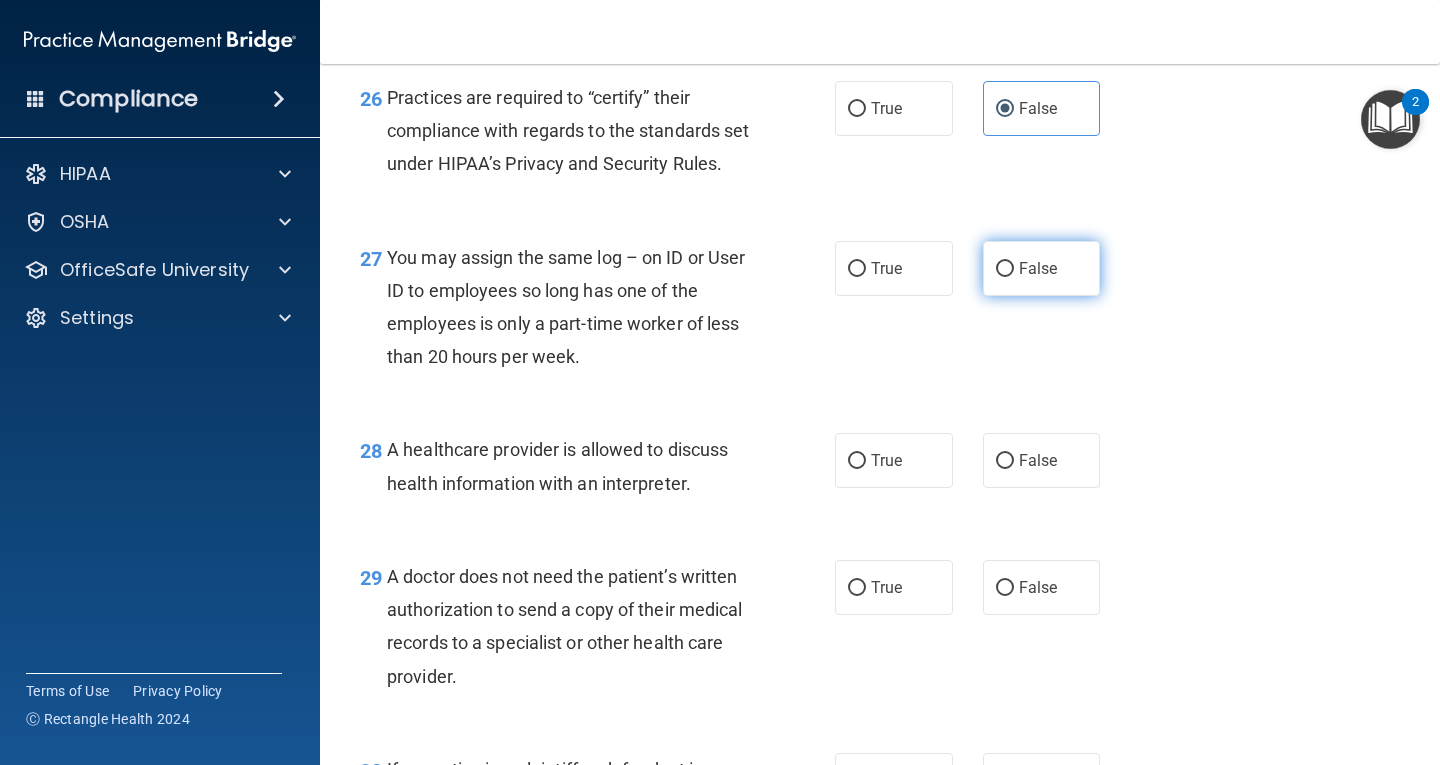click on "False" at bounding box center (1042, 268) 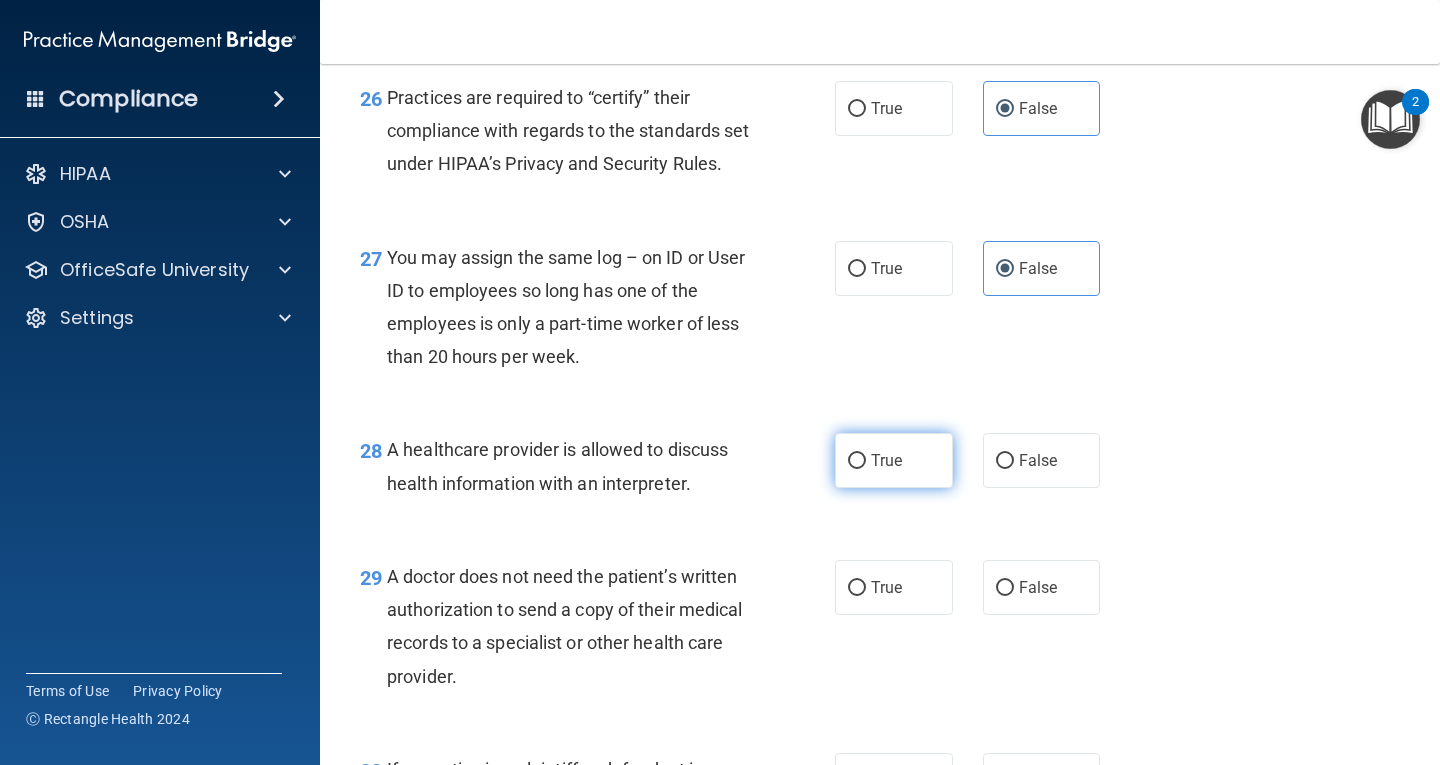 click on "True" at bounding box center (894, 460) 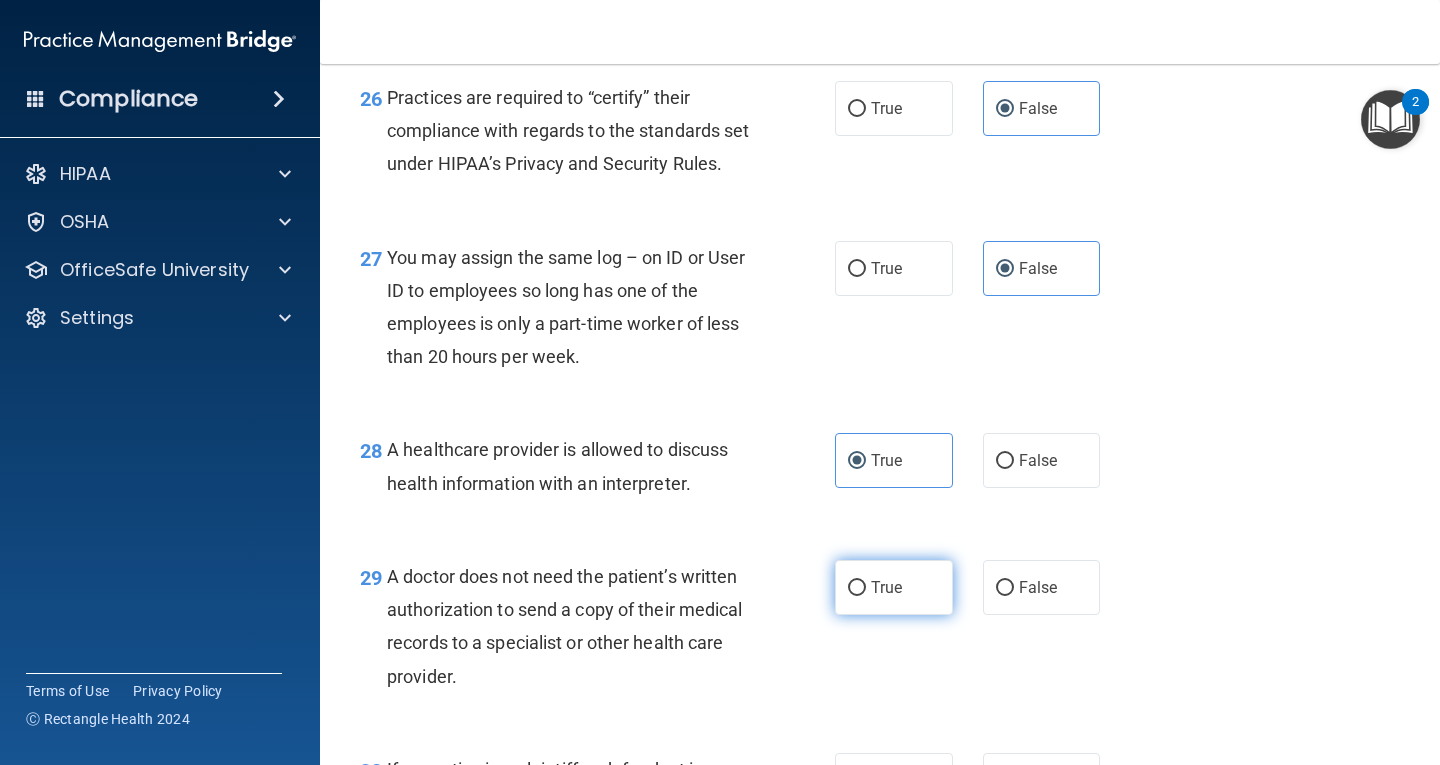 click on "True" at bounding box center [894, 587] 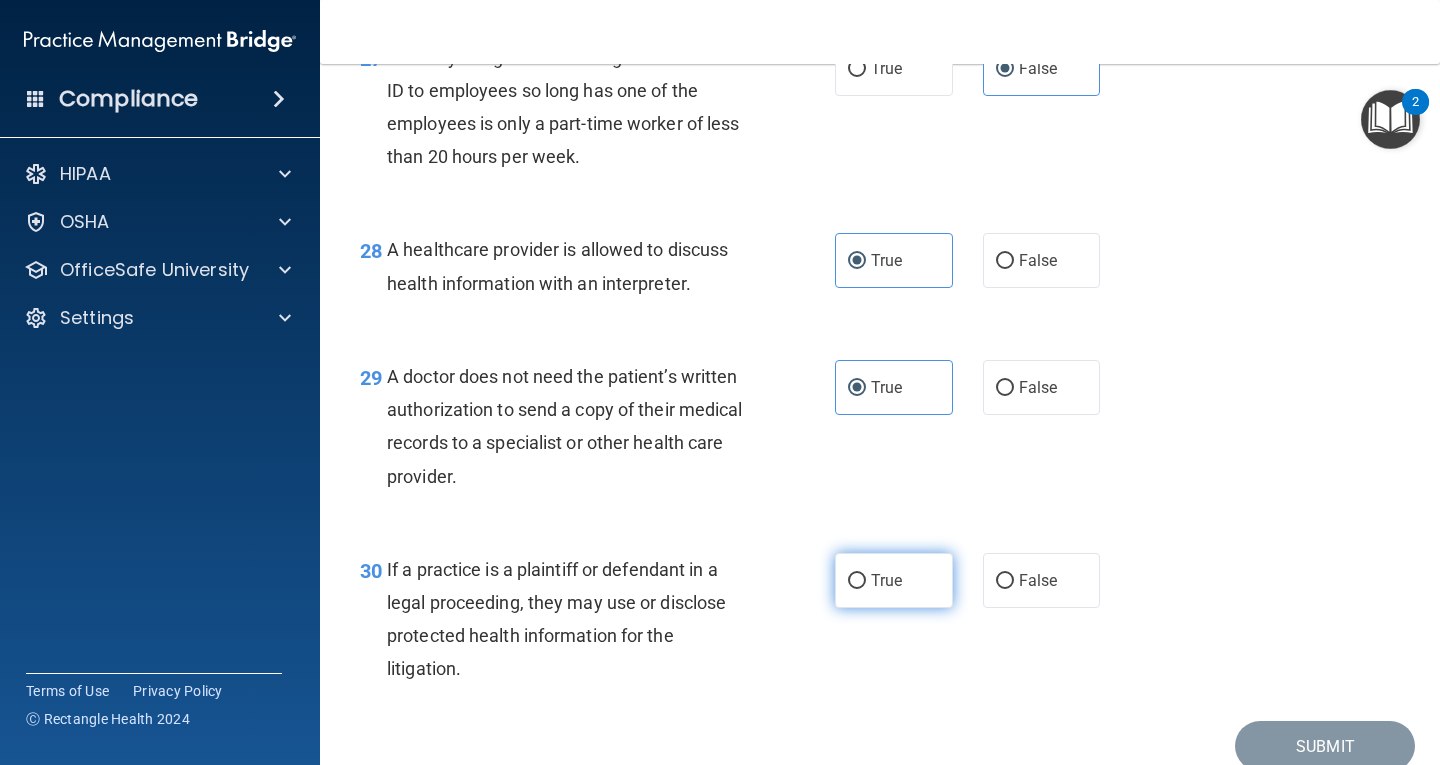 click on "True" at bounding box center [894, 580] 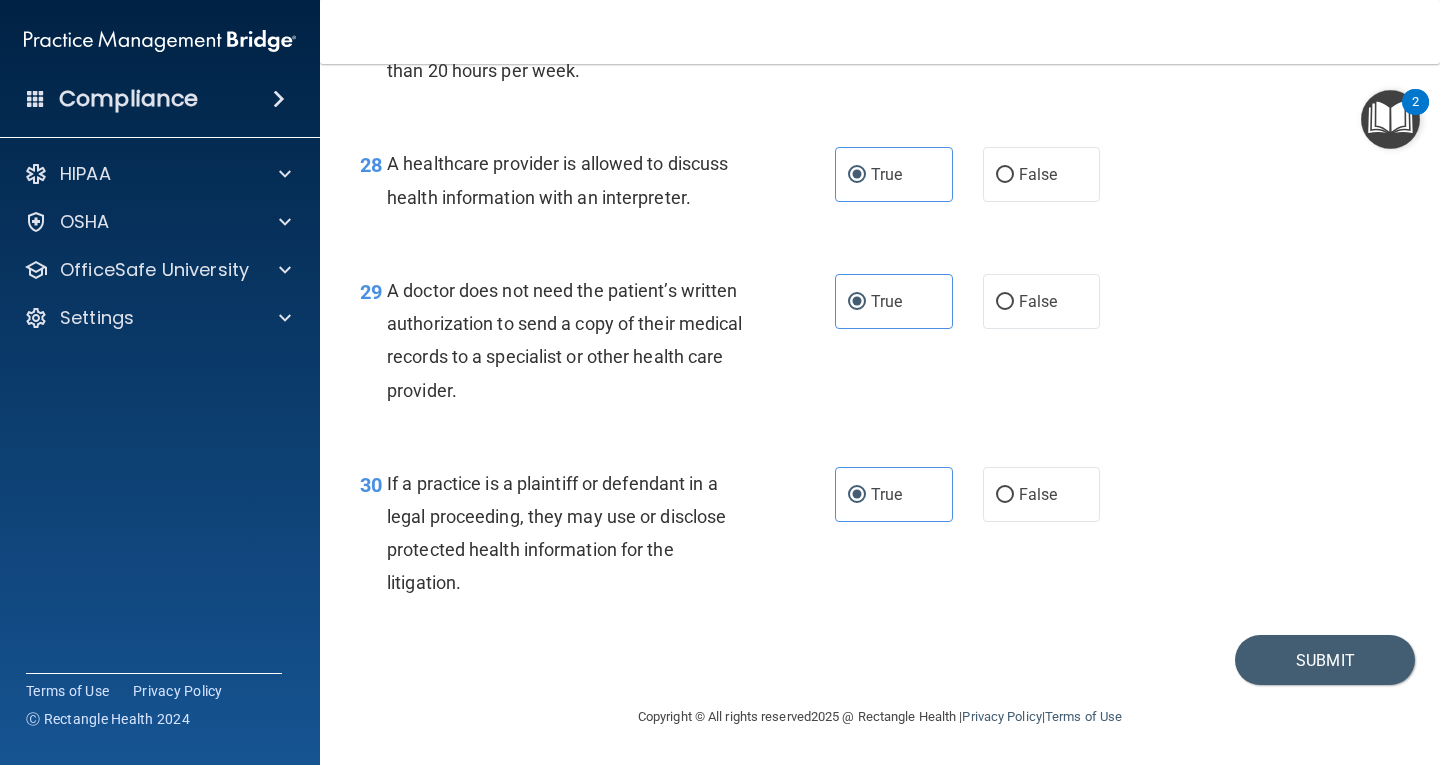 scroll, scrollTop: 5086, scrollLeft: 0, axis: vertical 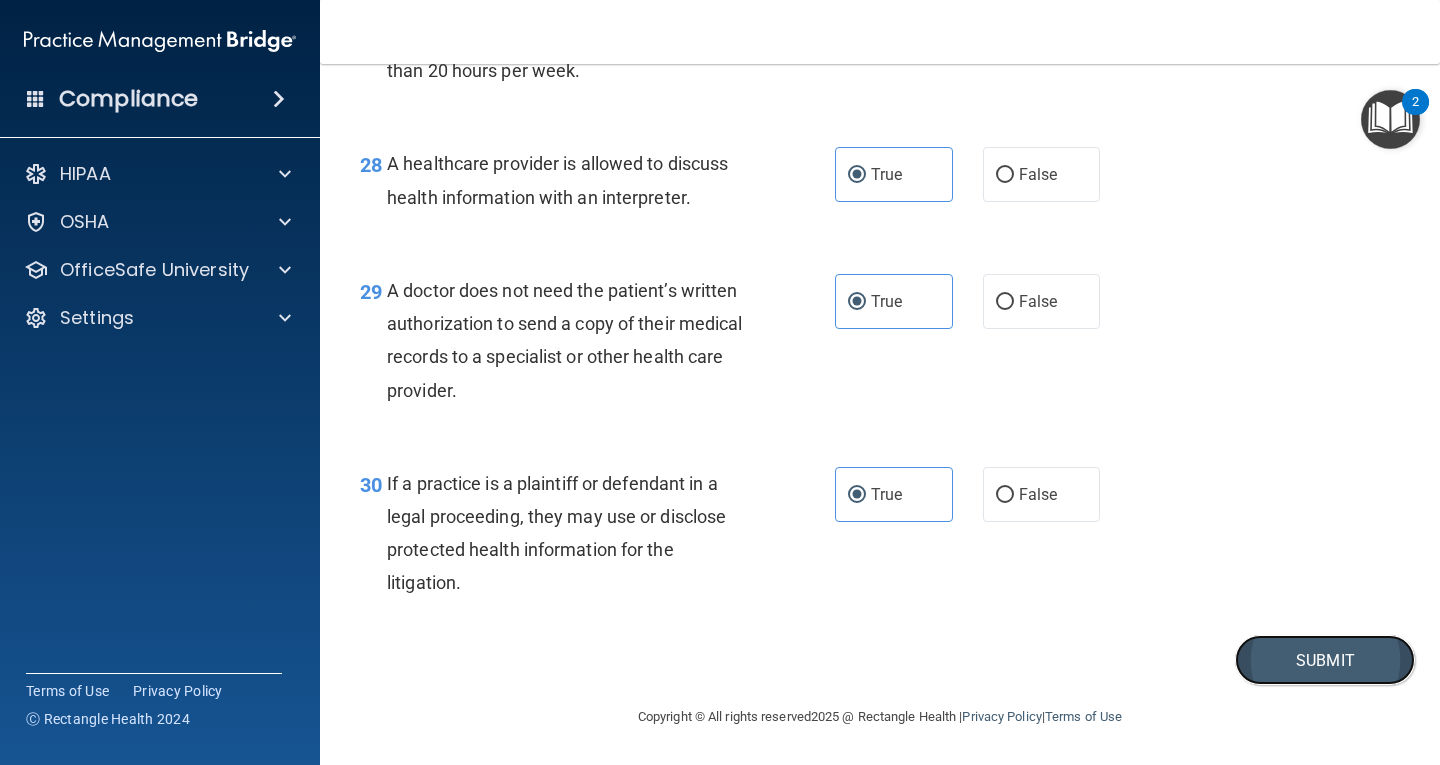 click on "Submit" at bounding box center (1325, 660) 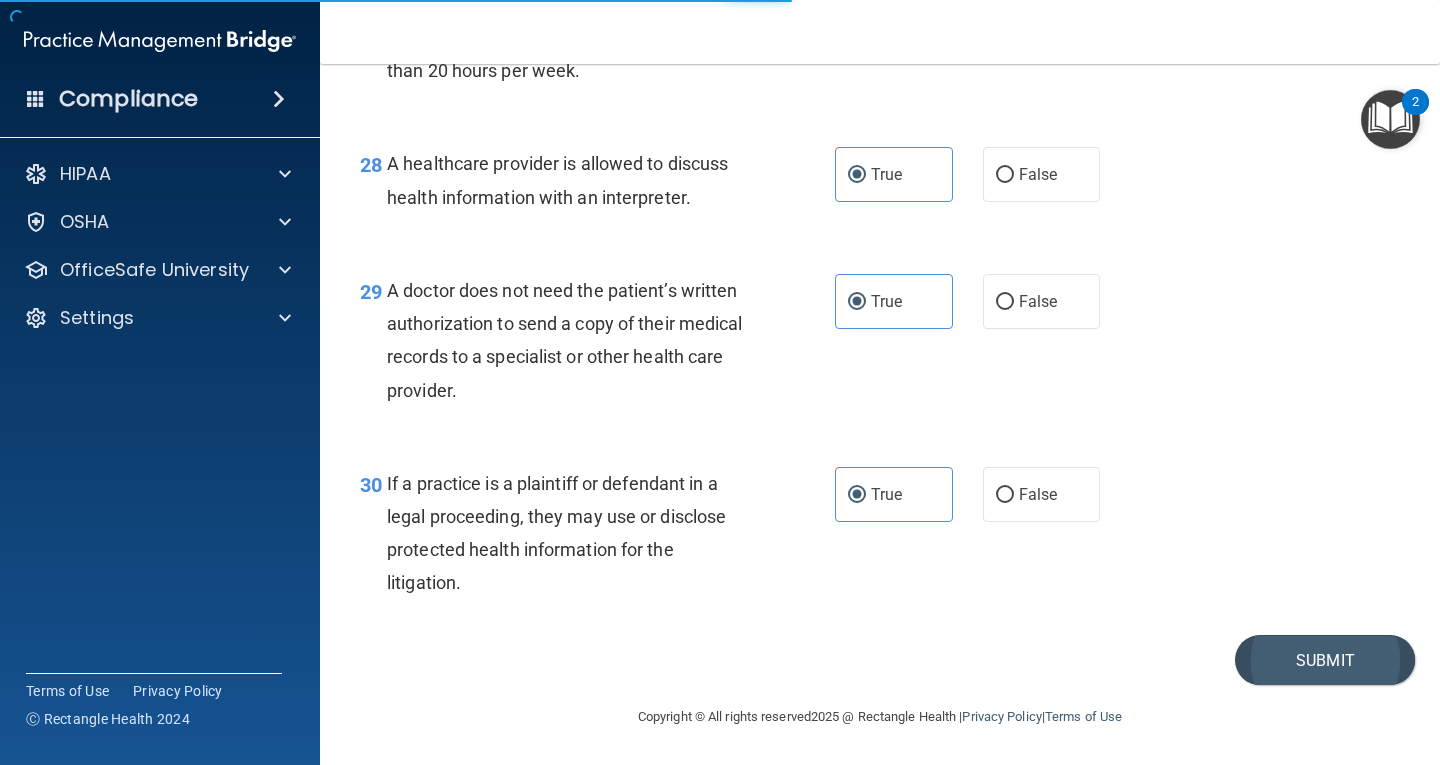 scroll, scrollTop: 0, scrollLeft: 0, axis: both 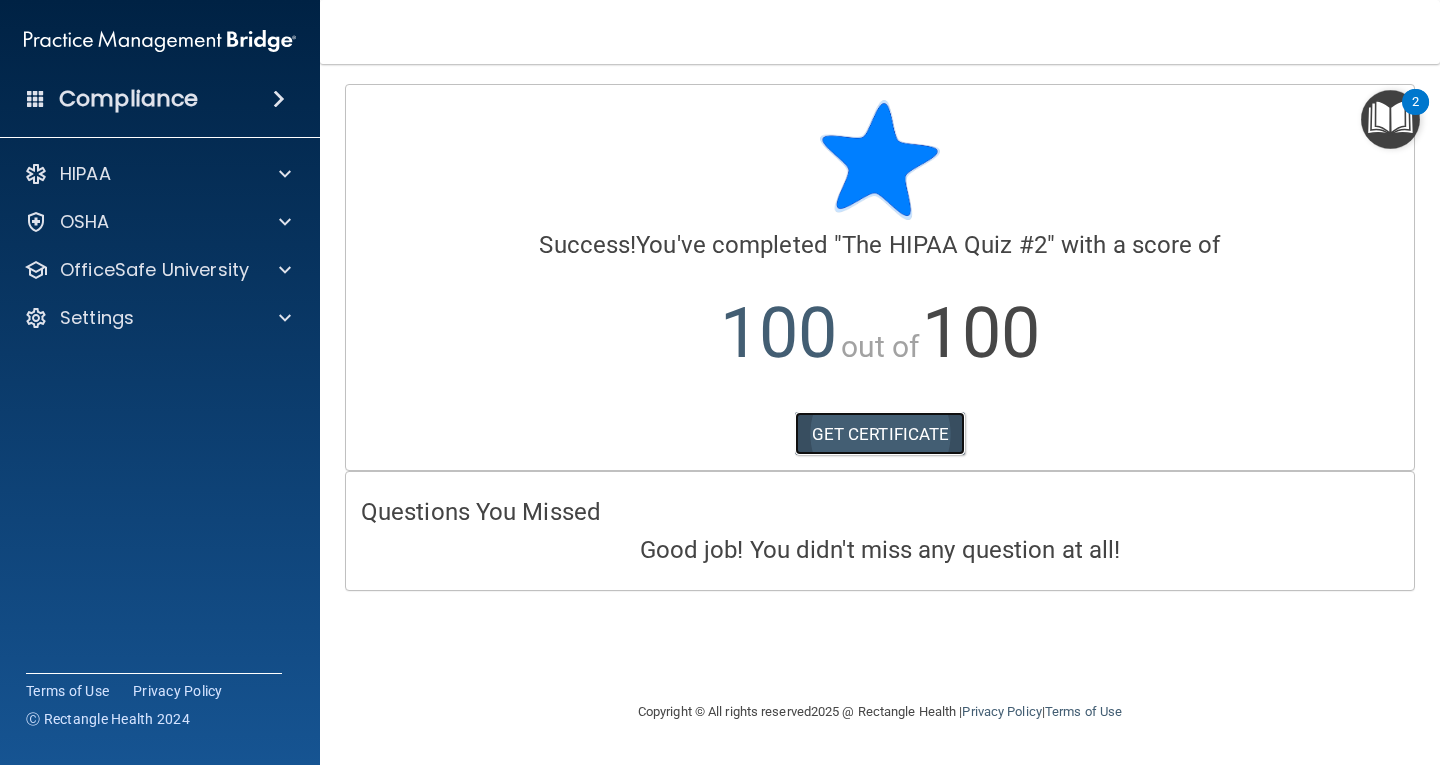 click on "GET CERTIFICATE" at bounding box center [880, 434] 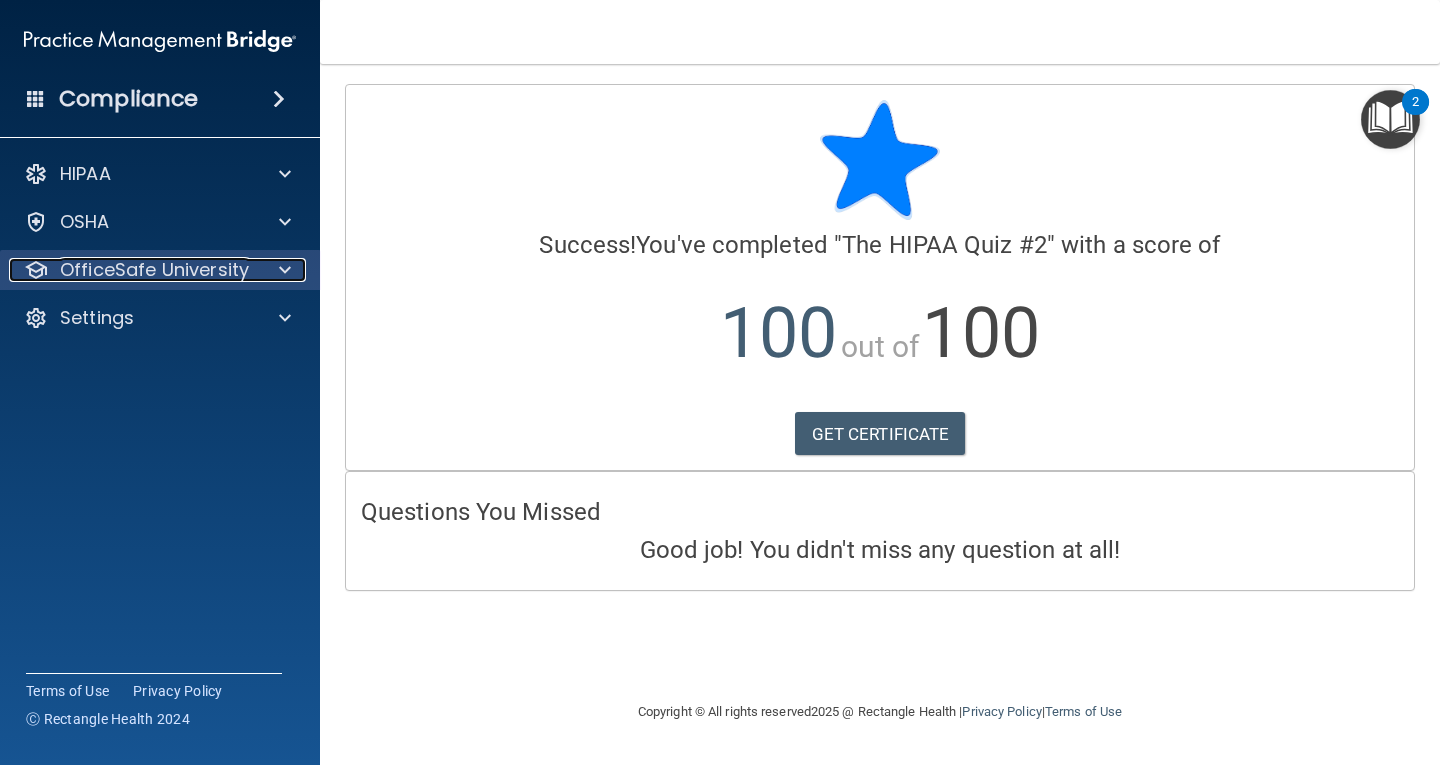 click on "OfficeSafe University" at bounding box center [154, 270] 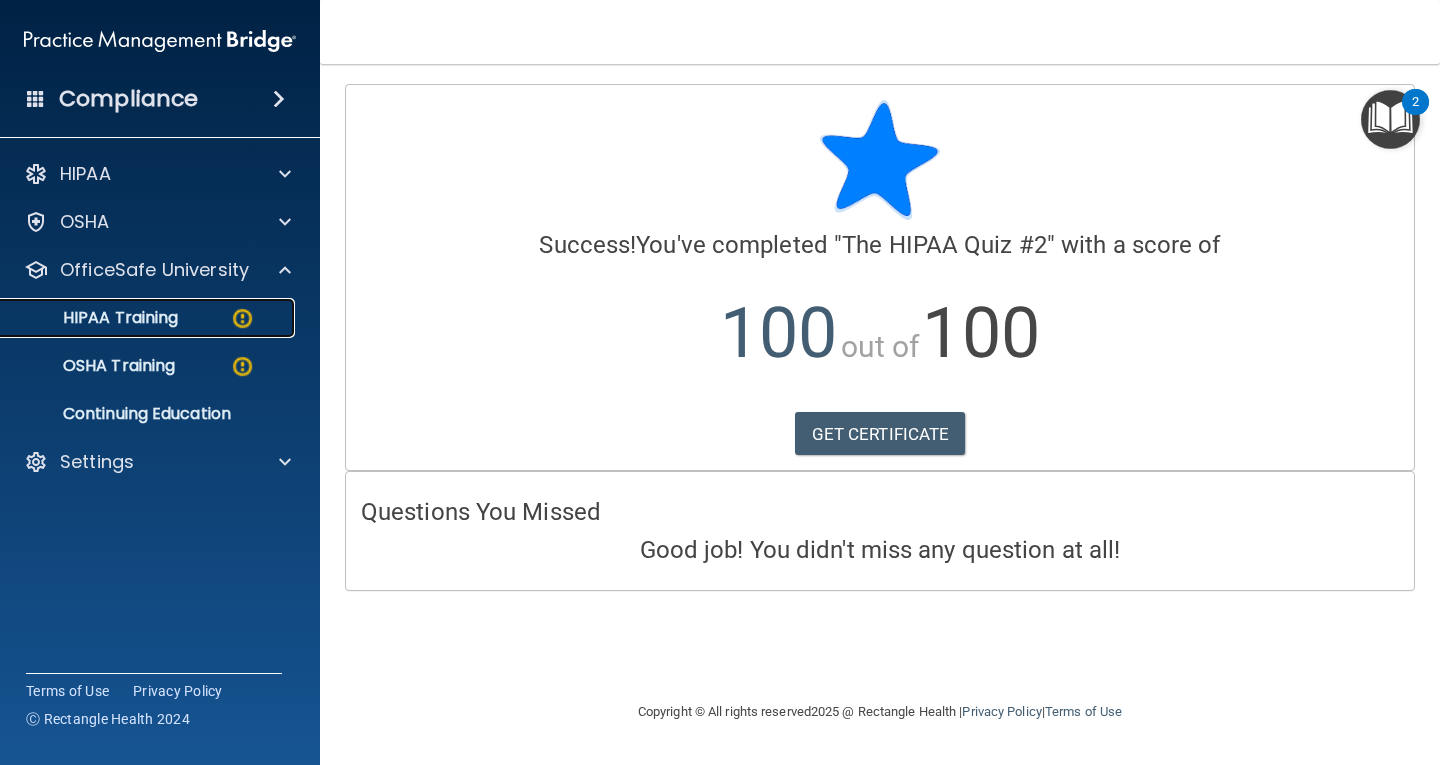 click on "HIPAA Training" at bounding box center (95, 318) 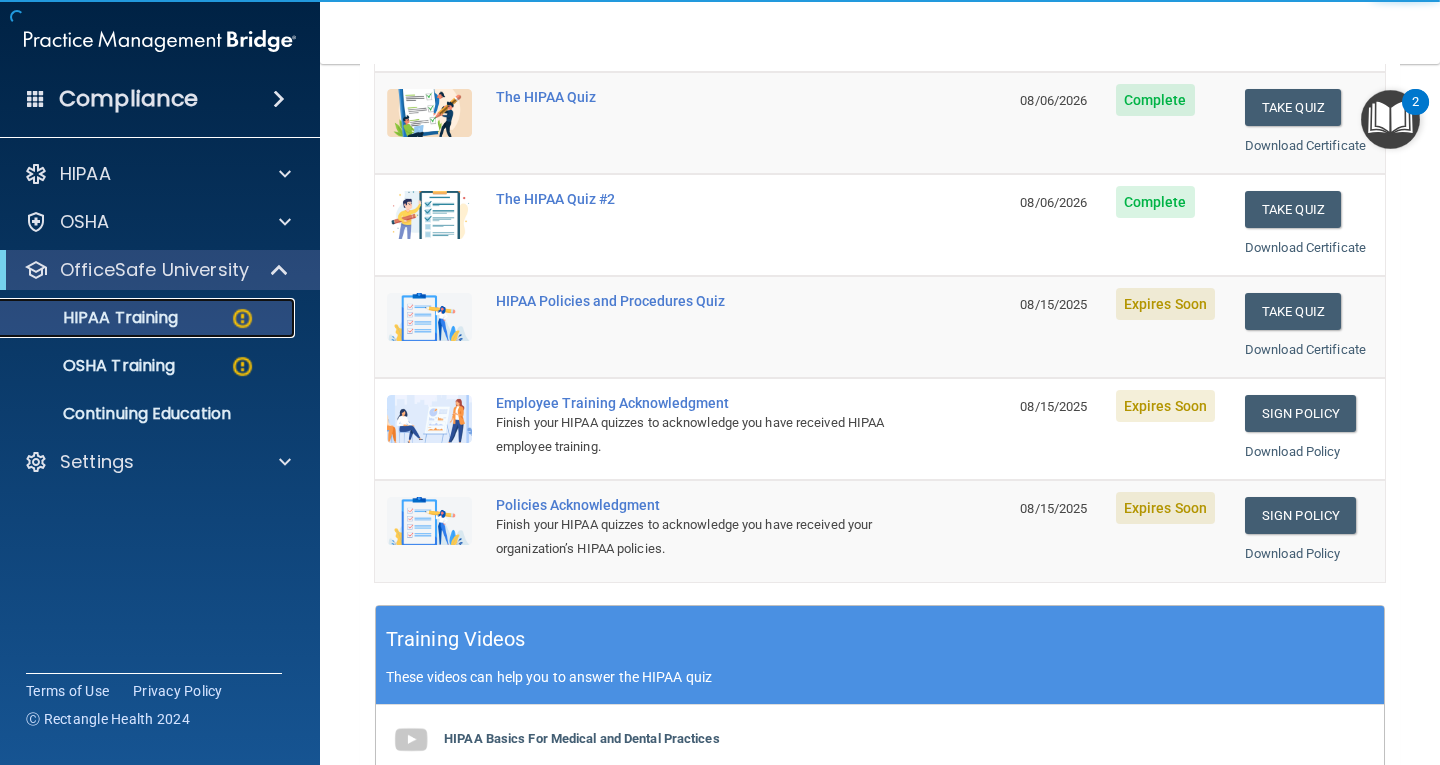 scroll, scrollTop: 300, scrollLeft: 0, axis: vertical 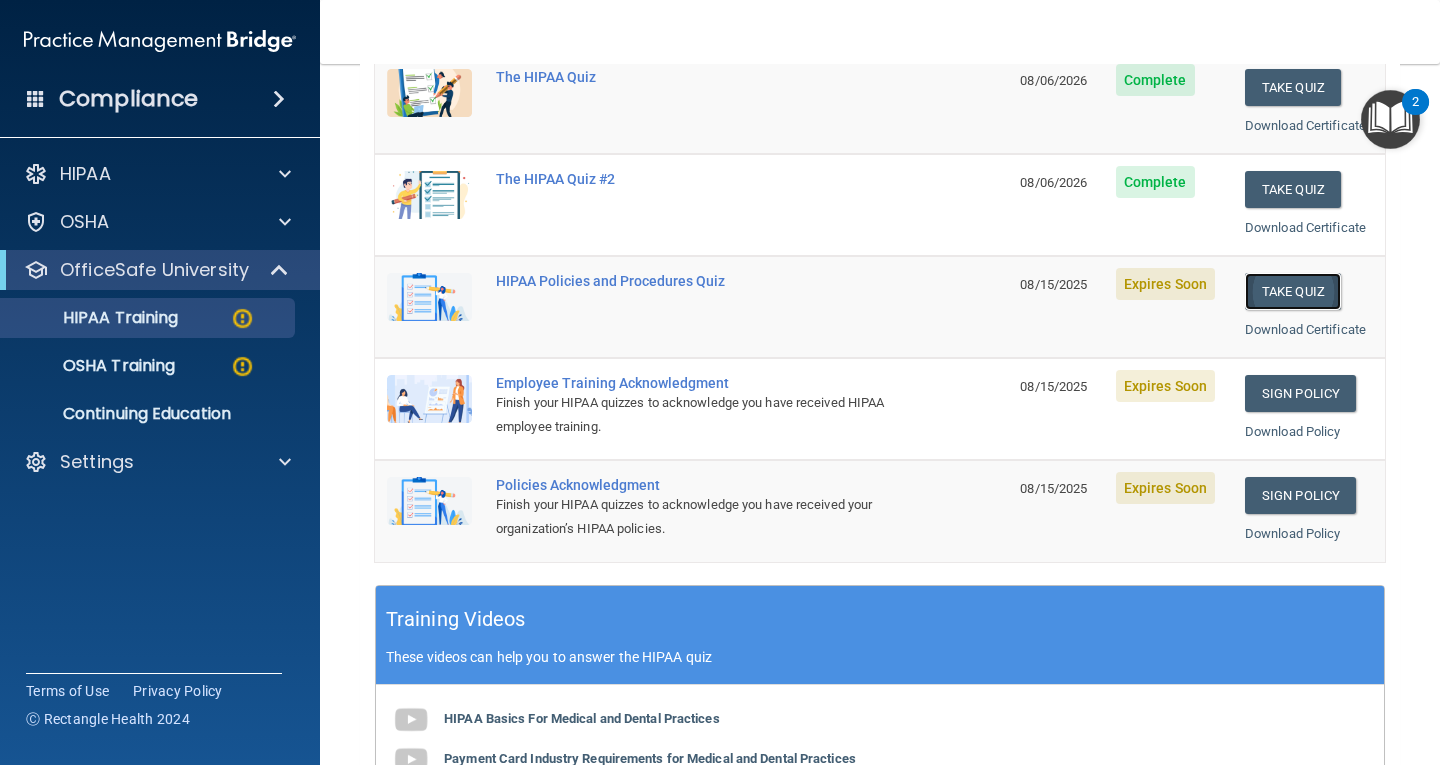 click on "Take Quiz" at bounding box center [1293, 291] 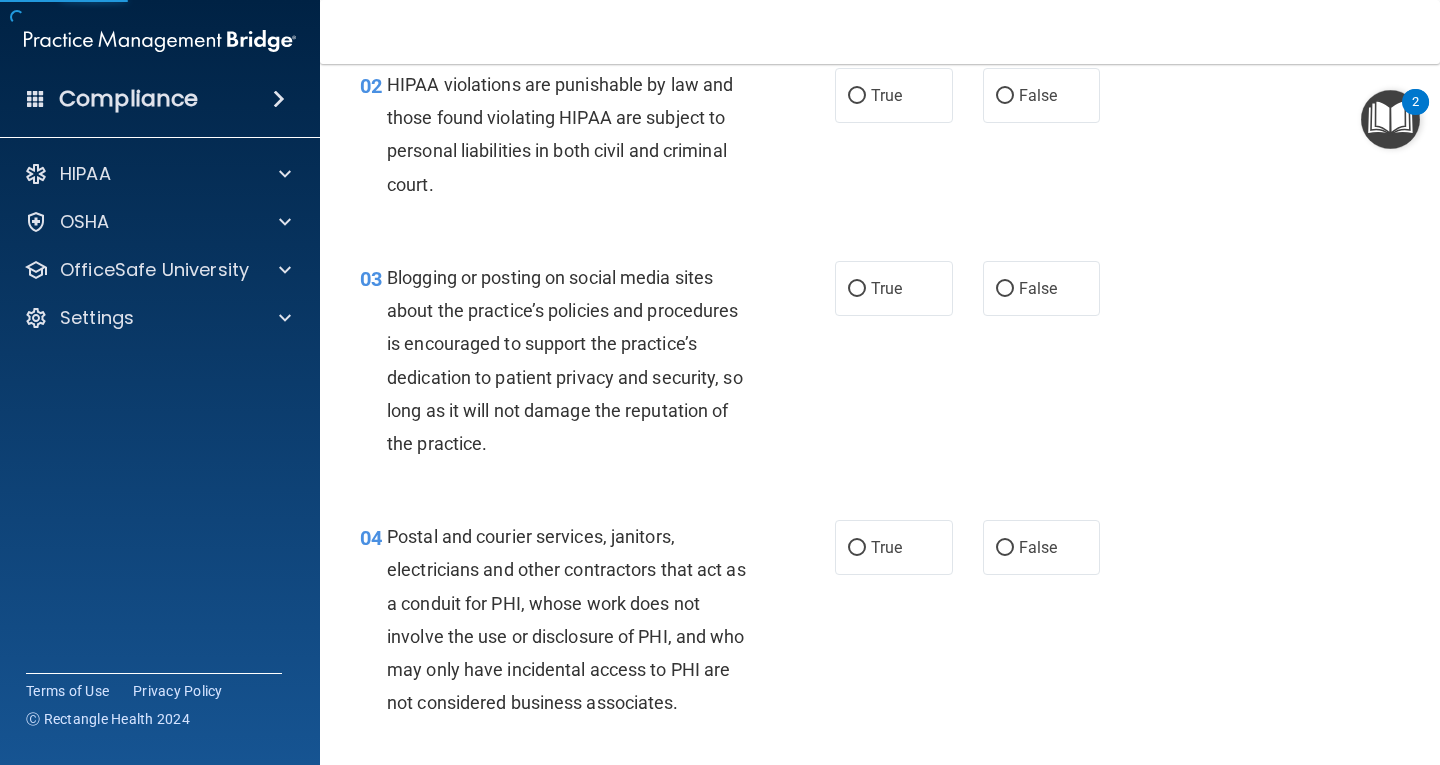 scroll, scrollTop: 0, scrollLeft: 0, axis: both 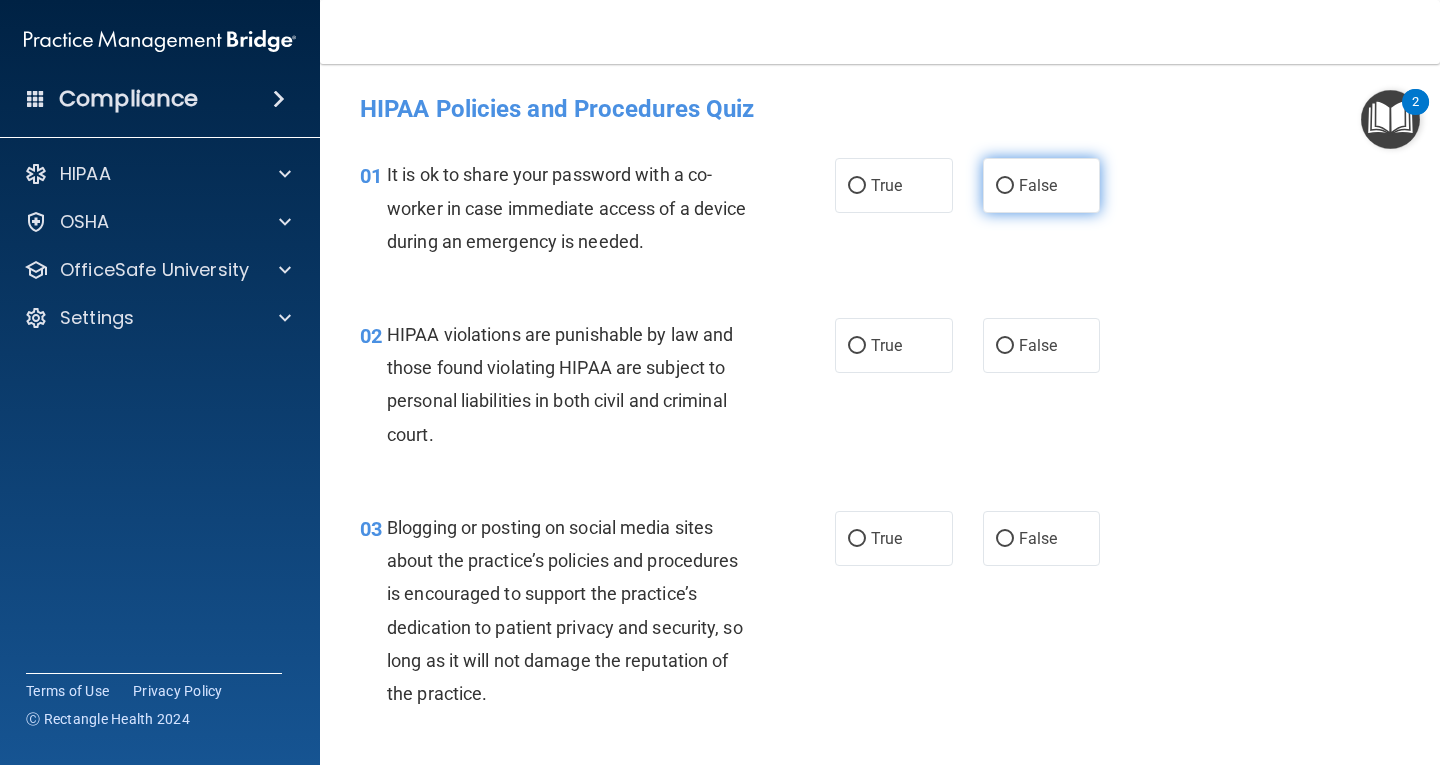 click on "False" at bounding box center [1005, 186] 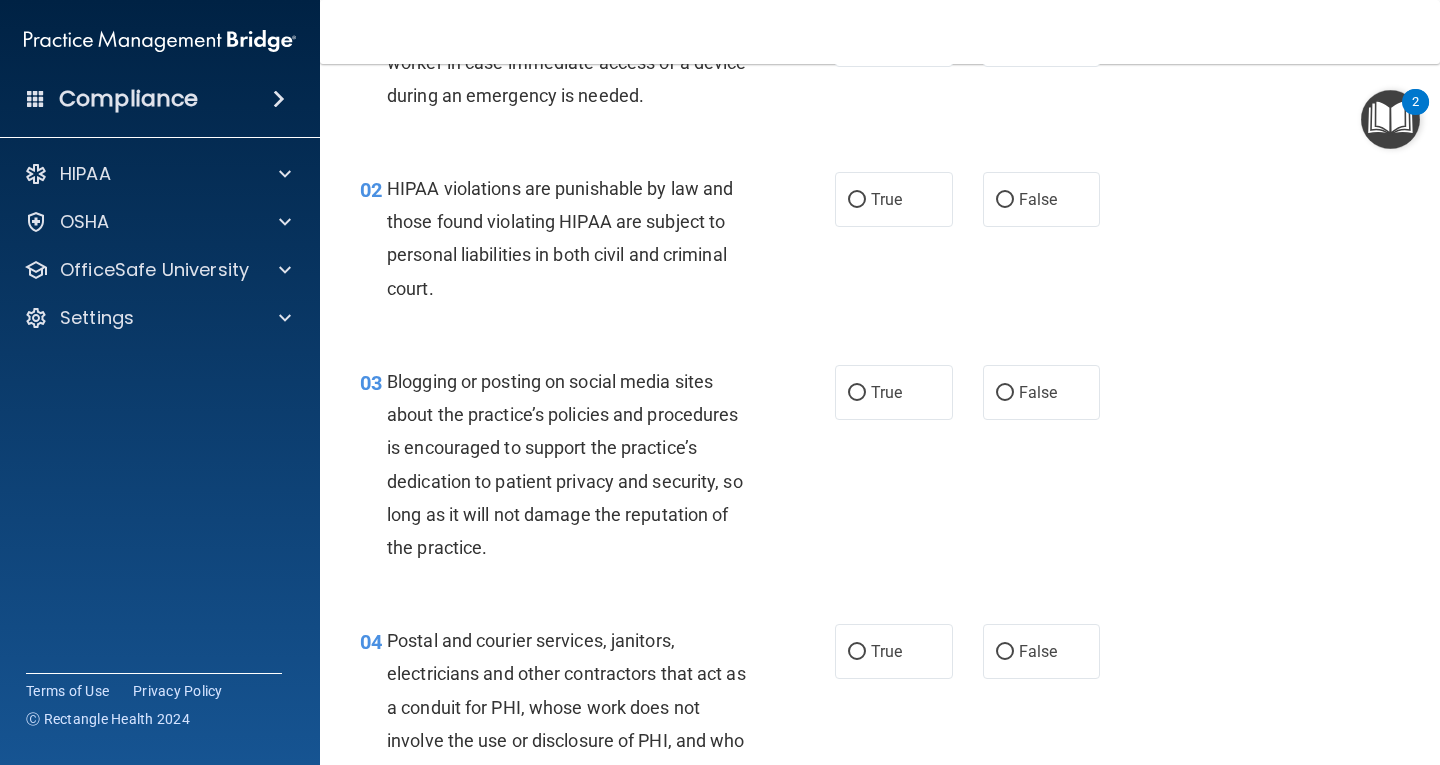scroll, scrollTop: 200, scrollLeft: 0, axis: vertical 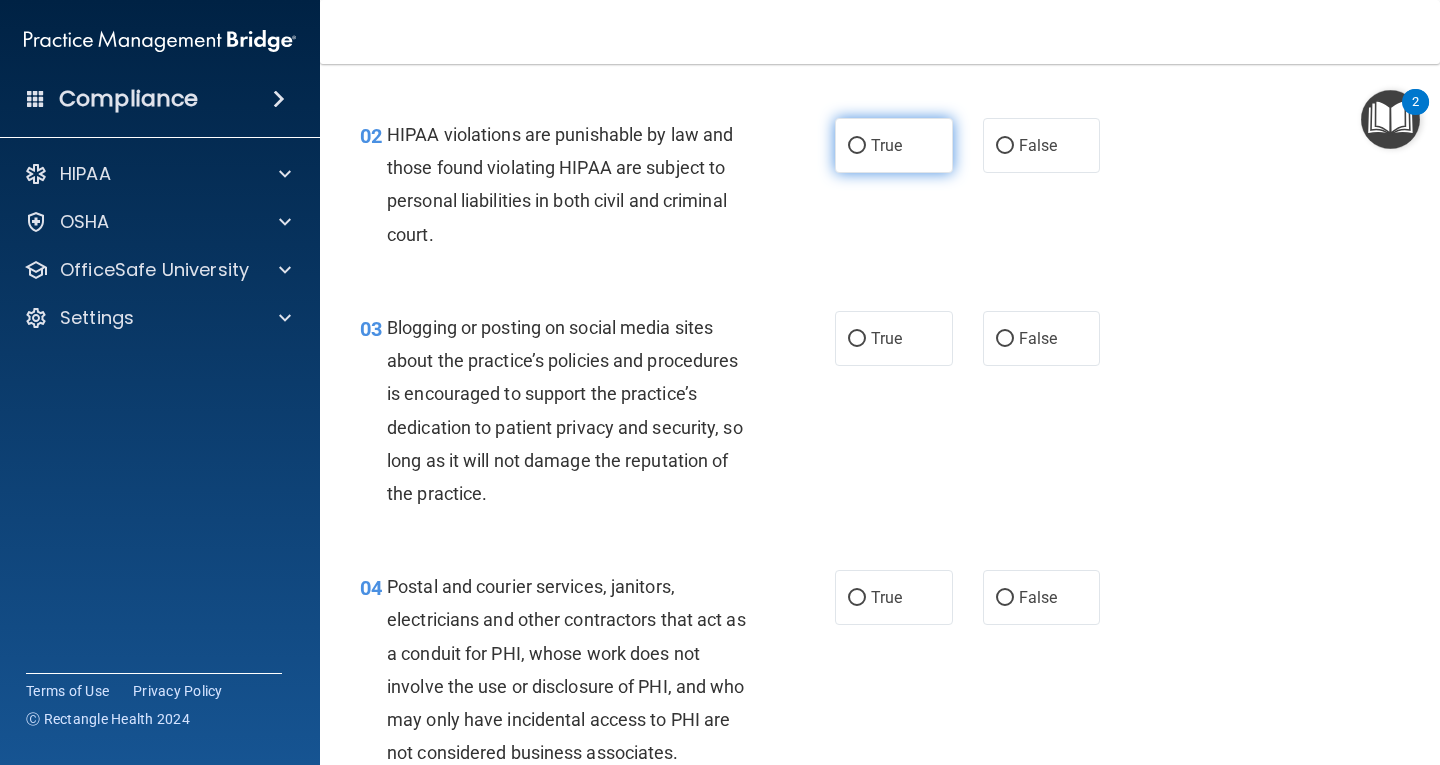 click on "True" at bounding box center (894, 145) 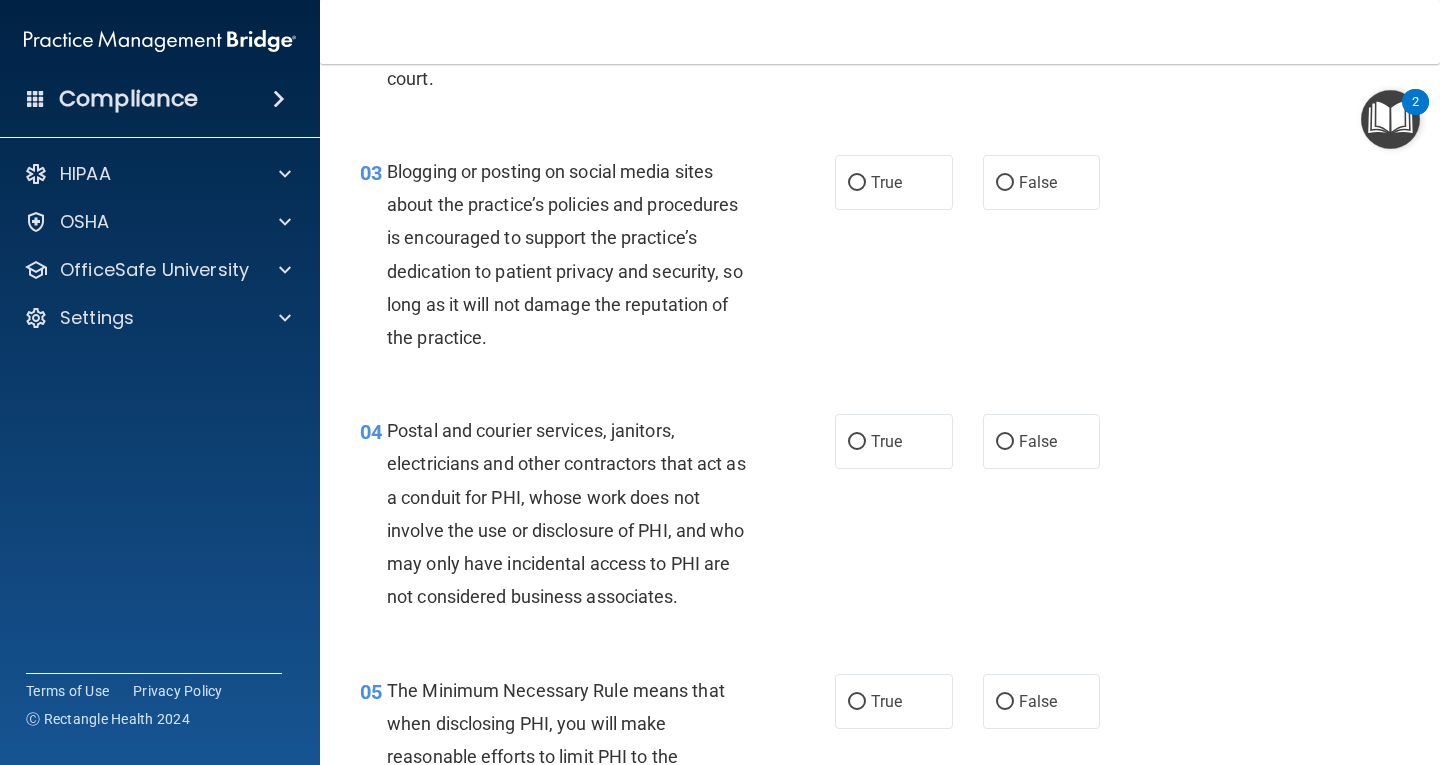 scroll, scrollTop: 400, scrollLeft: 0, axis: vertical 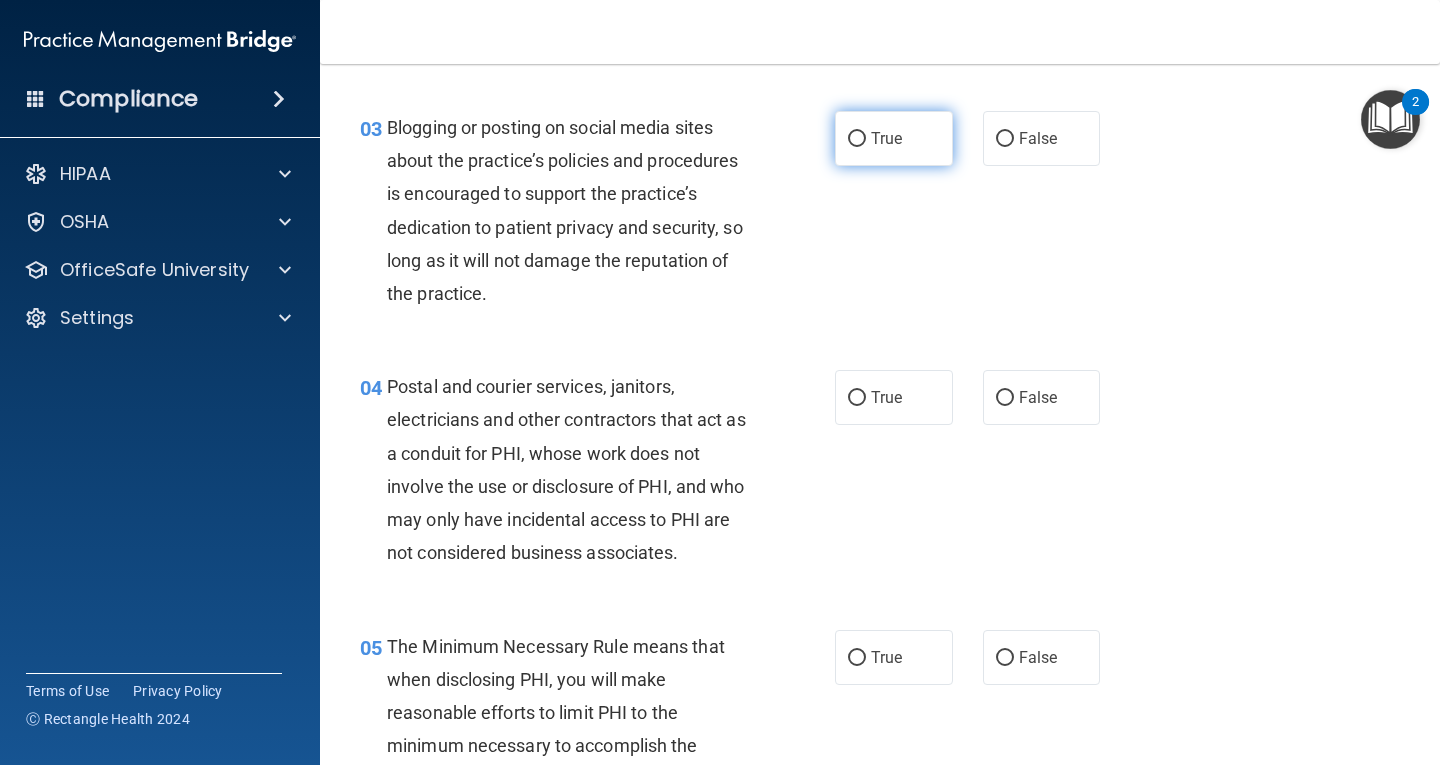 click on "True" at bounding box center [857, 139] 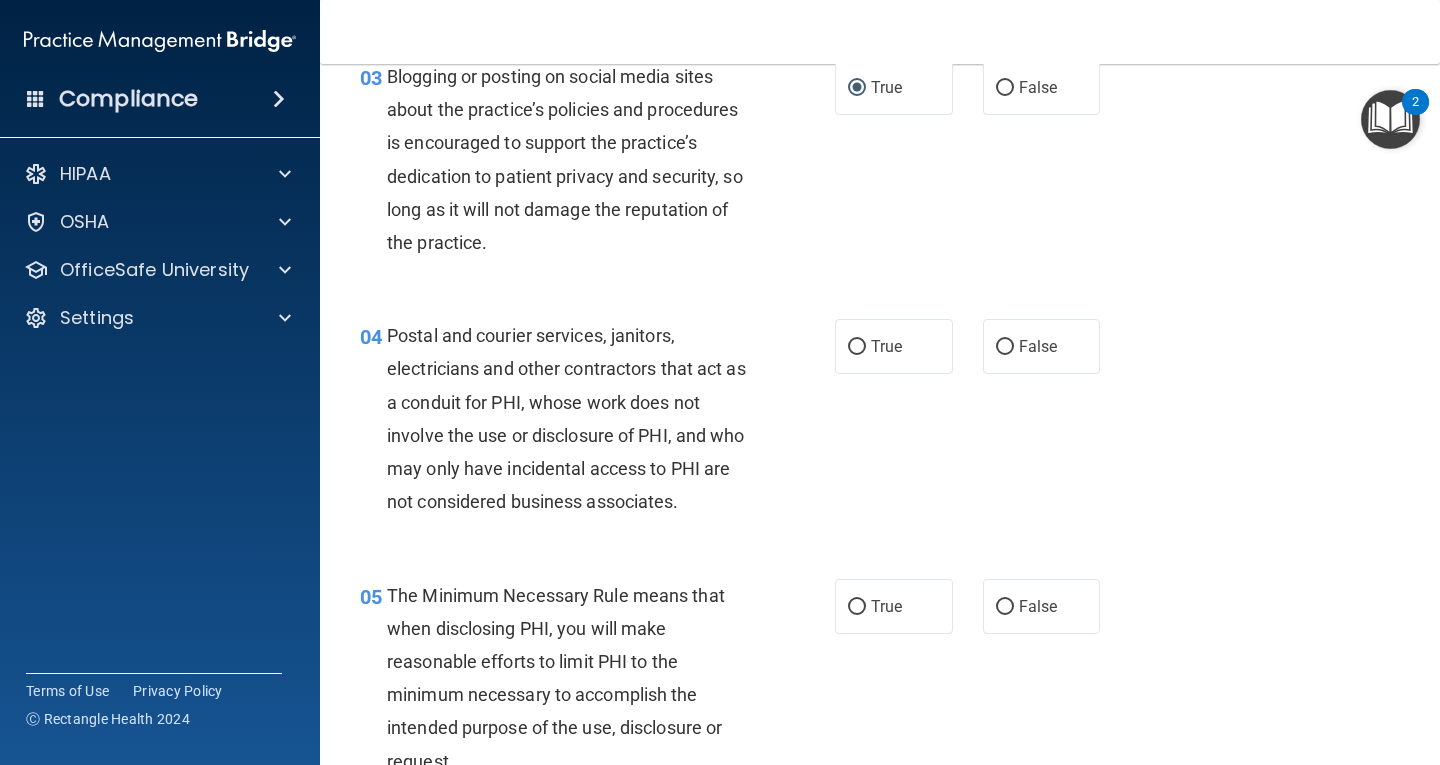 scroll, scrollTop: 500, scrollLeft: 0, axis: vertical 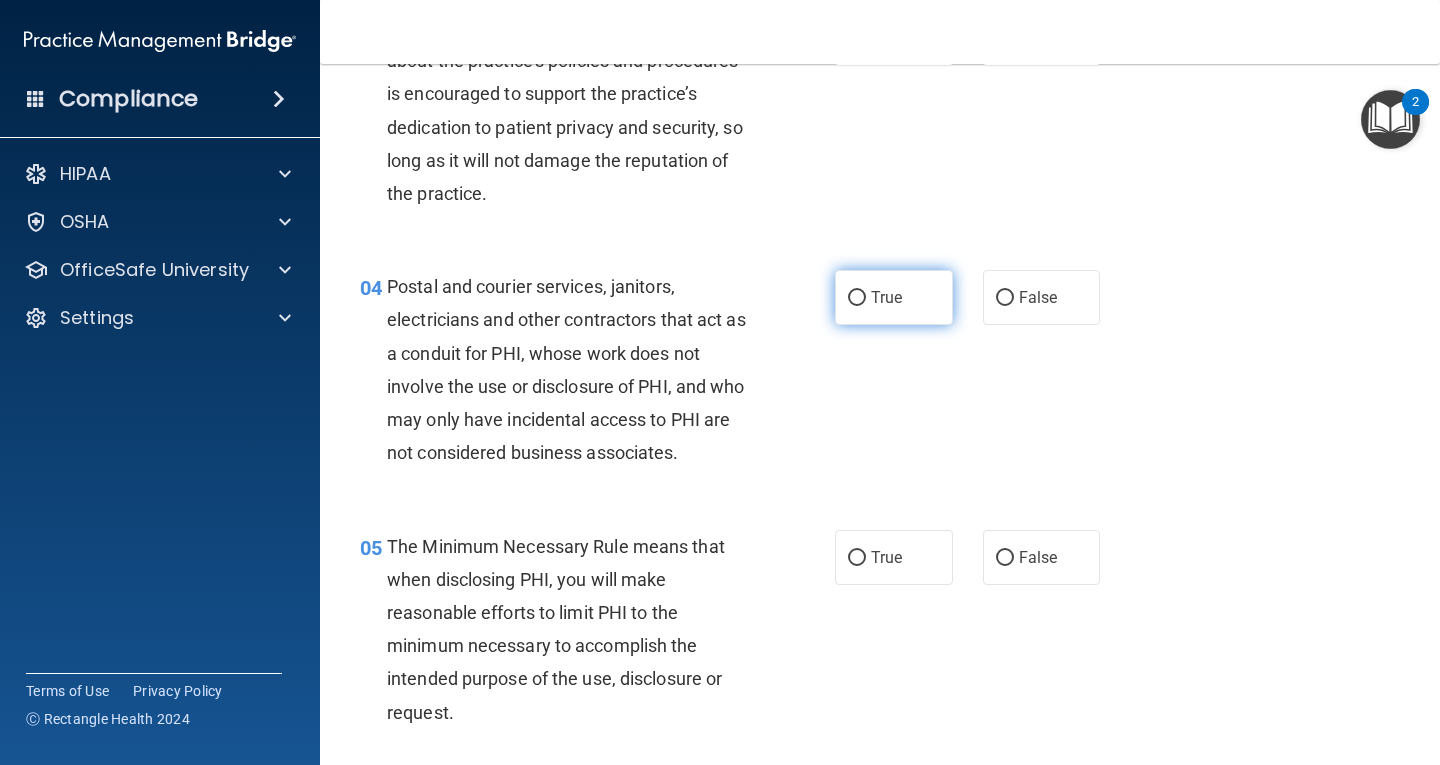 click on "True" at bounding box center (857, 298) 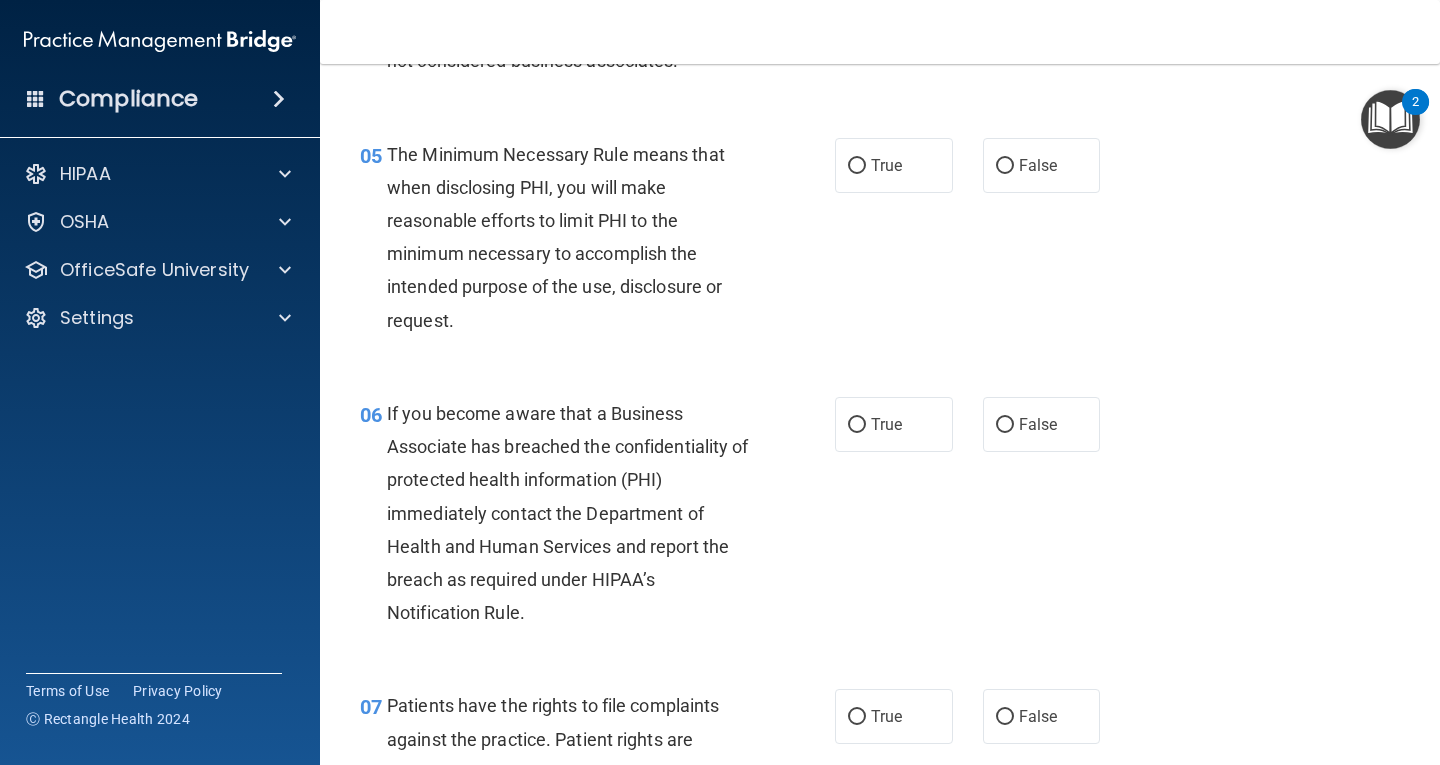 scroll, scrollTop: 900, scrollLeft: 0, axis: vertical 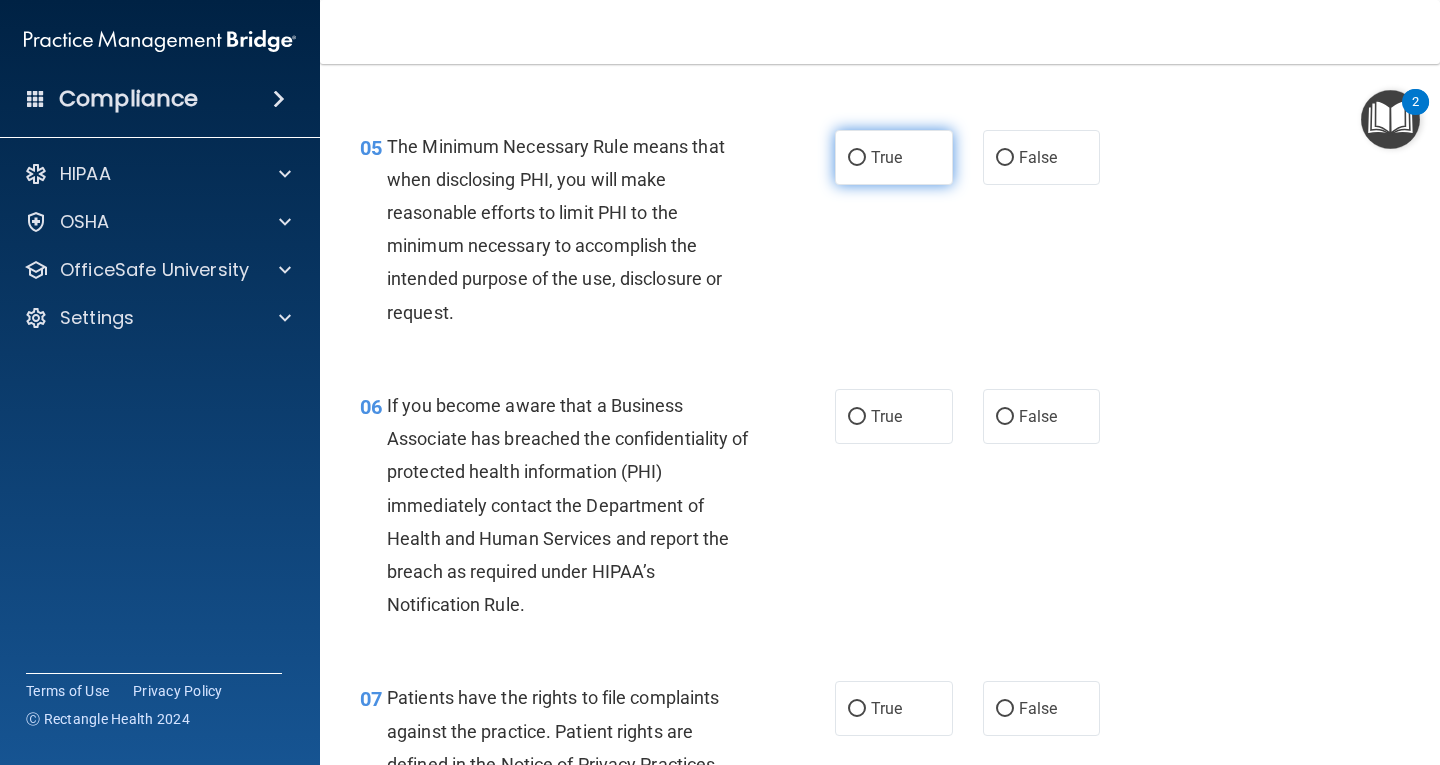 click on "True" at bounding box center (886, 157) 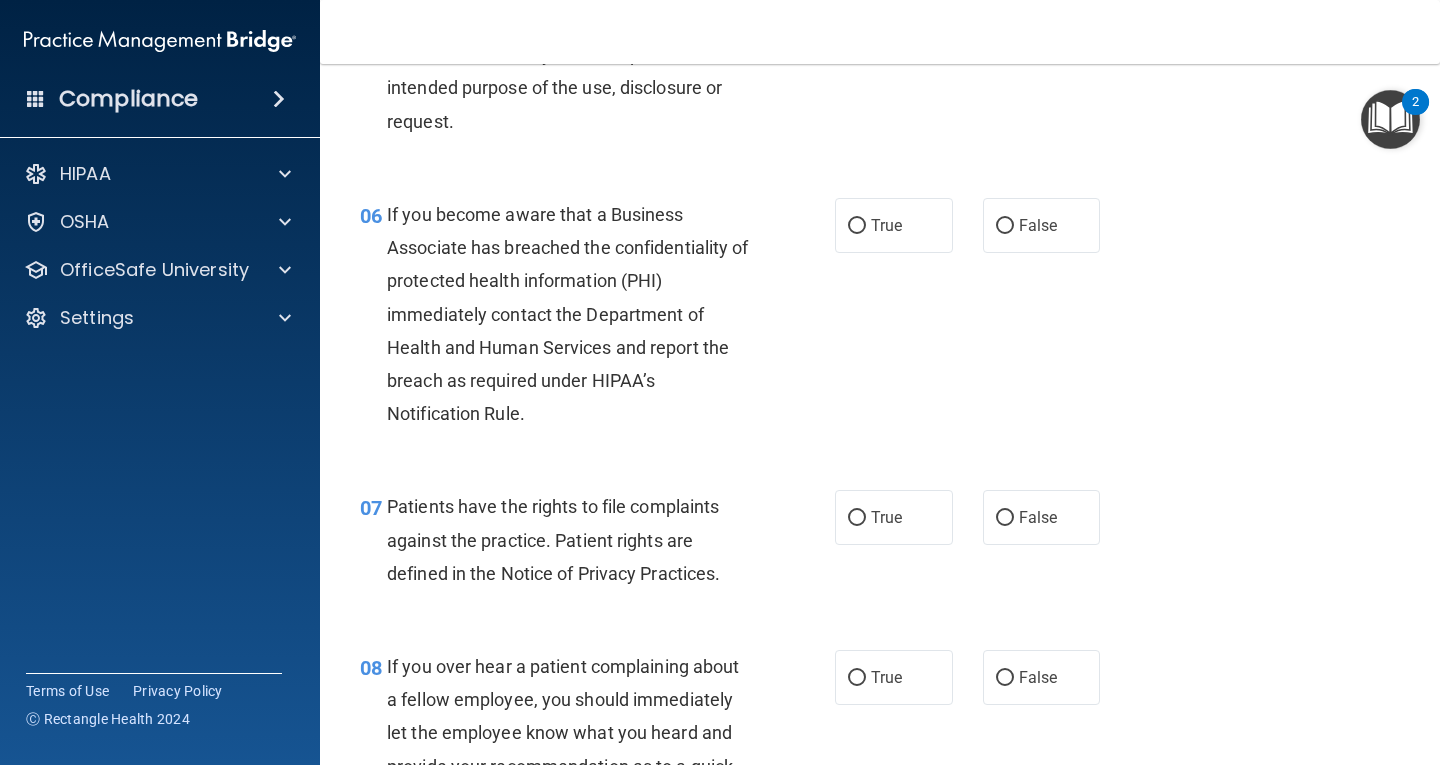 scroll, scrollTop: 1100, scrollLeft: 0, axis: vertical 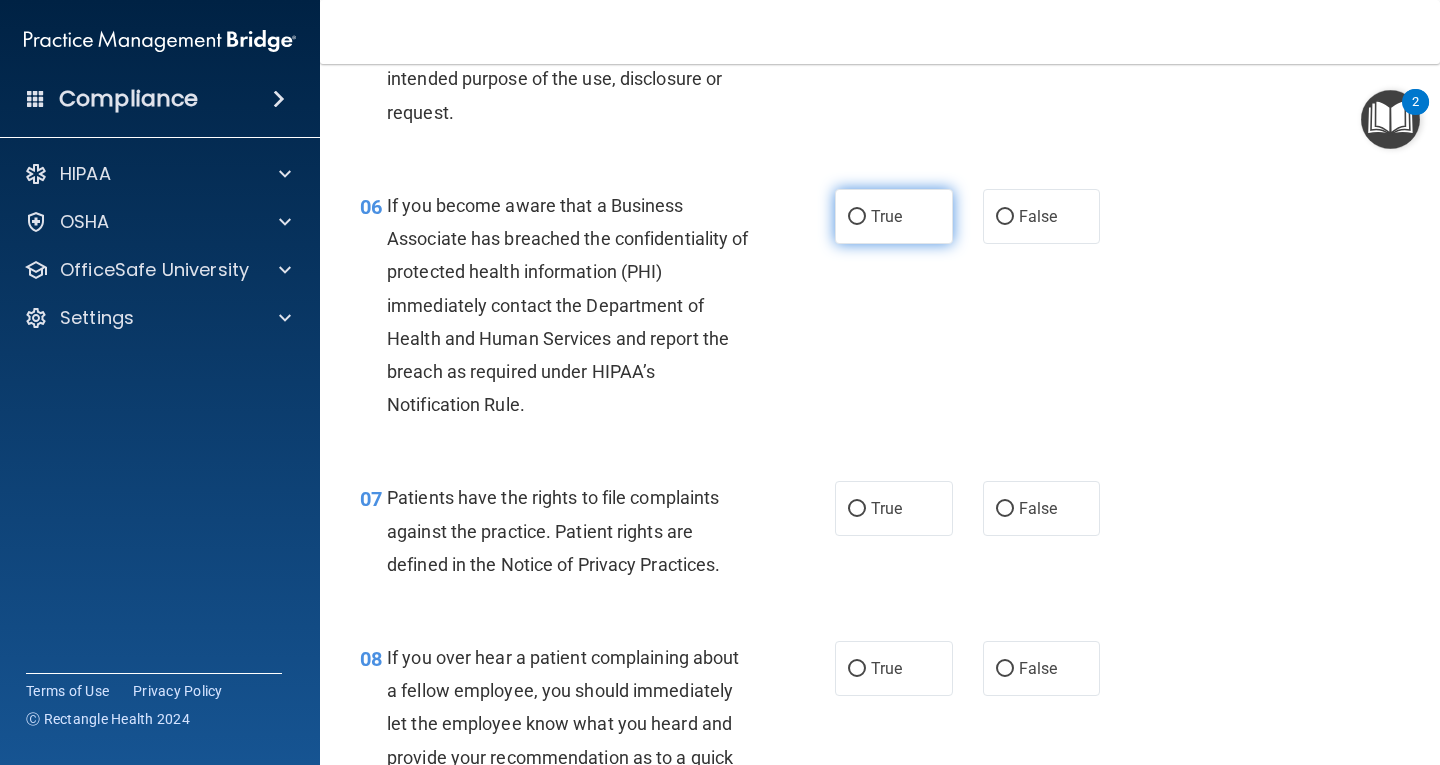 click on "True" at bounding box center (886, 216) 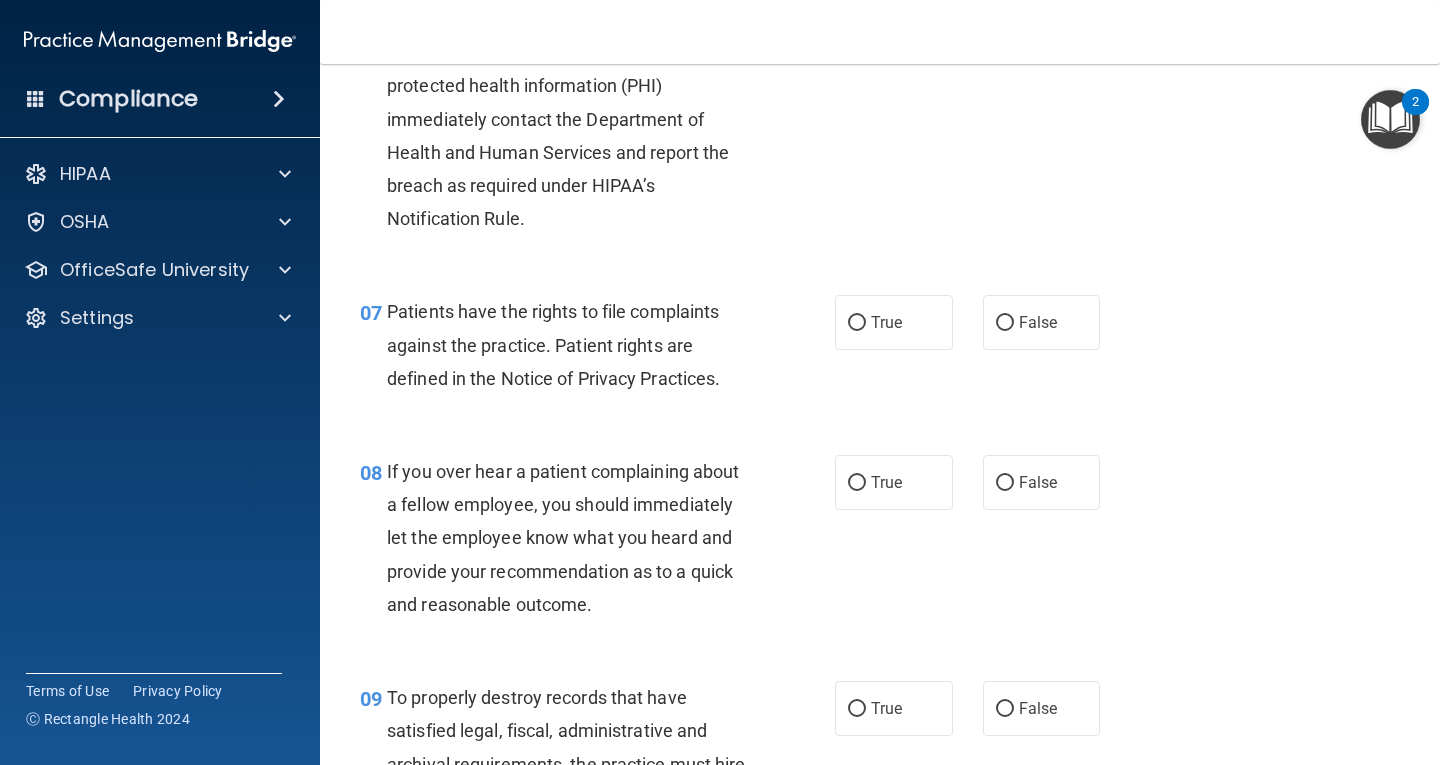 scroll, scrollTop: 1300, scrollLeft: 0, axis: vertical 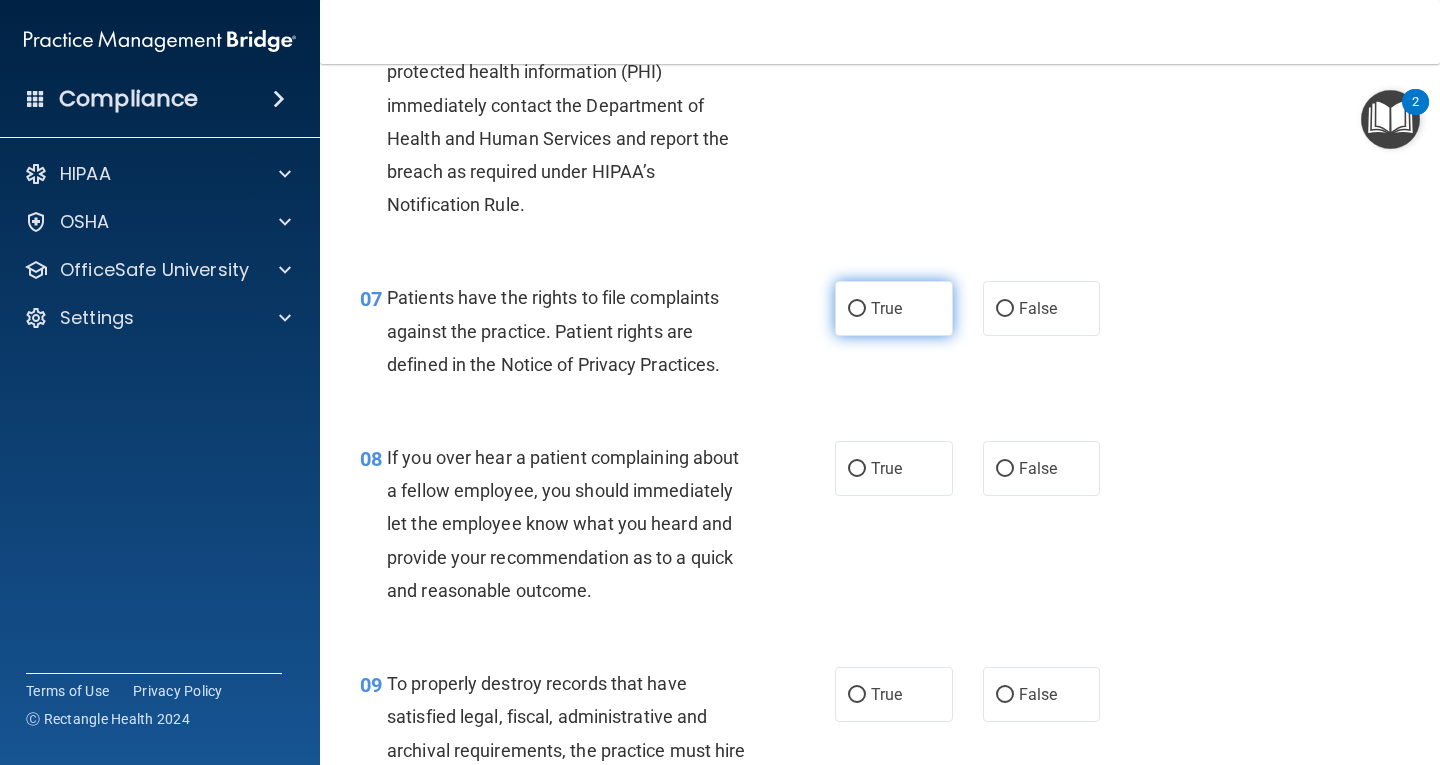 click on "True" at bounding box center (894, 308) 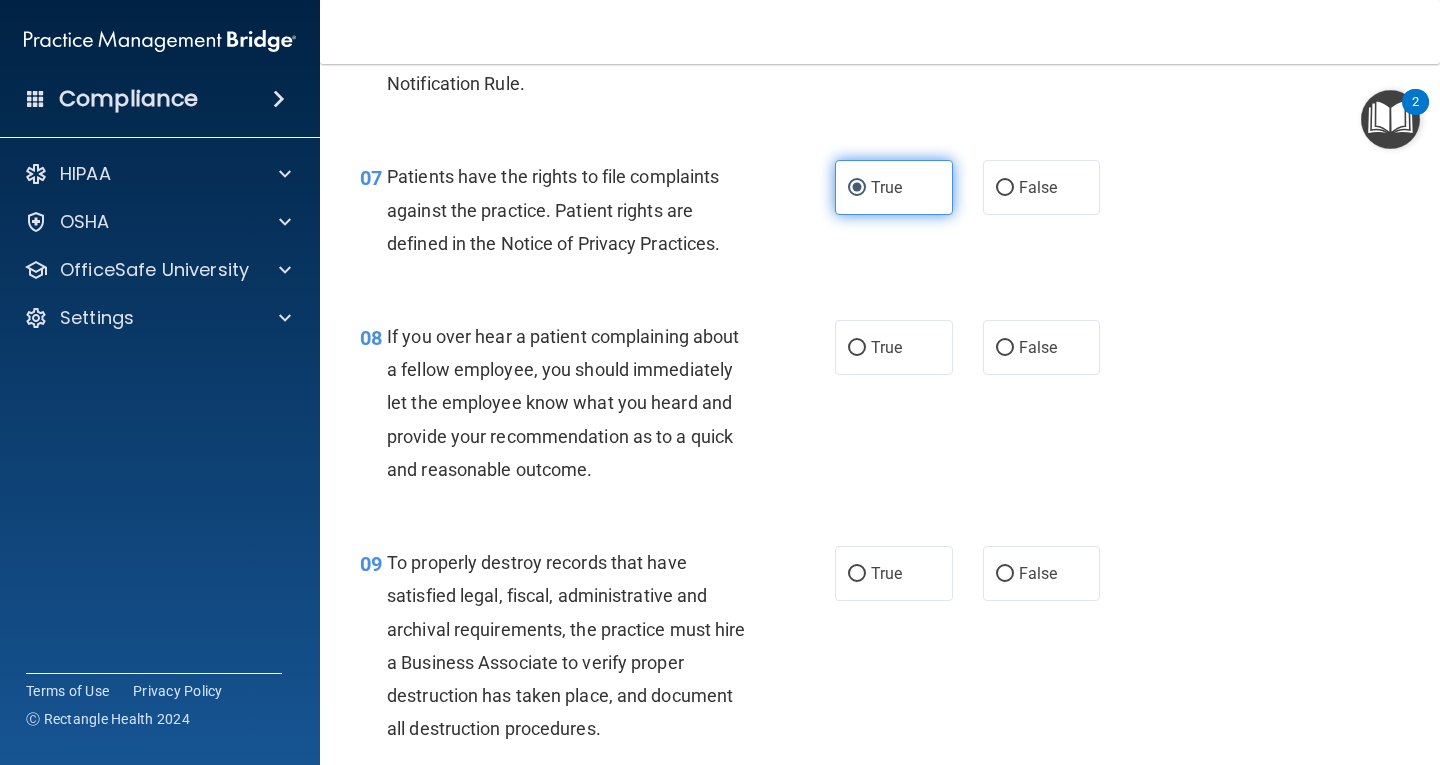 scroll, scrollTop: 1500, scrollLeft: 0, axis: vertical 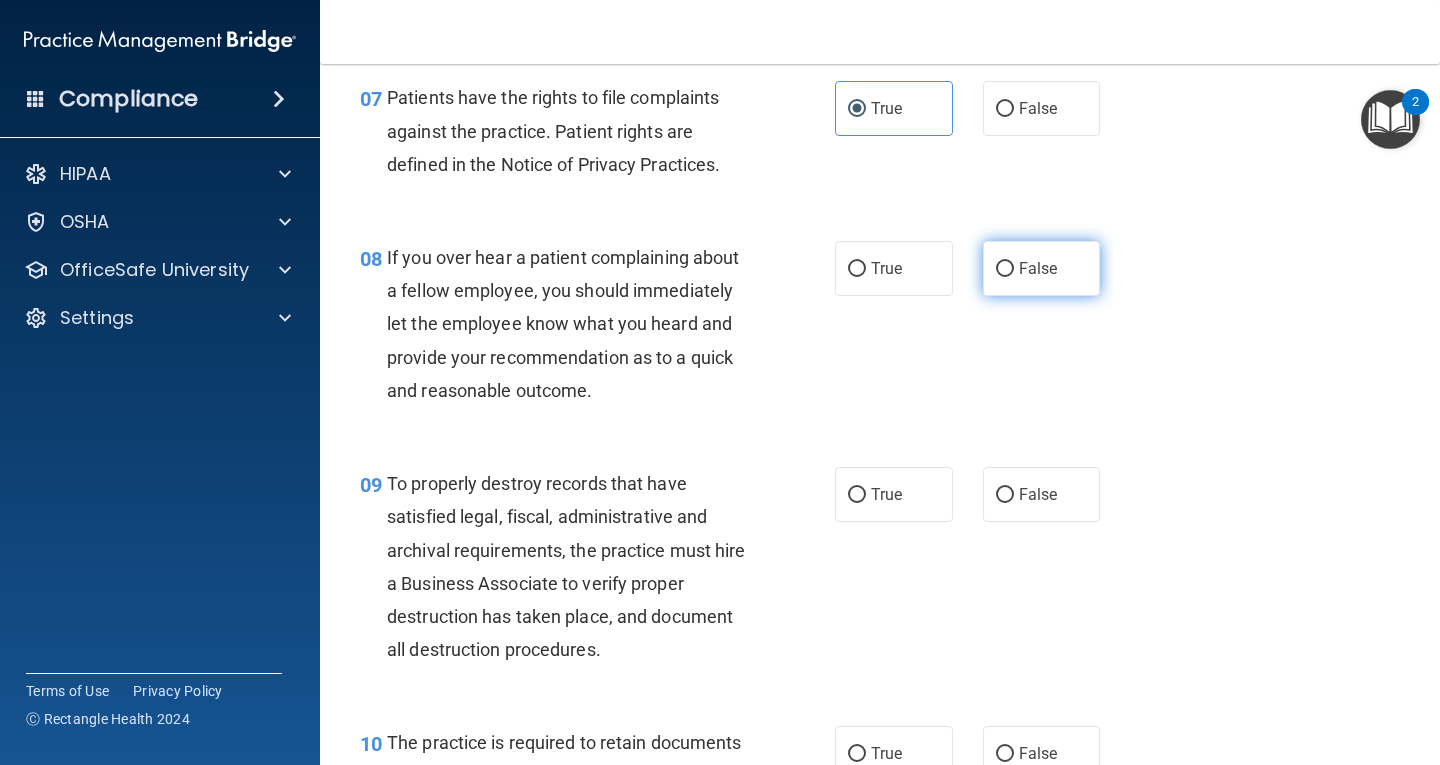 click on "False" at bounding box center (1042, 268) 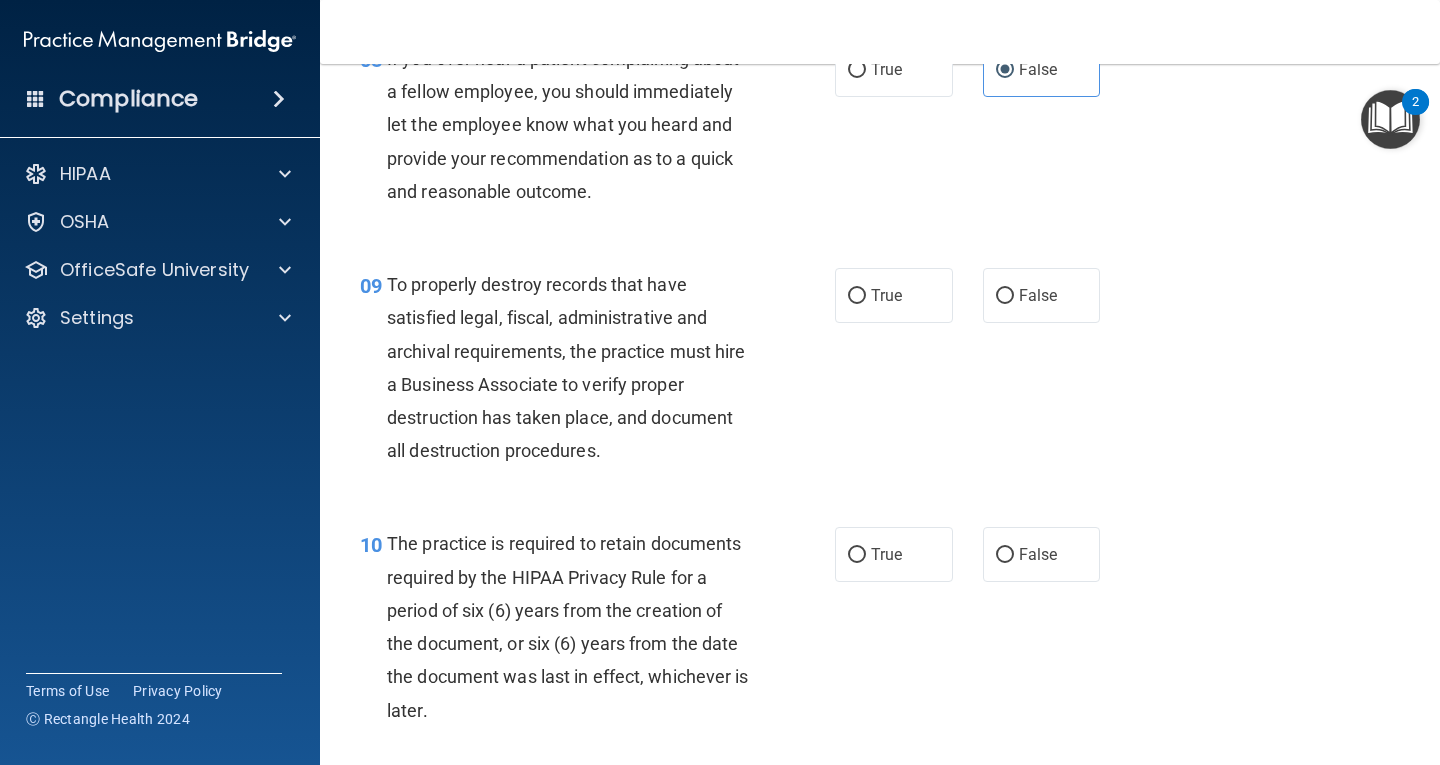 scroll, scrollTop: 1700, scrollLeft: 0, axis: vertical 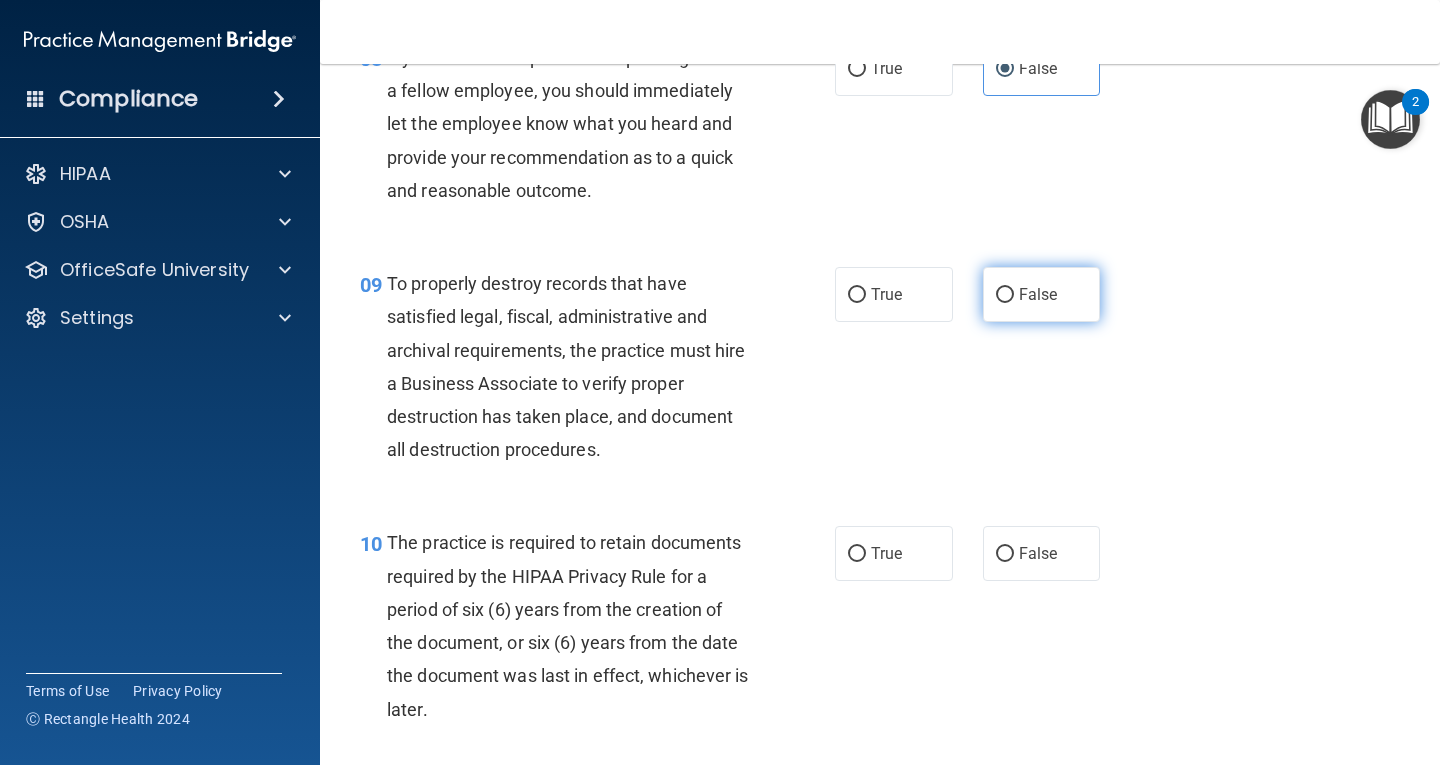 click on "False" at bounding box center (1042, 294) 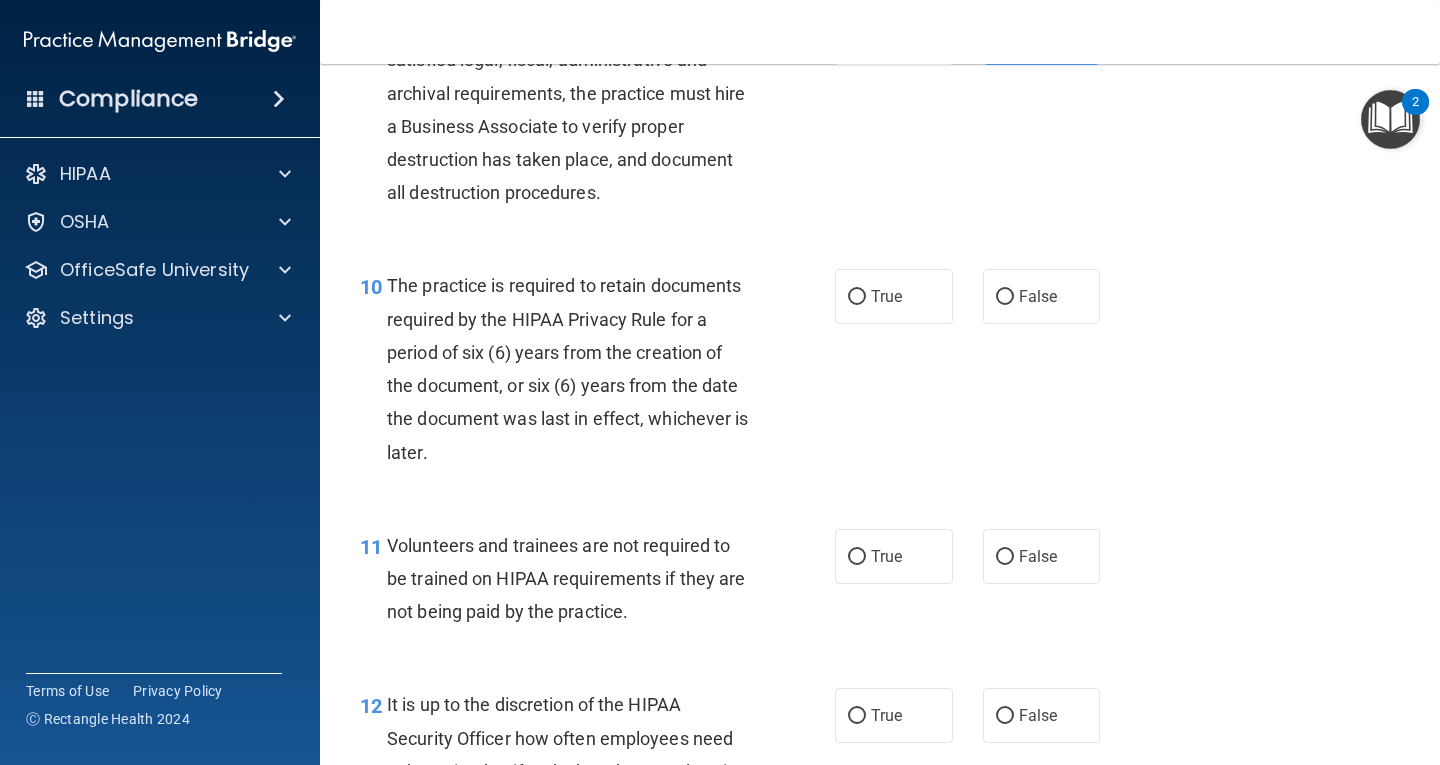 scroll, scrollTop: 2000, scrollLeft: 0, axis: vertical 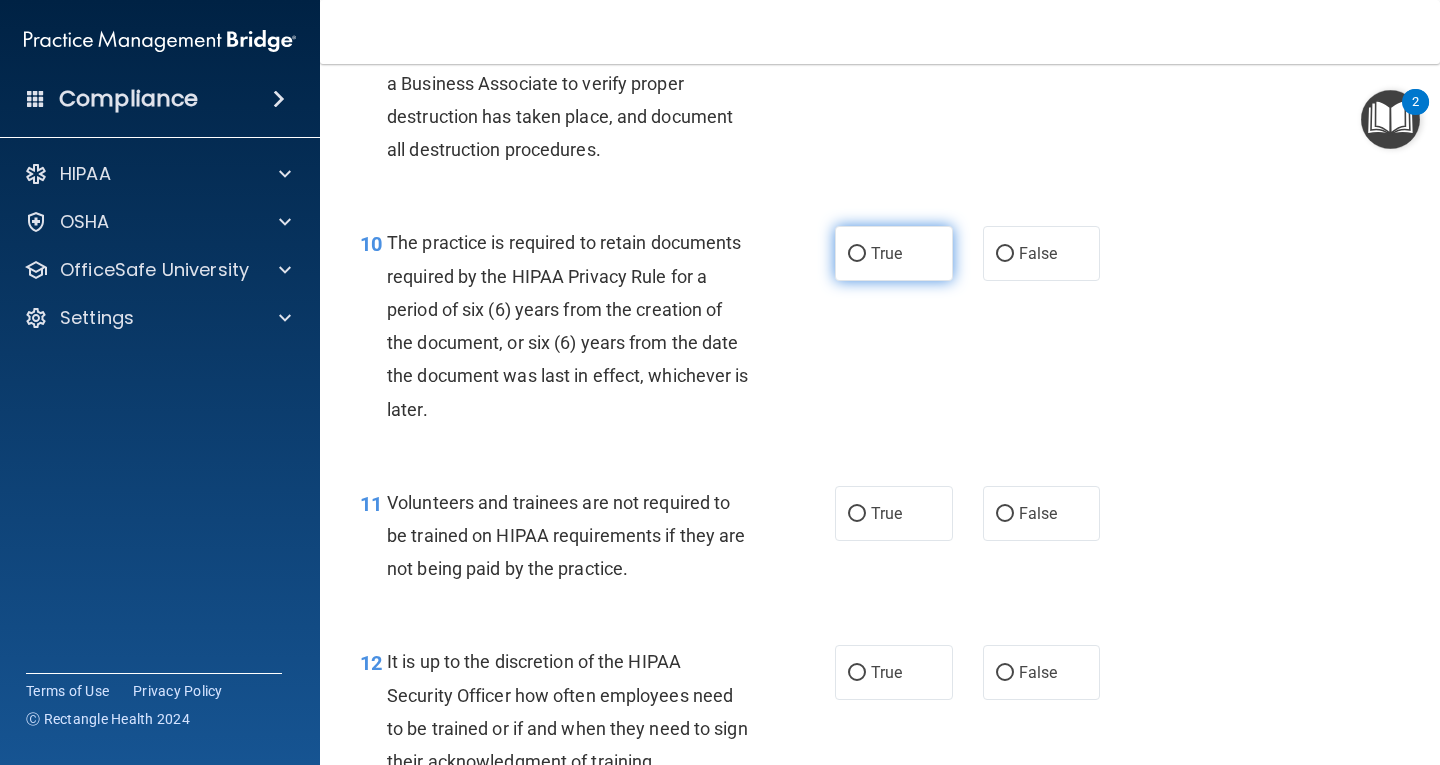 click on "True" at bounding box center [894, 253] 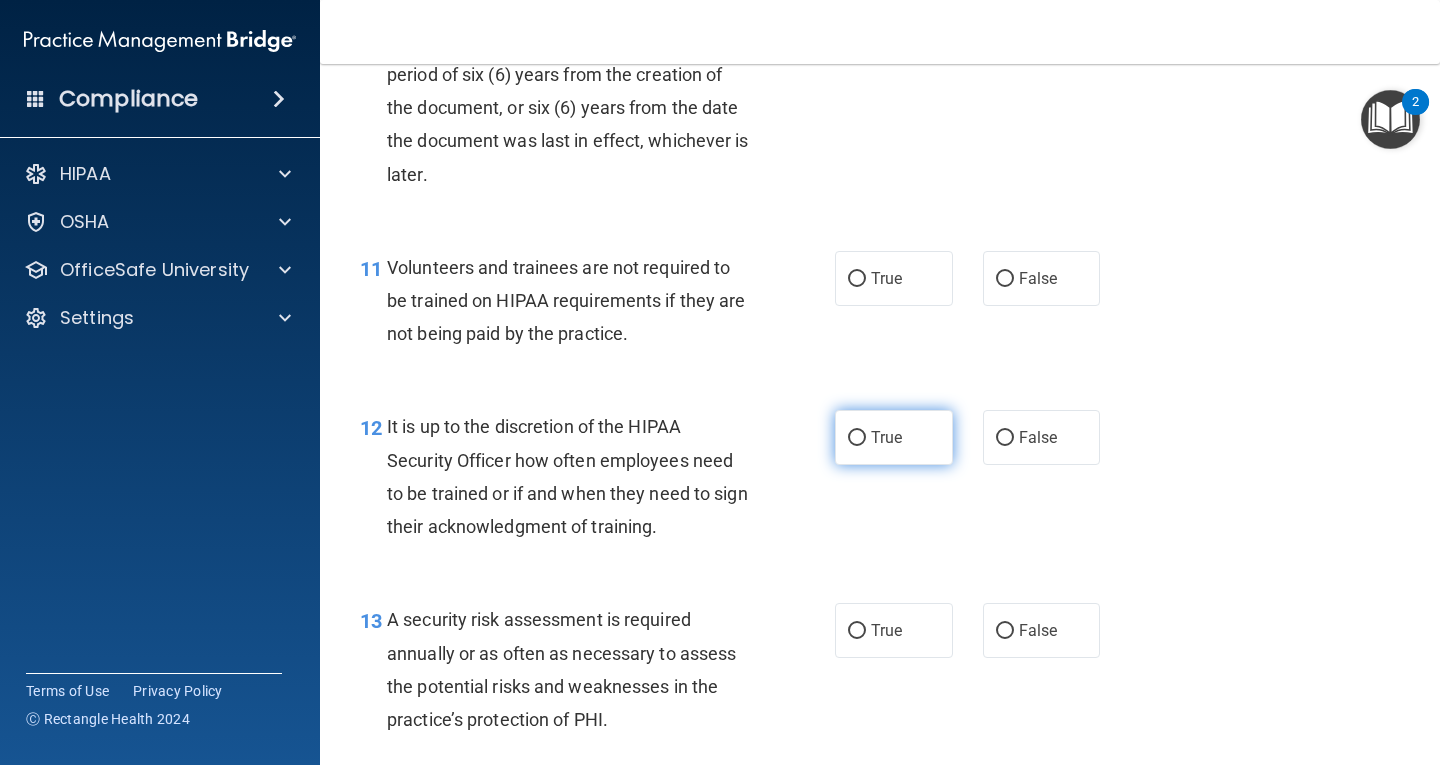 scroll, scrollTop: 2200, scrollLeft: 0, axis: vertical 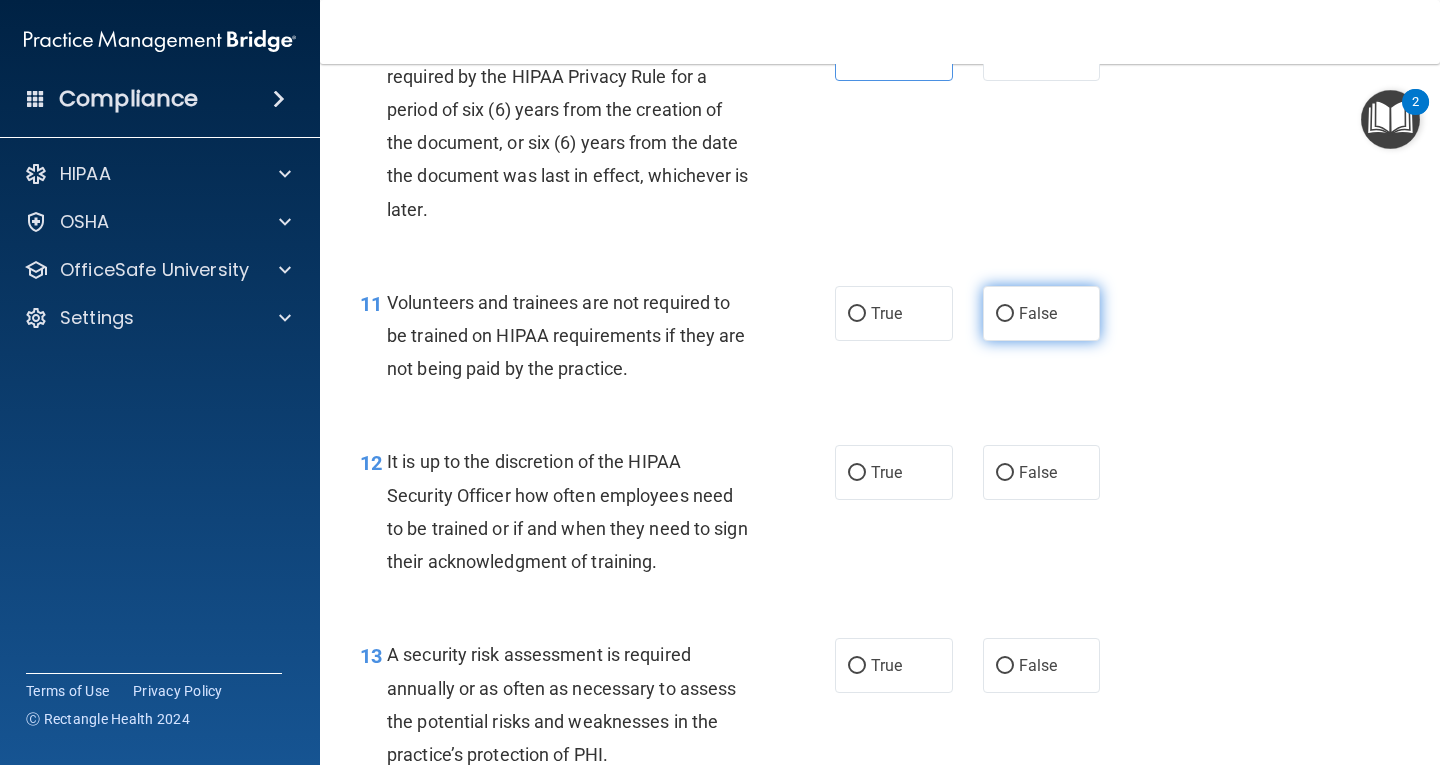 click on "False" at bounding box center [1005, 314] 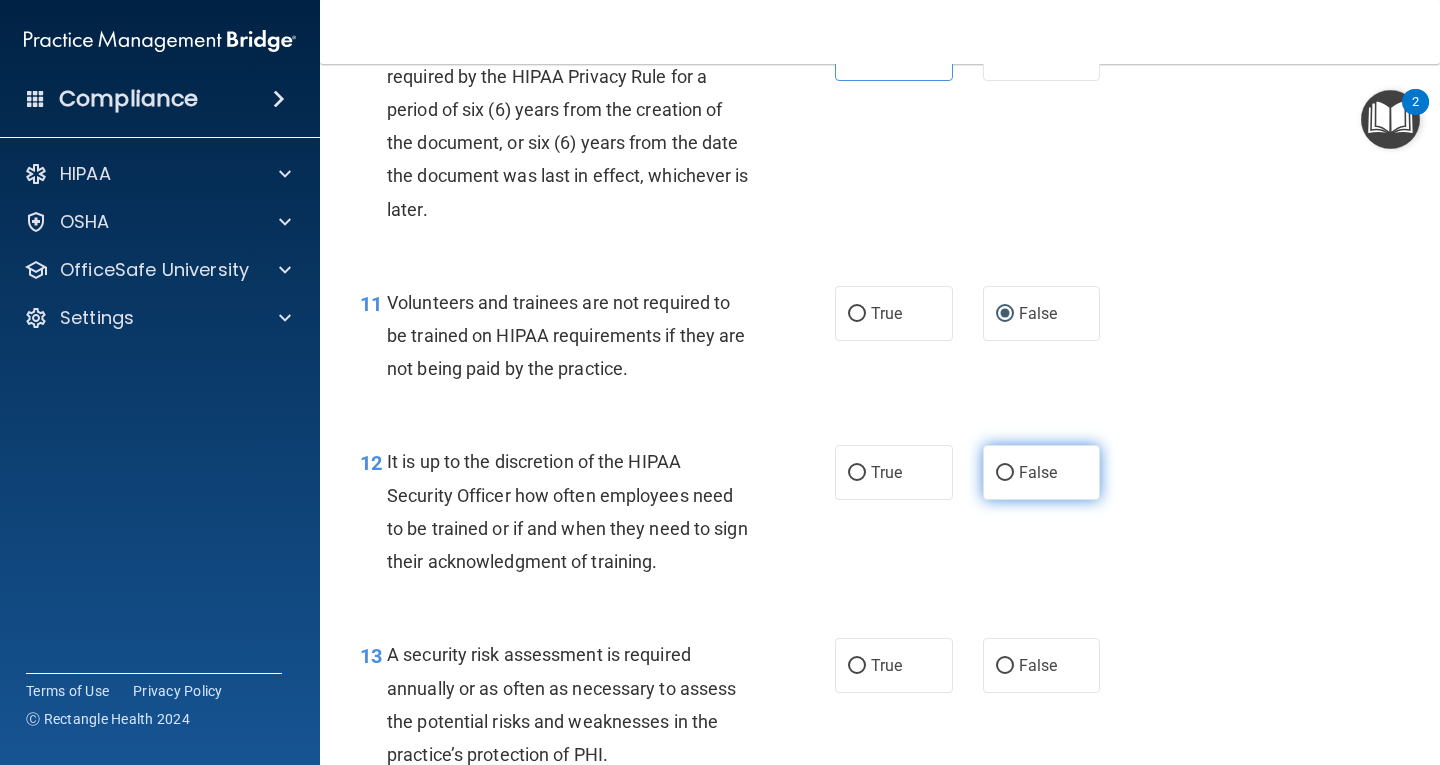 click on "False" at bounding box center (1038, 472) 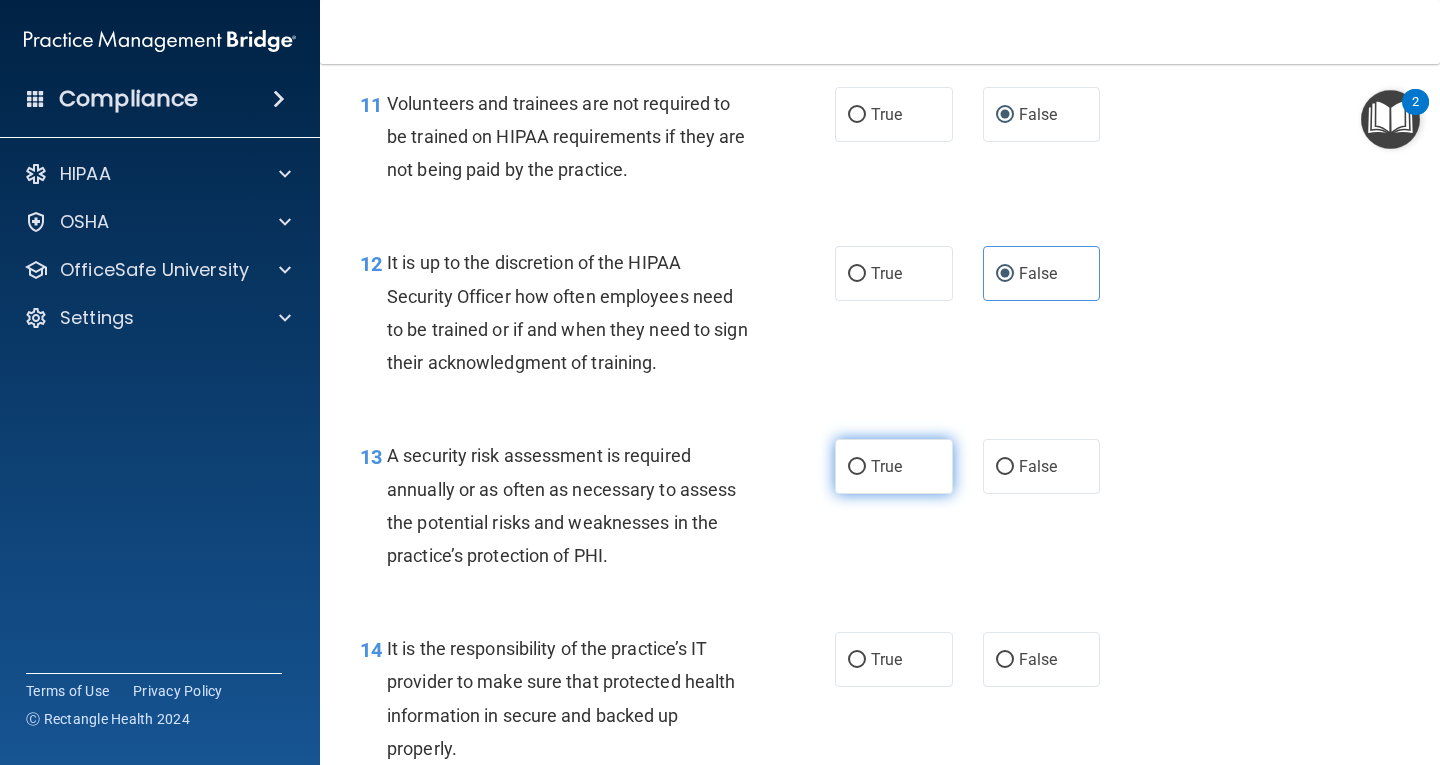scroll, scrollTop: 2400, scrollLeft: 0, axis: vertical 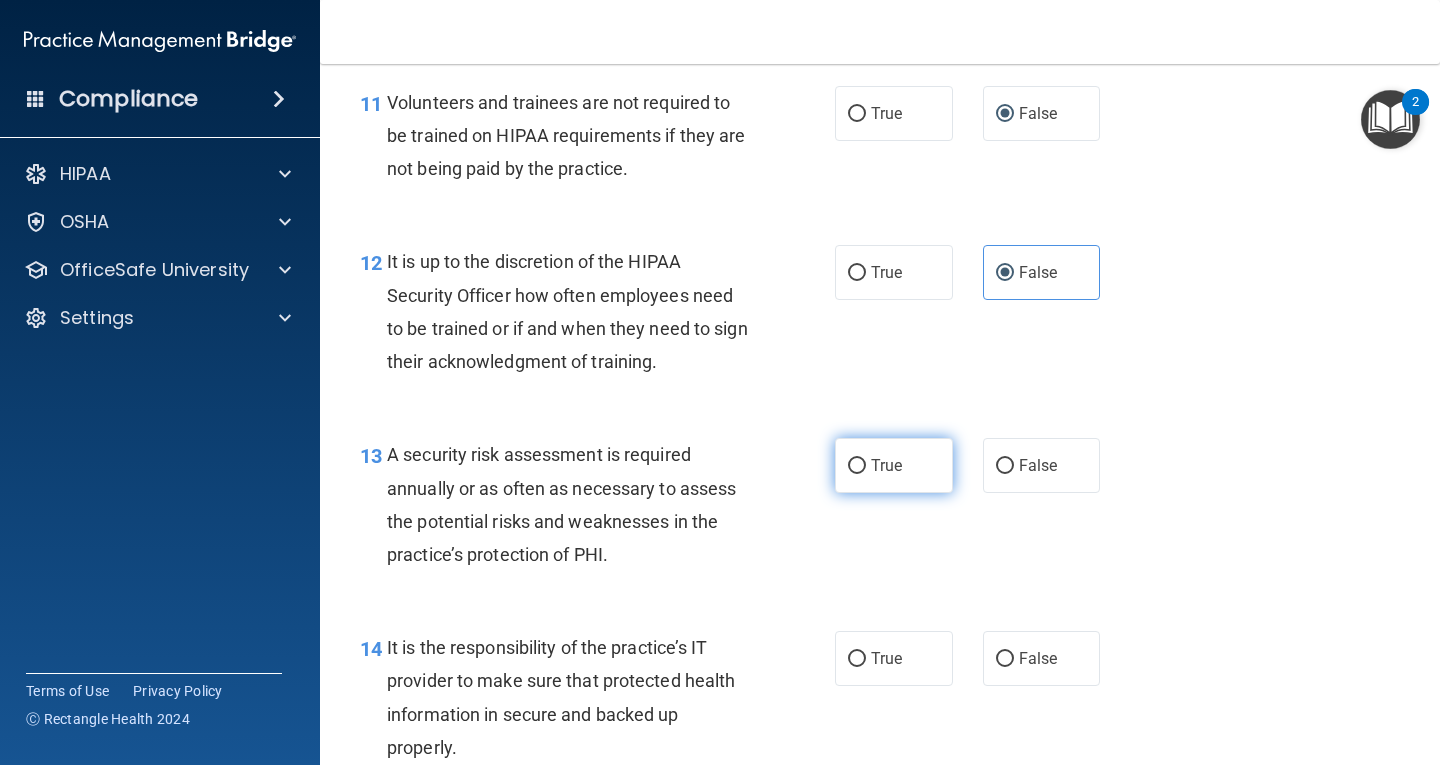 click on "True" at bounding box center (894, 465) 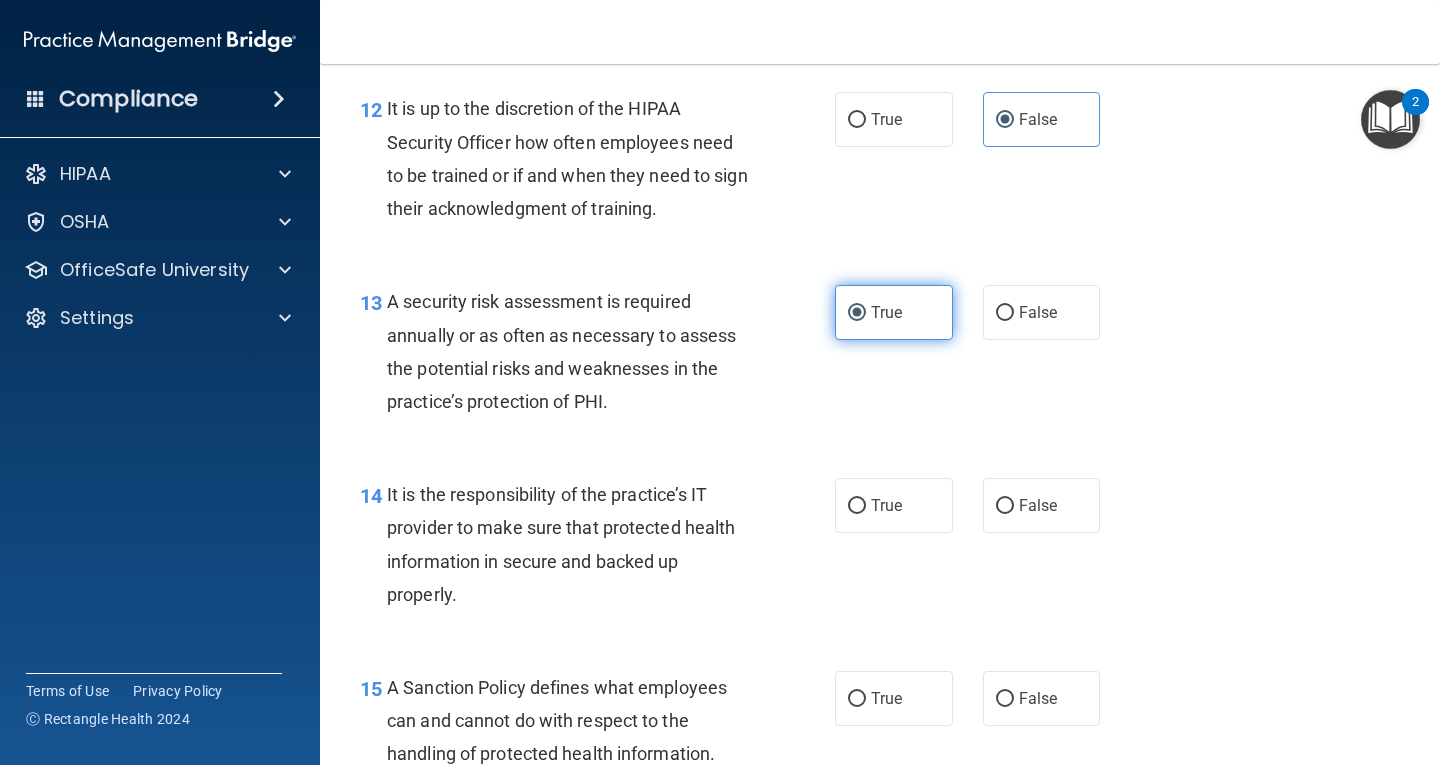 scroll, scrollTop: 2600, scrollLeft: 0, axis: vertical 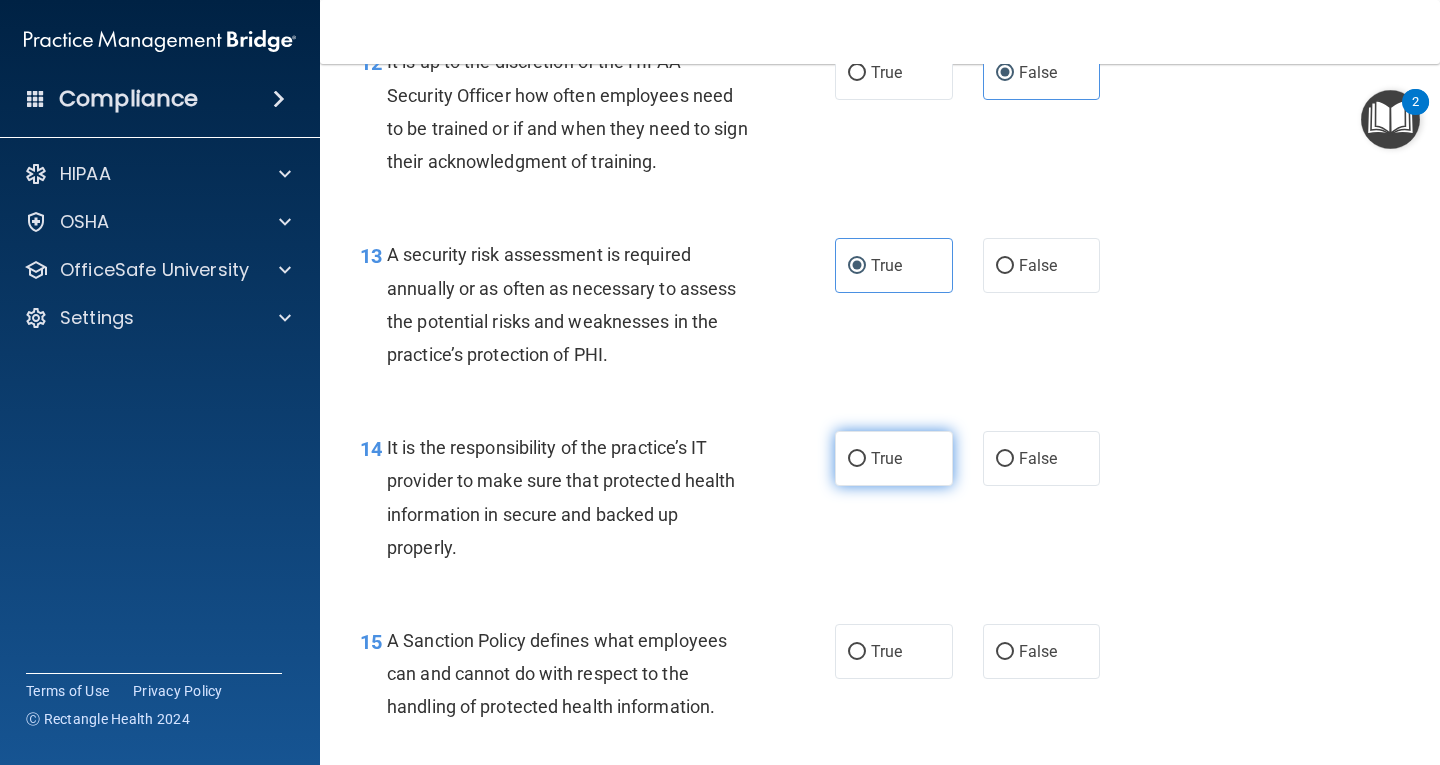 click on "True" at bounding box center (857, 459) 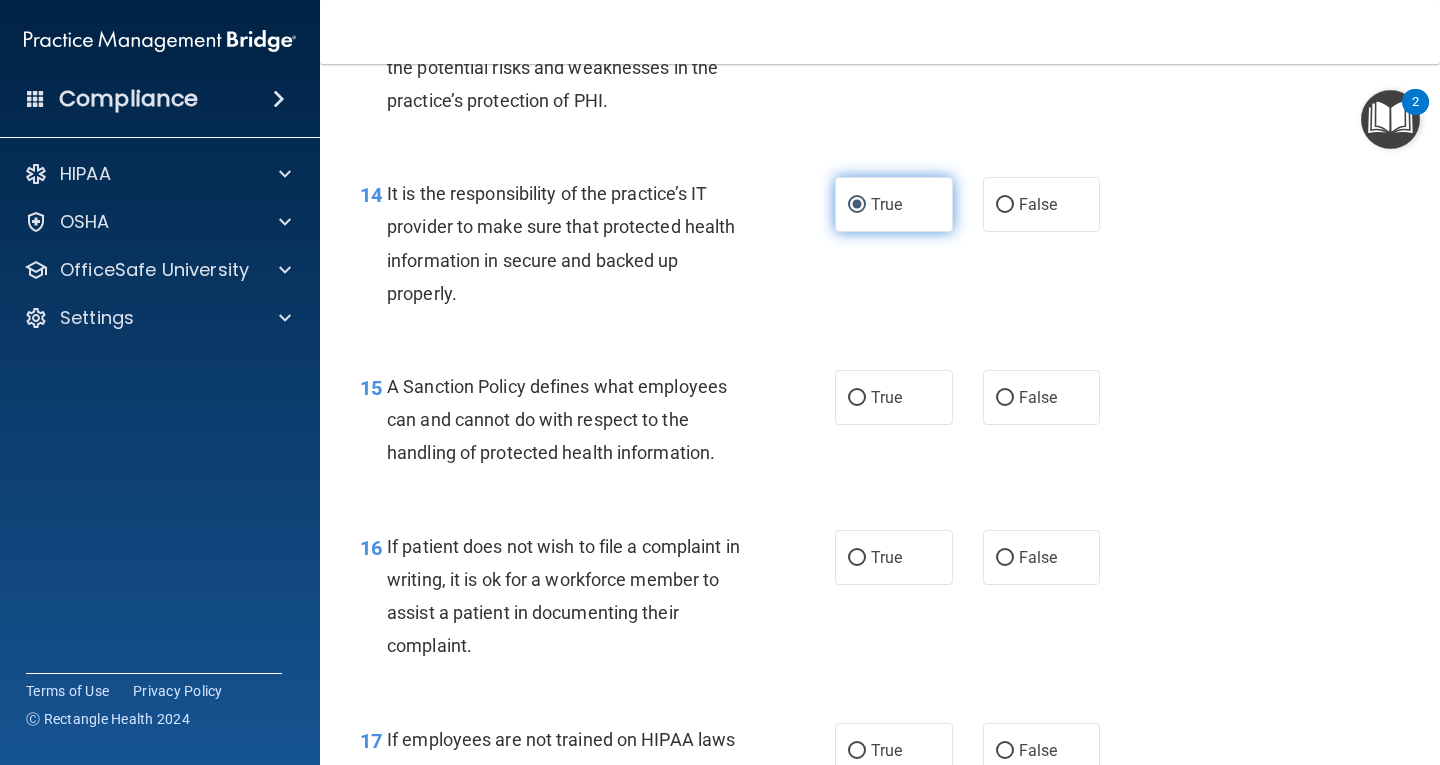scroll, scrollTop: 2900, scrollLeft: 0, axis: vertical 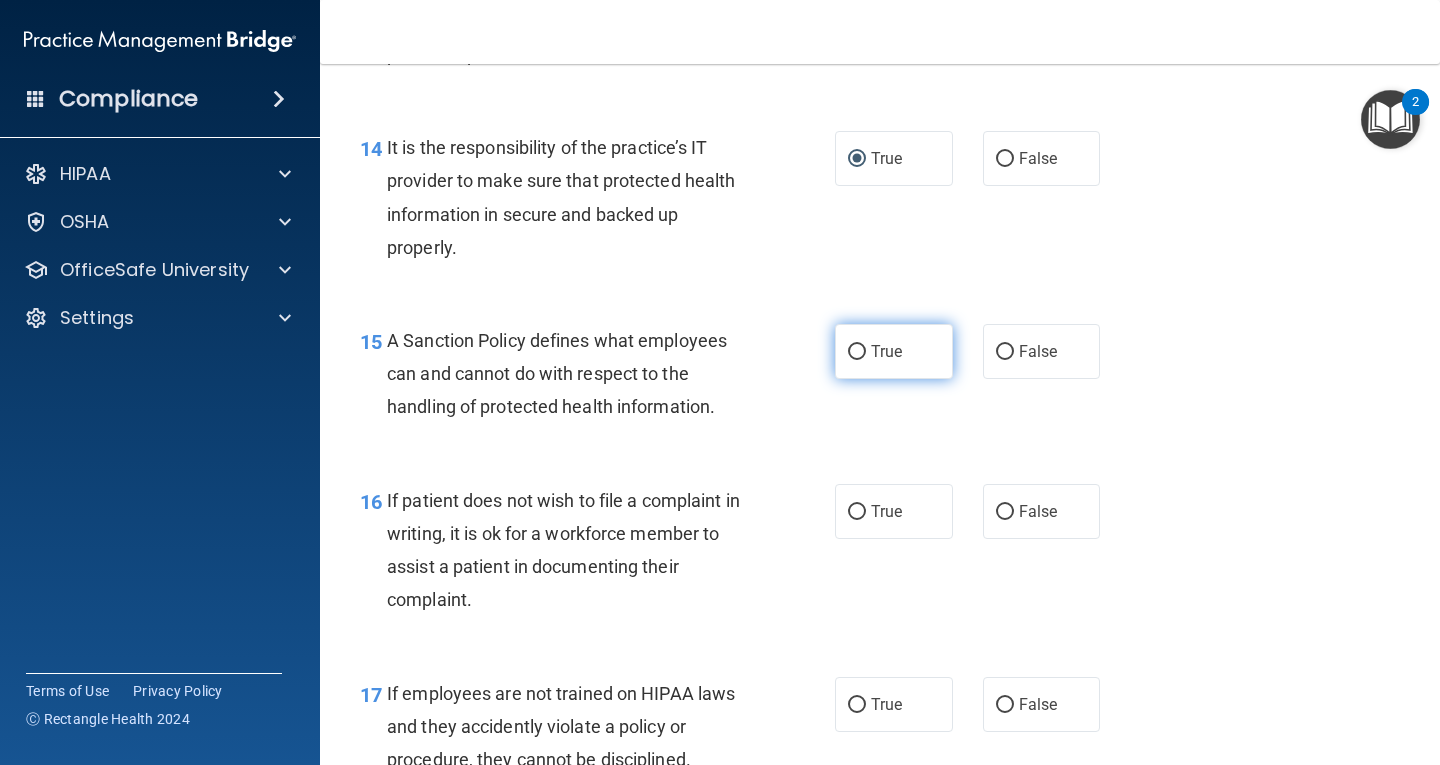 click on "True" at bounding box center [894, 351] 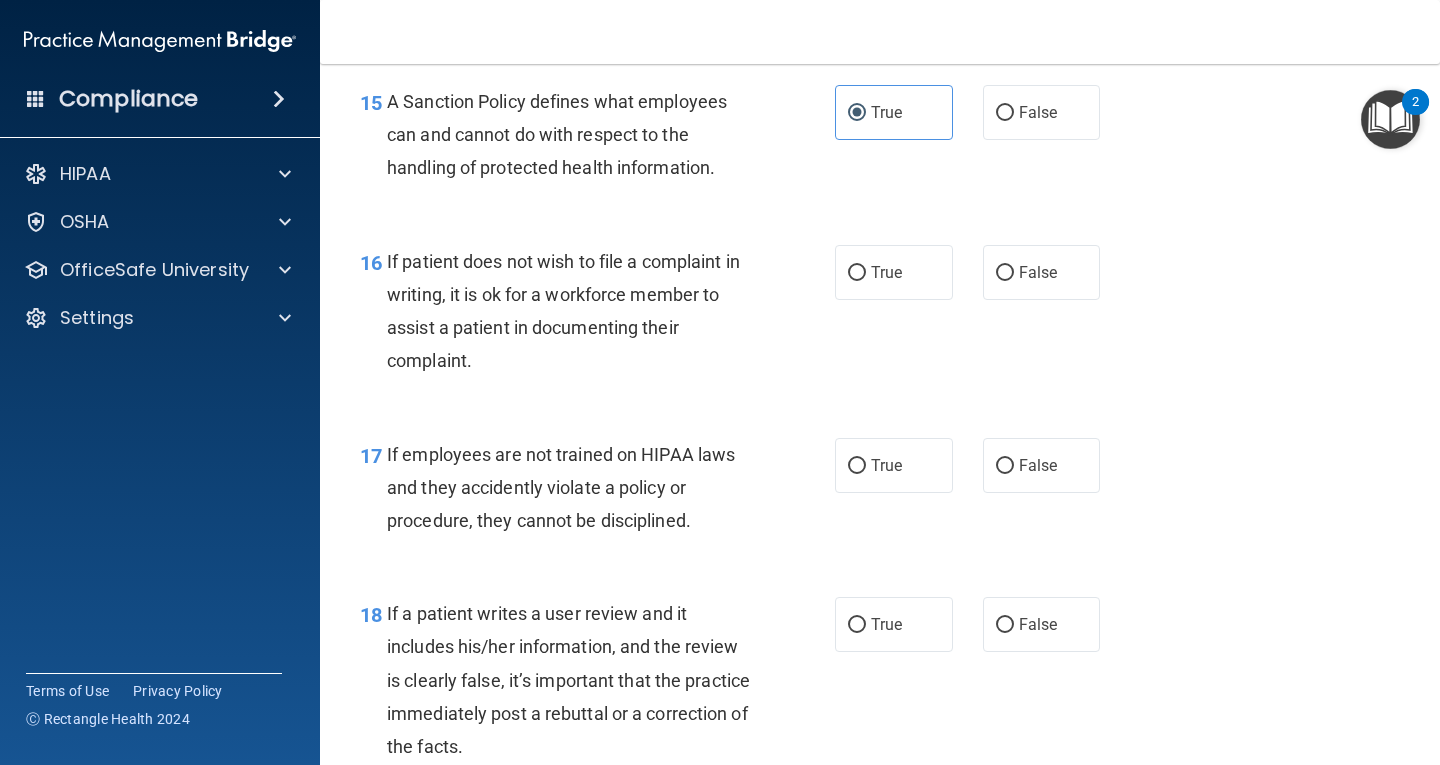 scroll, scrollTop: 3200, scrollLeft: 0, axis: vertical 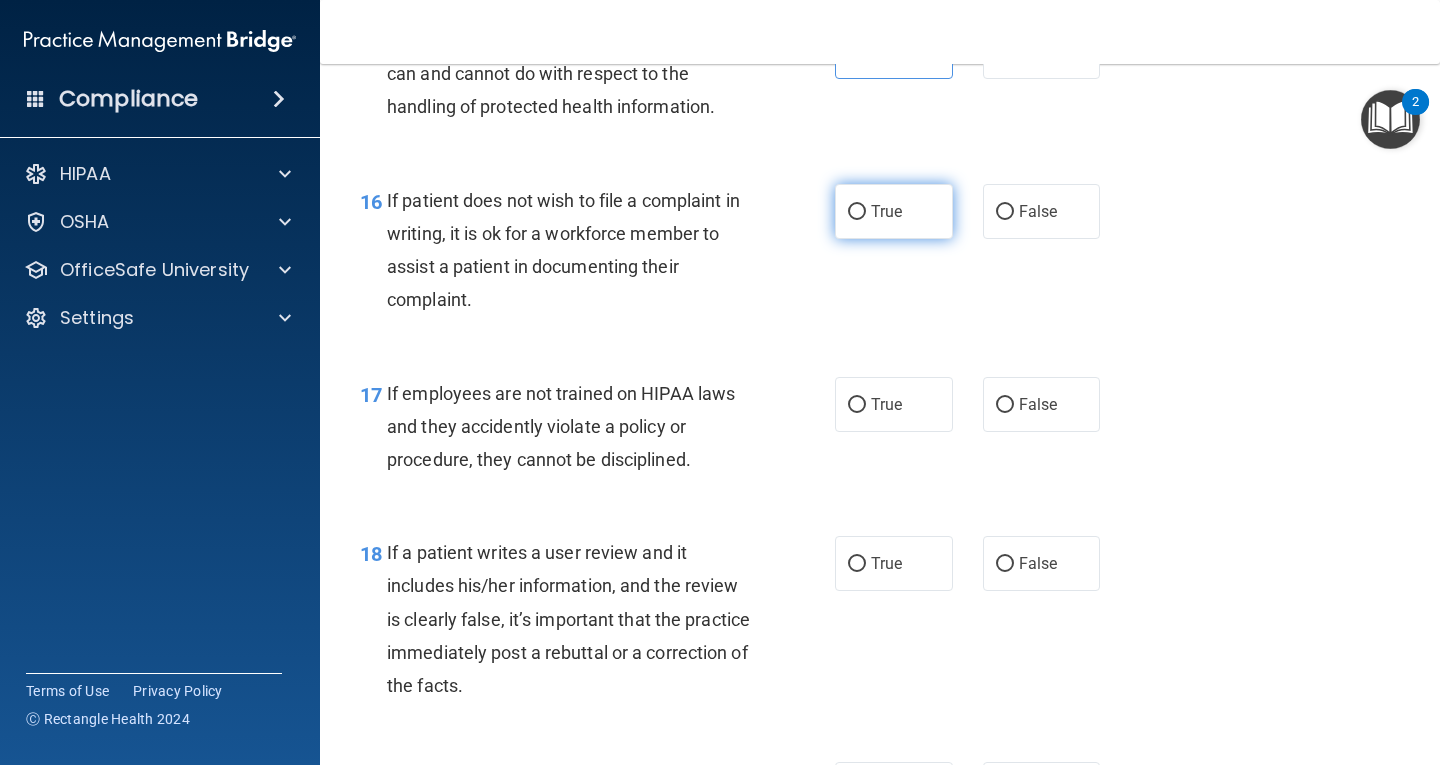 drag, startPoint x: 847, startPoint y: 216, endPoint x: 833, endPoint y: 216, distance: 14 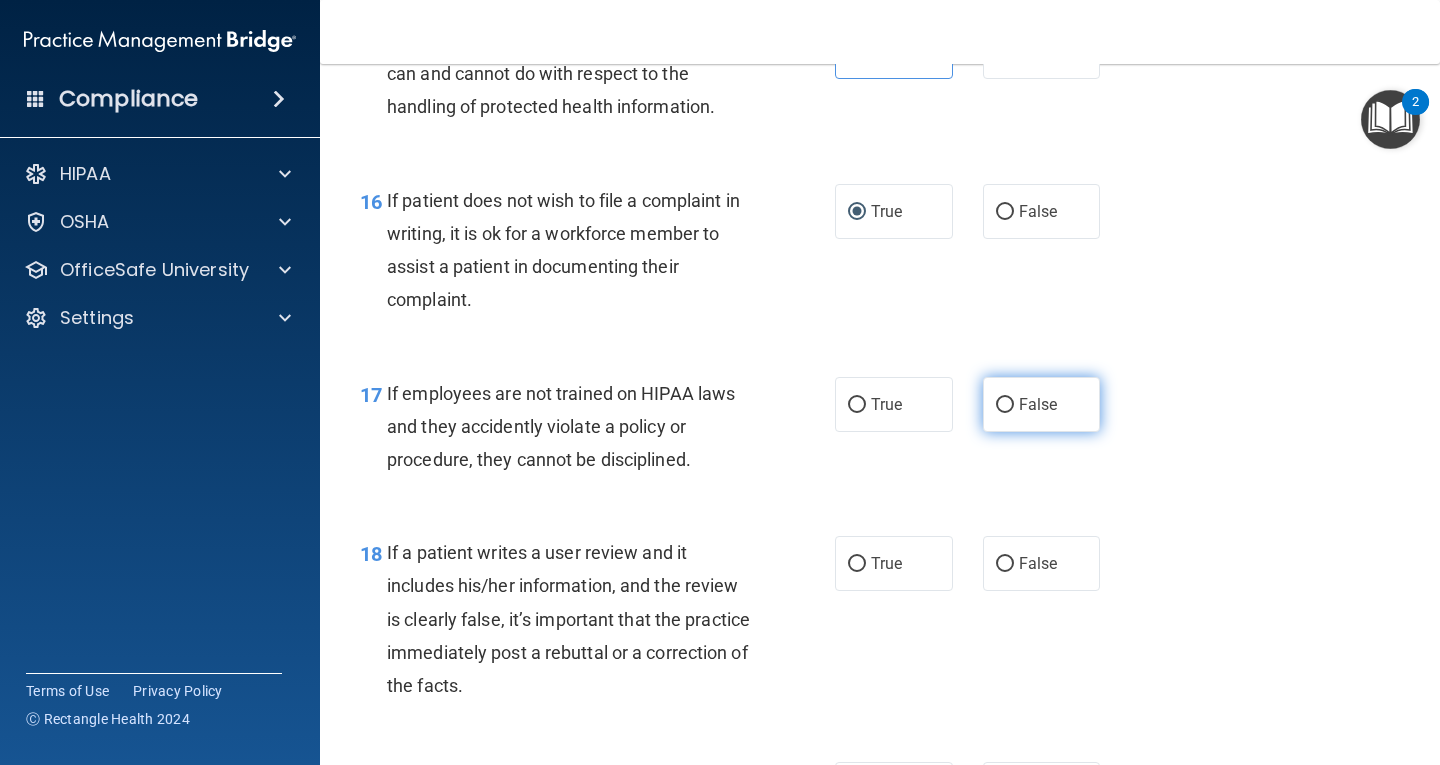 click on "False" at bounding box center [1038, 404] 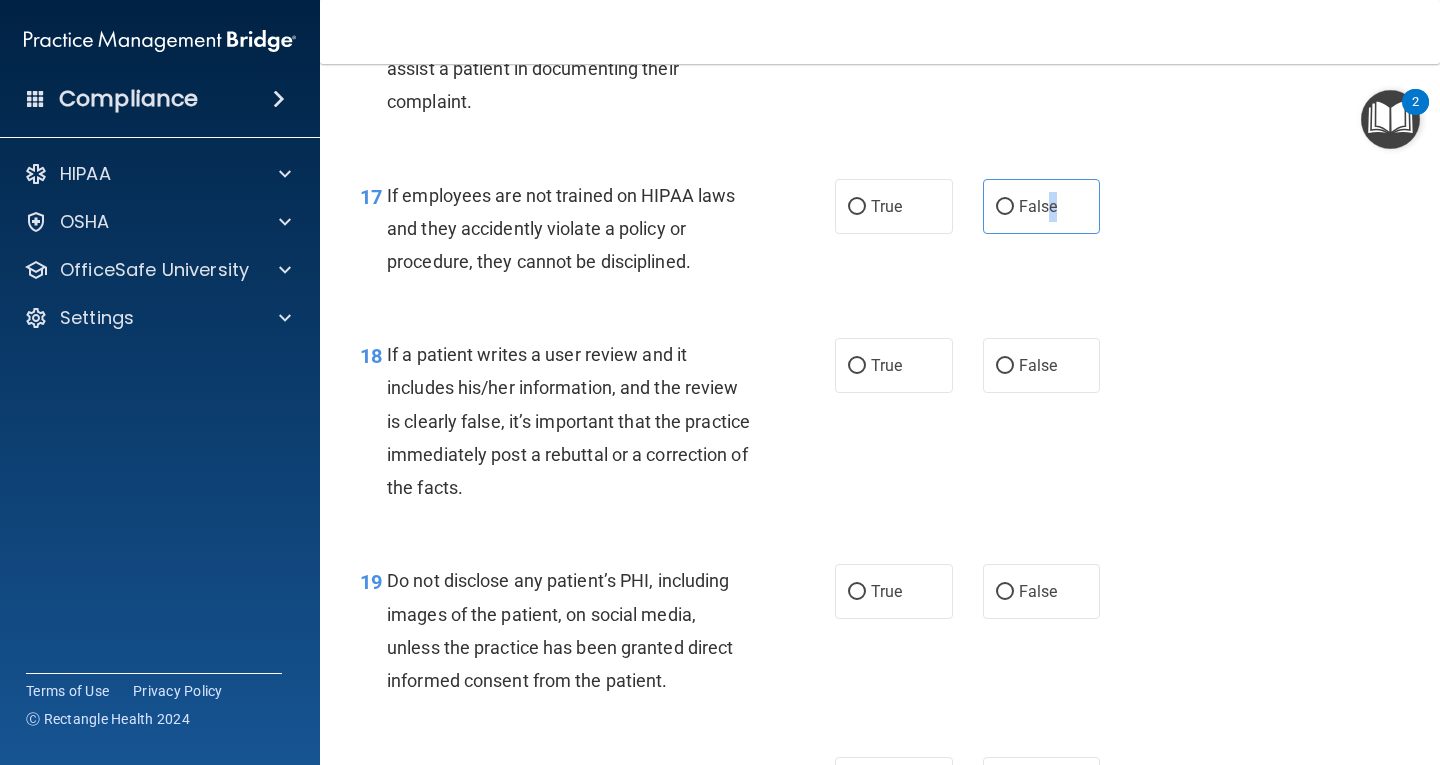 scroll, scrollTop: 3400, scrollLeft: 0, axis: vertical 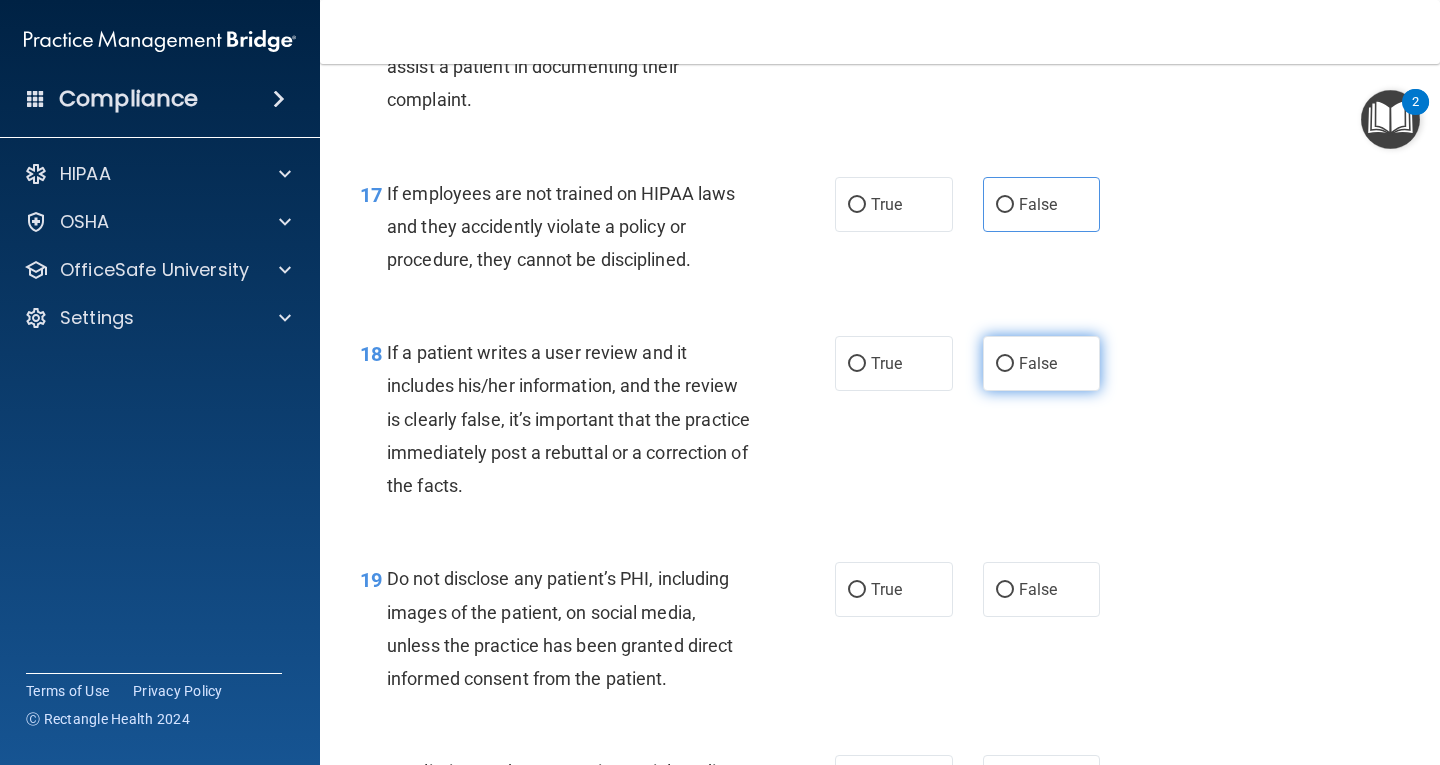 click on "False" at bounding box center [1038, 363] 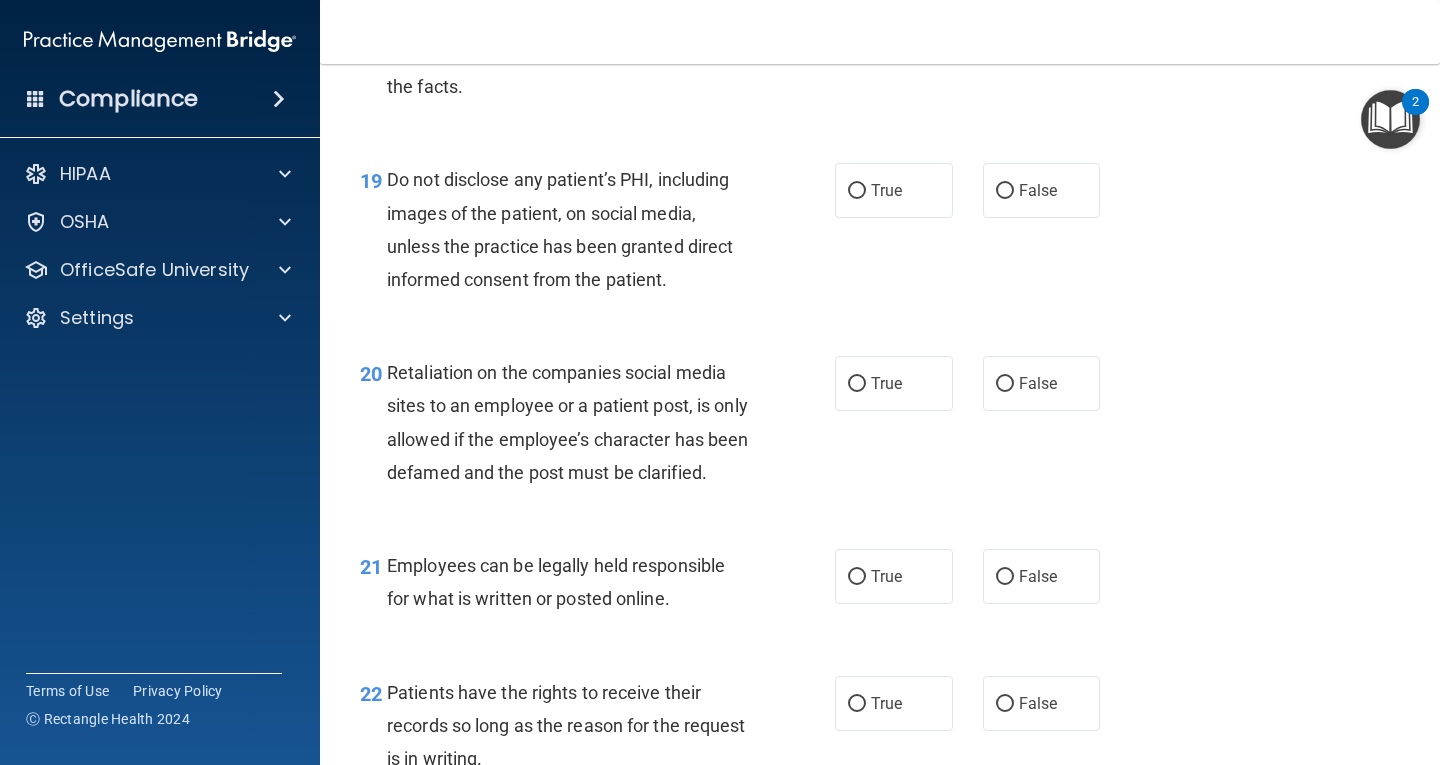scroll, scrollTop: 3800, scrollLeft: 0, axis: vertical 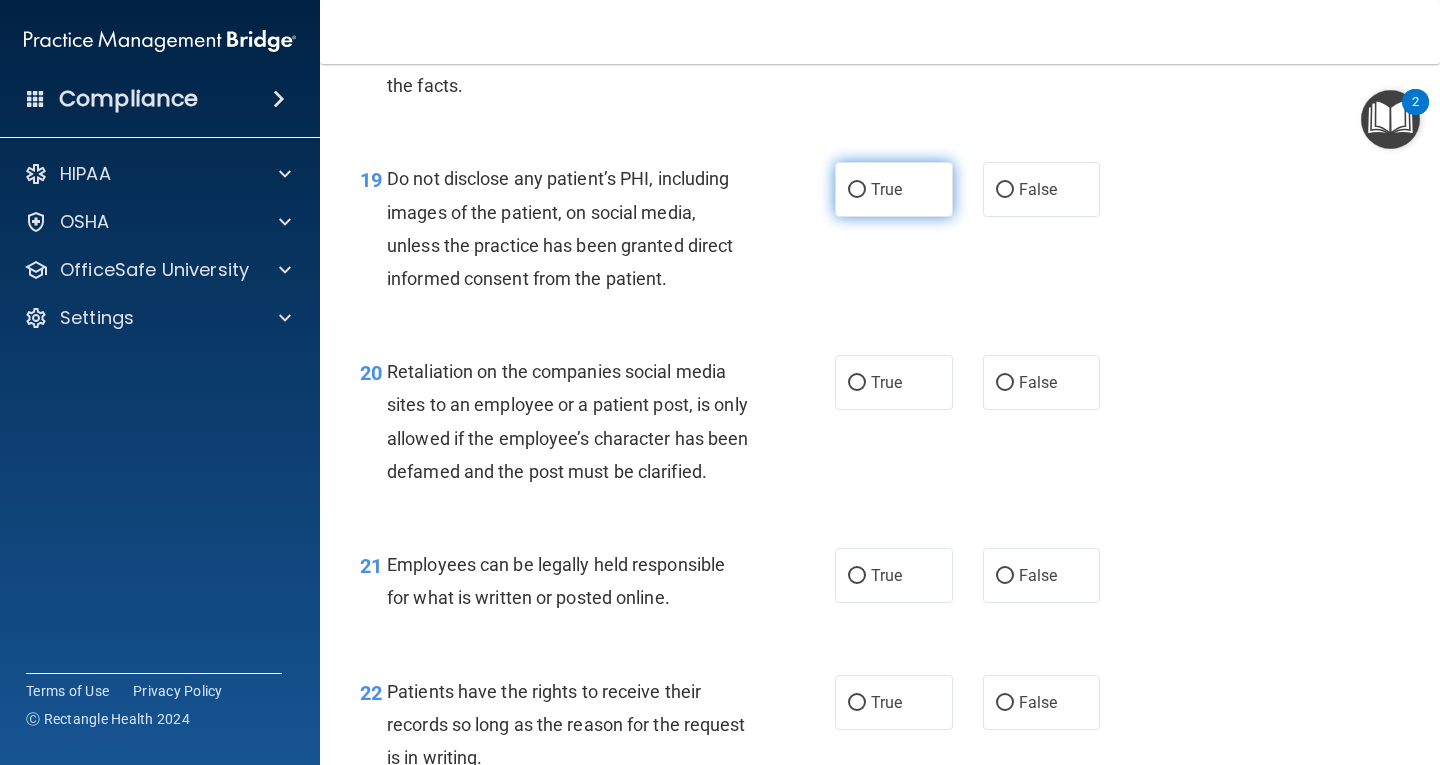 click on "True" at bounding box center [894, 189] 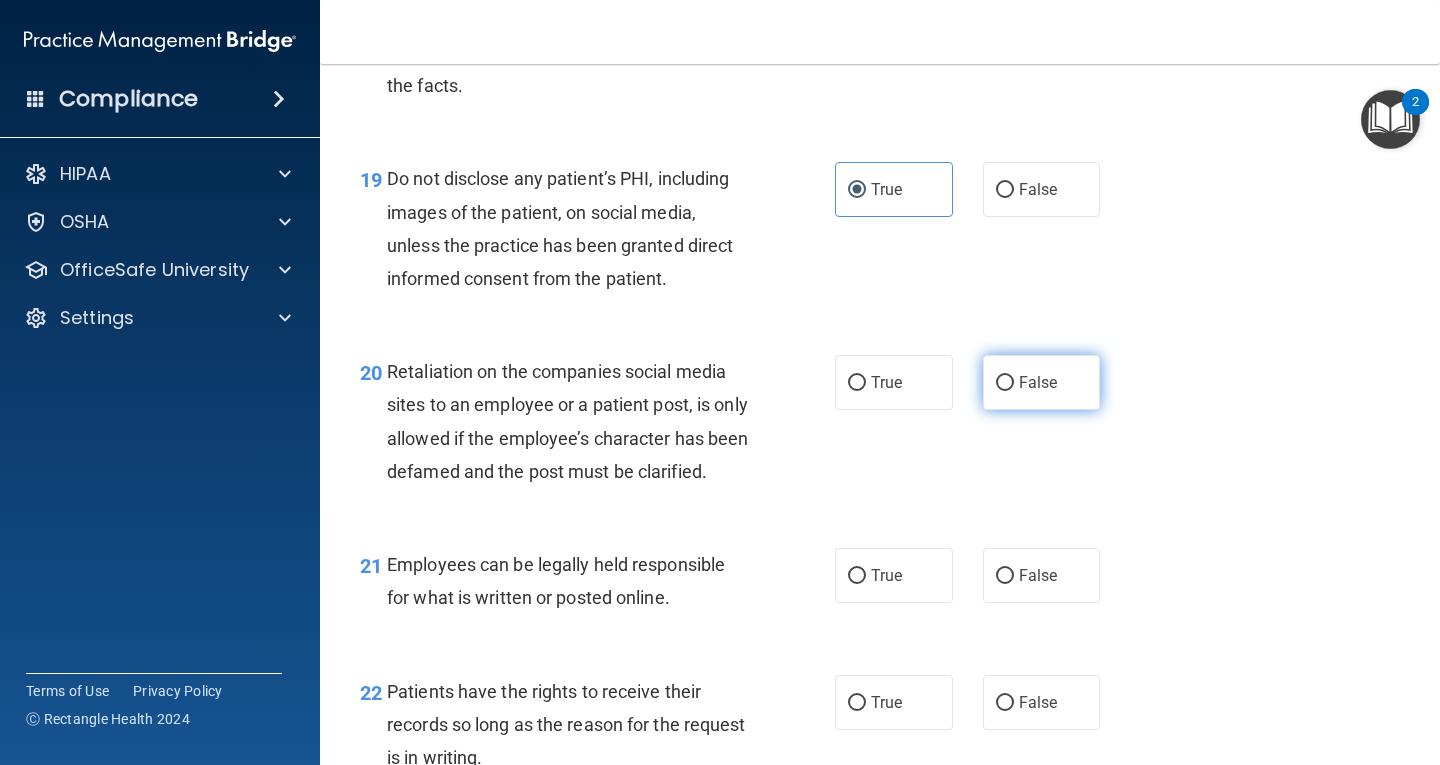 click on "False" at bounding box center (1042, 382) 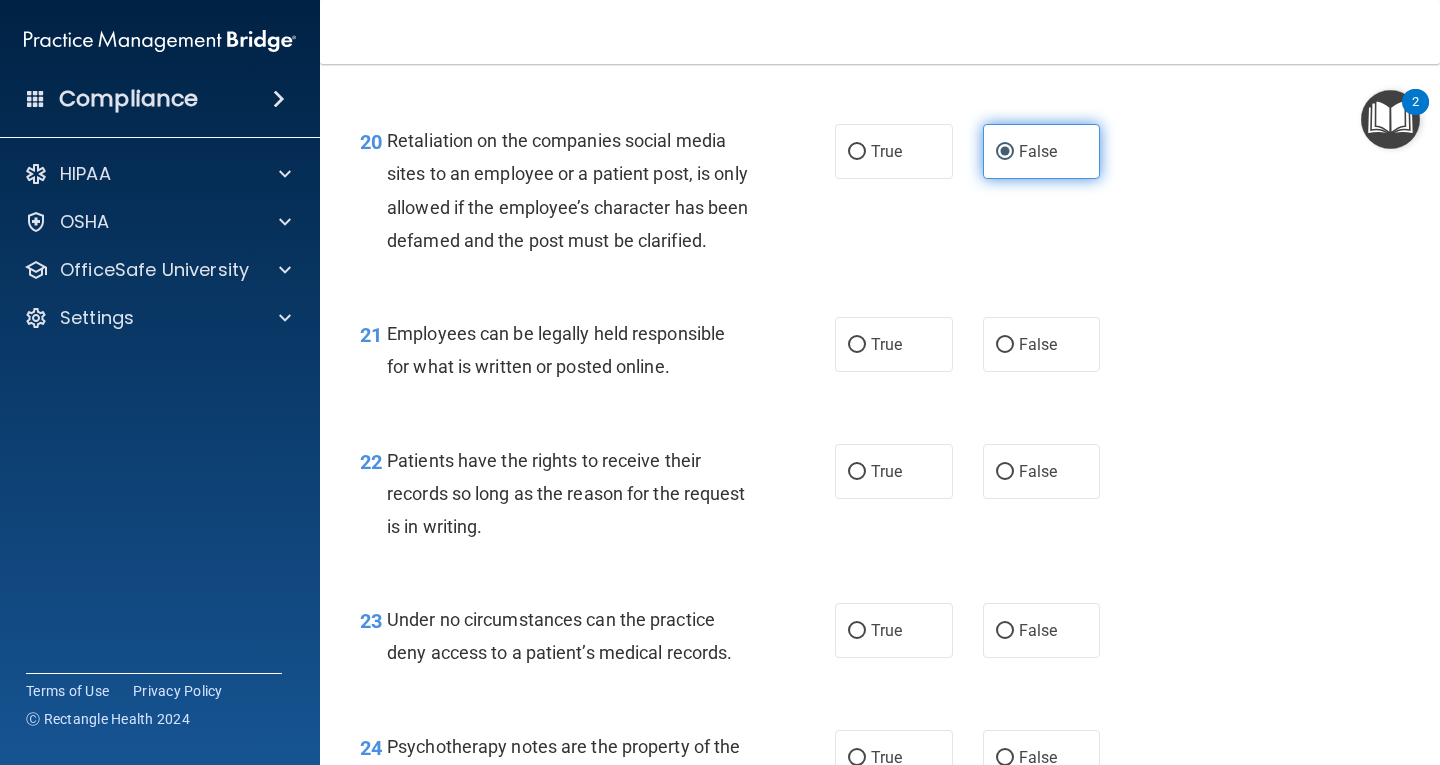 scroll, scrollTop: 4100, scrollLeft: 0, axis: vertical 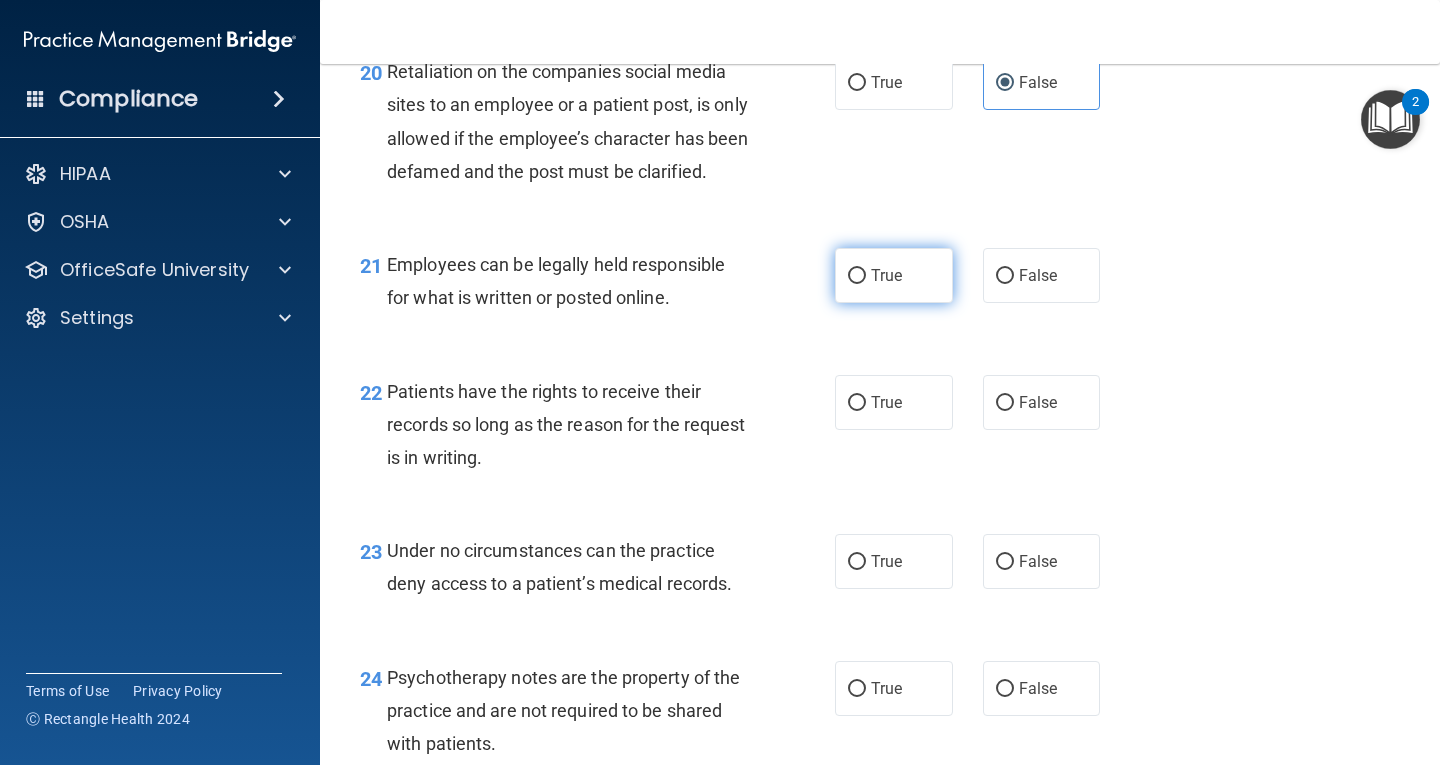 click on "True" at bounding box center (894, 275) 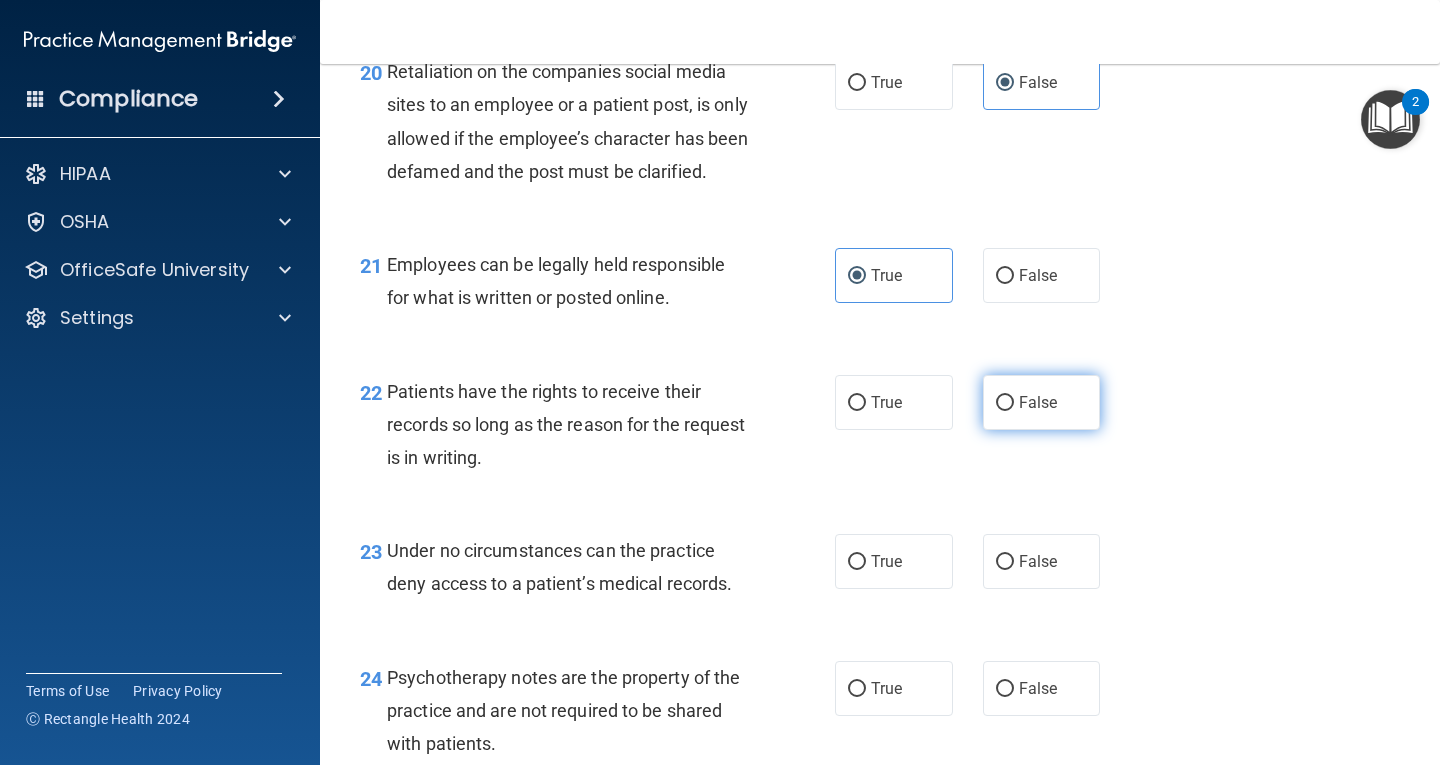 click on "False" at bounding box center (1038, 402) 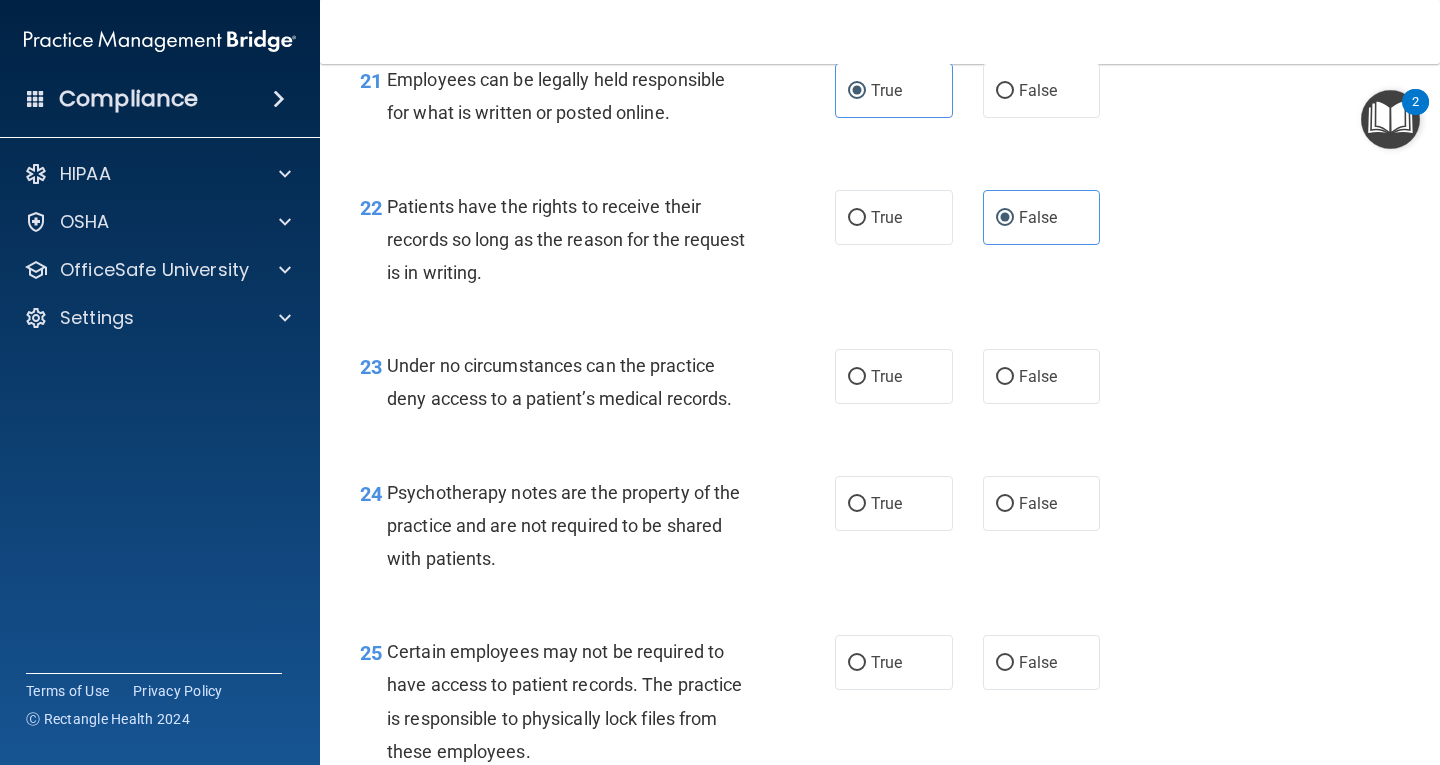 scroll, scrollTop: 4300, scrollLeft: 0, axis: vertical 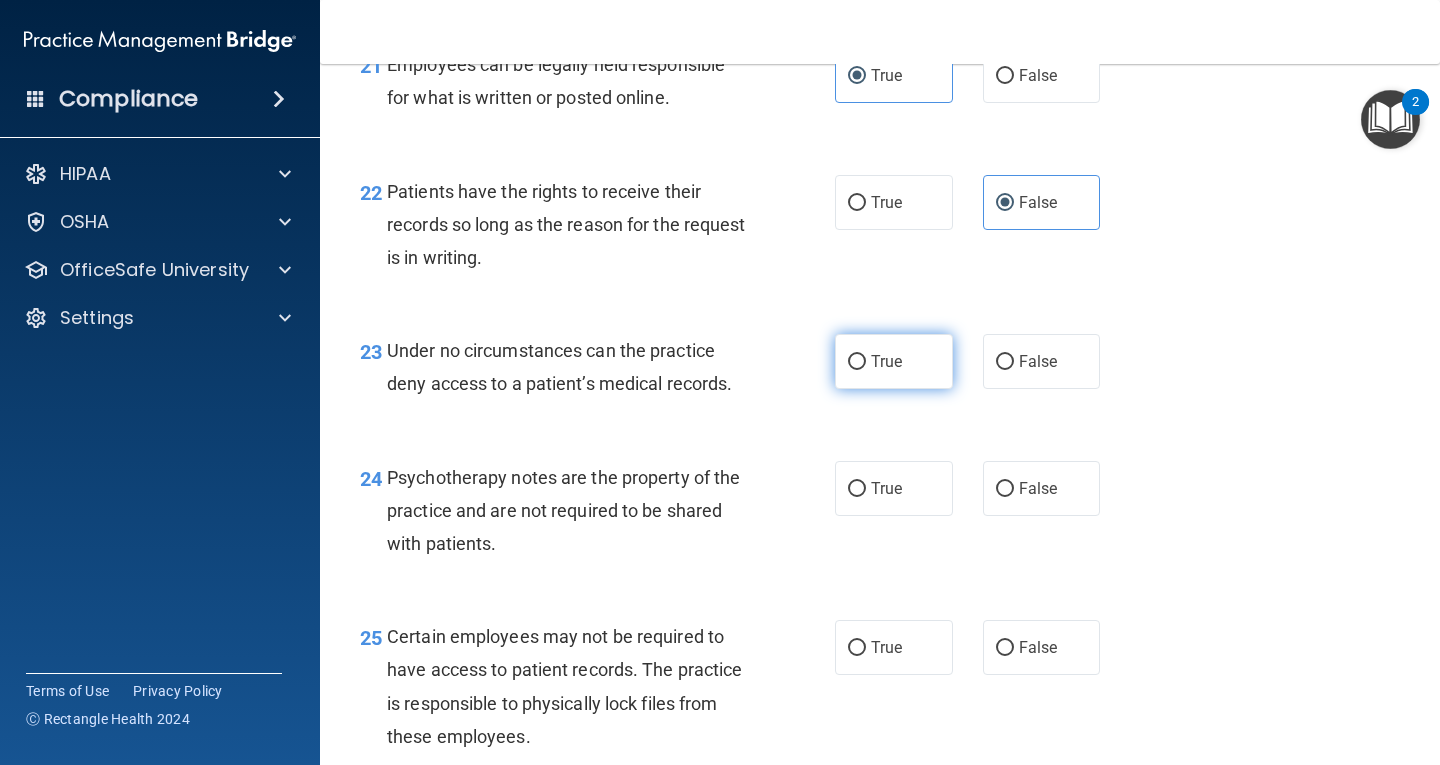 click on "True" at bounding box center (894, 361) 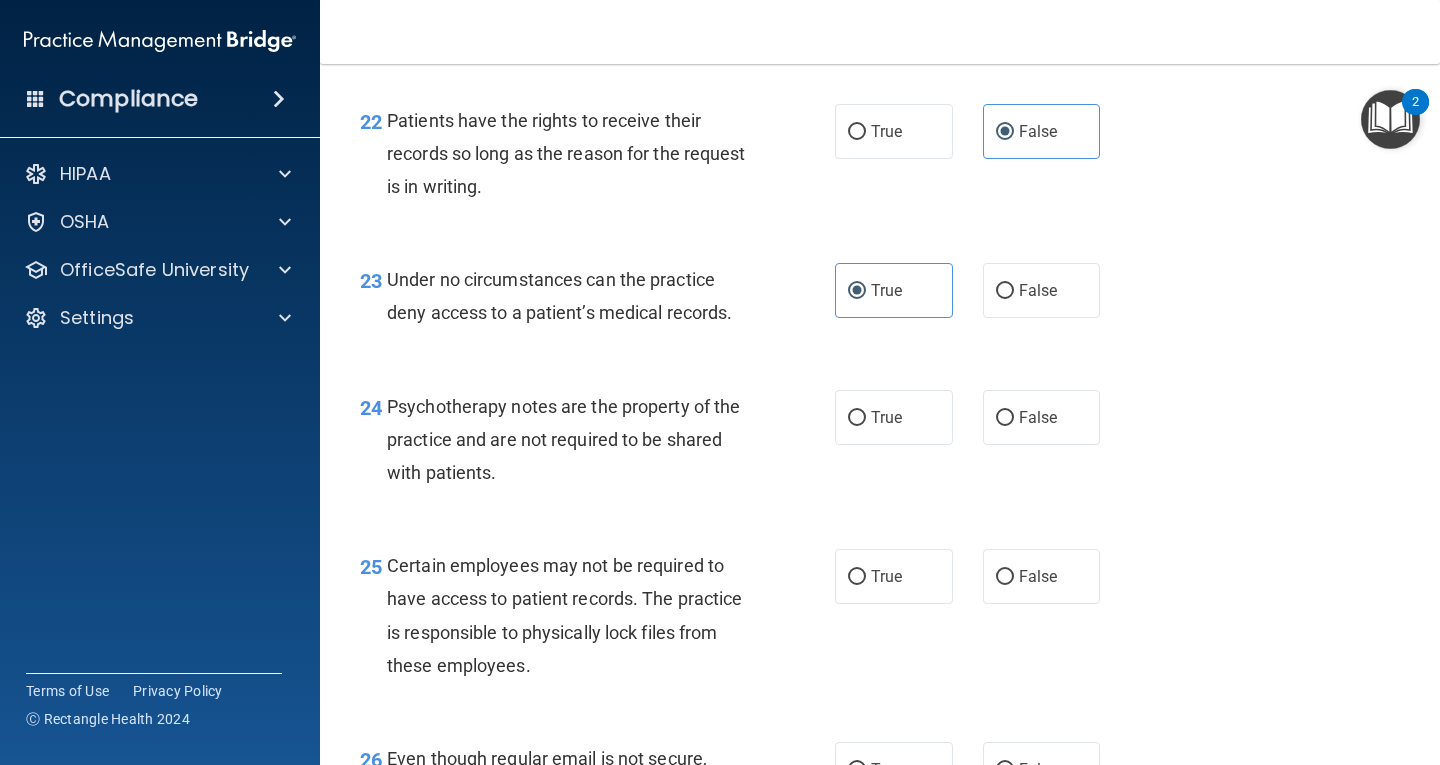 scroll, scrollTop: 4600, scrollLeft: 0, axis: vertical 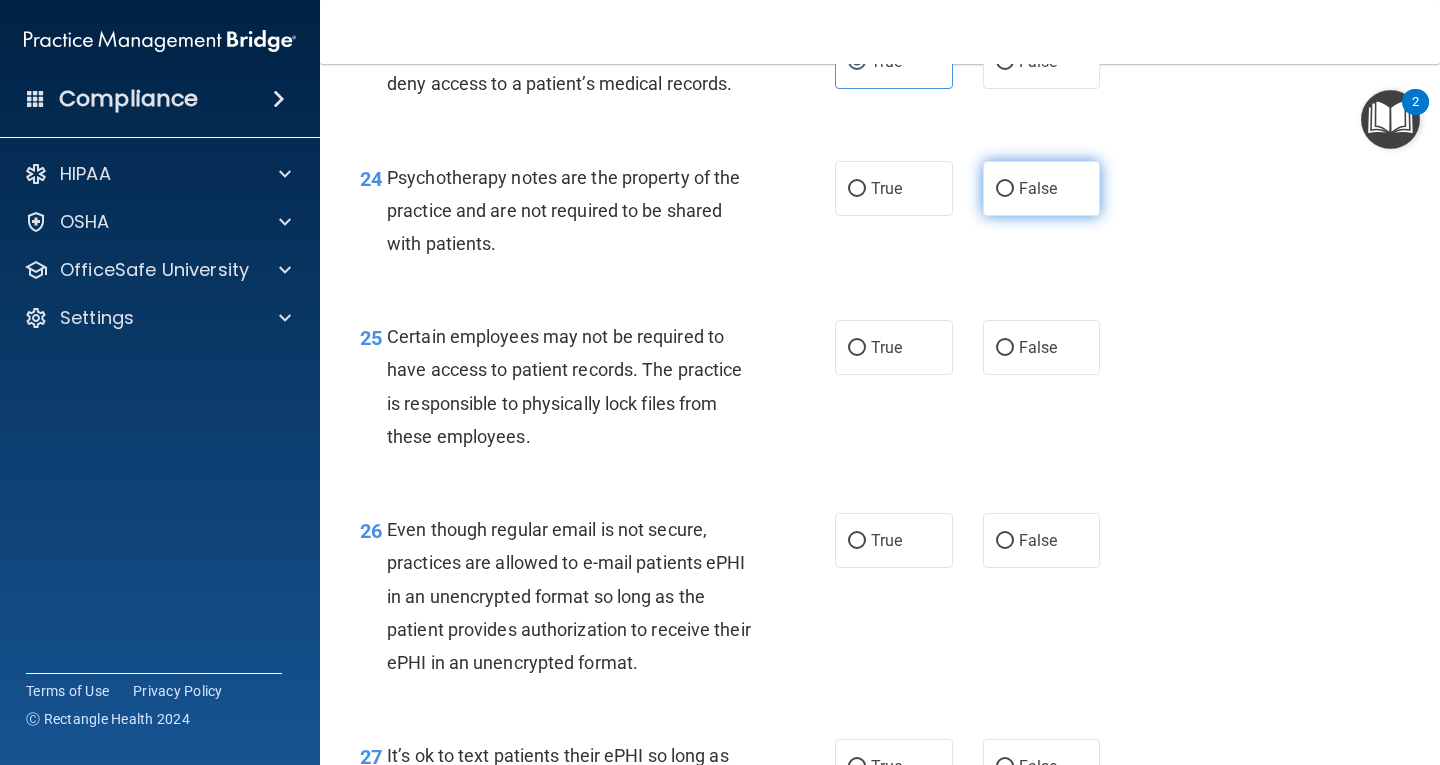 click on "False" at bounding box center (1042, 188) 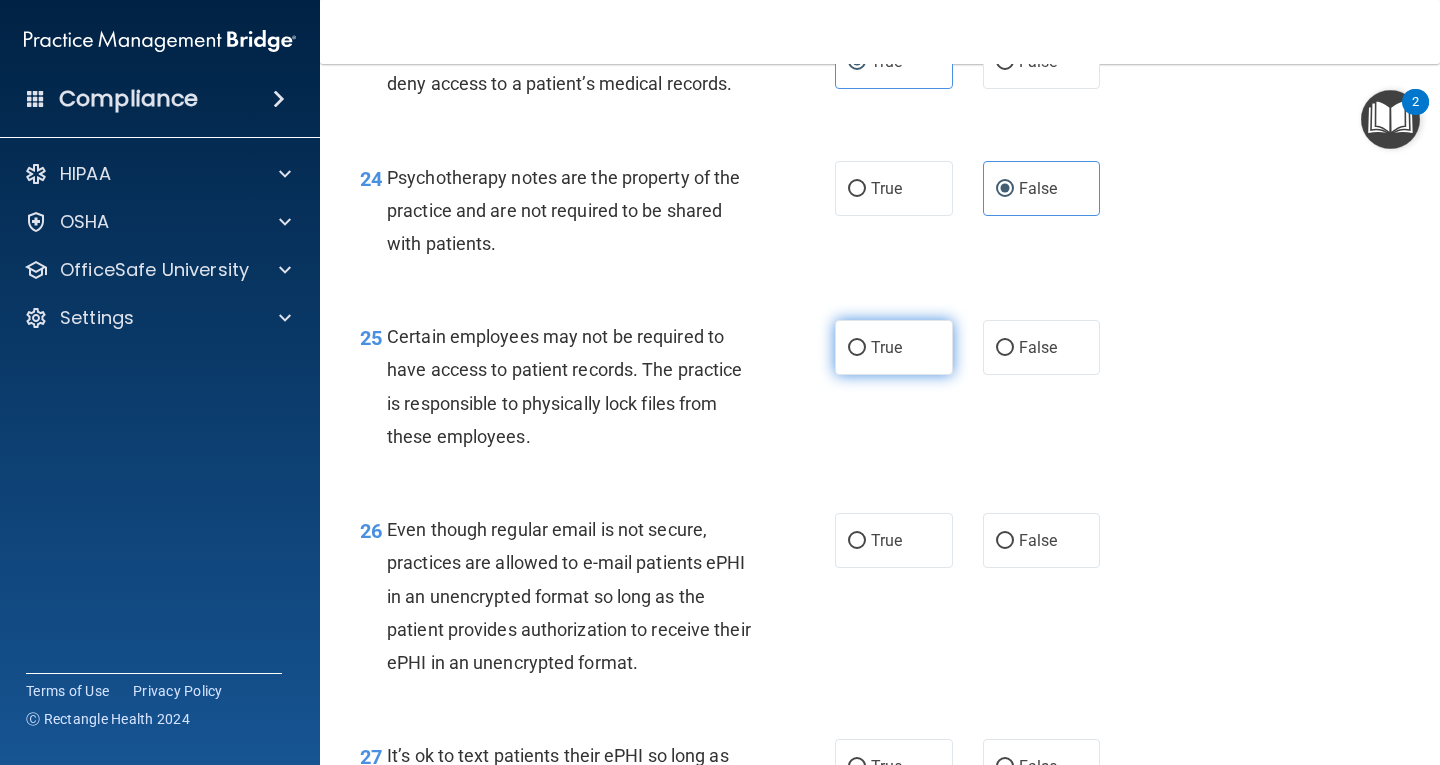 click on "True" at bounding box center (894, 347) 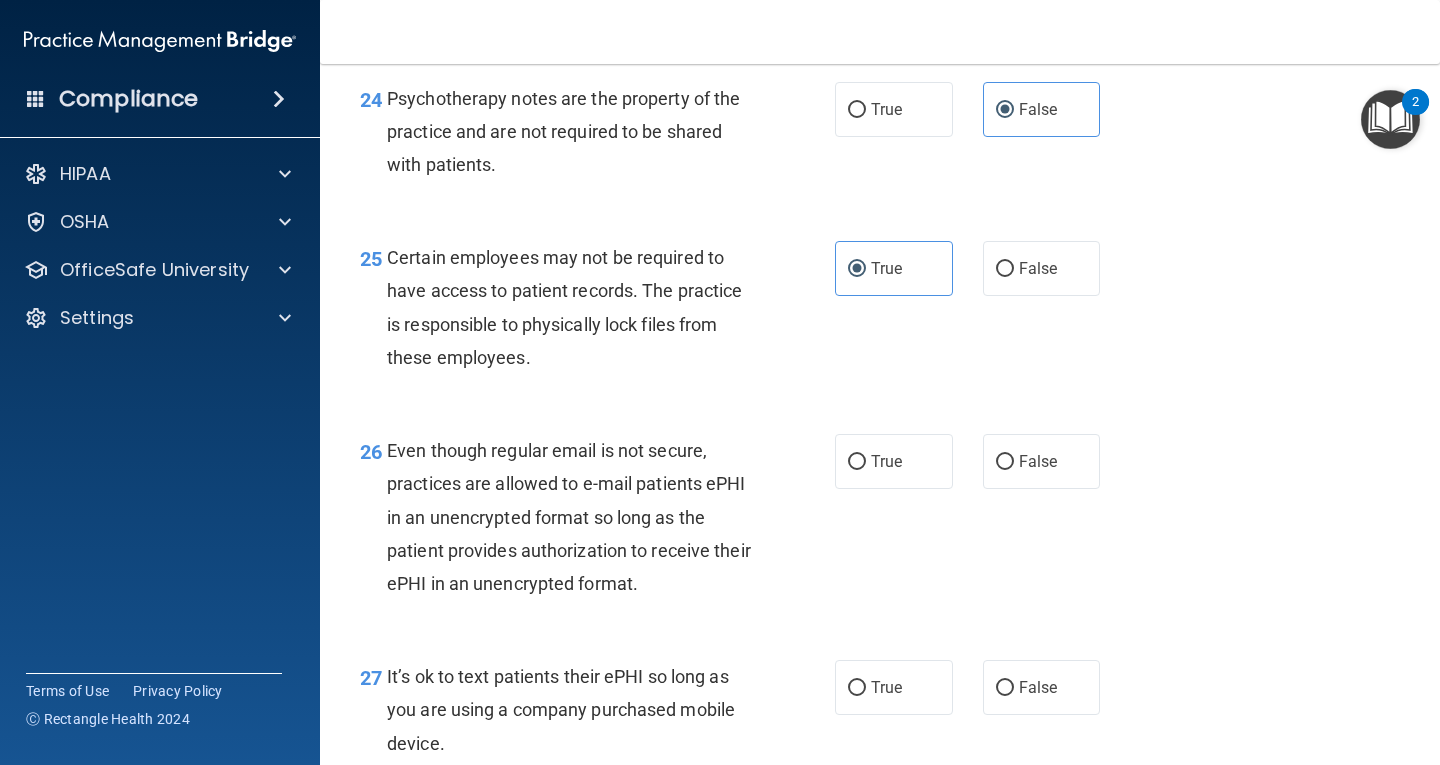 scroll, scrollTop: 4800, scrollLeft: 0, axis: vertical 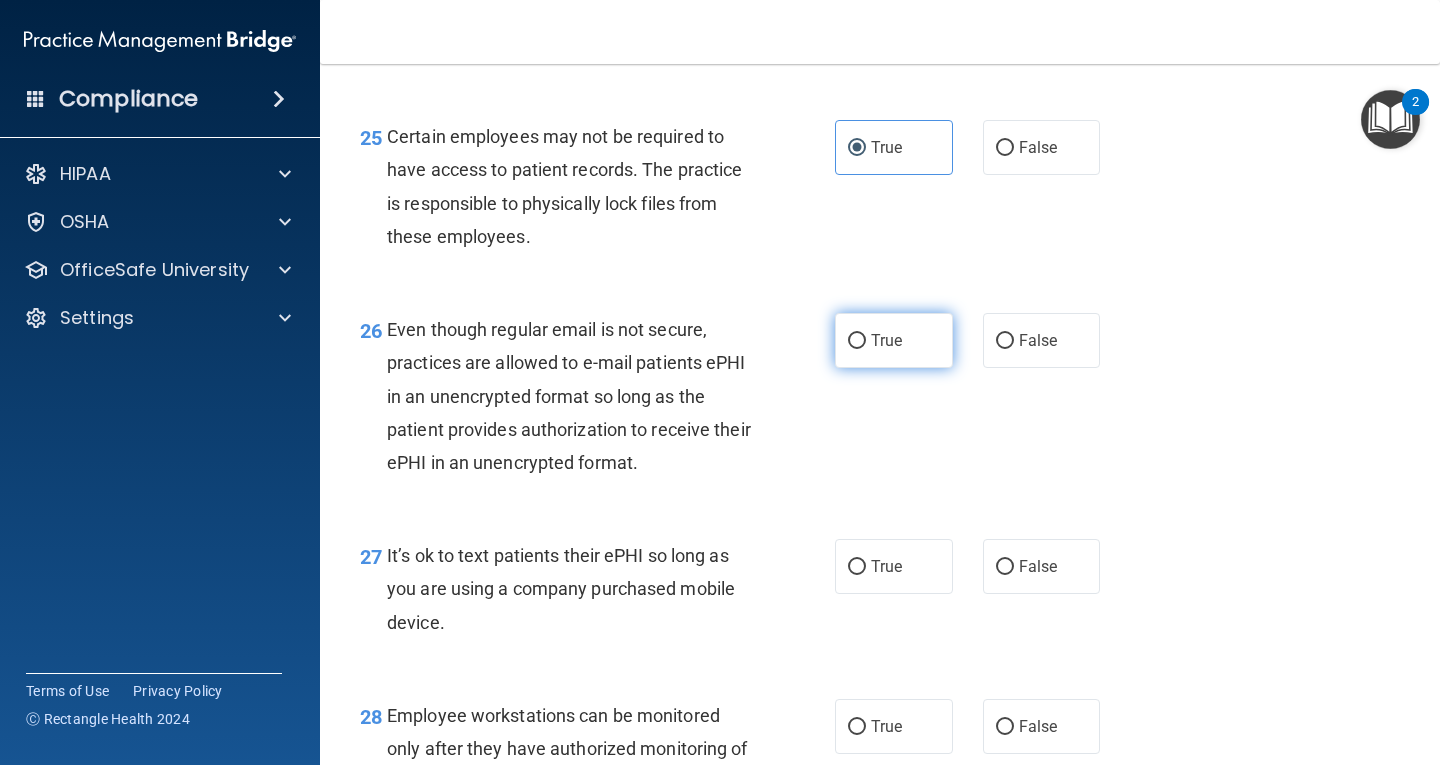 click on "True" at bounding box center (894, 340) 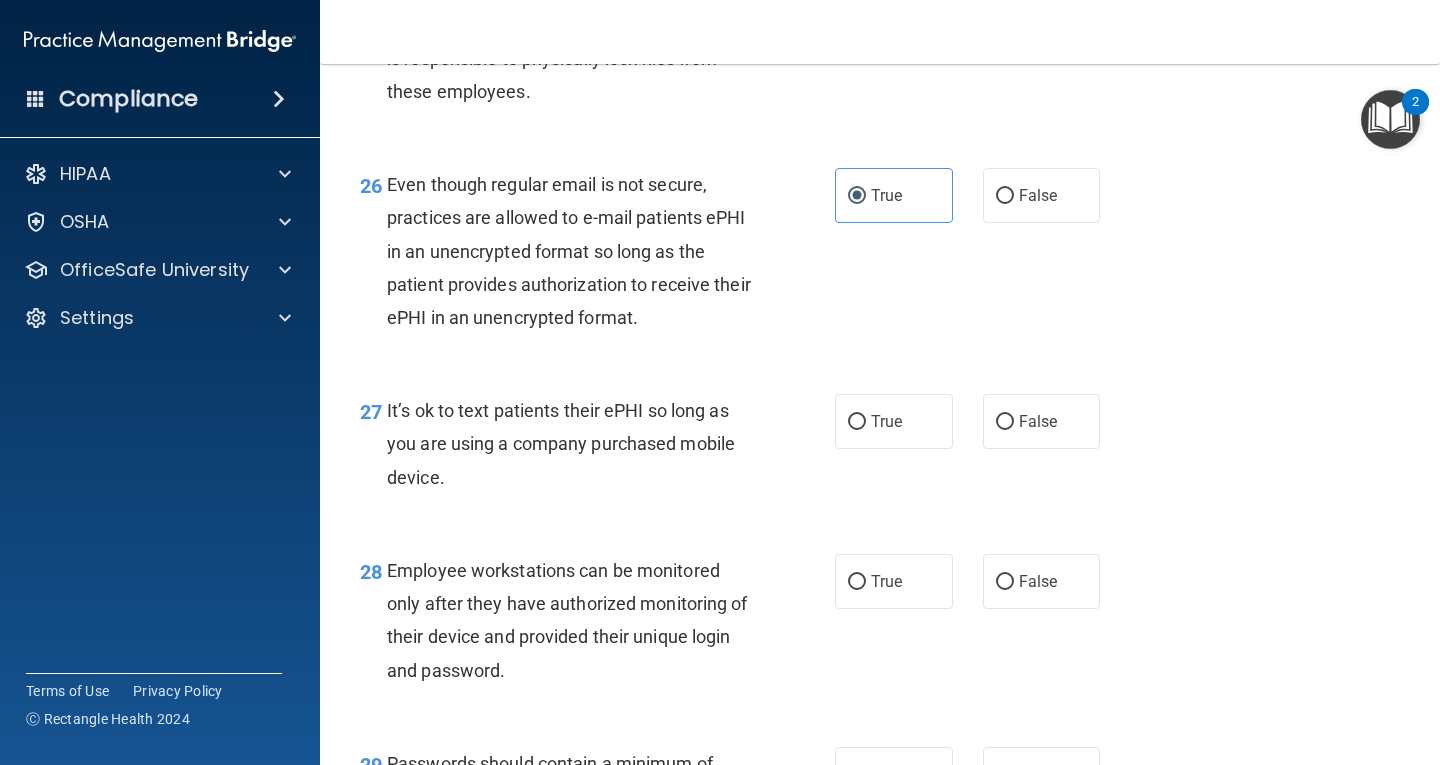 scroll, scrollTop: 5000, scrollLeft: 0, axis: vertical 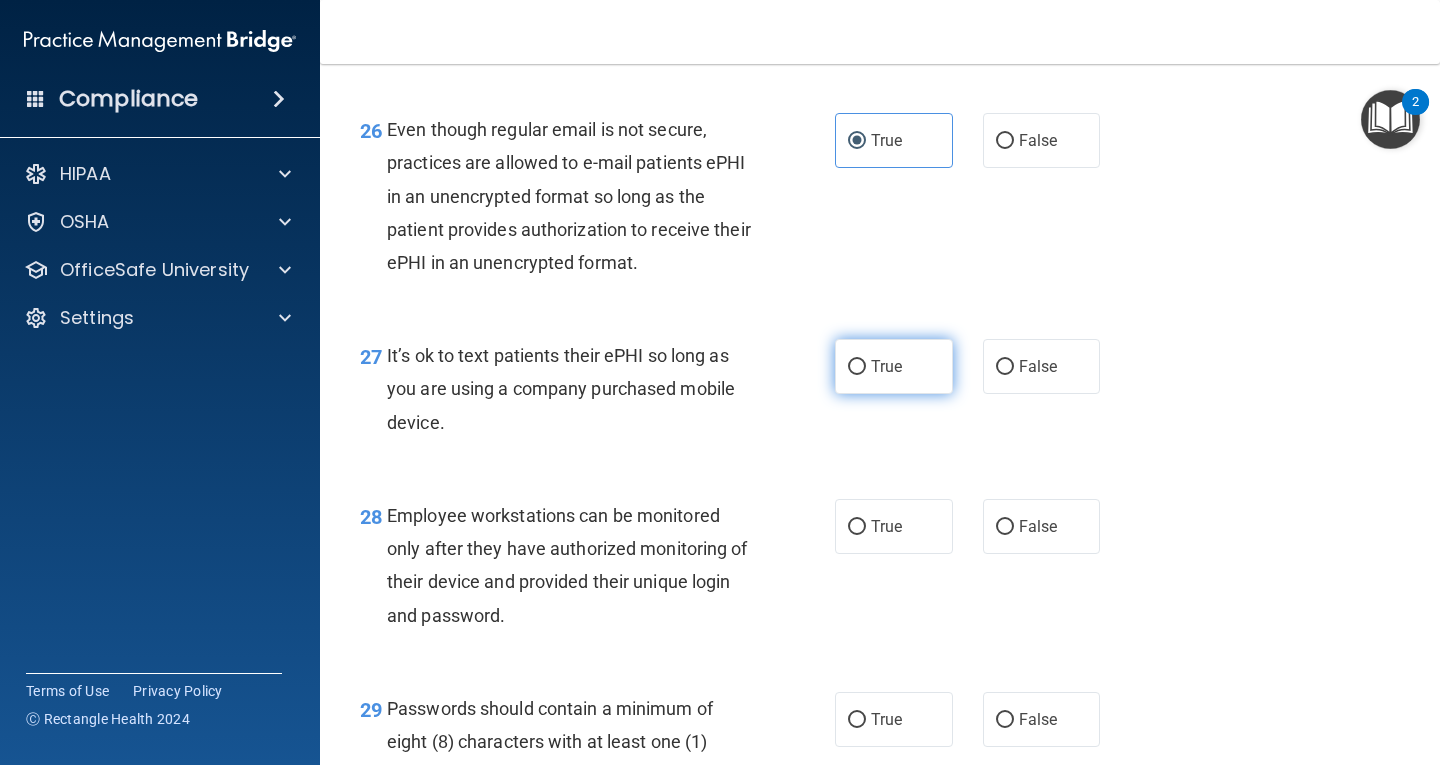 click on "True" at bounding box center (894, 366) 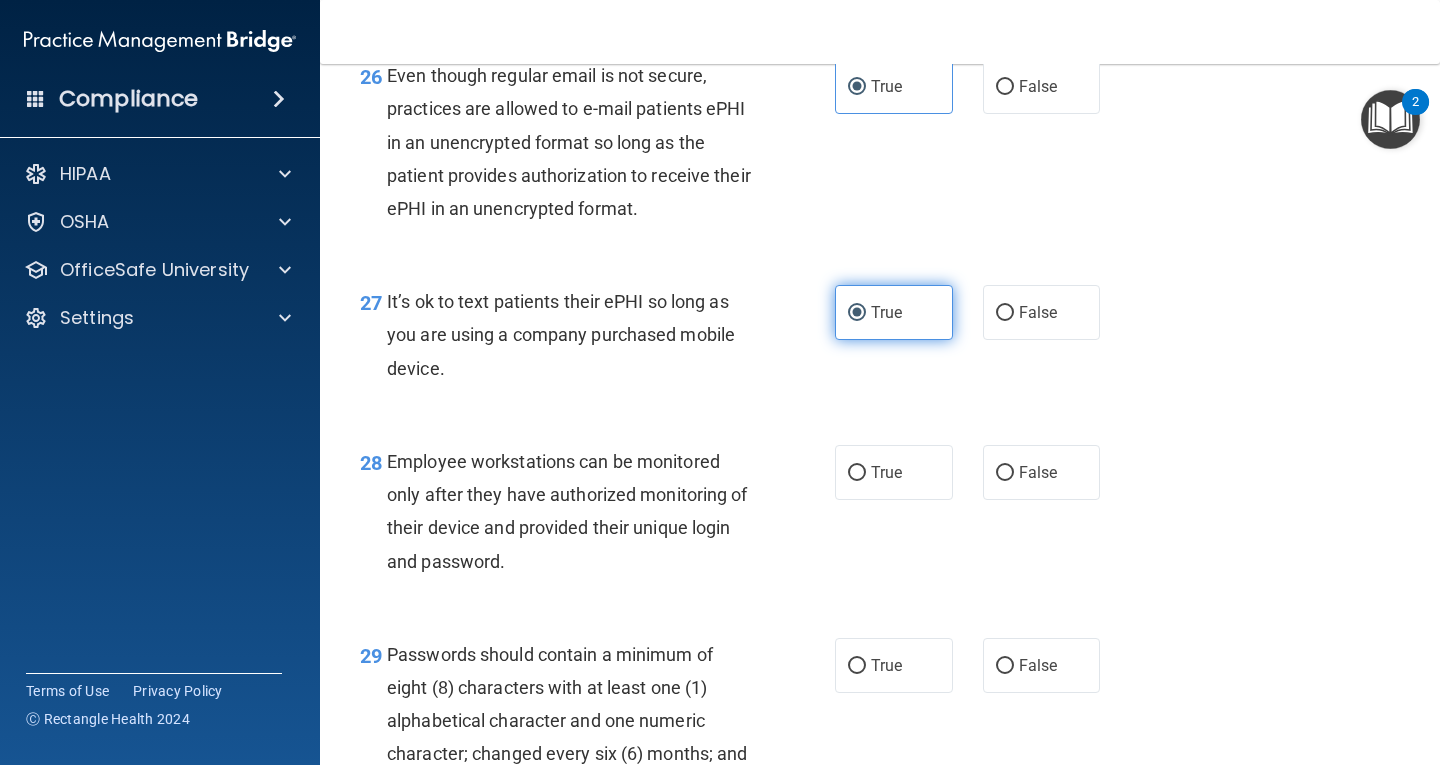 scroll, scrollTop: 5100, scrollLeft: 0, axis: vertical 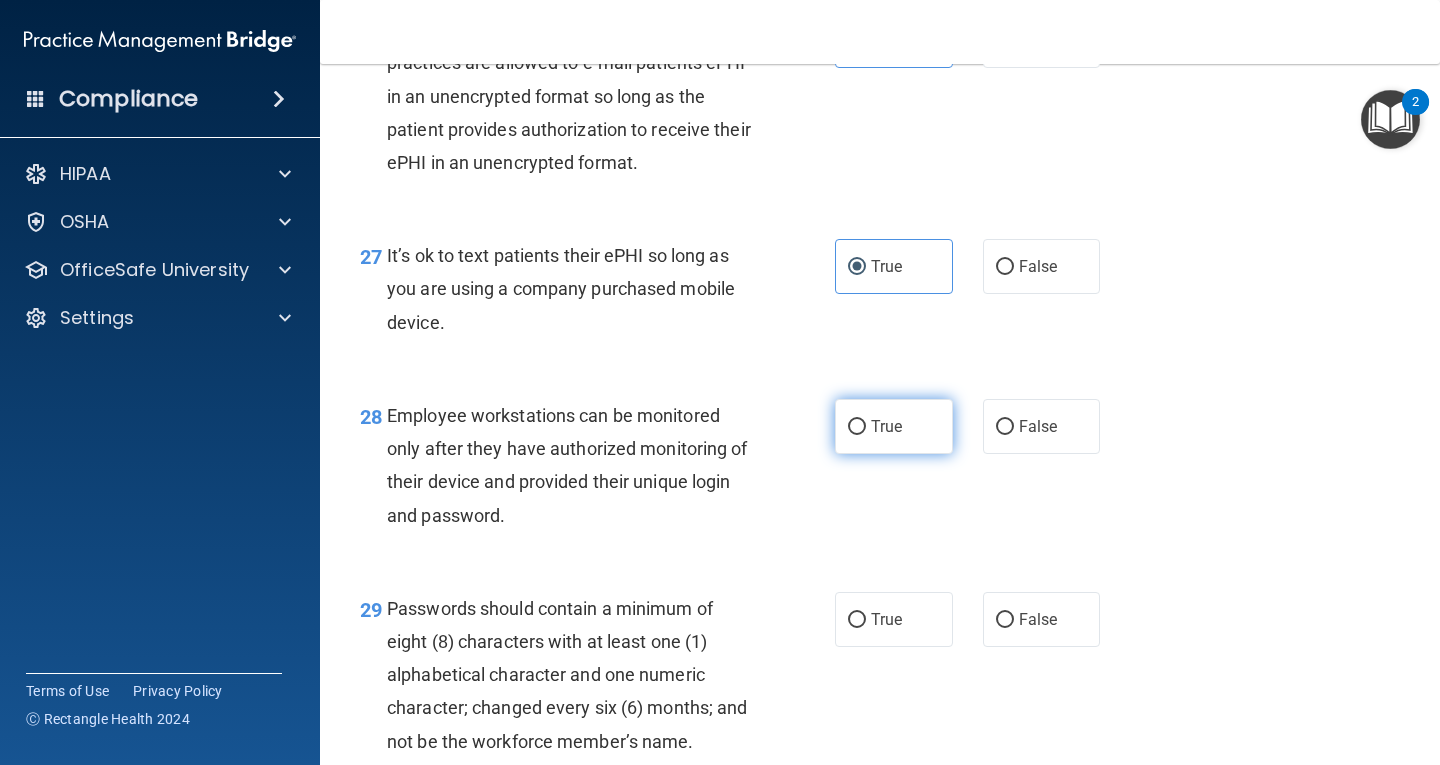 click on "True" at bounding box center (857, 427) 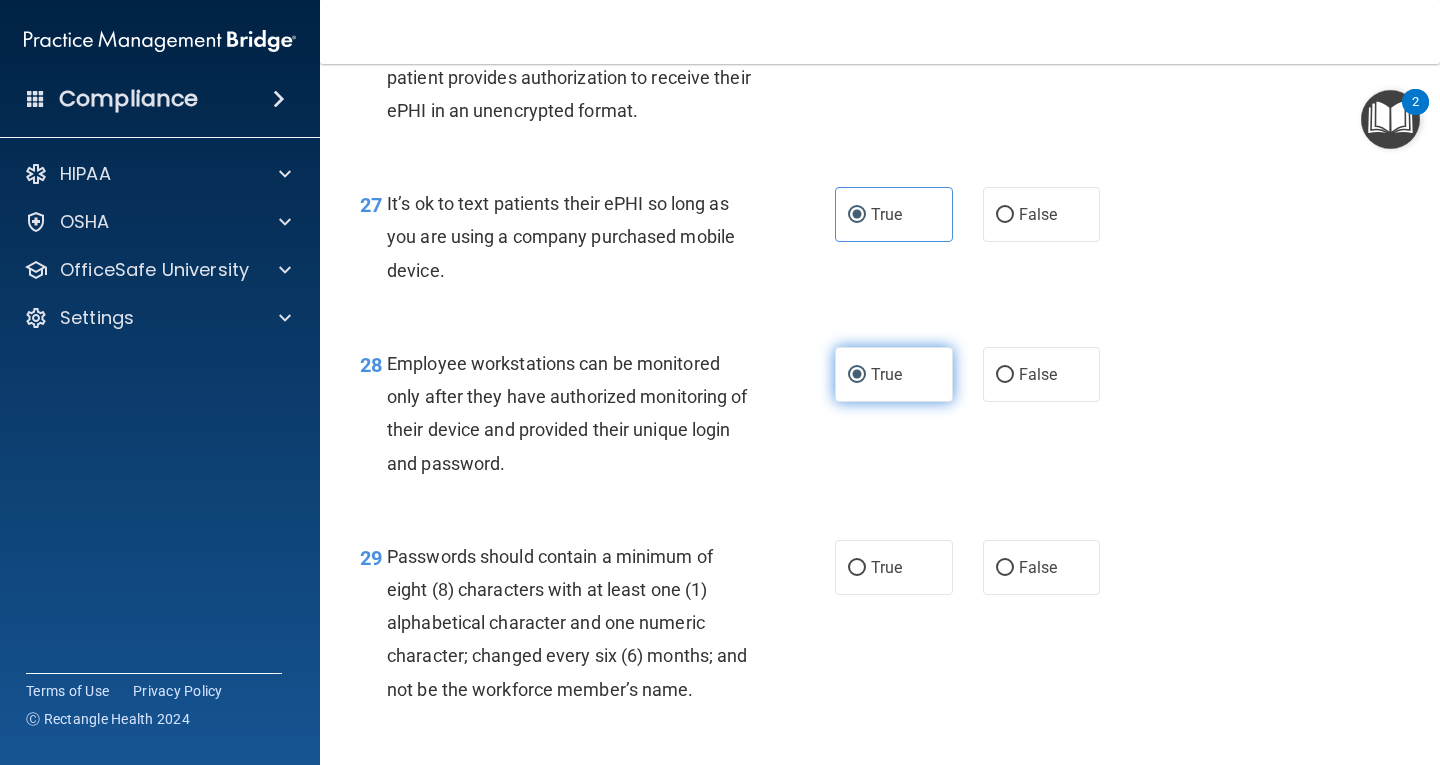 scroll, scrollTop: 5300, scrollLeft: 0, axis: vertical 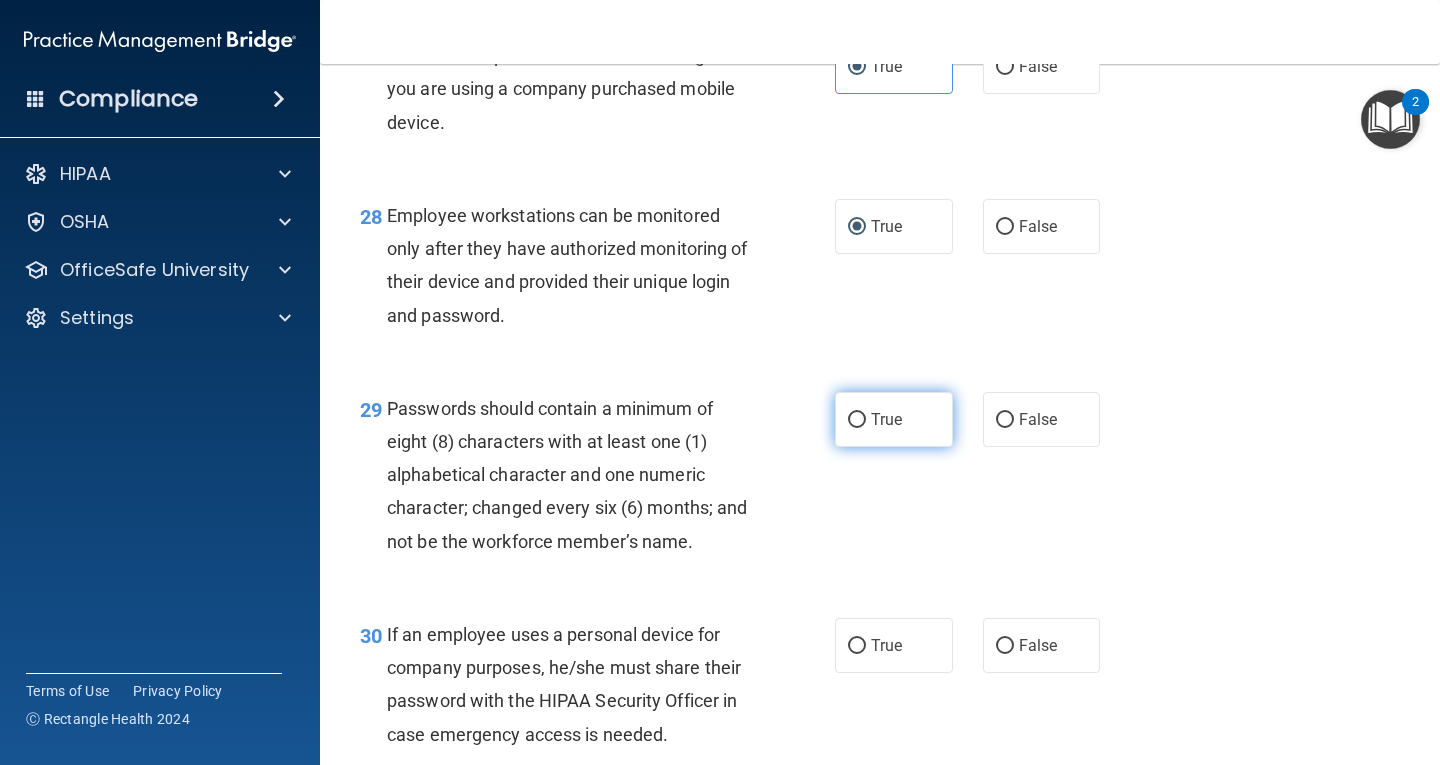 click on "True" at bounding box center (894, 419) 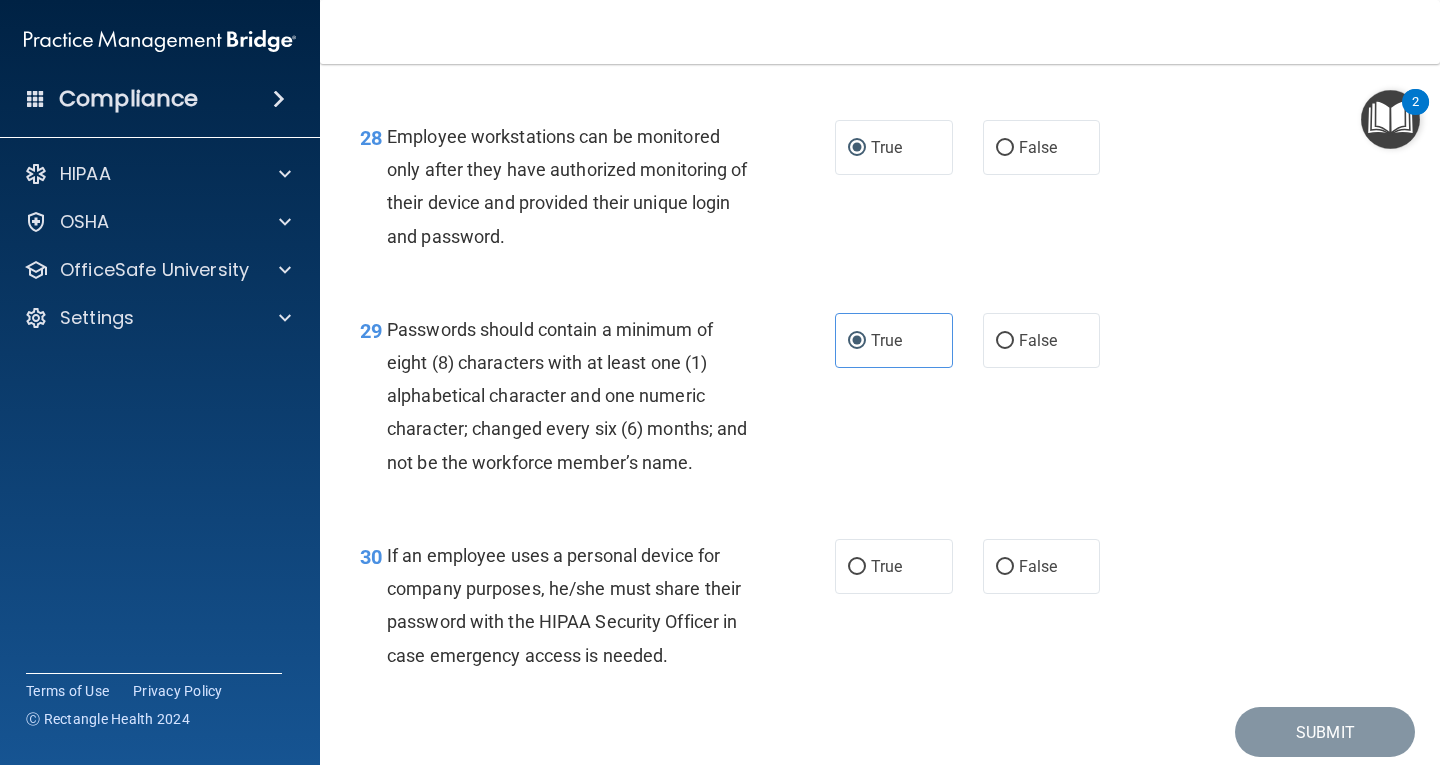 scroll, scrollTop: 5484, scrollLeft: 0, axis: vertical 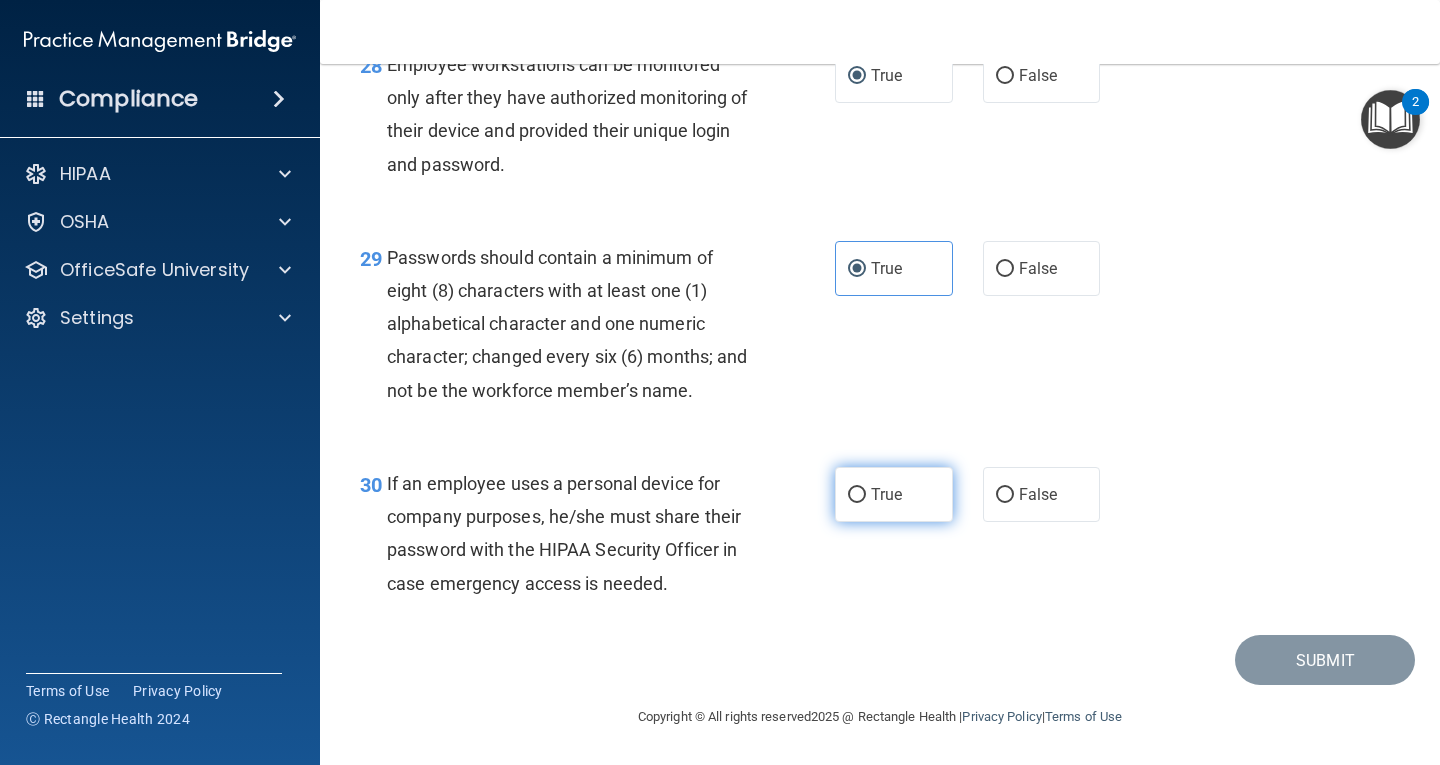 click on "True" at bounding box center [894, 494] 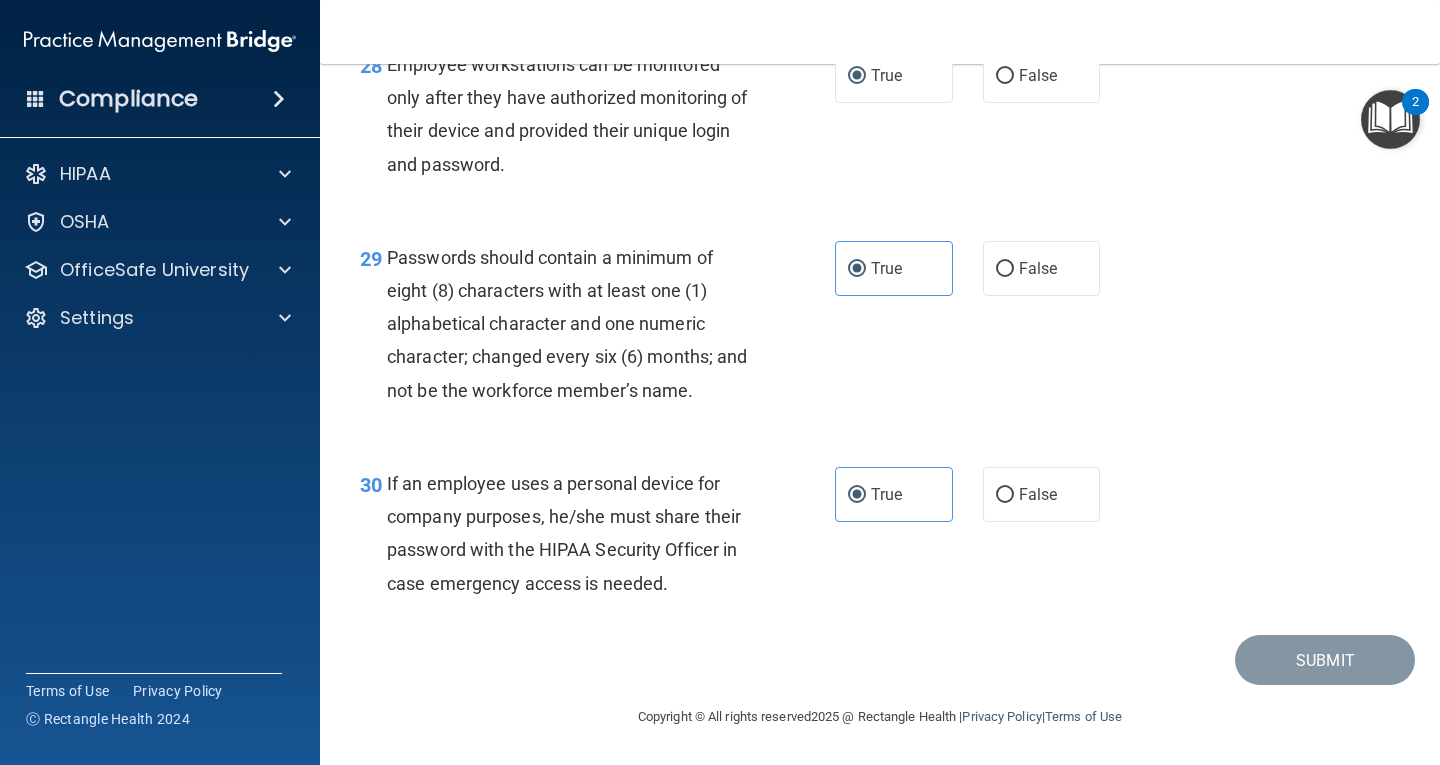 click on "True           False" at bounding box center (976, 494) 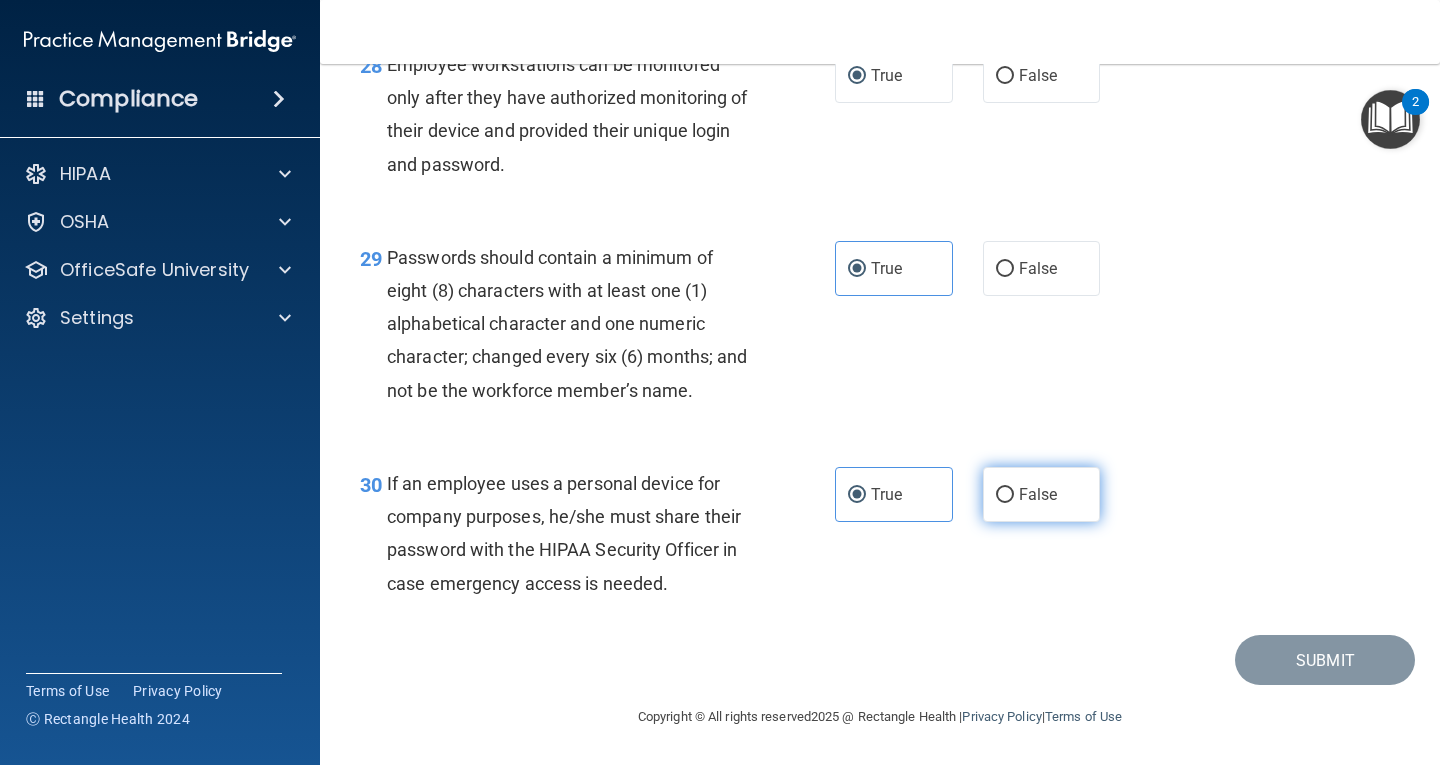 click on "False" at bounding box center (1042, 494) 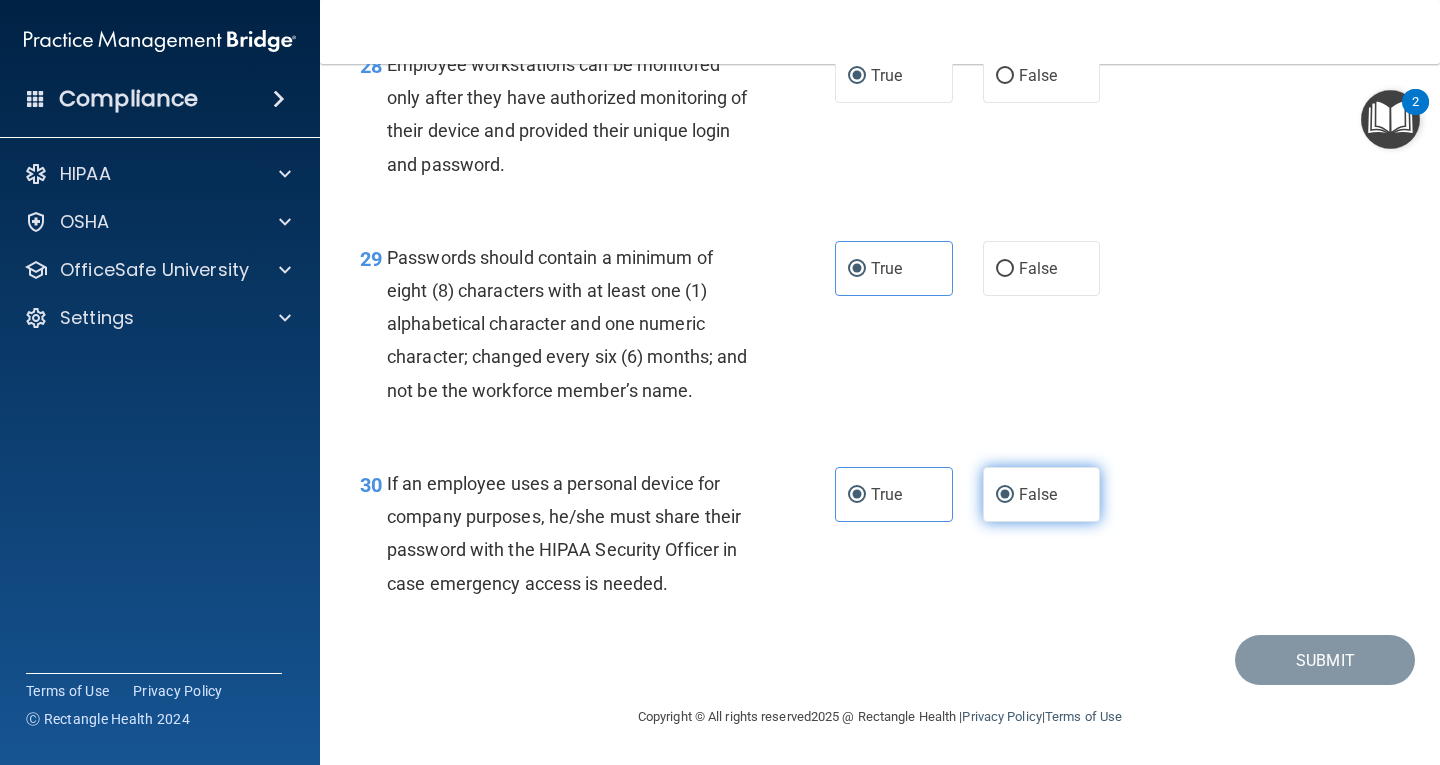 radio on "false" 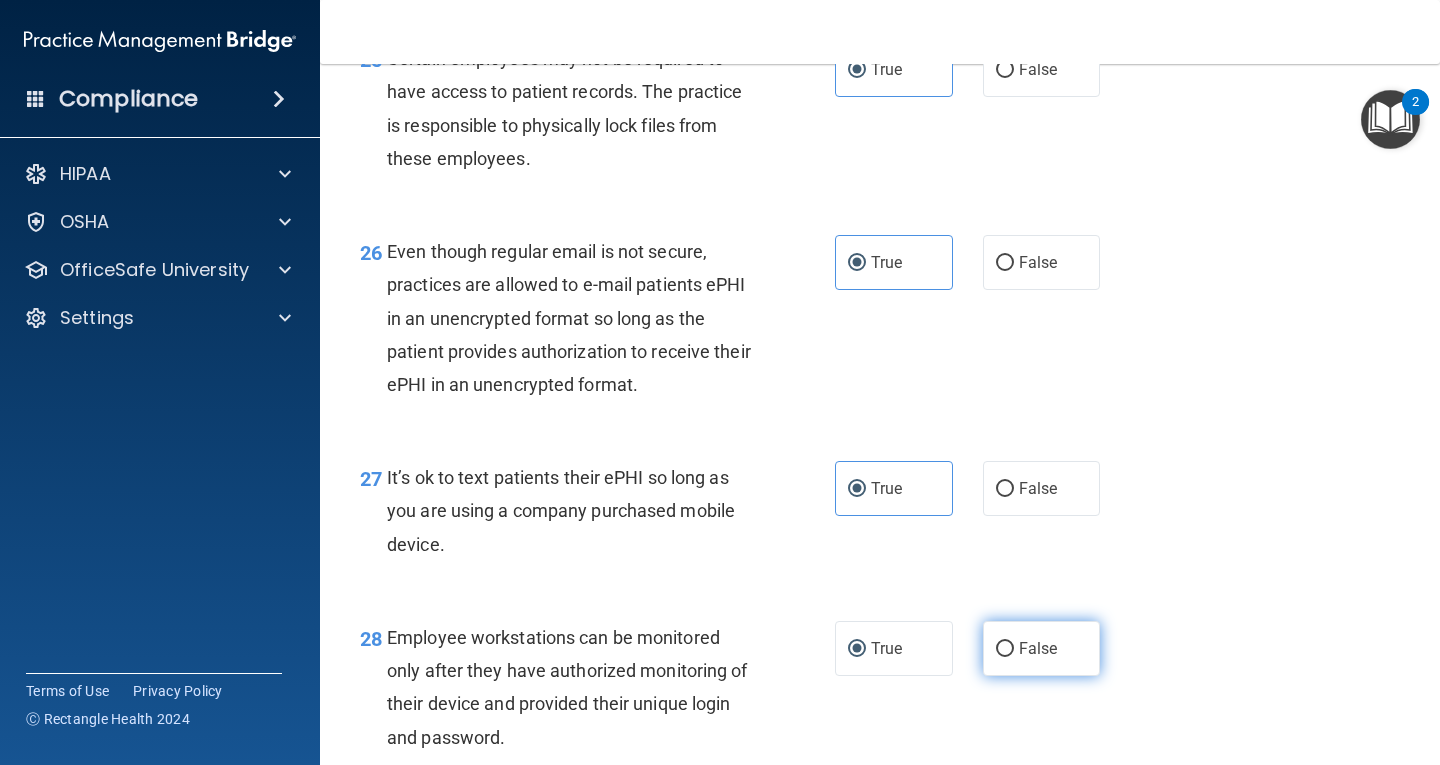 scroll, scrollTop: 5184, scrollLeft: 0, axis: vertical 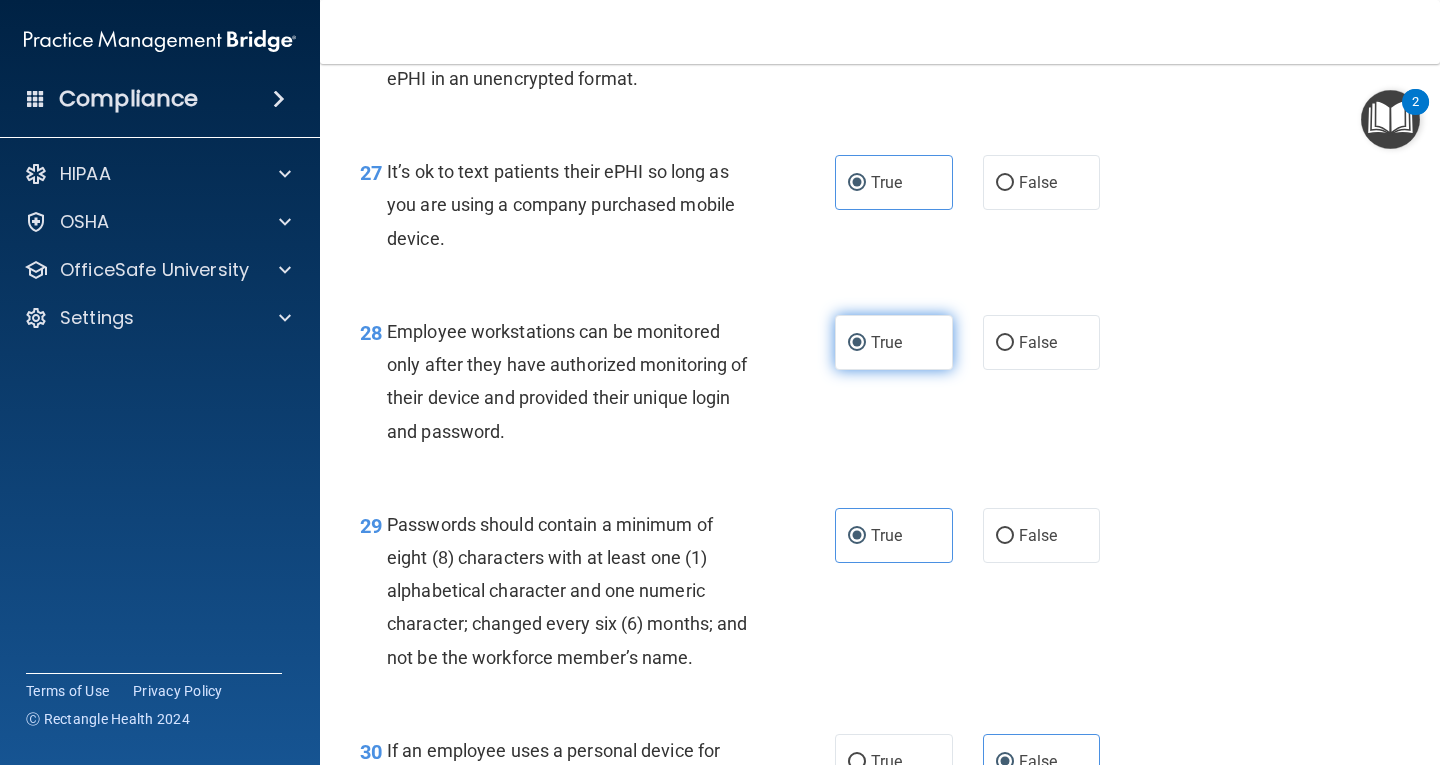 click on "True" at bounding box center (894, 342) 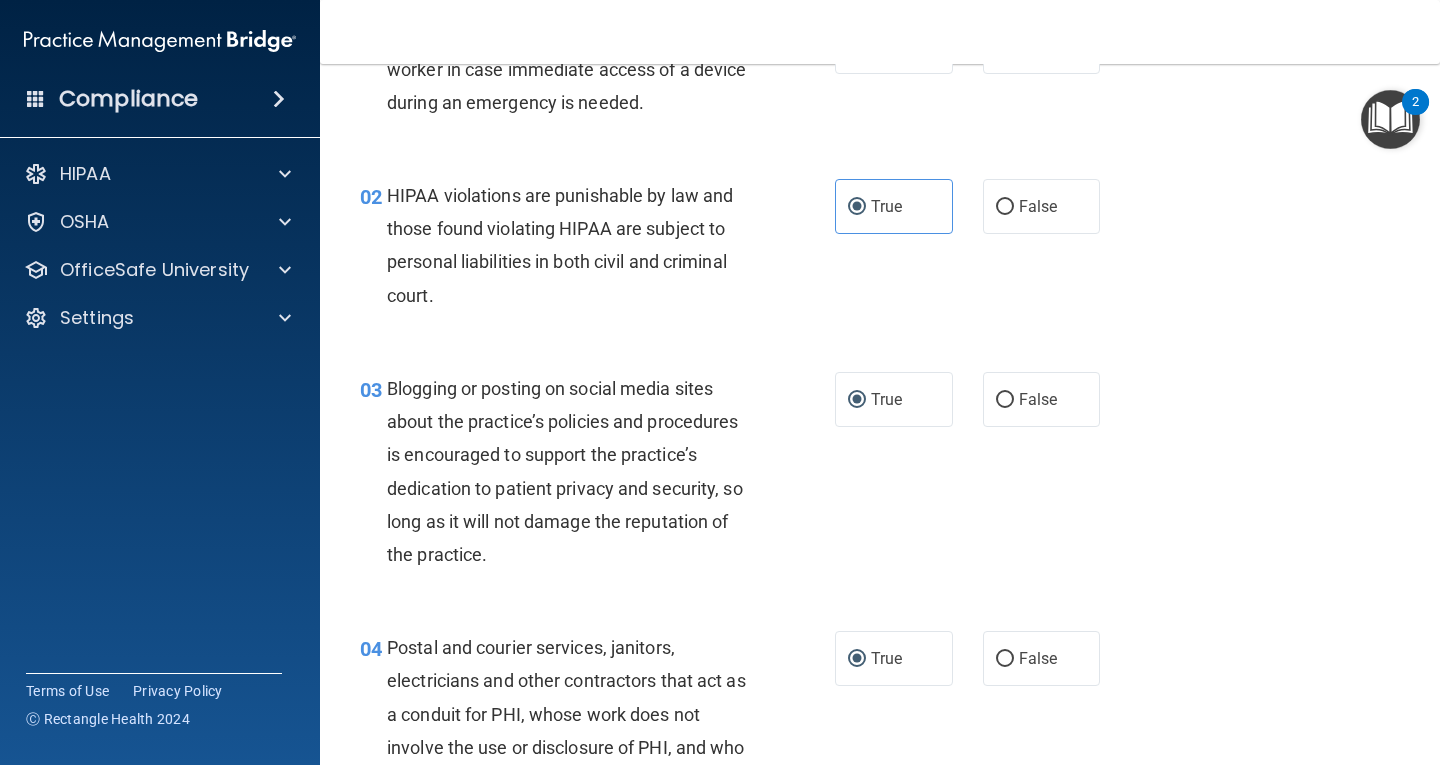 scroll, scrollTop: 300, scrollLeft: 0, axis: vertical 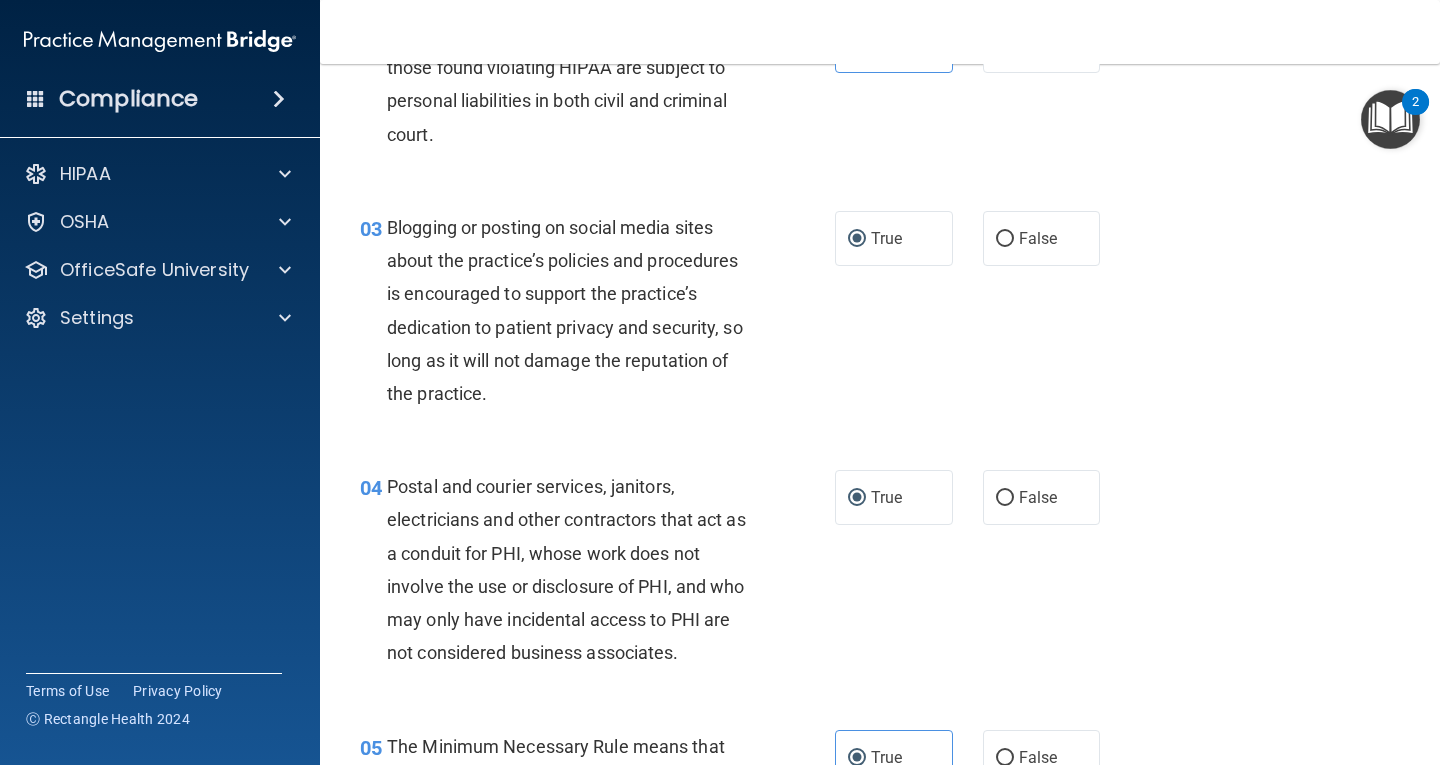 click on "03       Blogging or posting on social media sites about the practice’s policies and procedures is encouraged to support the practice’s dedication to patient privacy and security, so long as it will not damage the reputation of the practice.                  True           False" at bounding box center [880, 315] 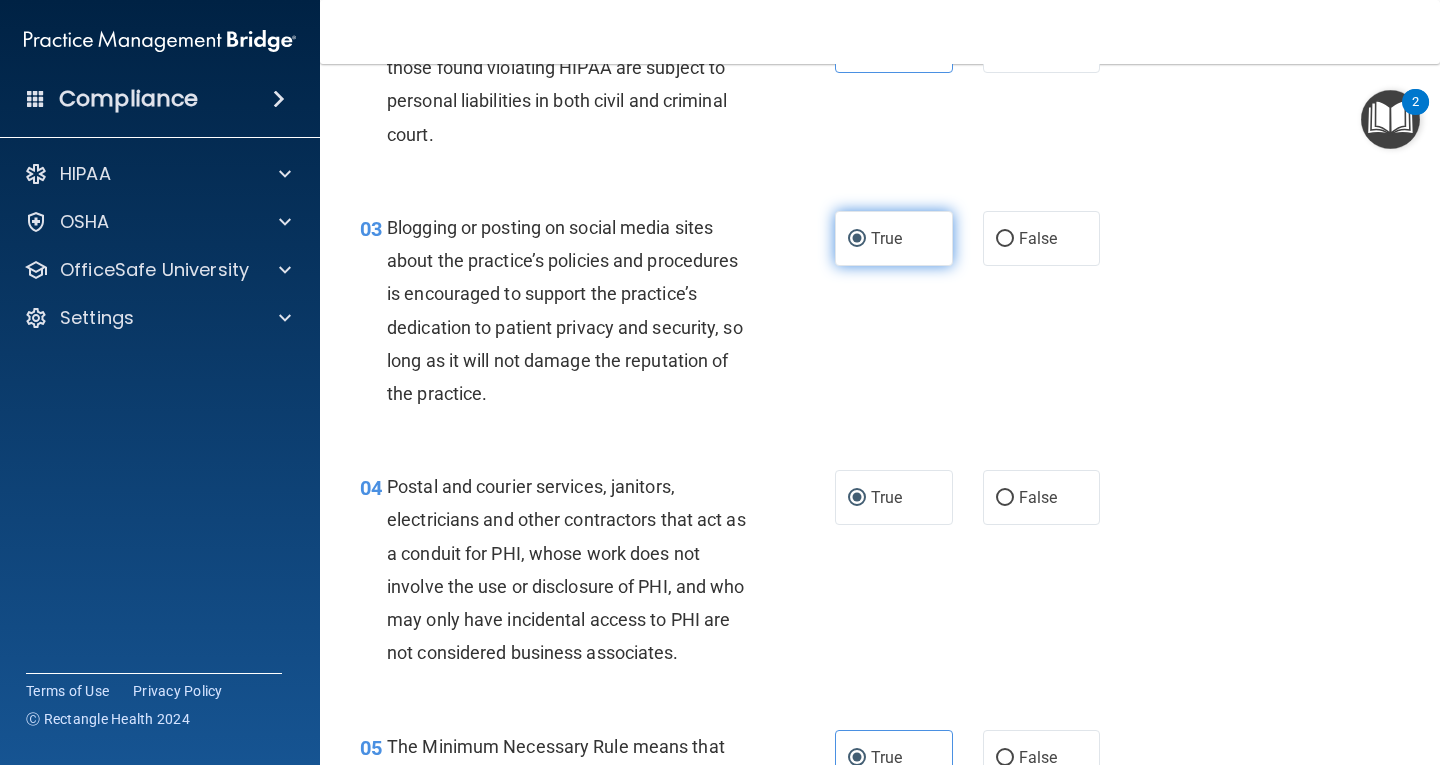 click on "True" at bounding box center [894, 238] 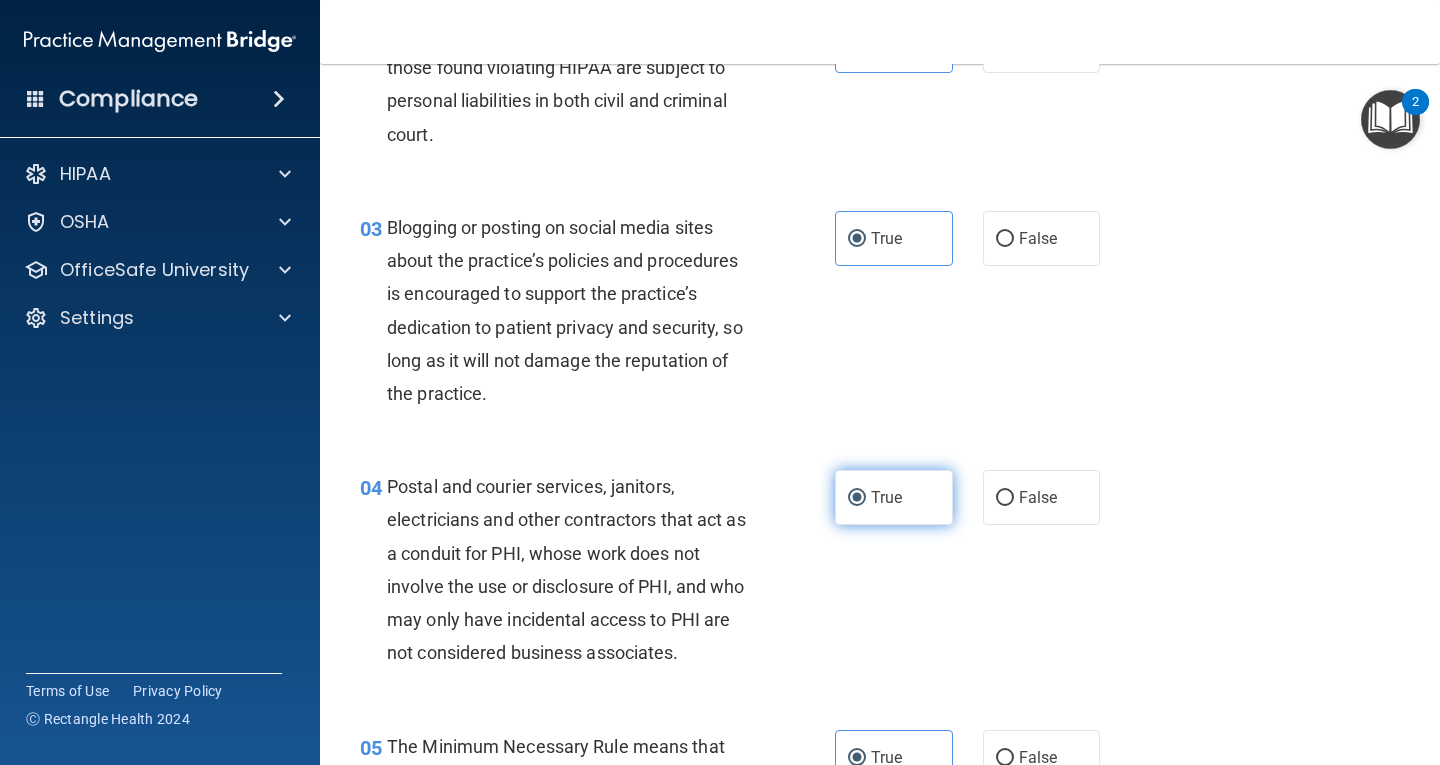 click on "True" at bounding box center [894, 497] 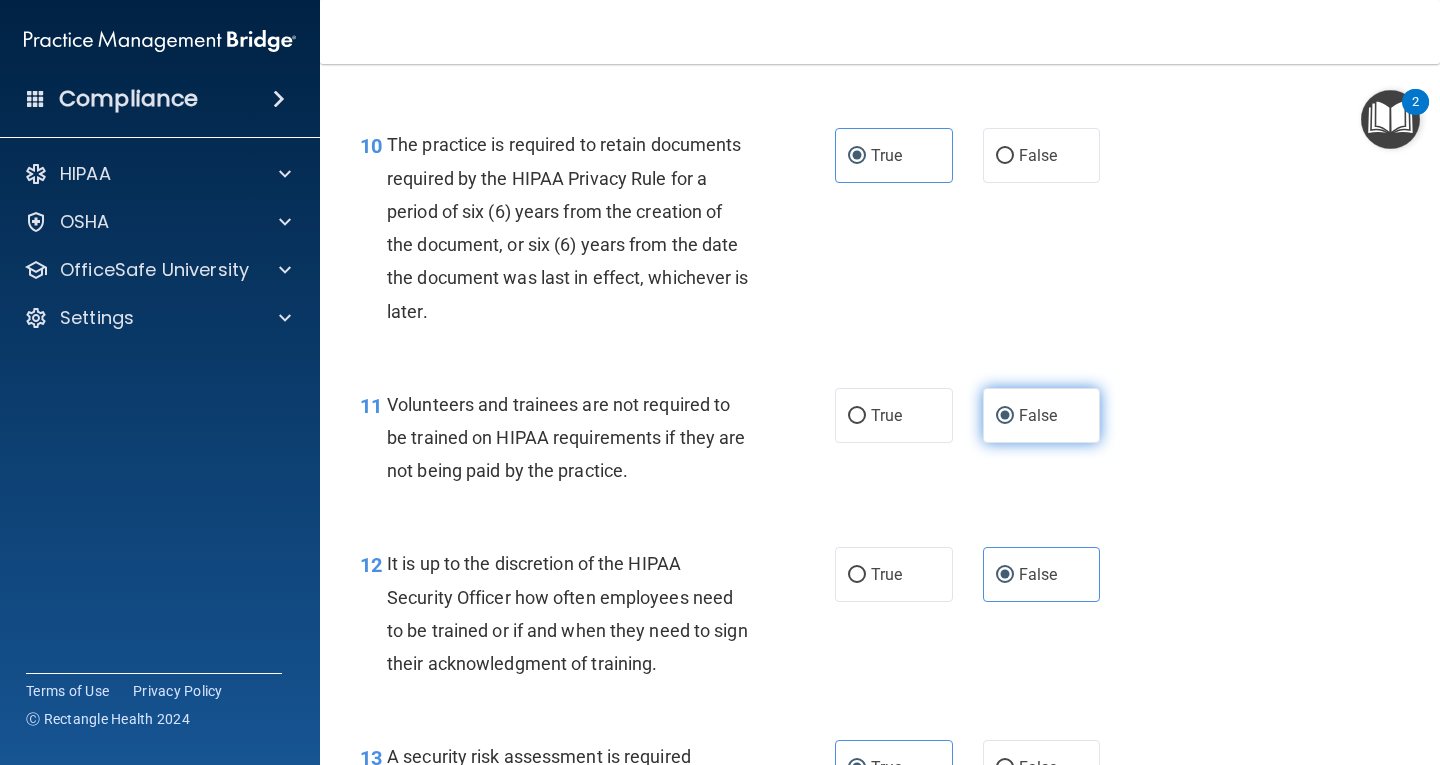 scroll, scrollTop: 2100, scrollLeft: 0, axis: vertical 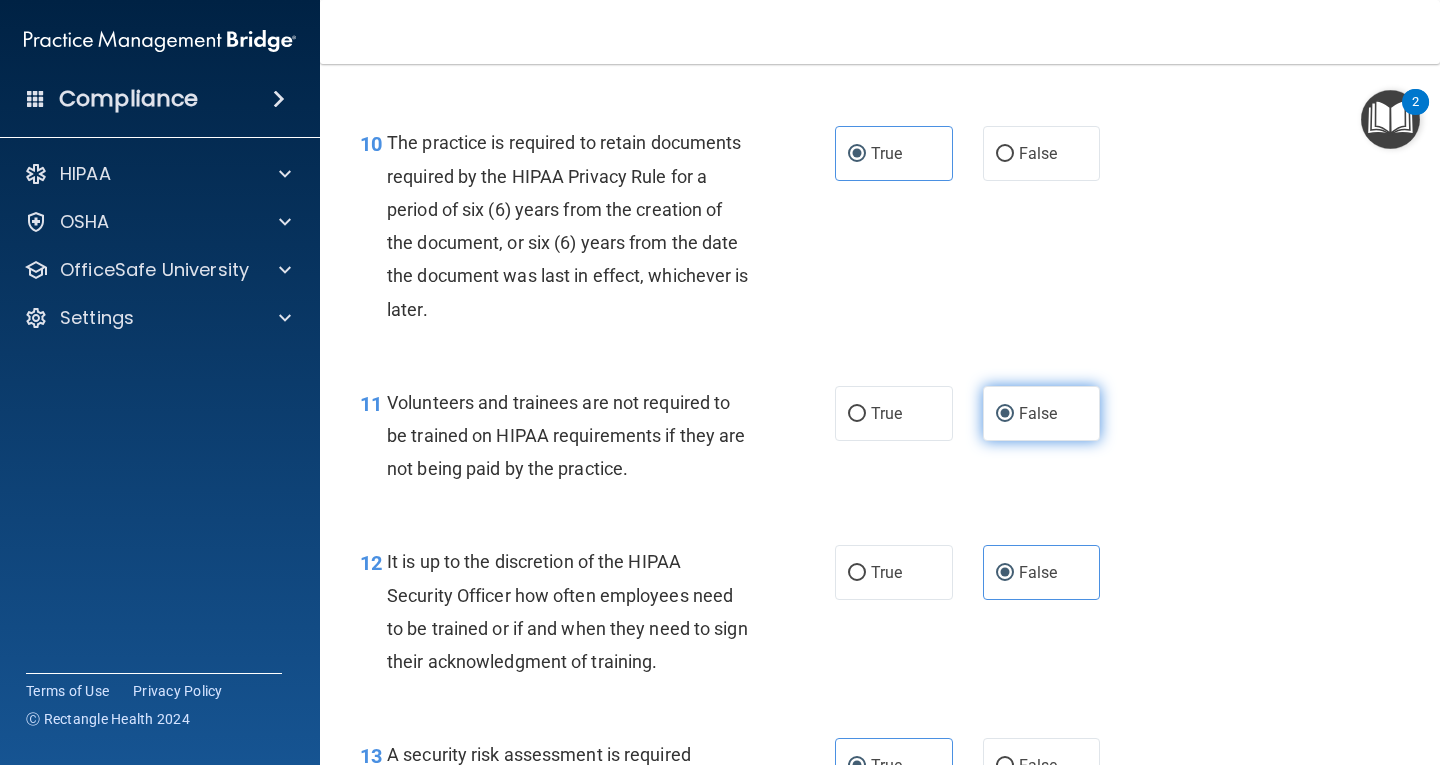 click on "False" at bounding box center (1042, 413) 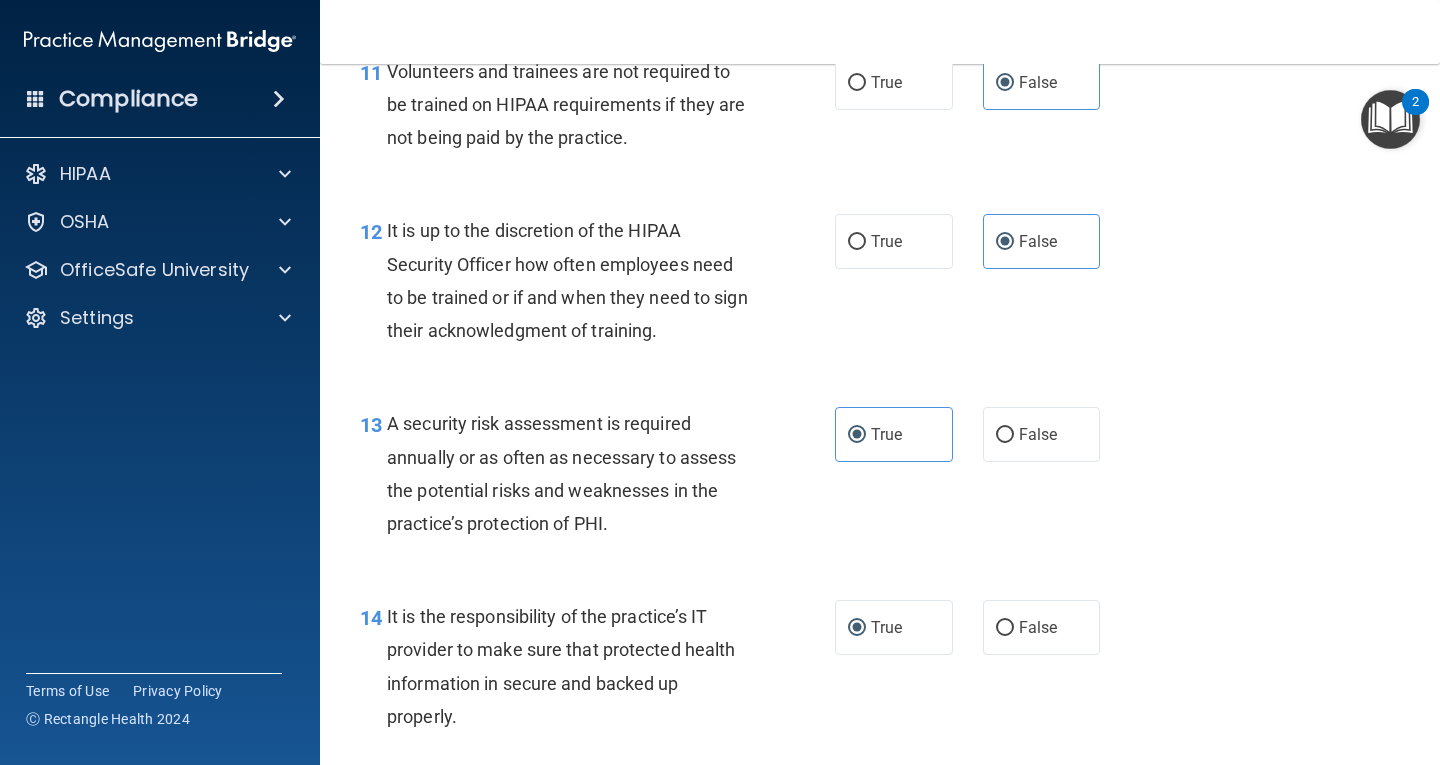 scroll, scrollTop: 2500, scrollLeft: 0, axis: vertical 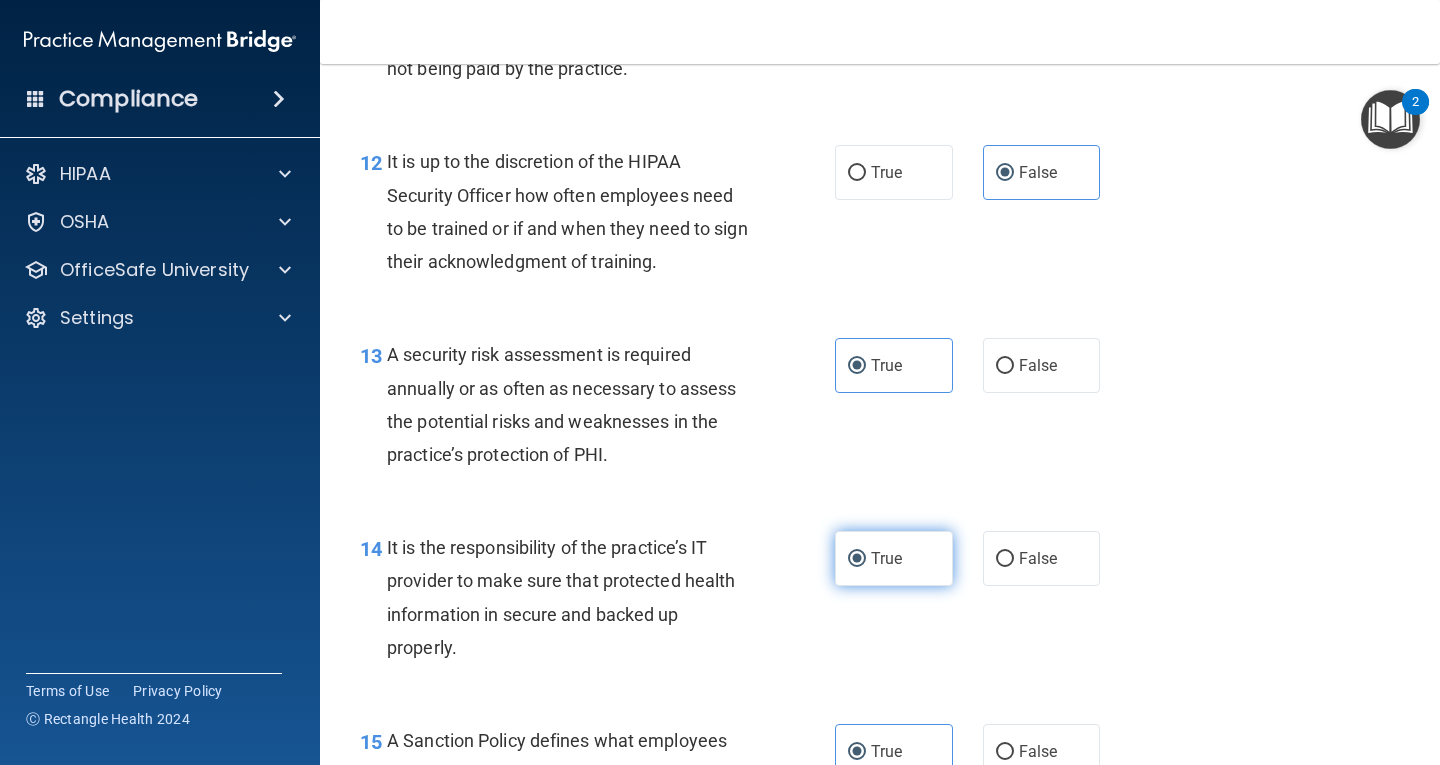click on "True" at bounding box center (894, 558) 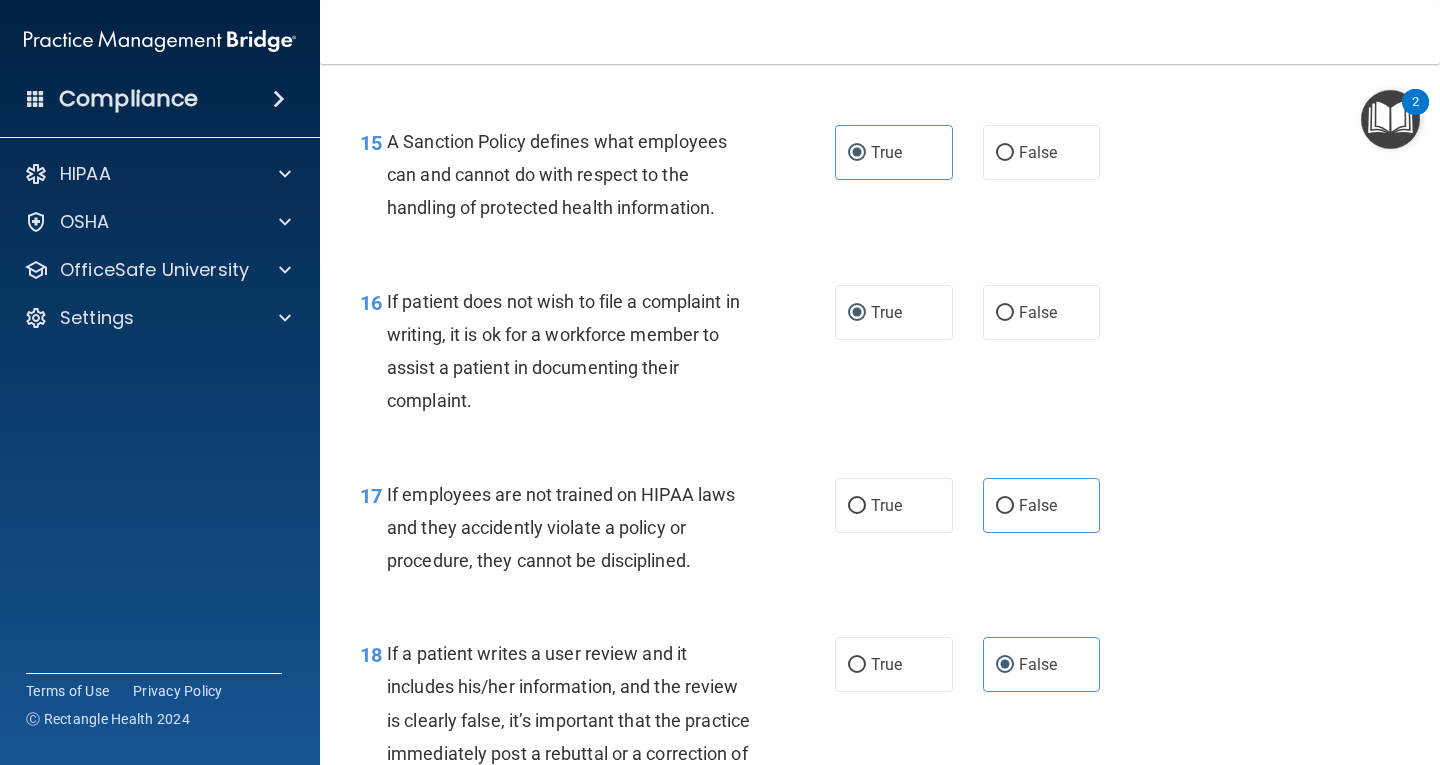 scroll, scrollTop: 3200, scrollLeft: 0, axis: vertical 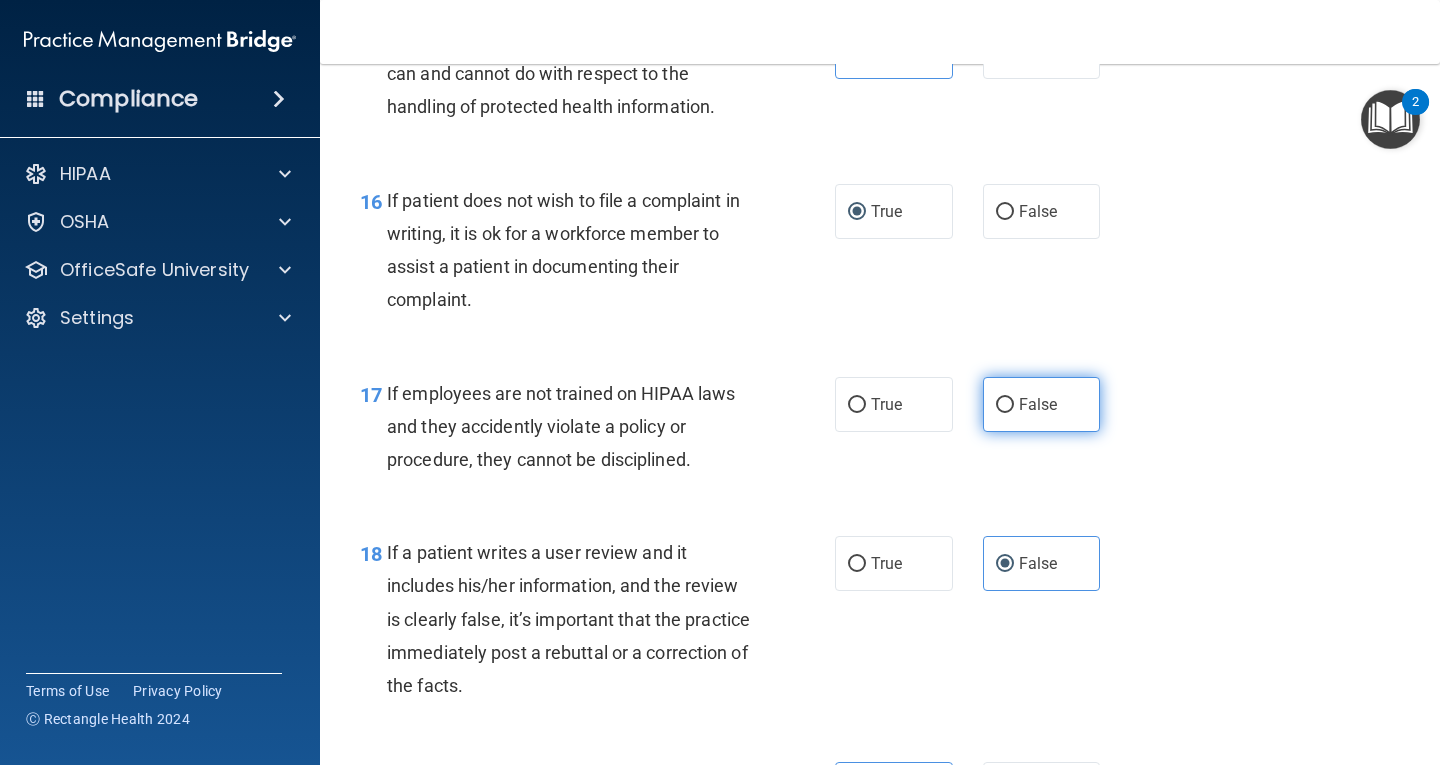 click on "False" at bounding box center (1042, 404) 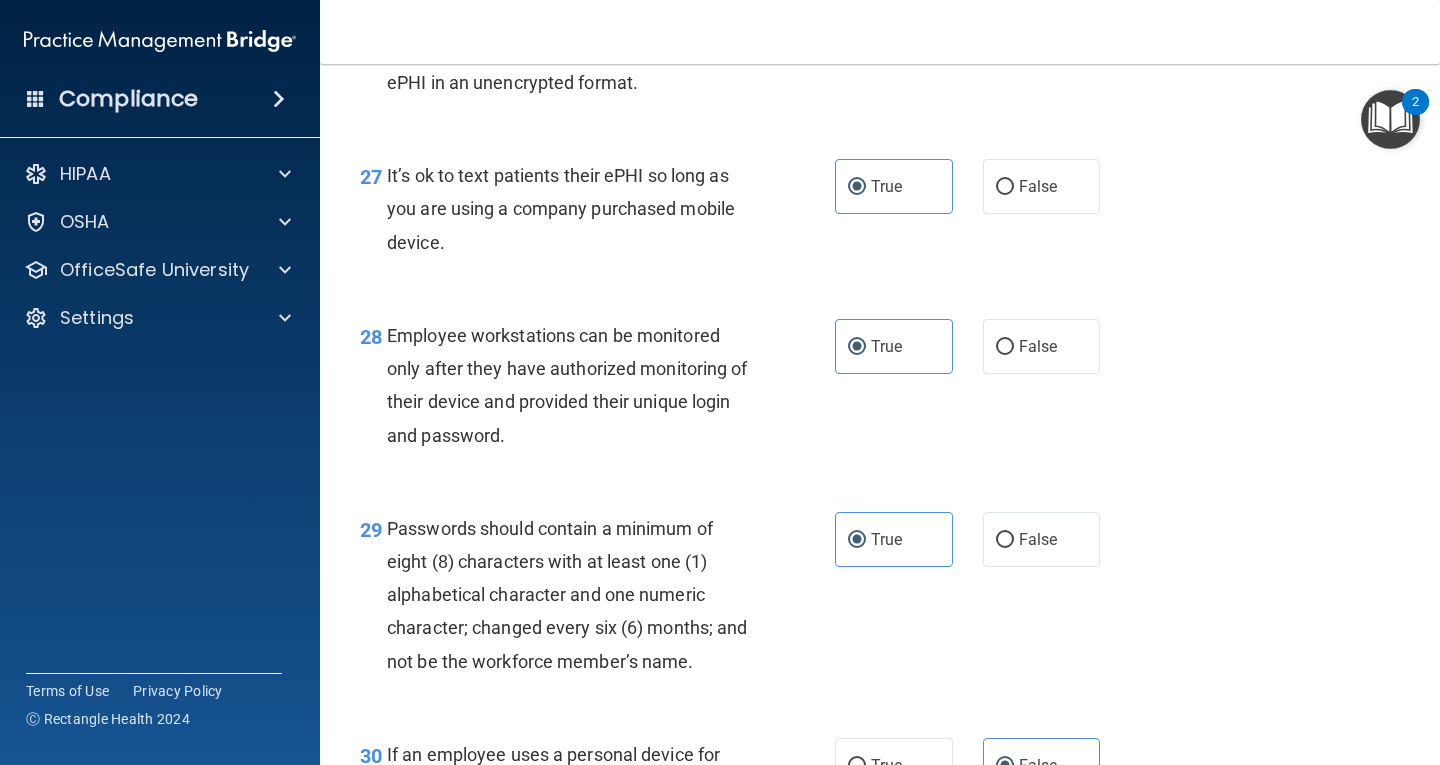 scroll, scrollTop: 5484, scrollLeft: 0, axis: vertical 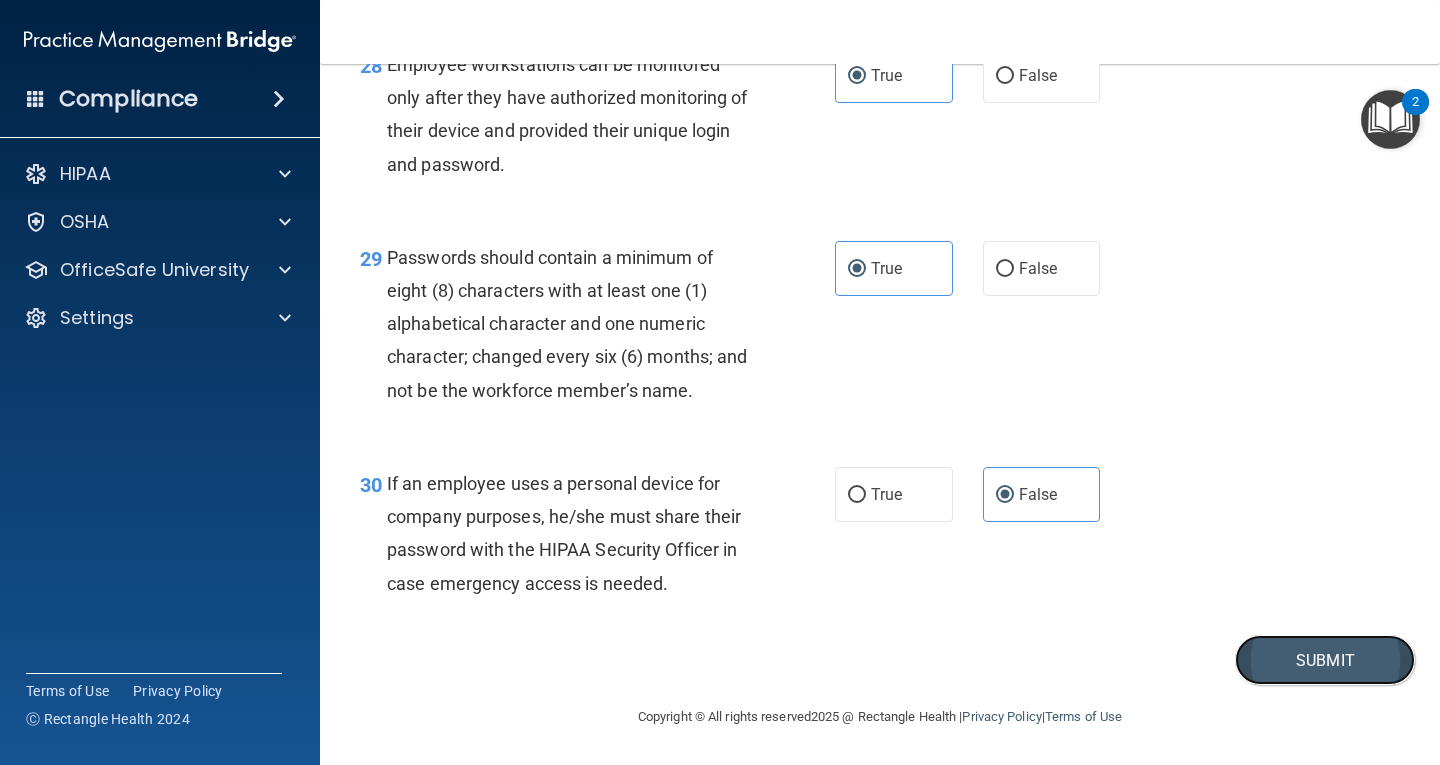 click on "Submit" at bounding box center [1325, 660] 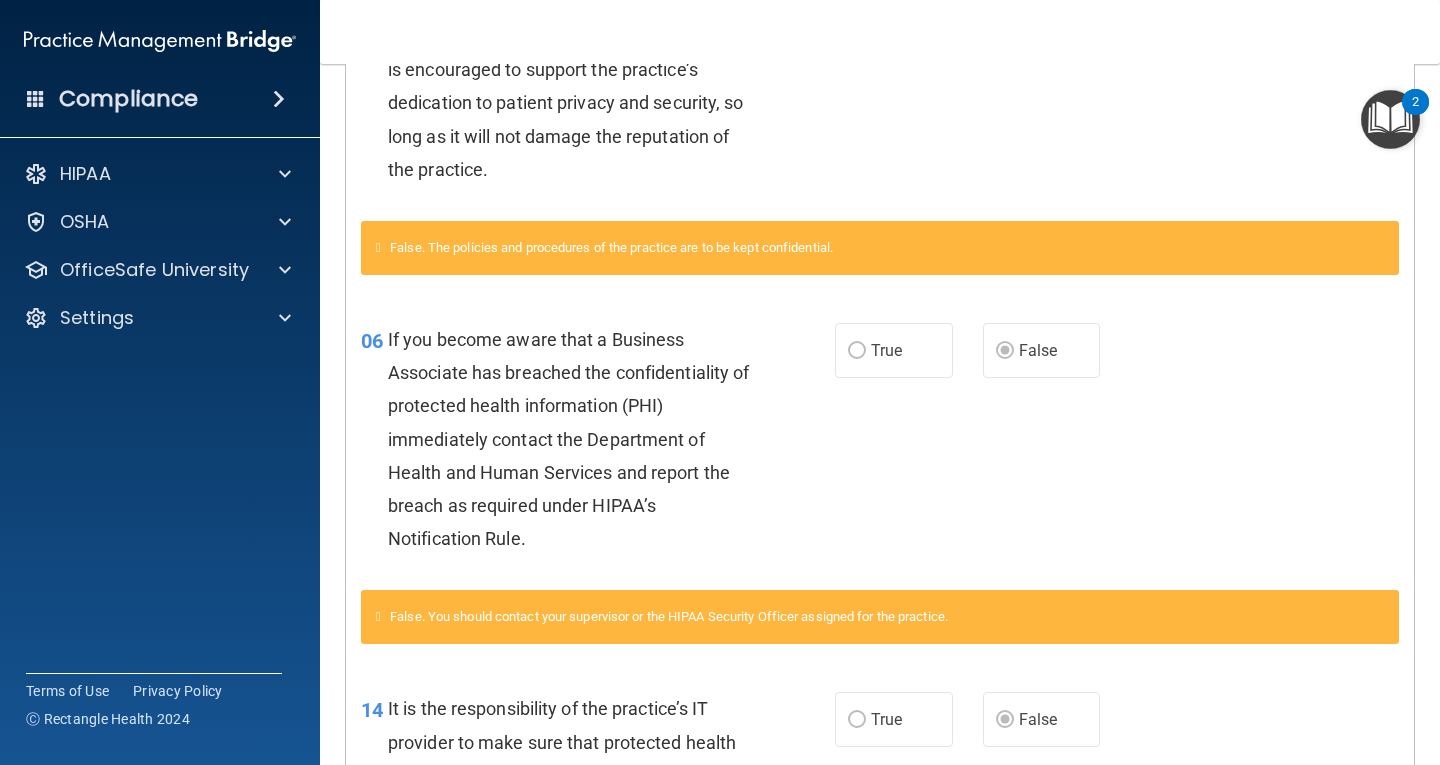 scroll, scrollTop: 0, scrollLeft: 0, axis: both 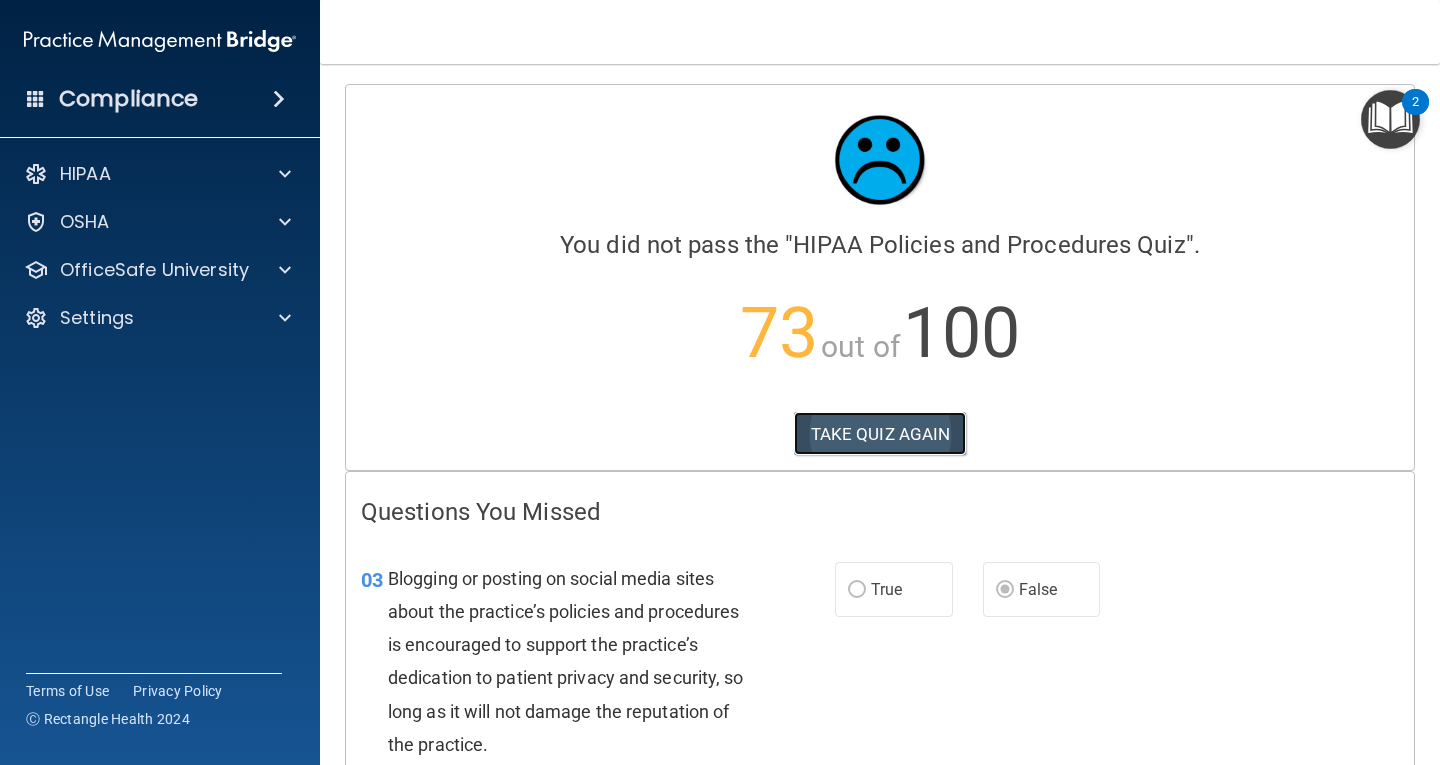 click on "TAKE QUIZ AGAIN" at bounding box center [880, 434] 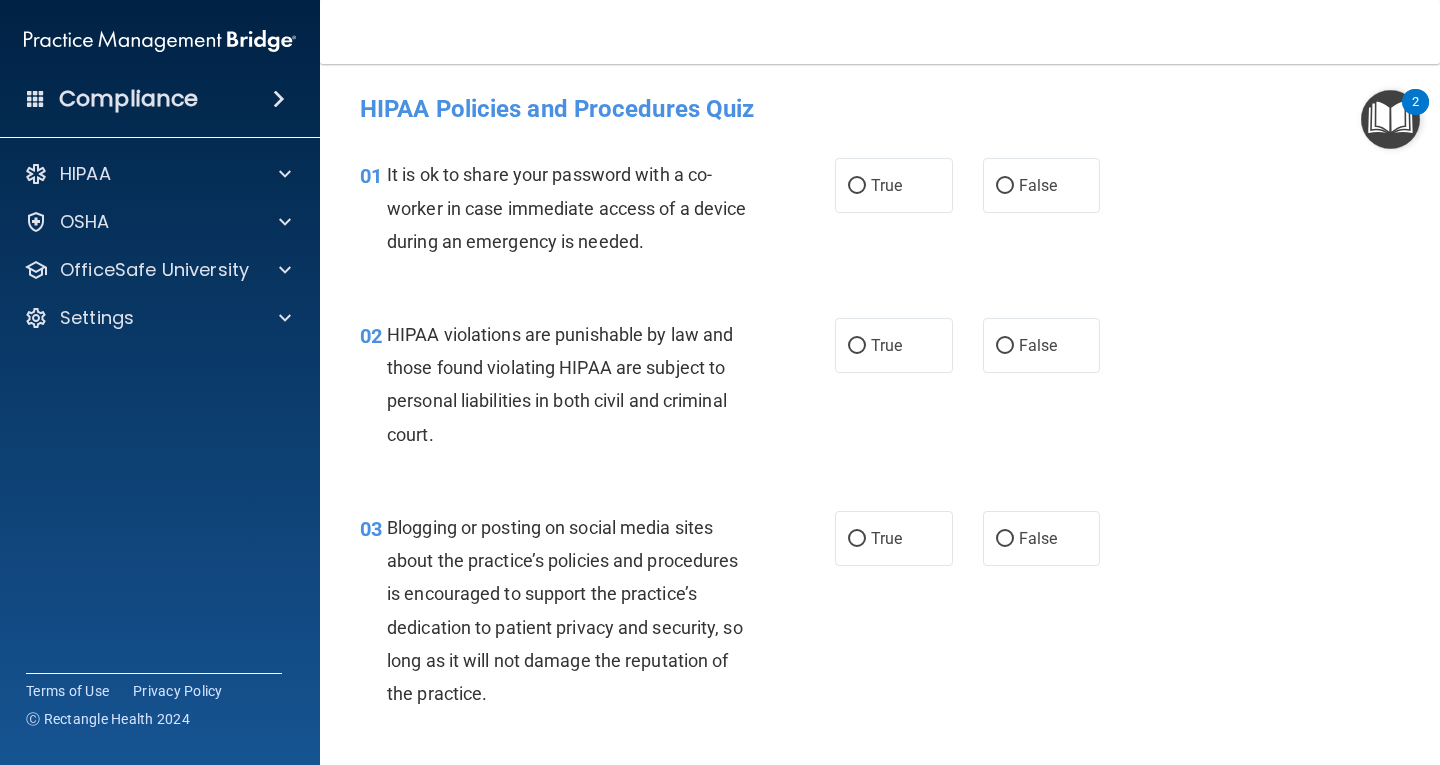 click on "01       It is ok to share your password with a co-worker in case immediate access of a device during an emergency is needed.                 True           False" at bounding box center (880, 213) 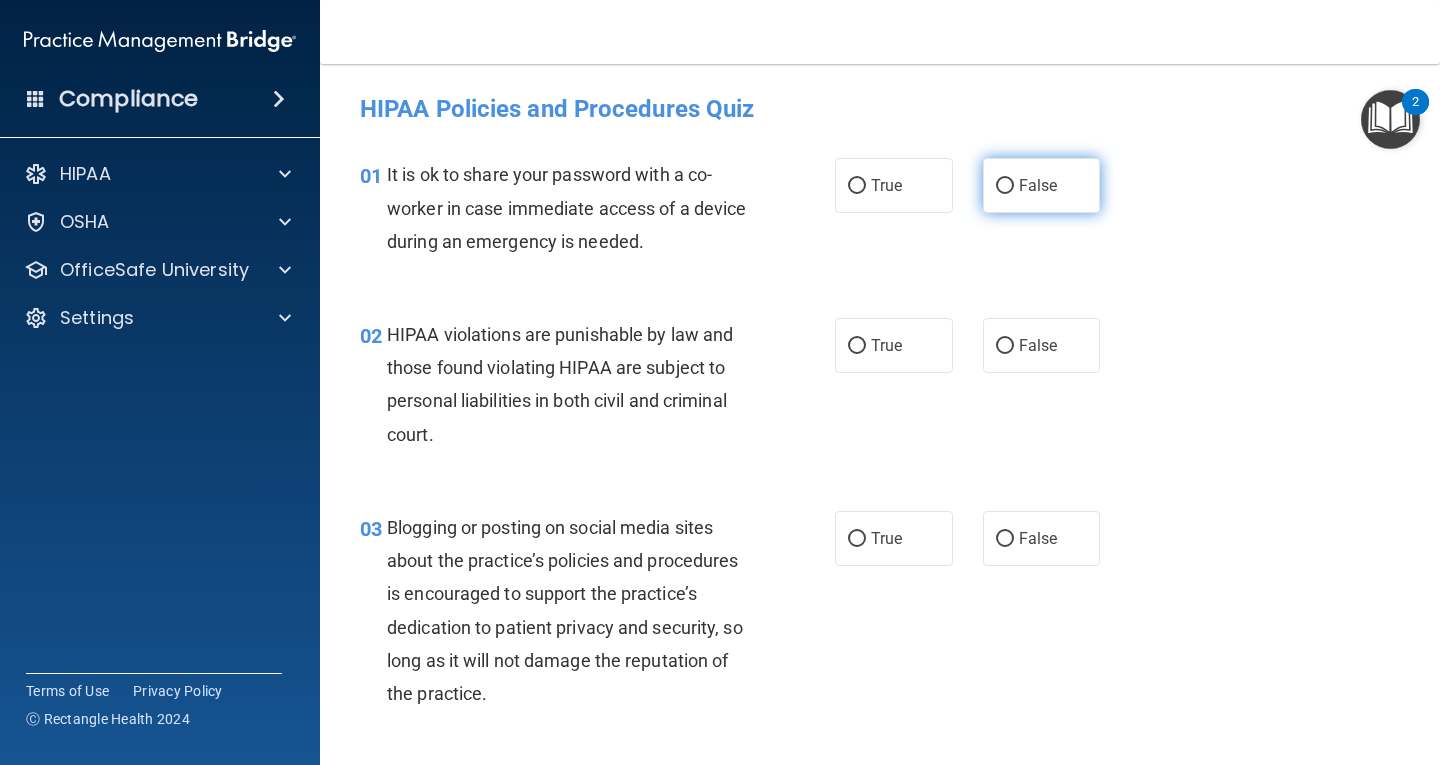 click on "False" at bounding box center (1038, 185) 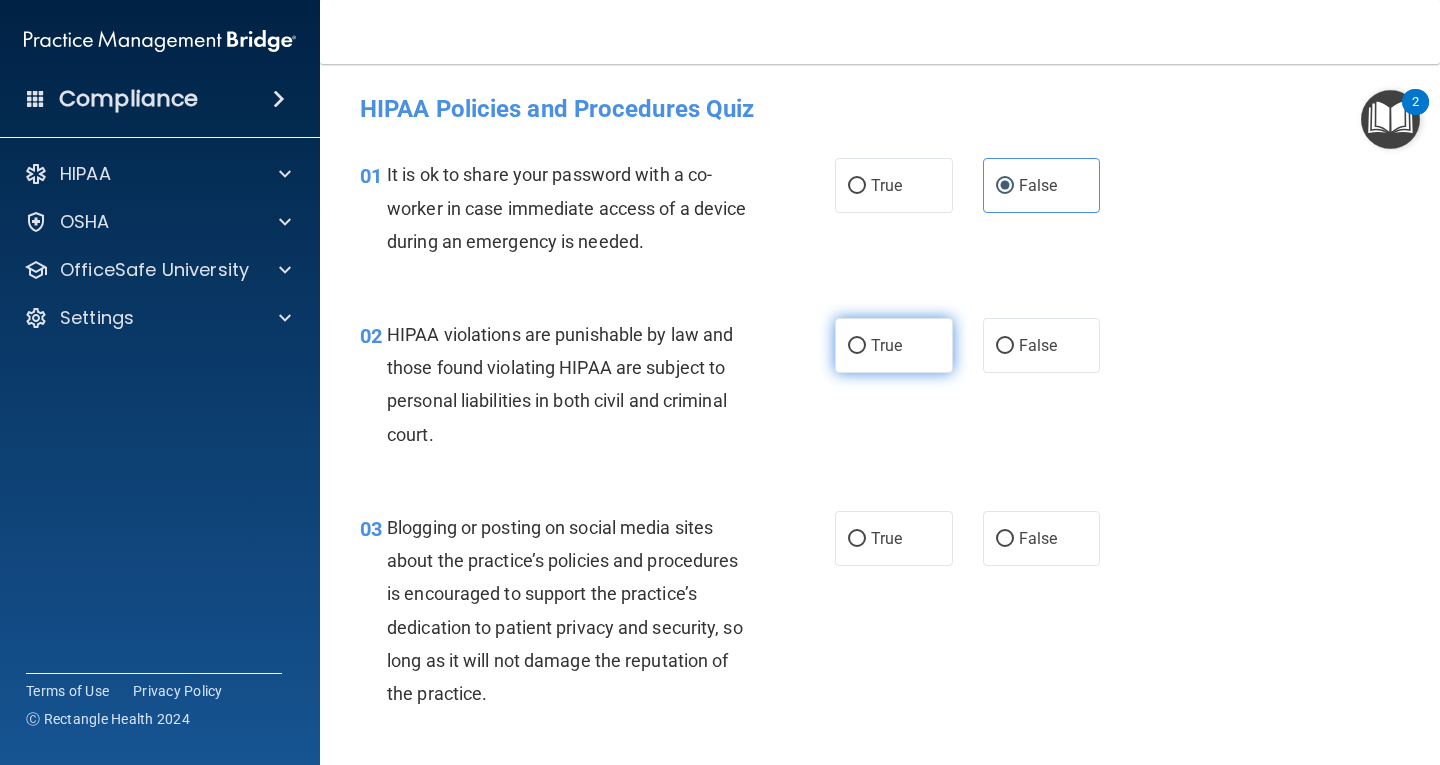 click on "True" at bounding box center (886, 345) 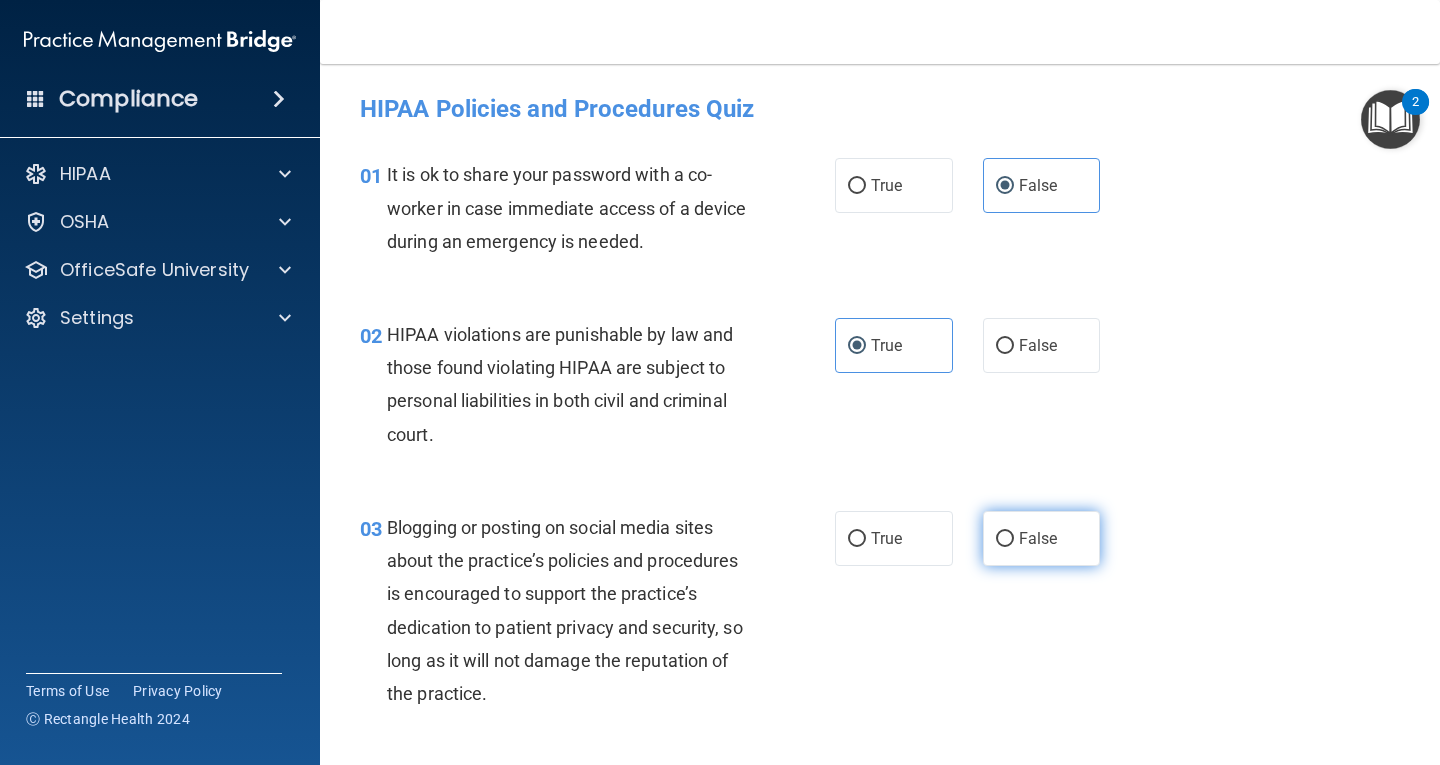 click on "False" at bounding box center (1038, 538) 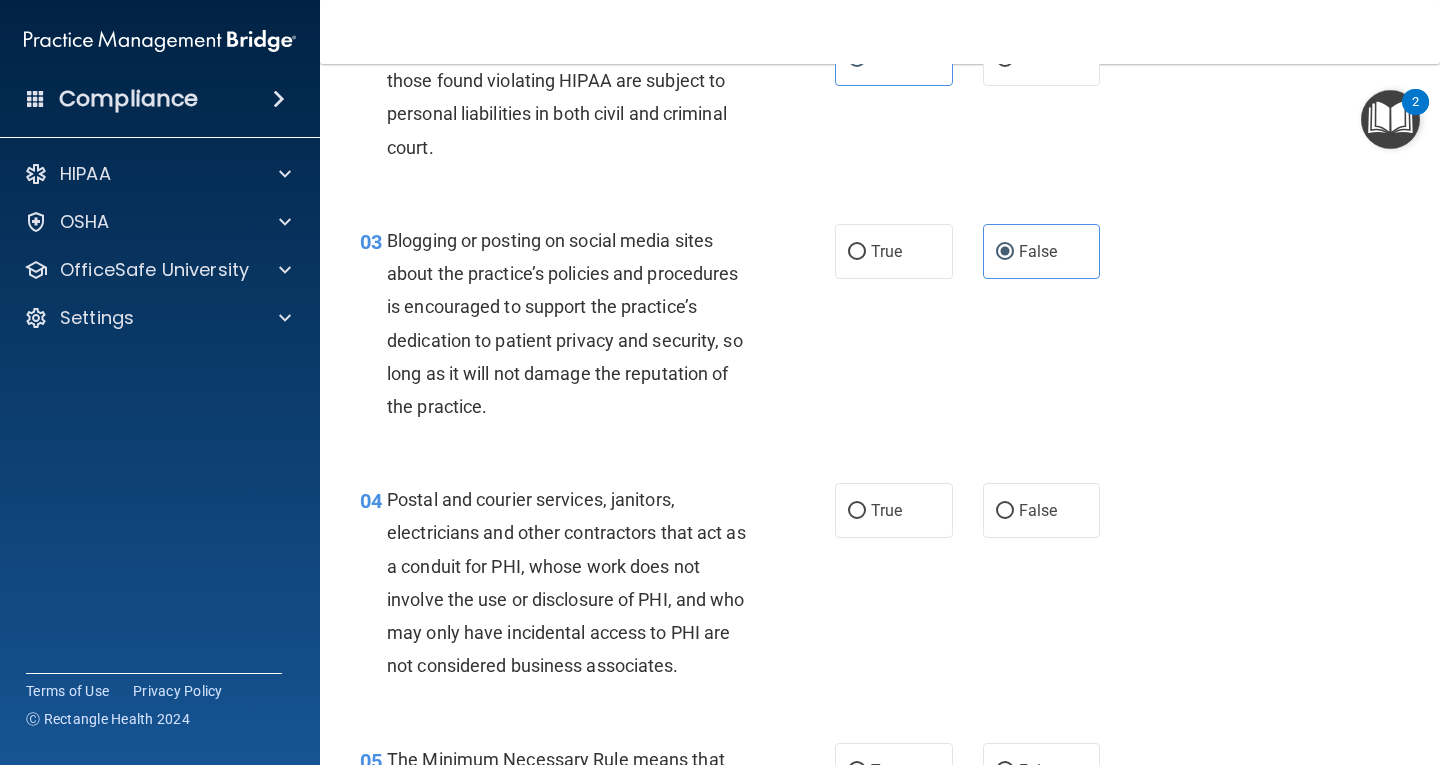 scroll, scrollTop: 300, scrollLeft: 0, axis: vertical 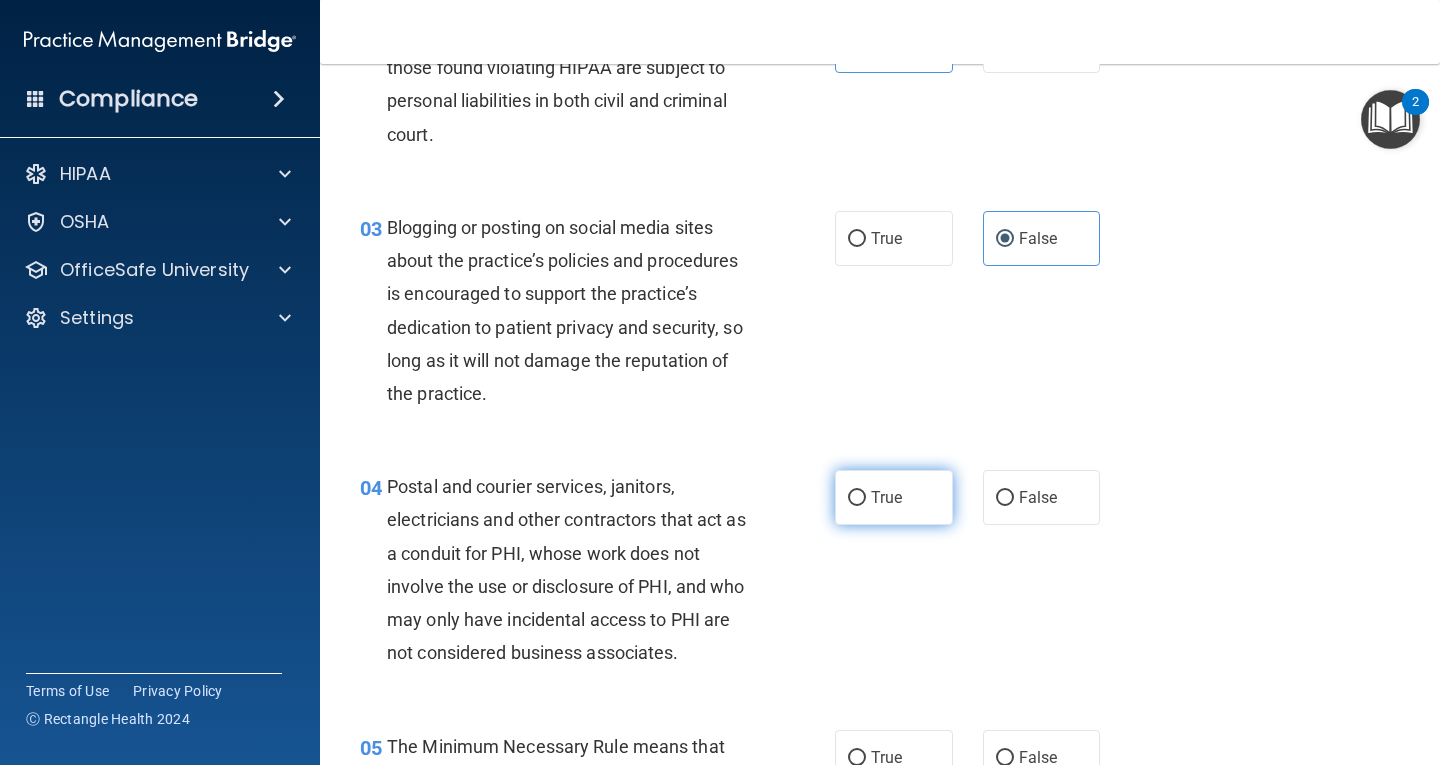 click on "True" at bounding box center (886, 497) 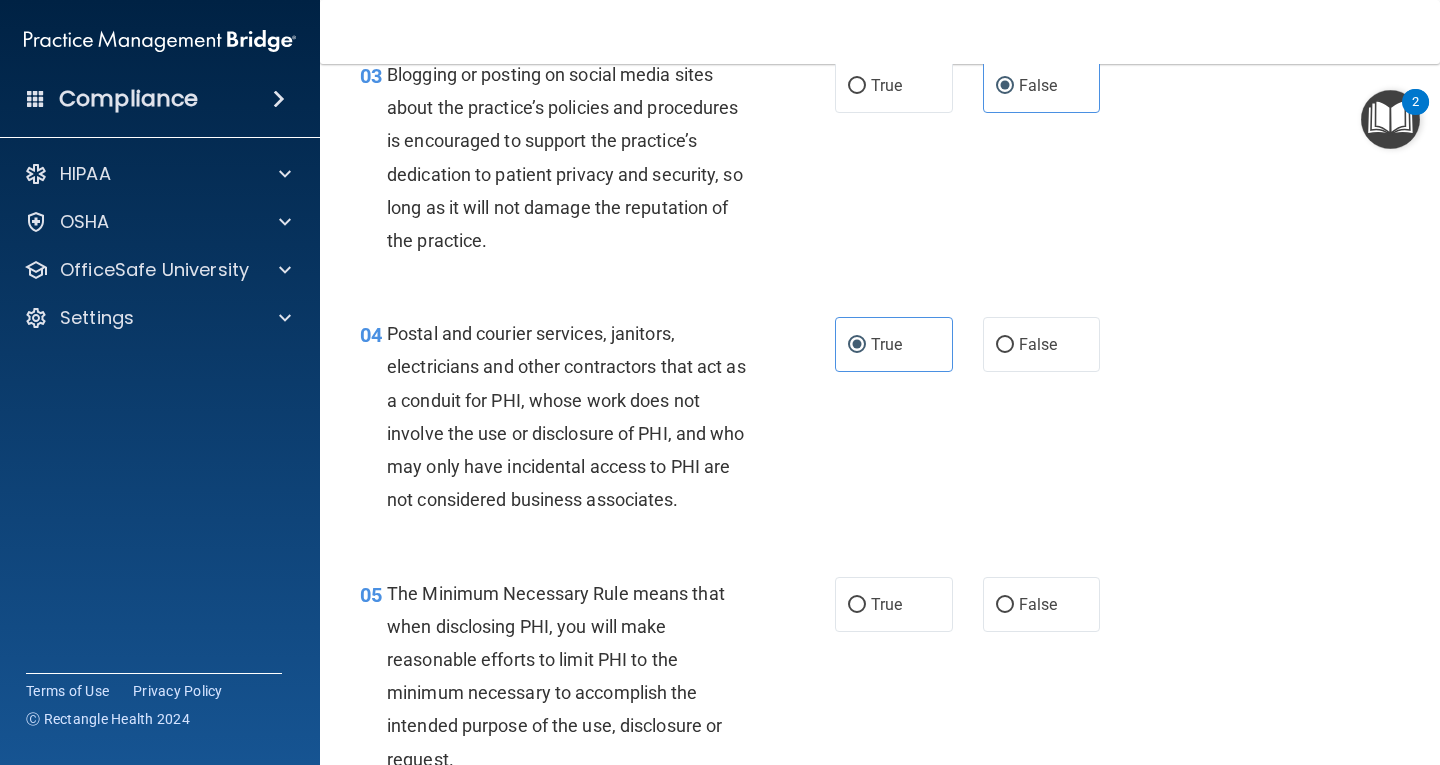 scroll, scrollTop: 500, scrollLeft: 0, axis: vertical 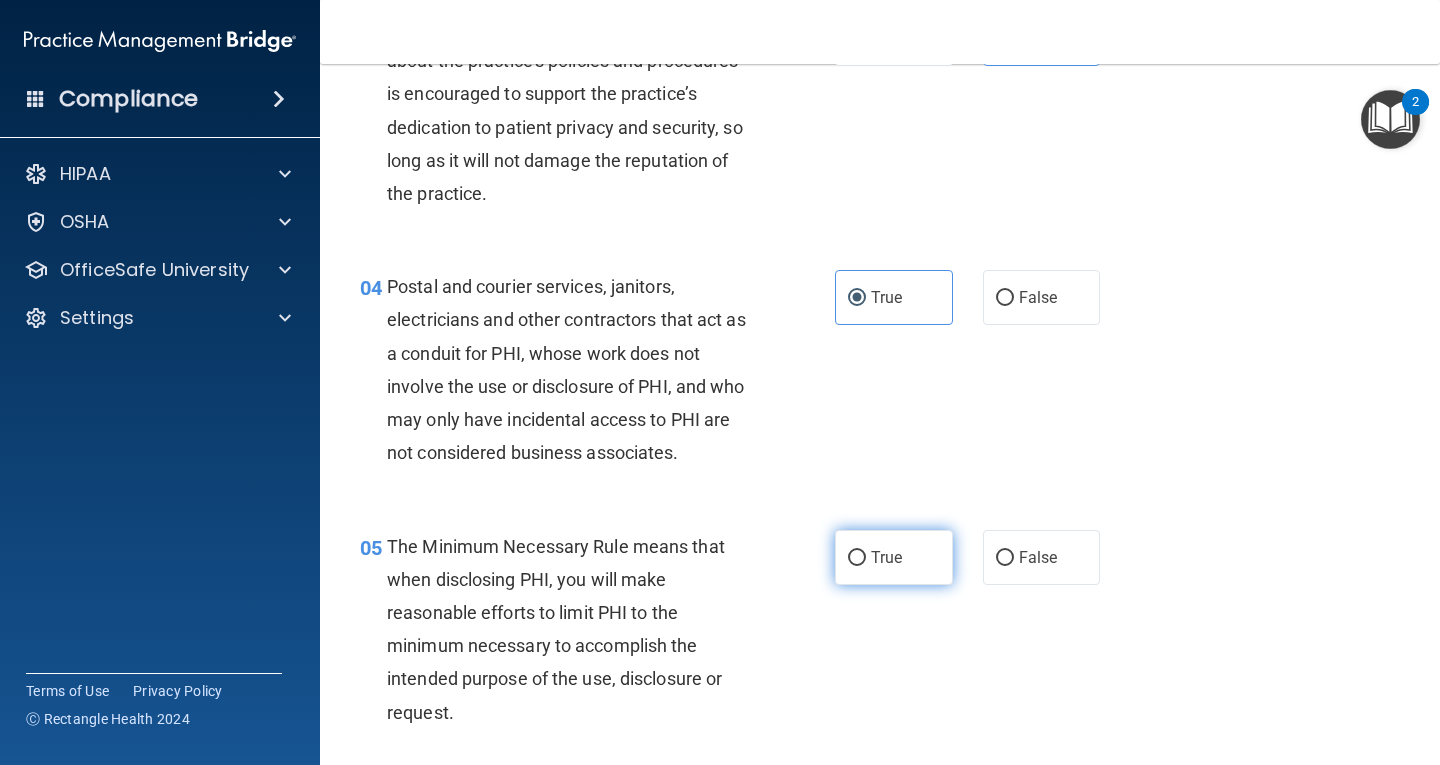 click on "True" at bounding box center (886, 557) 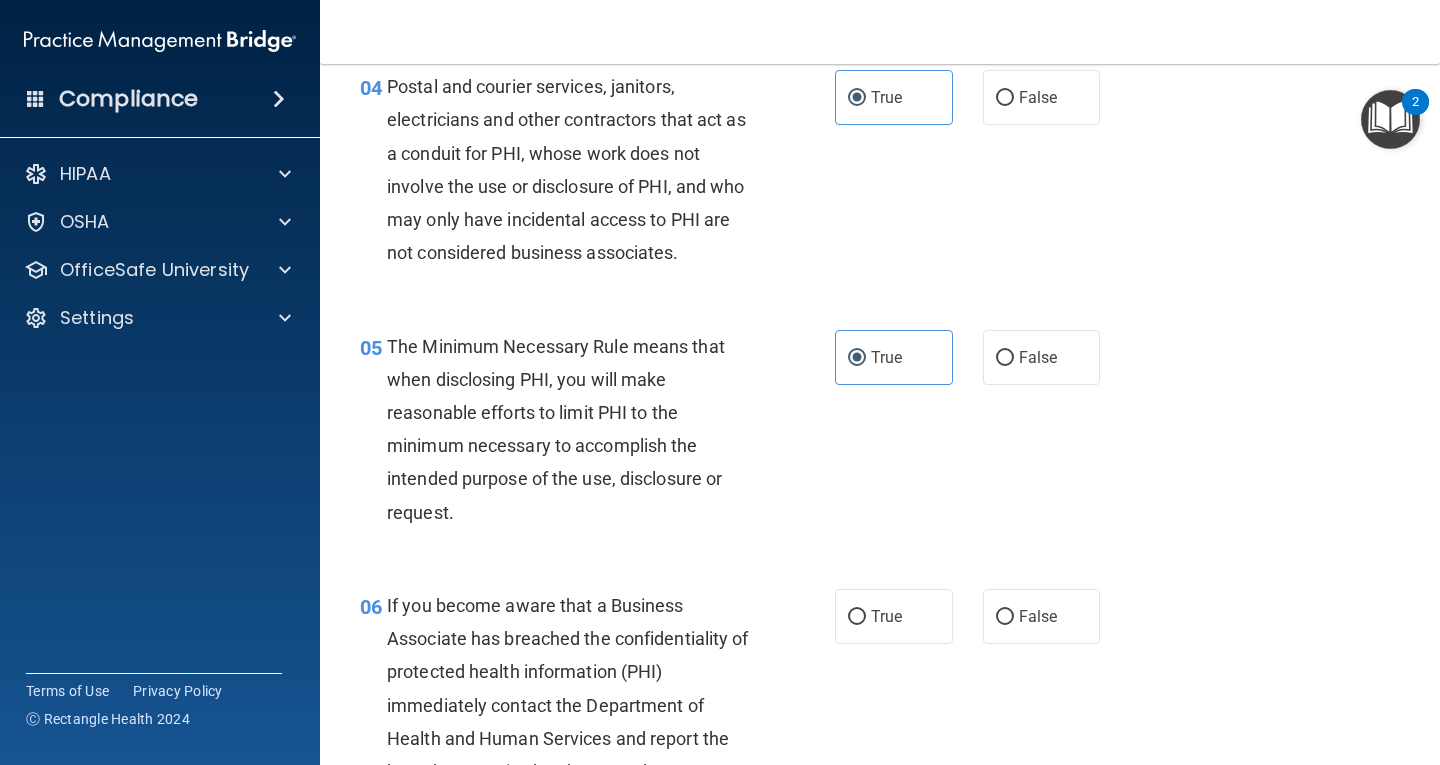 scroll, scrollTop: 800, scrollLeft: 0, axis: vertical 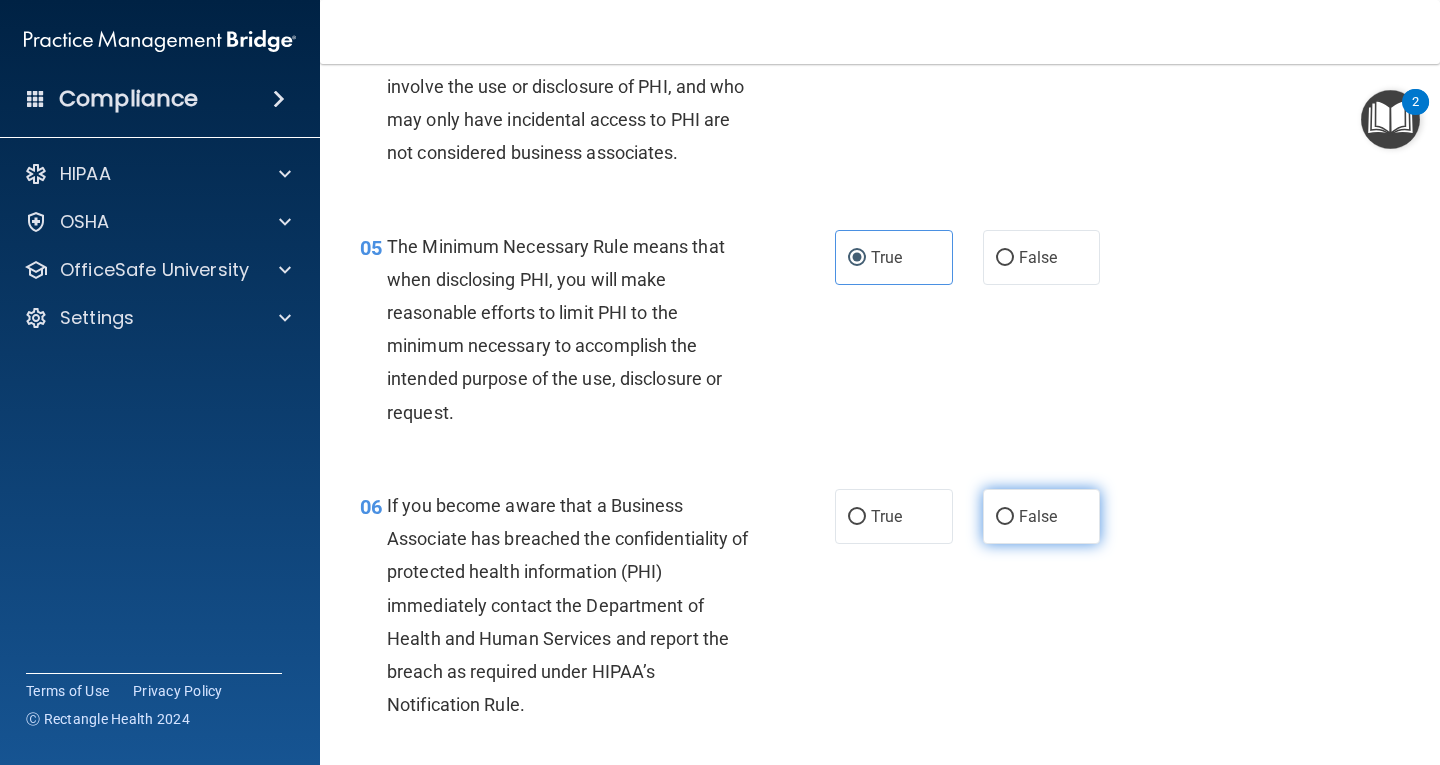 click on "False" at bounding box center (1042, 516) 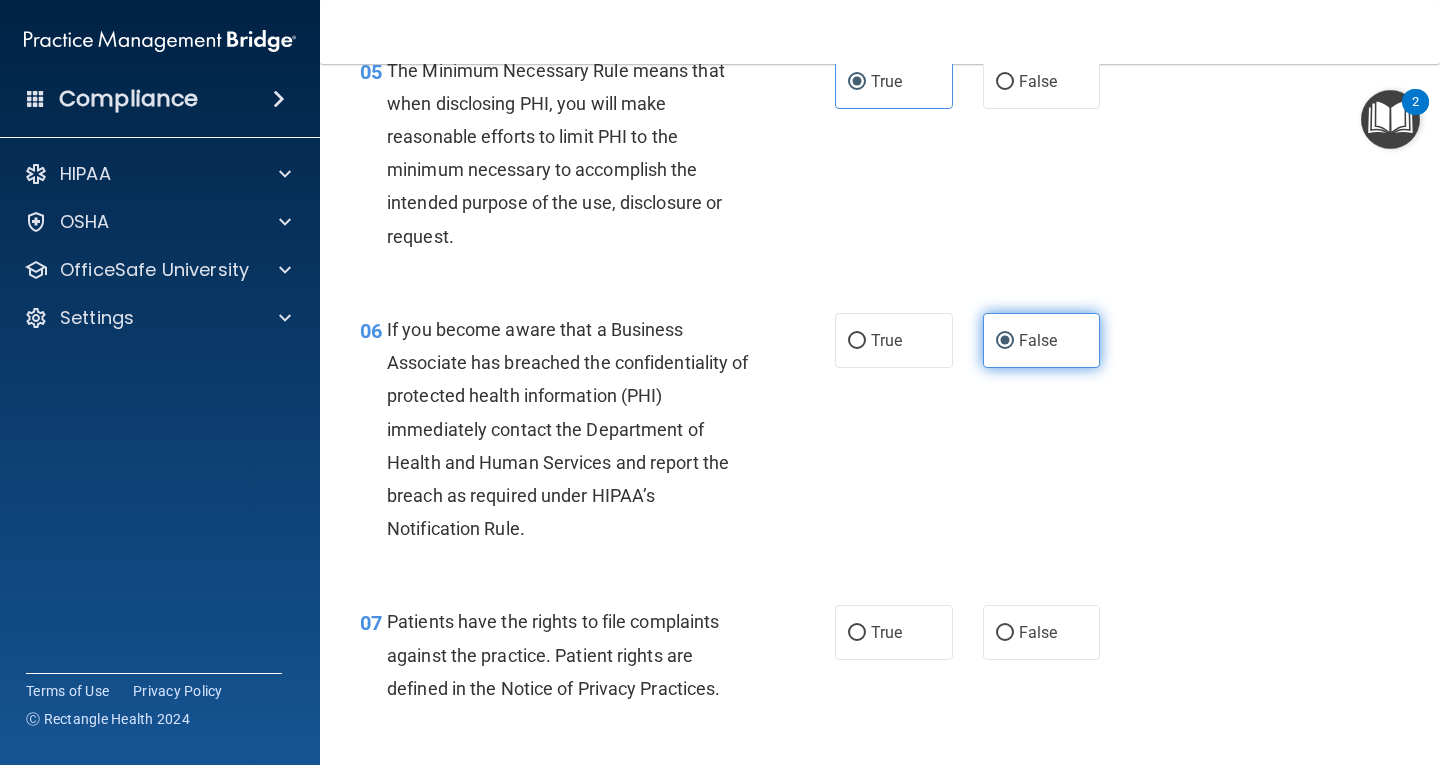 scroll, scrollTop: 1000, scrollLeft: 0, axis: vertical 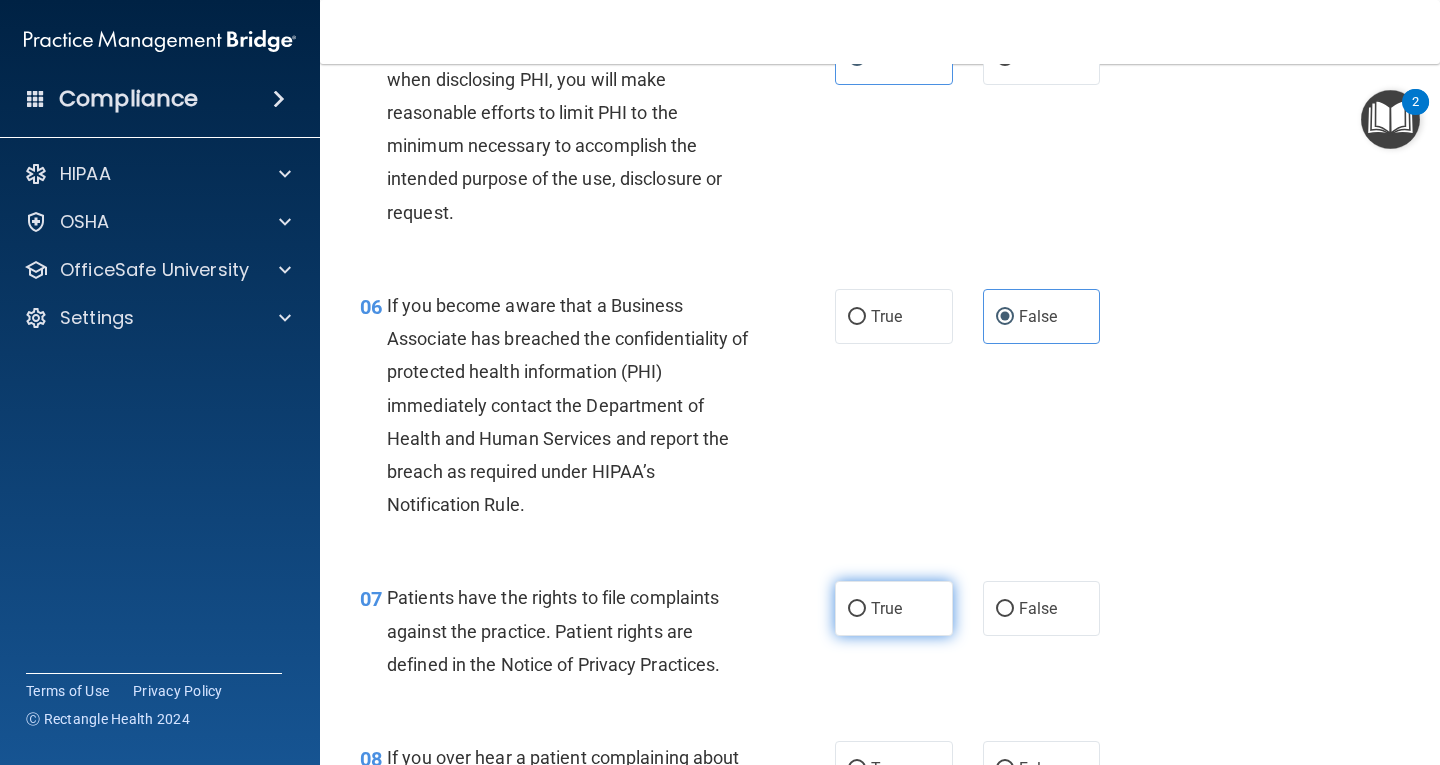 click on "True" at bounding box center (886, 608) 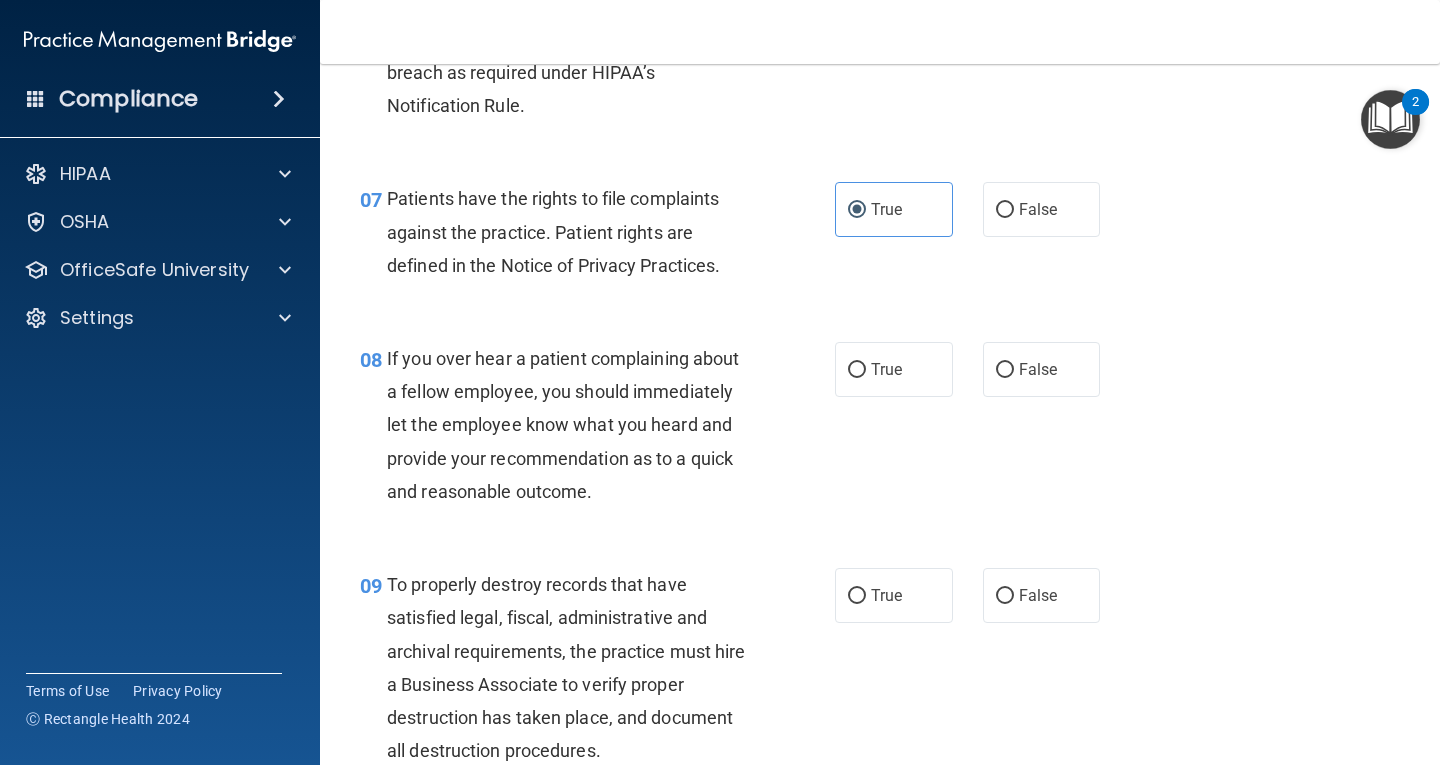 scroll, scrollTop: 1400, scrollLeft: 0, axis: vertical 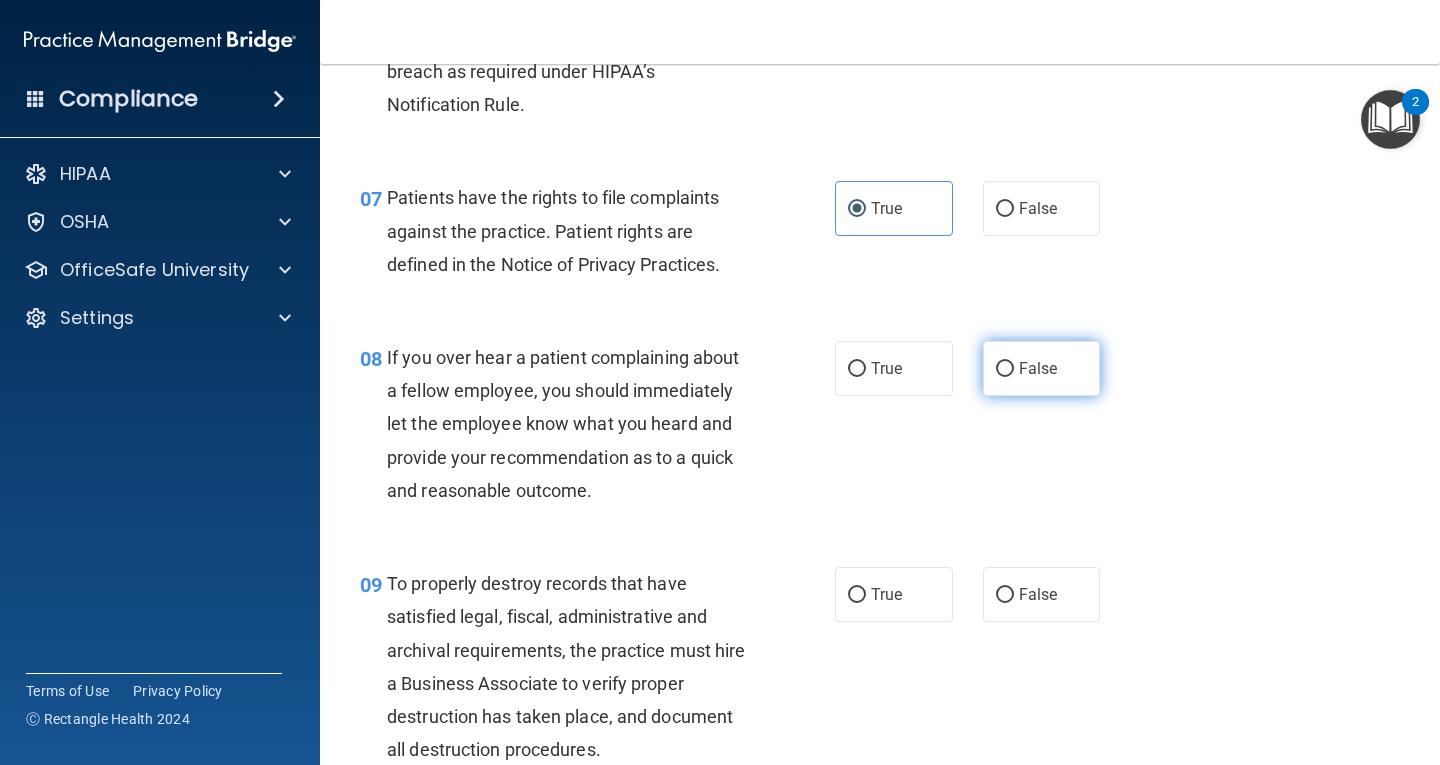click on "False" at bounding box center [1042, 368] 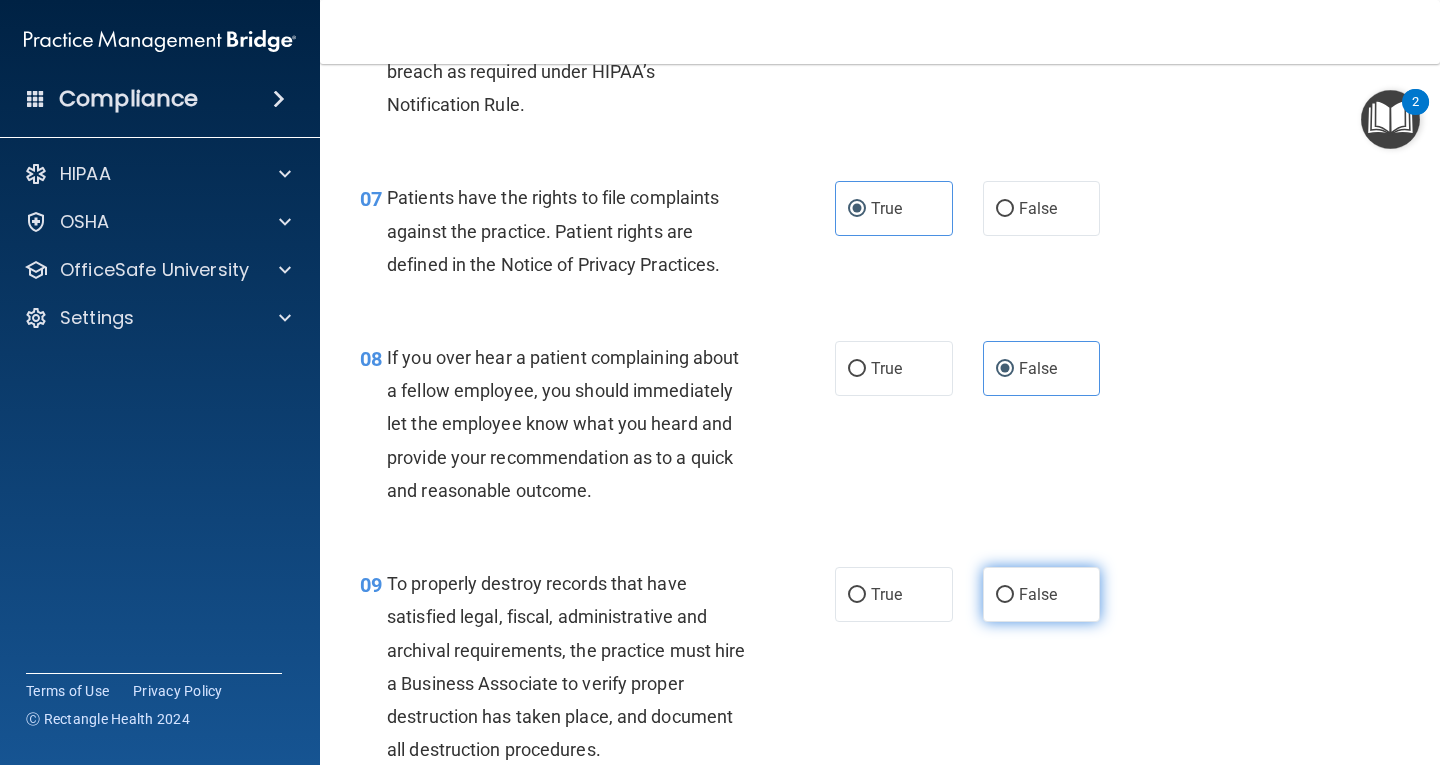 click on "False" at bounding box center (1038, 594) 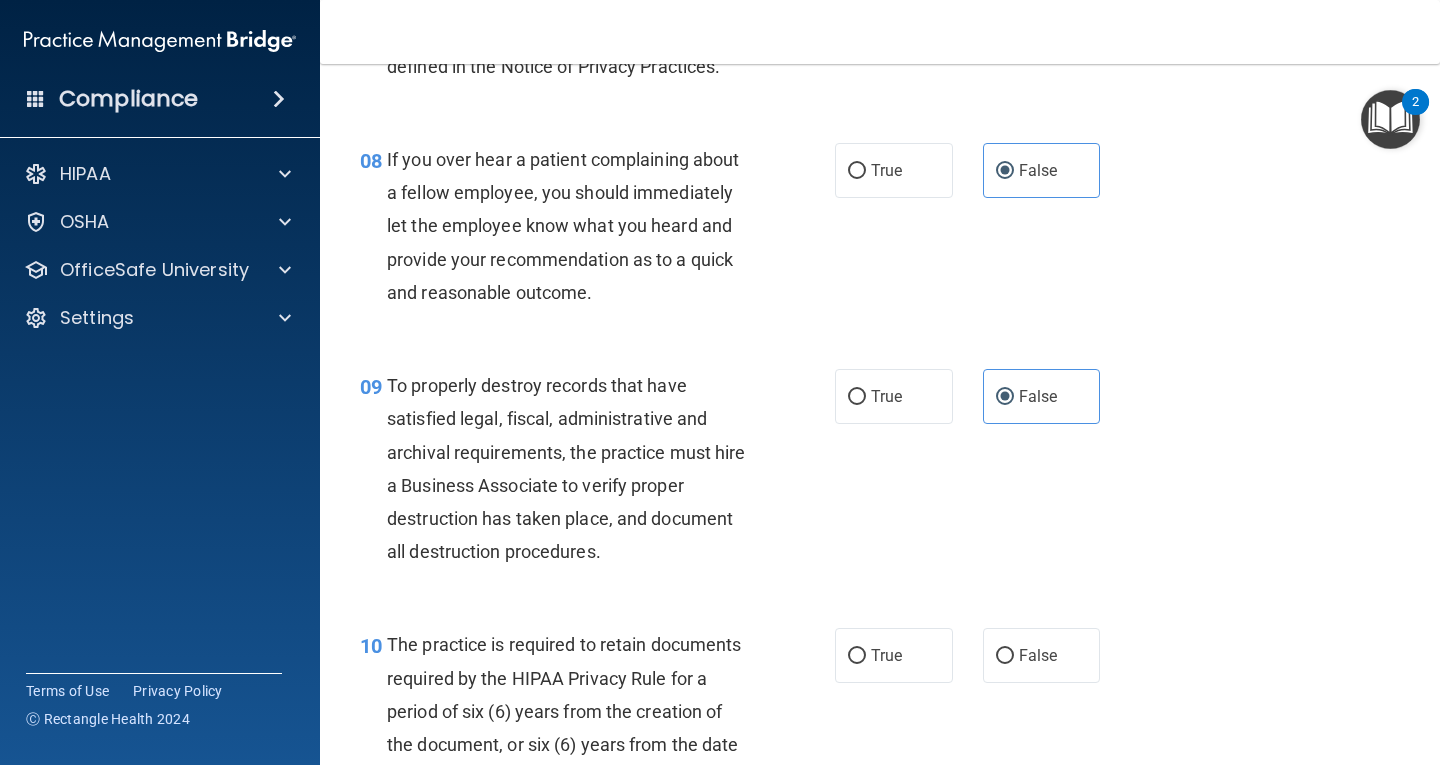 scroll, scrollTop: 1600, scrollLeft: 0, axis: vertical 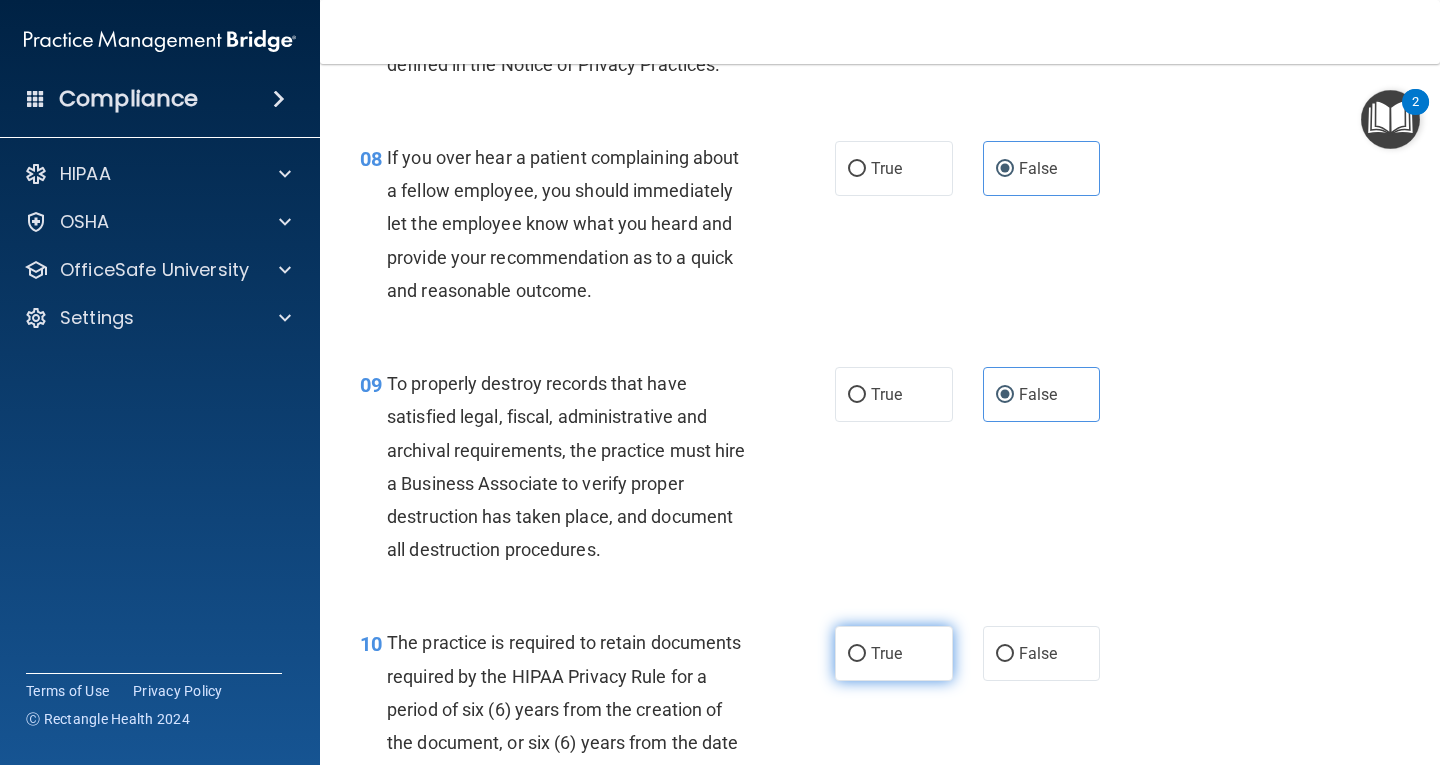 click on "True" at bounding box center [894, 653] 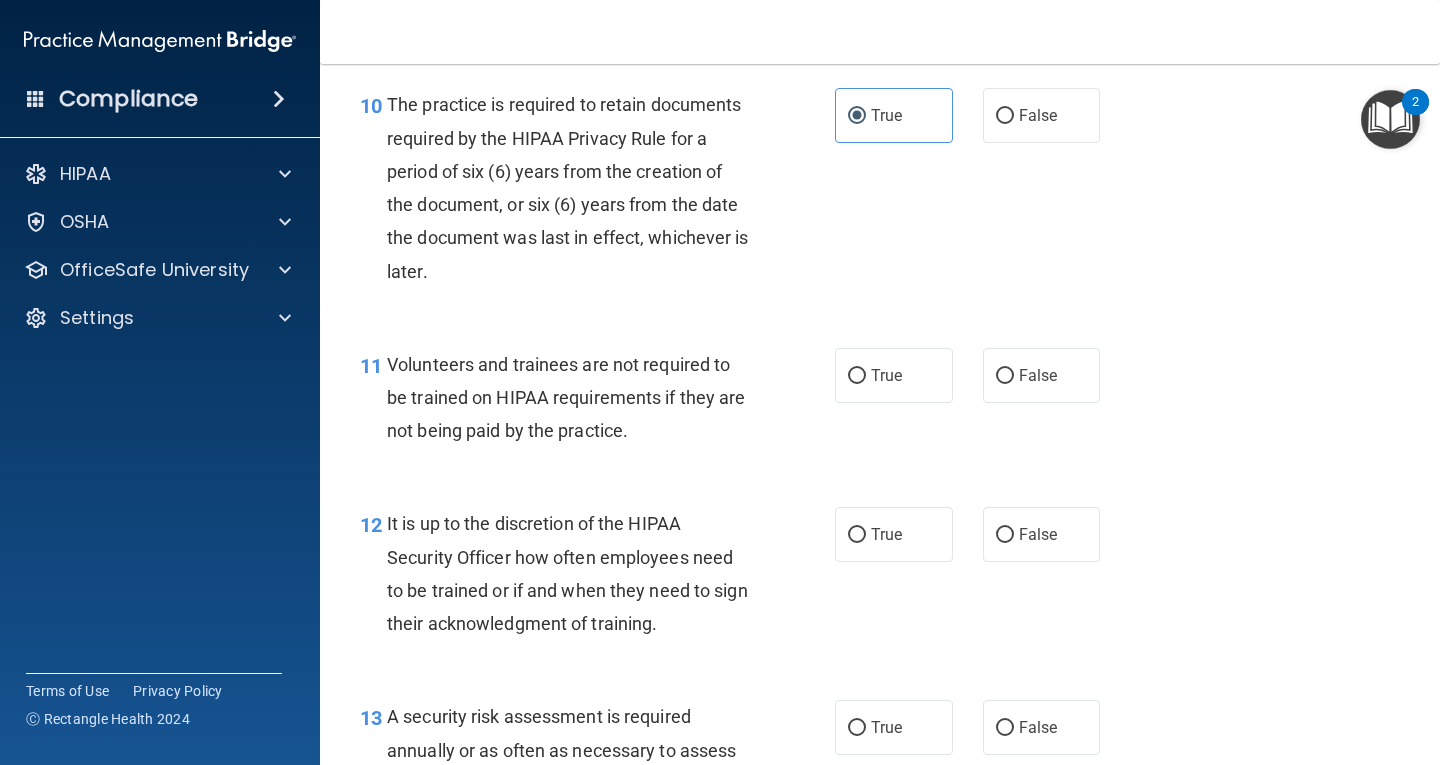 scroll, scrollTop: 2200, scrollLeft: 0, axis: vertical 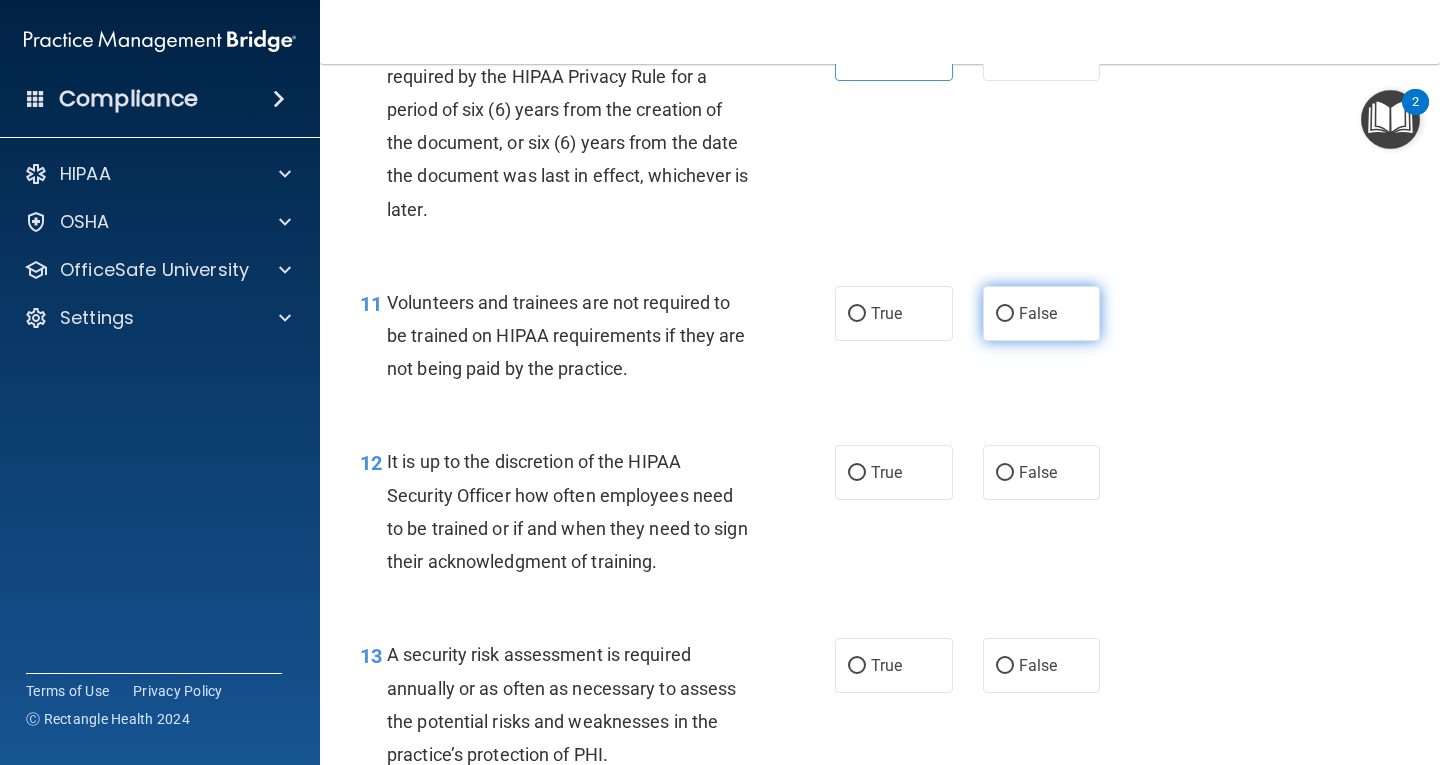 click on "False" at bounding box center (1042, 313) 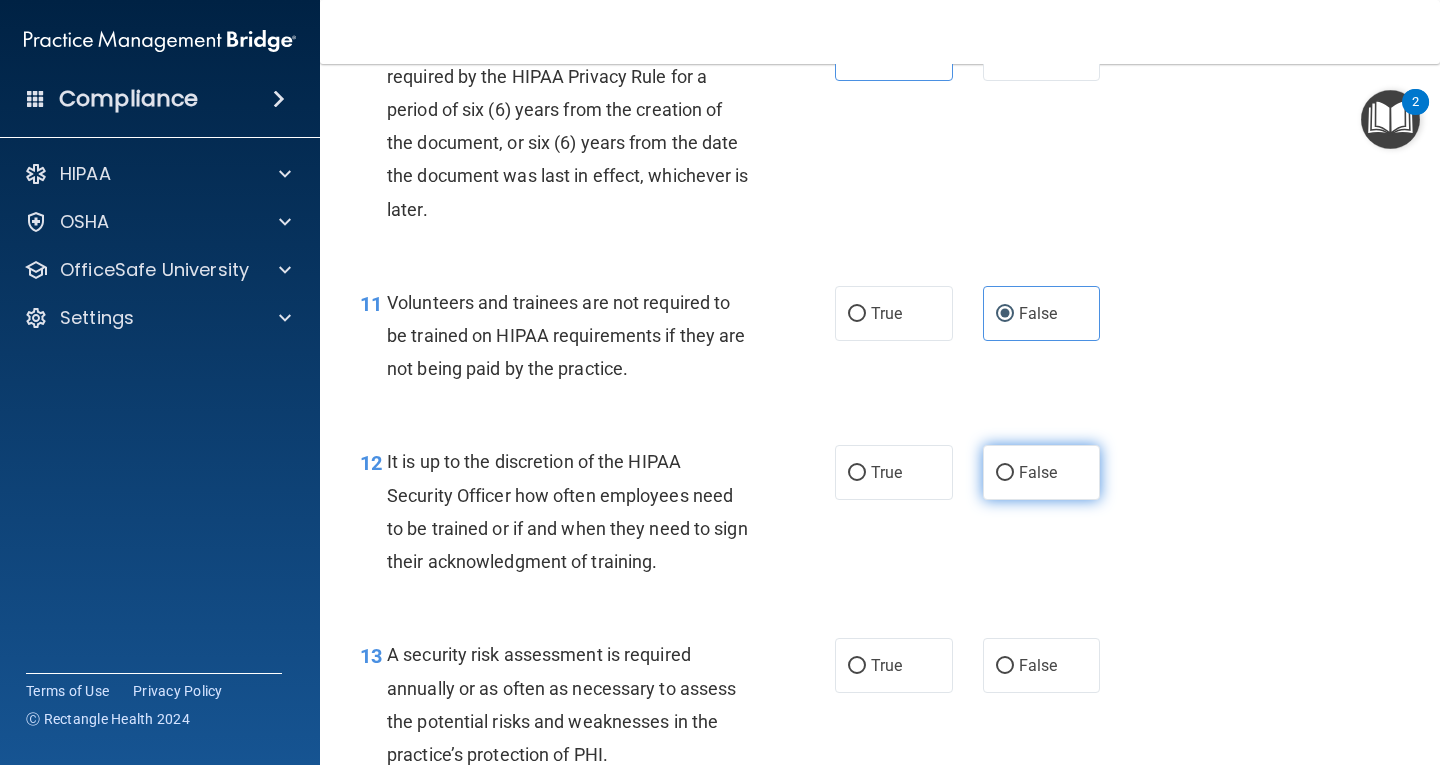 click on "False" at bounding box center (1038, 472) 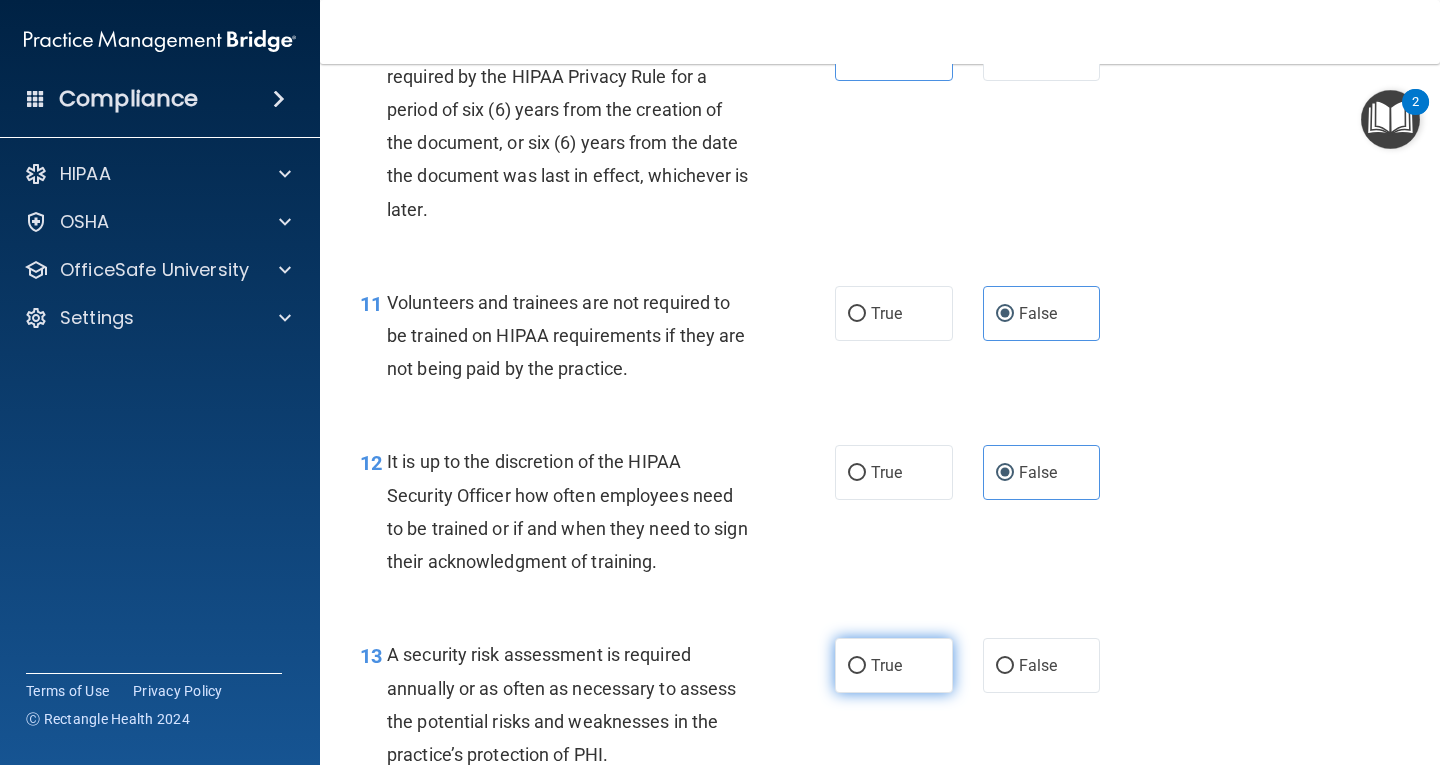 click on "True" at bounding box center [886, 665] 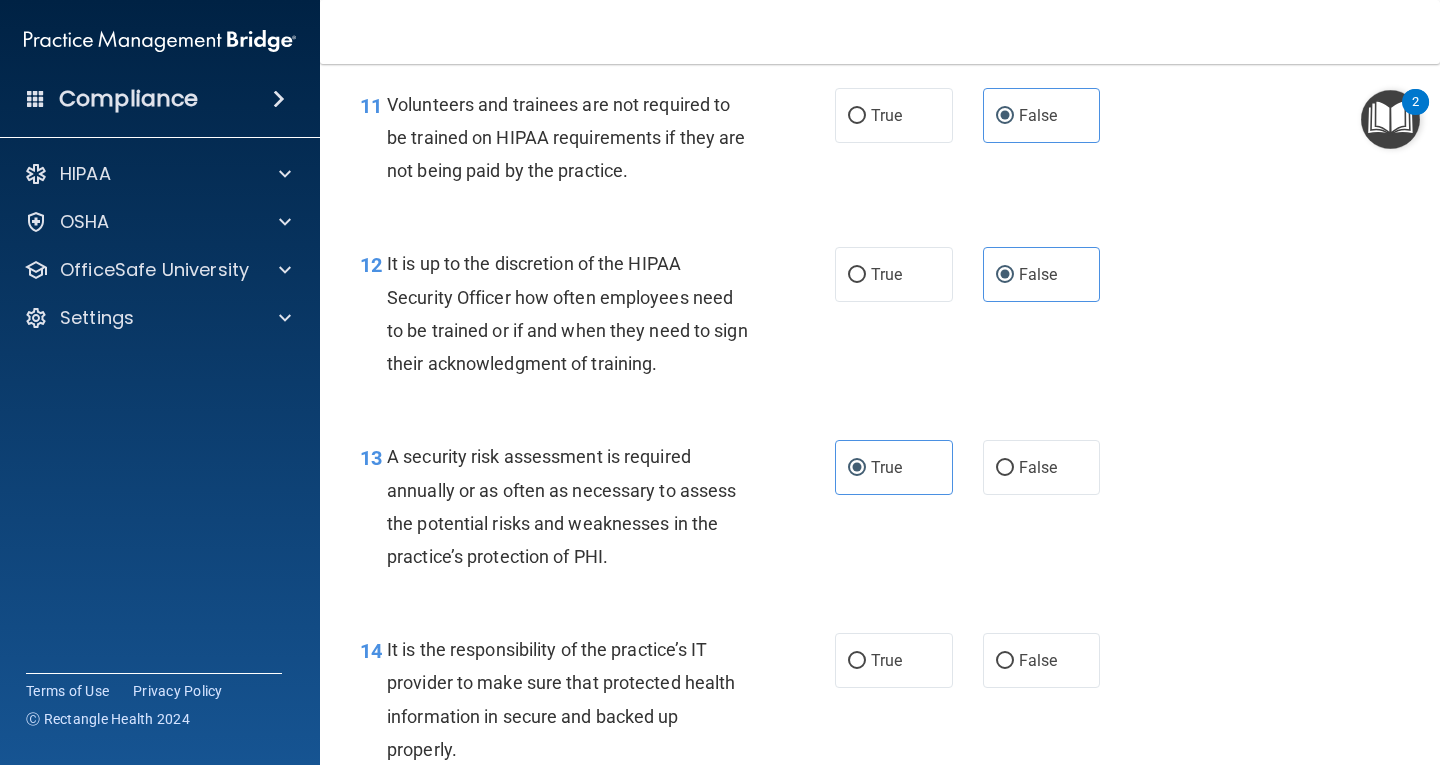 scroll, scrollTop: 2400, scrollLeft: 0, axis: vertical 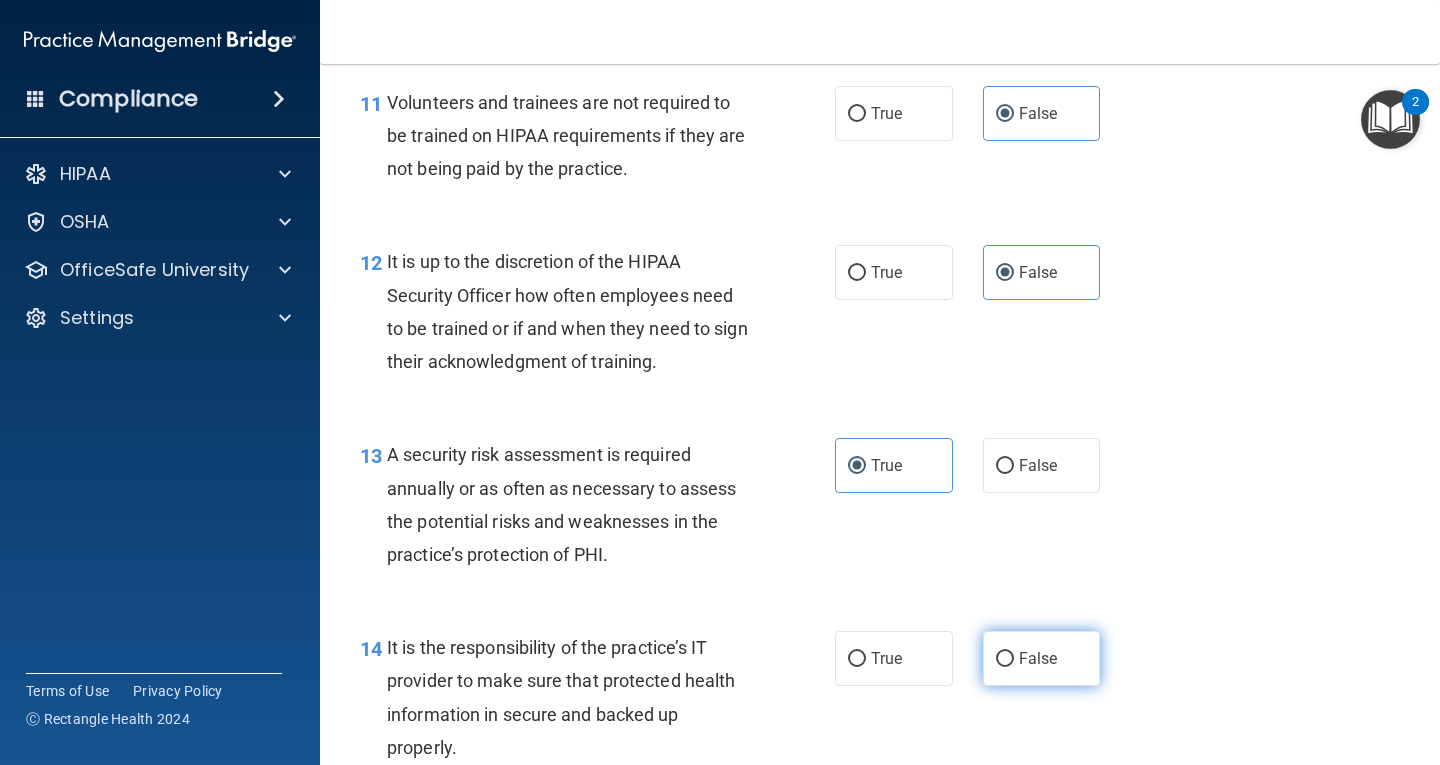click on "False" at bounding box center (1042, 658) 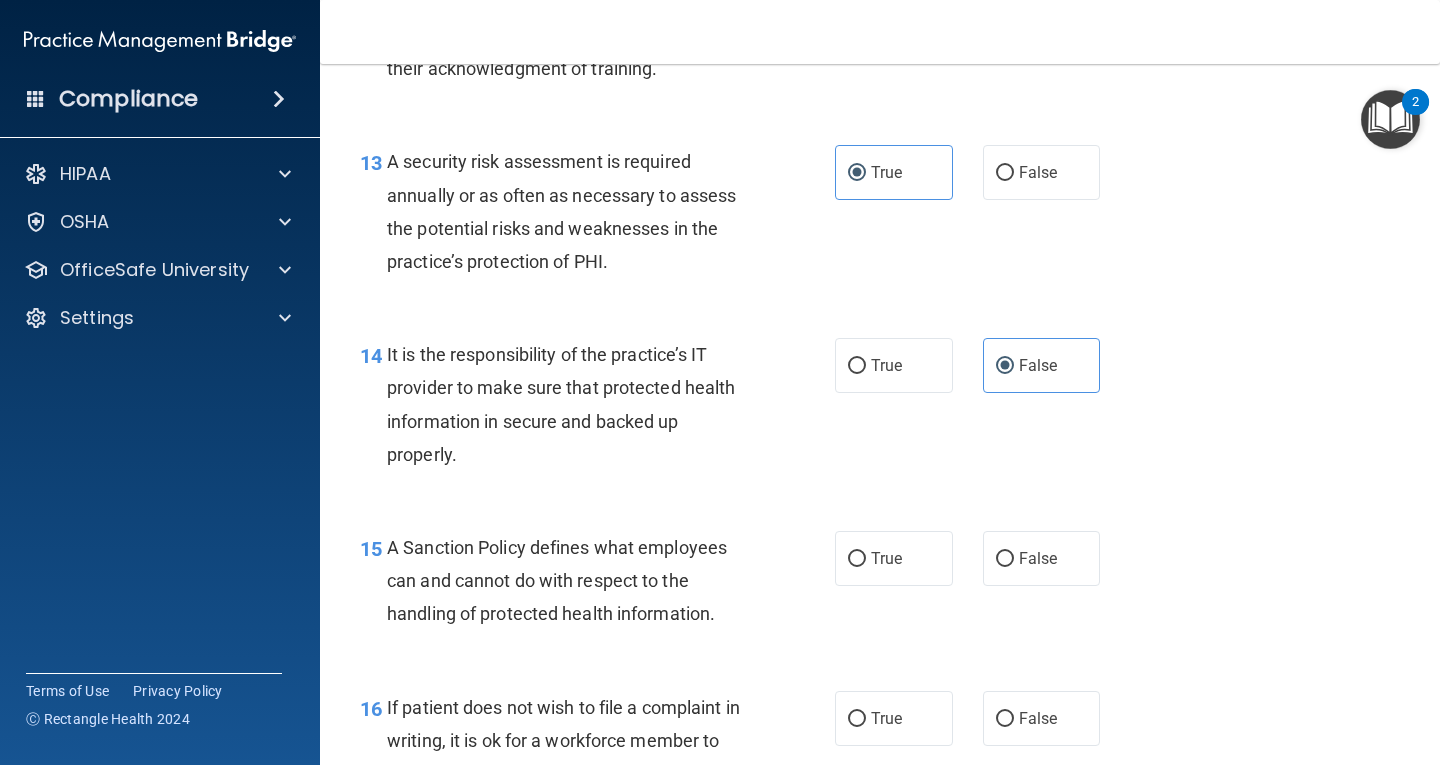 scroll, scrollTop: 2700, scrollLeft: 0, axis: vertical 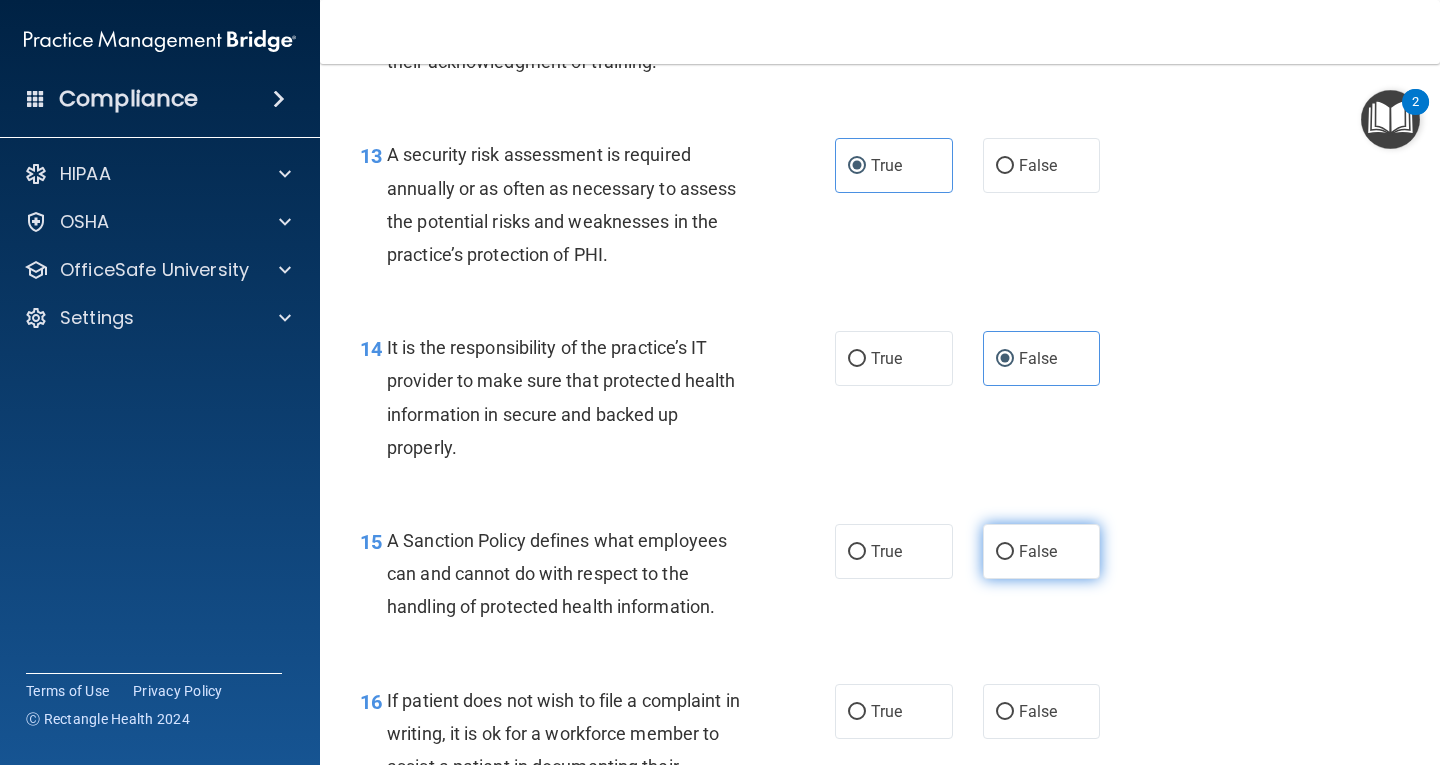 click on "False" at bounding box center [1042, 551] 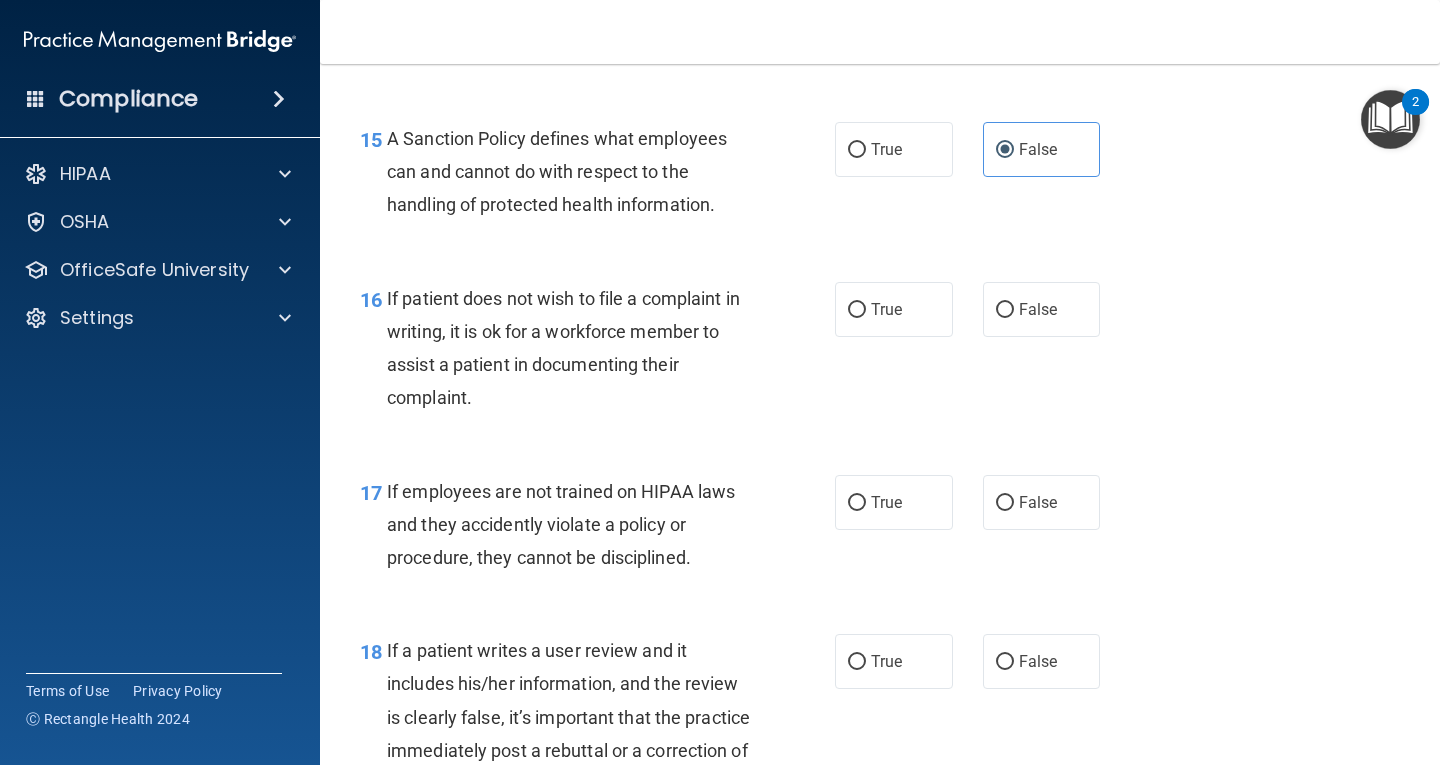 scroll, scrollTop: 3100, scrollLeft: 0, axis: vertical 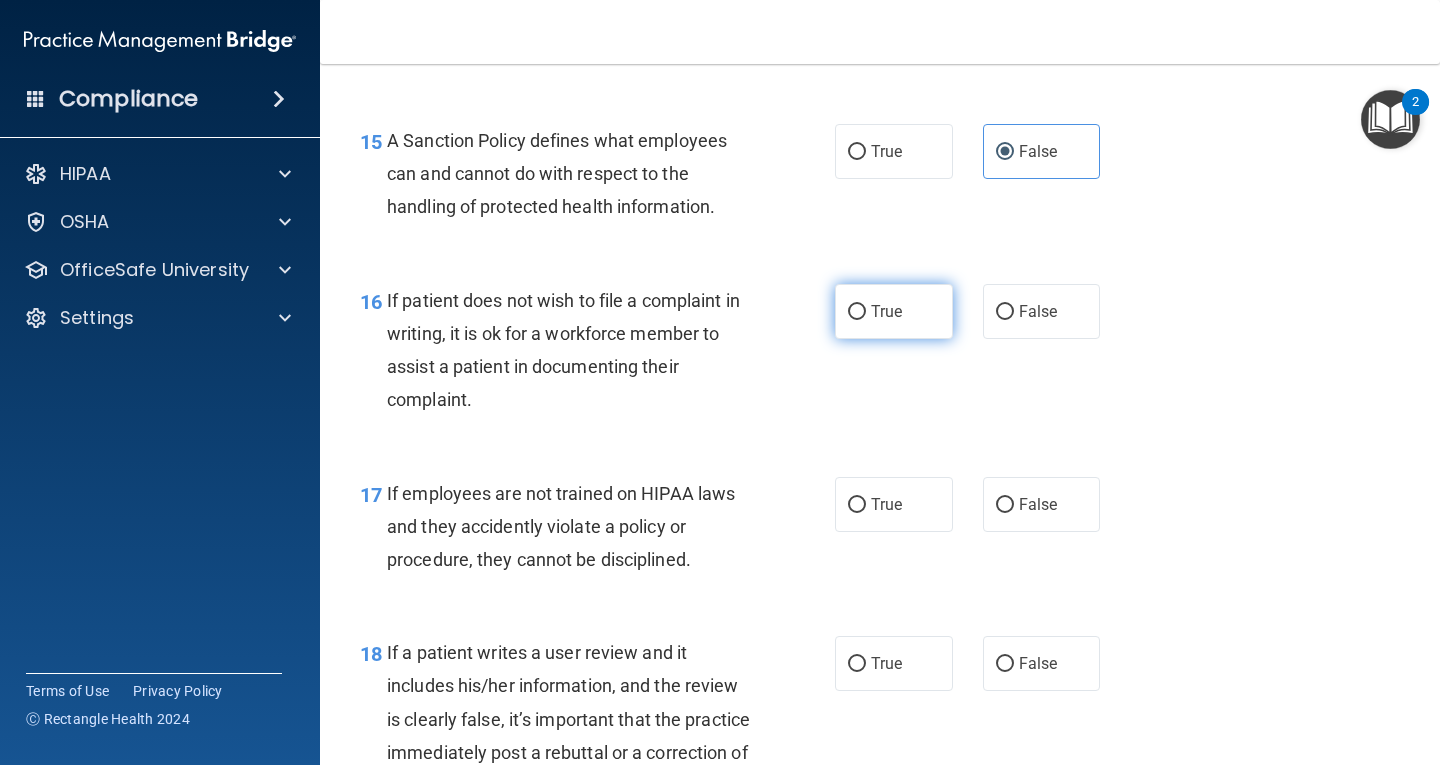 click on "True" at bounding box center (886, 311) 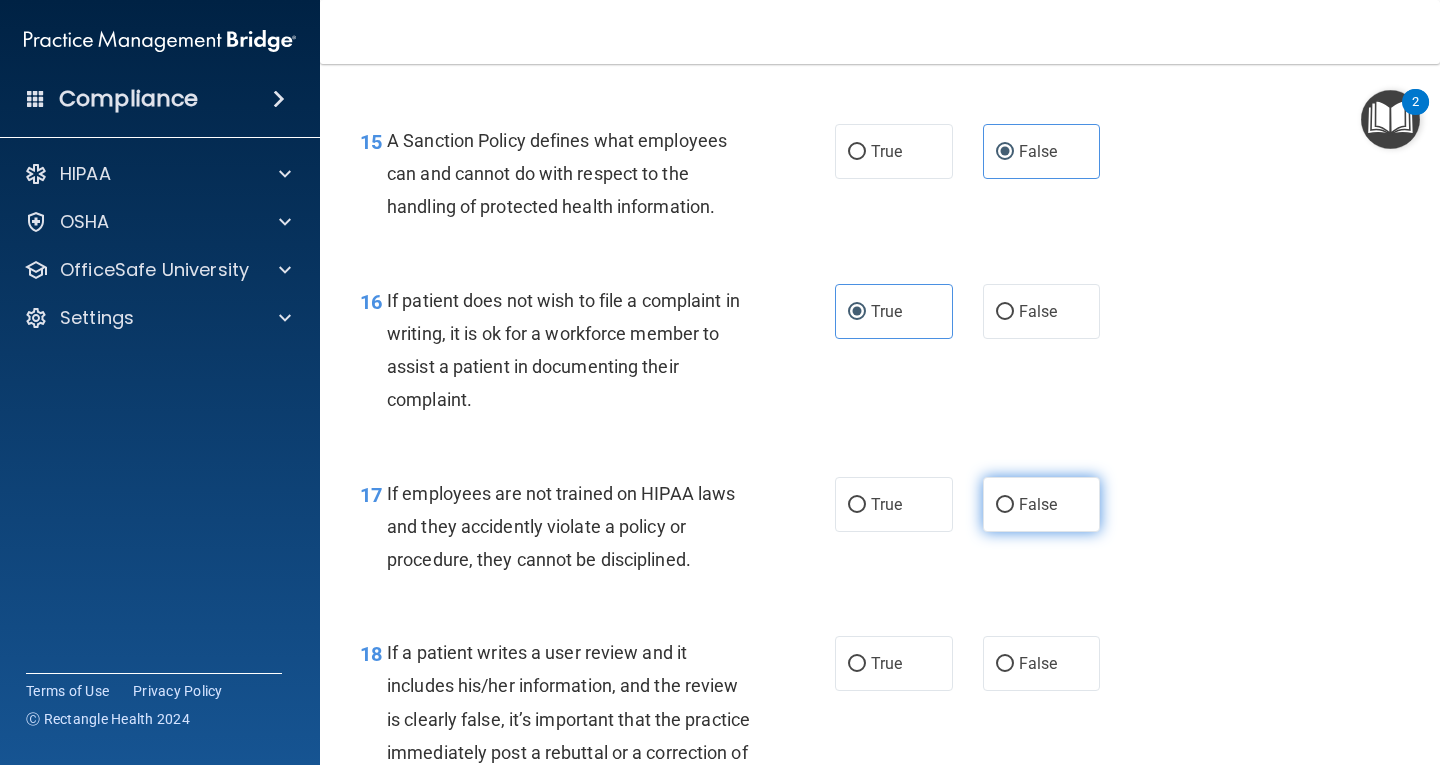 click on "False" at bounding box center (1038, 504) 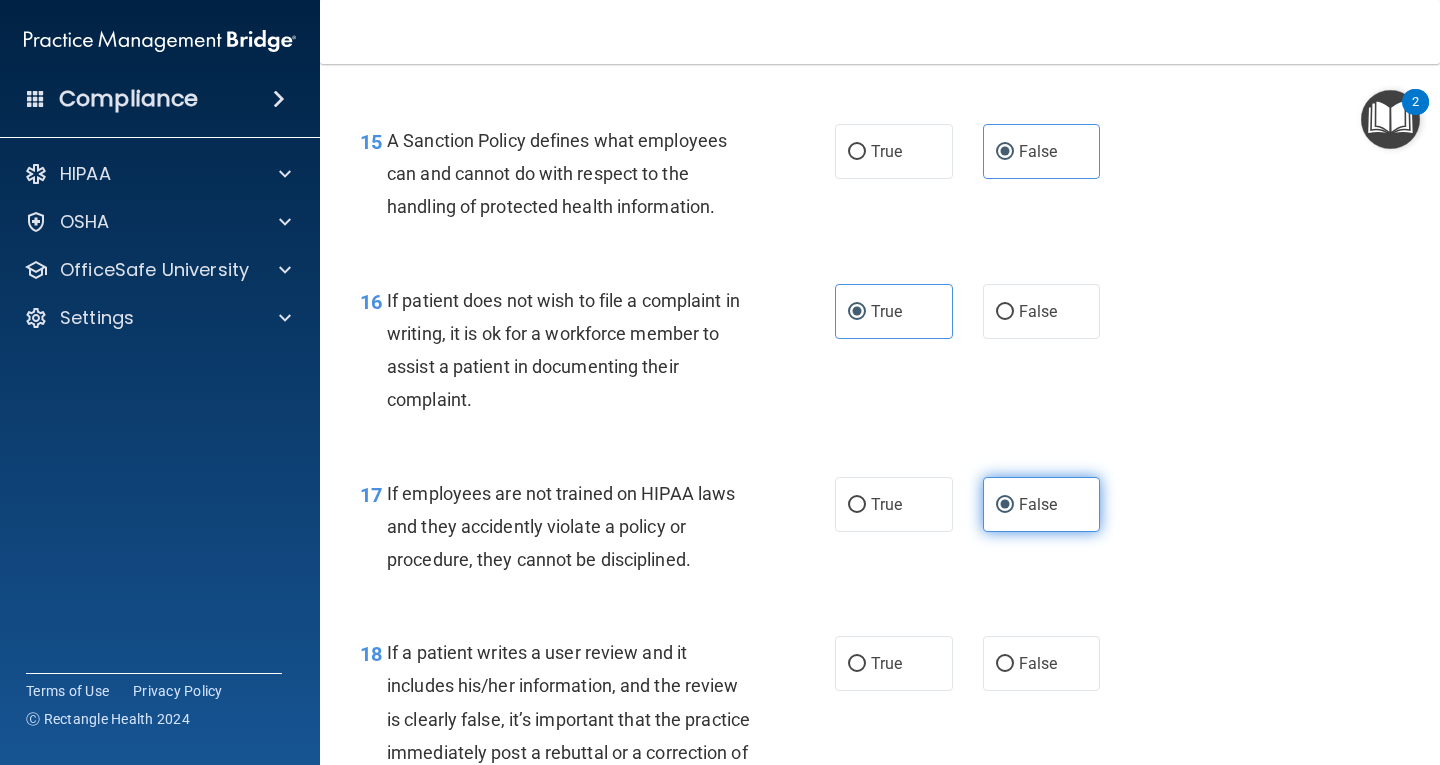 scroll, scrollTop: 3200, scrollLeft: 0, axis: vertical 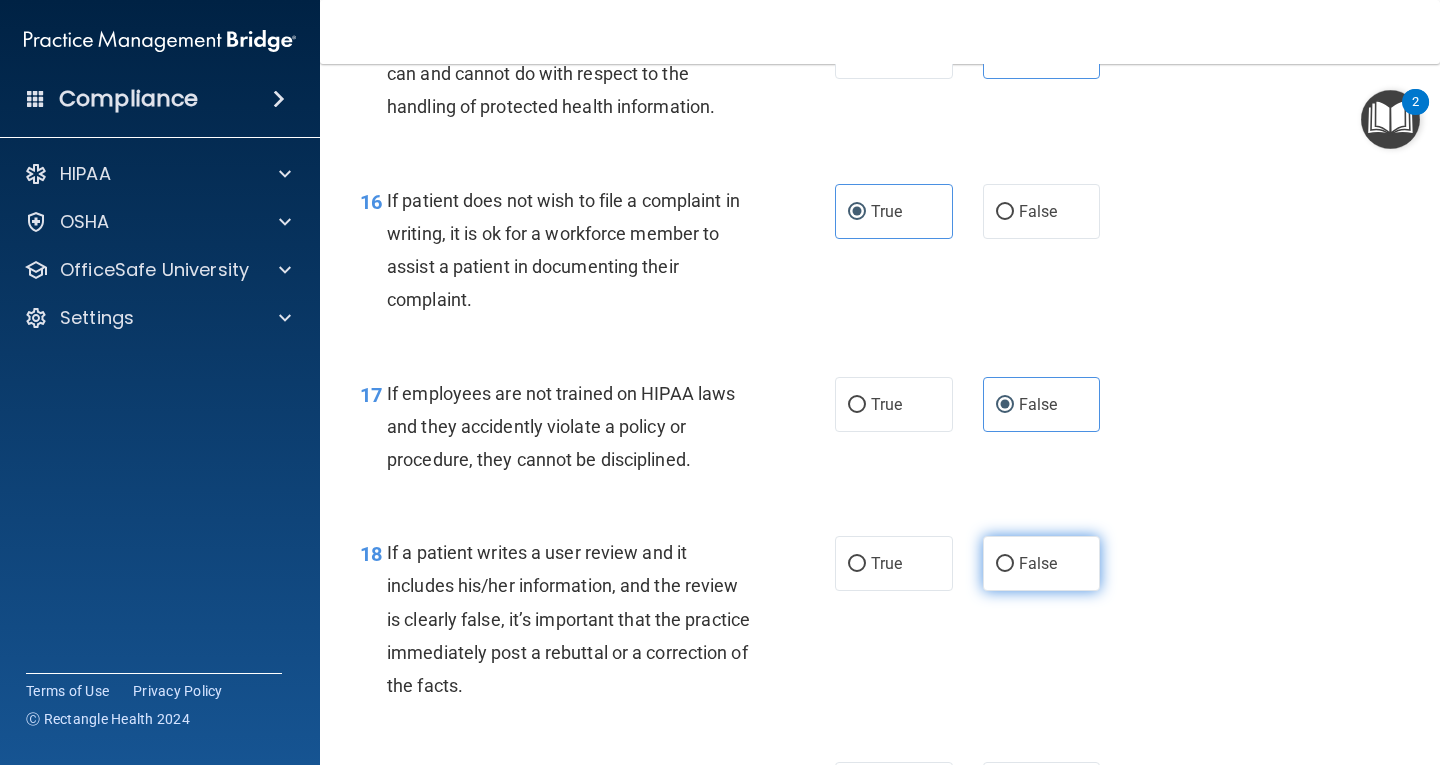 click on "False" at bounding box center [1038, 563] 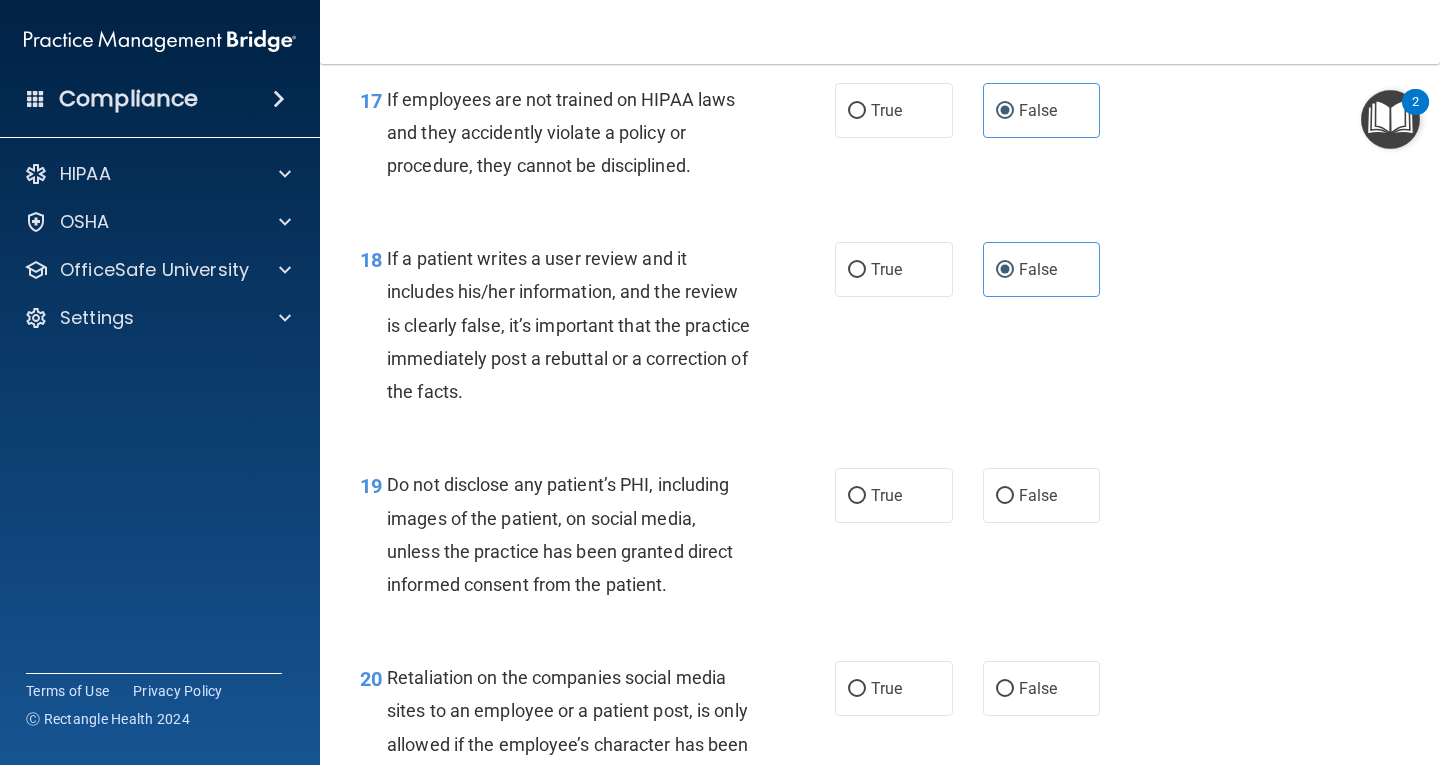 scroll, scrollTop: 3500, scrollLeft: 0, axis: vertical 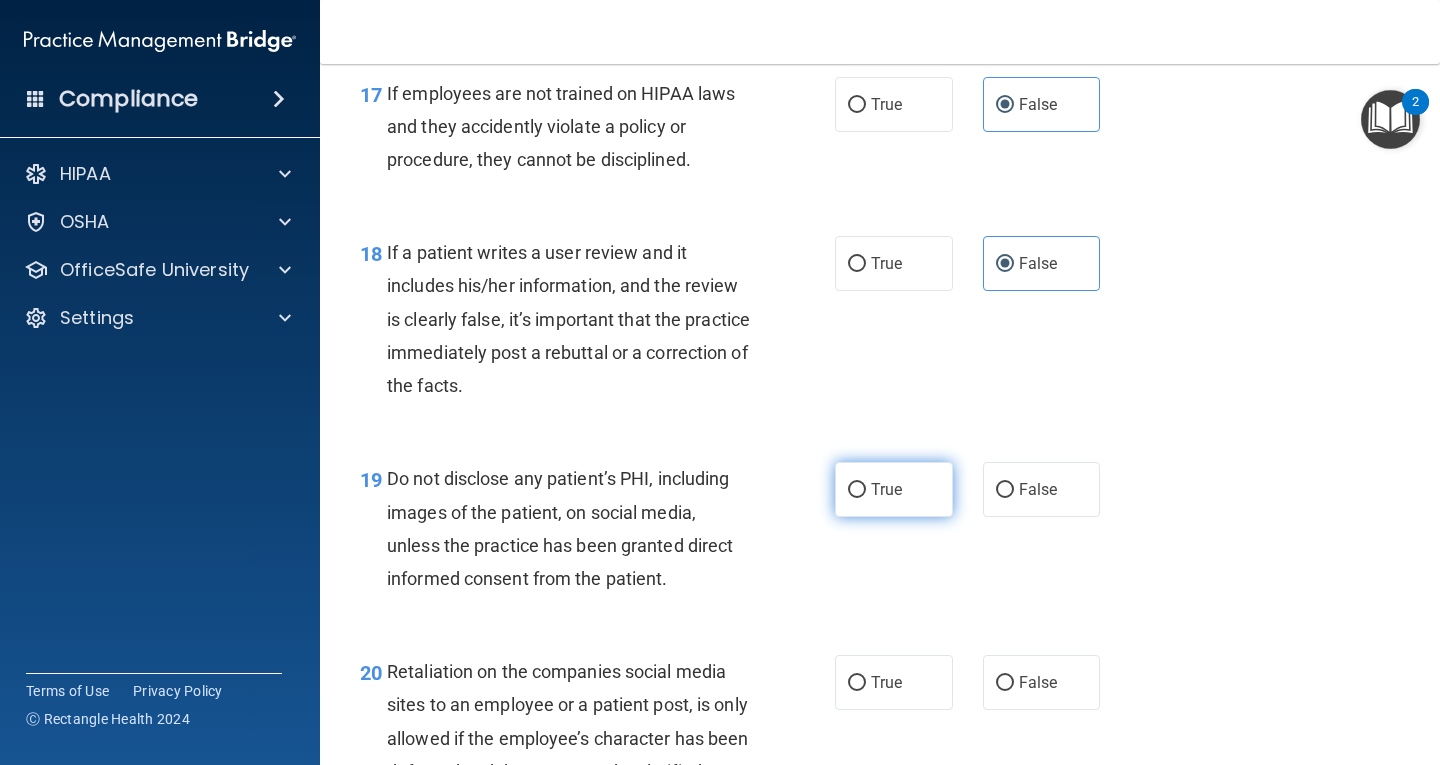 click on "True" at bounding box center [894, 489] 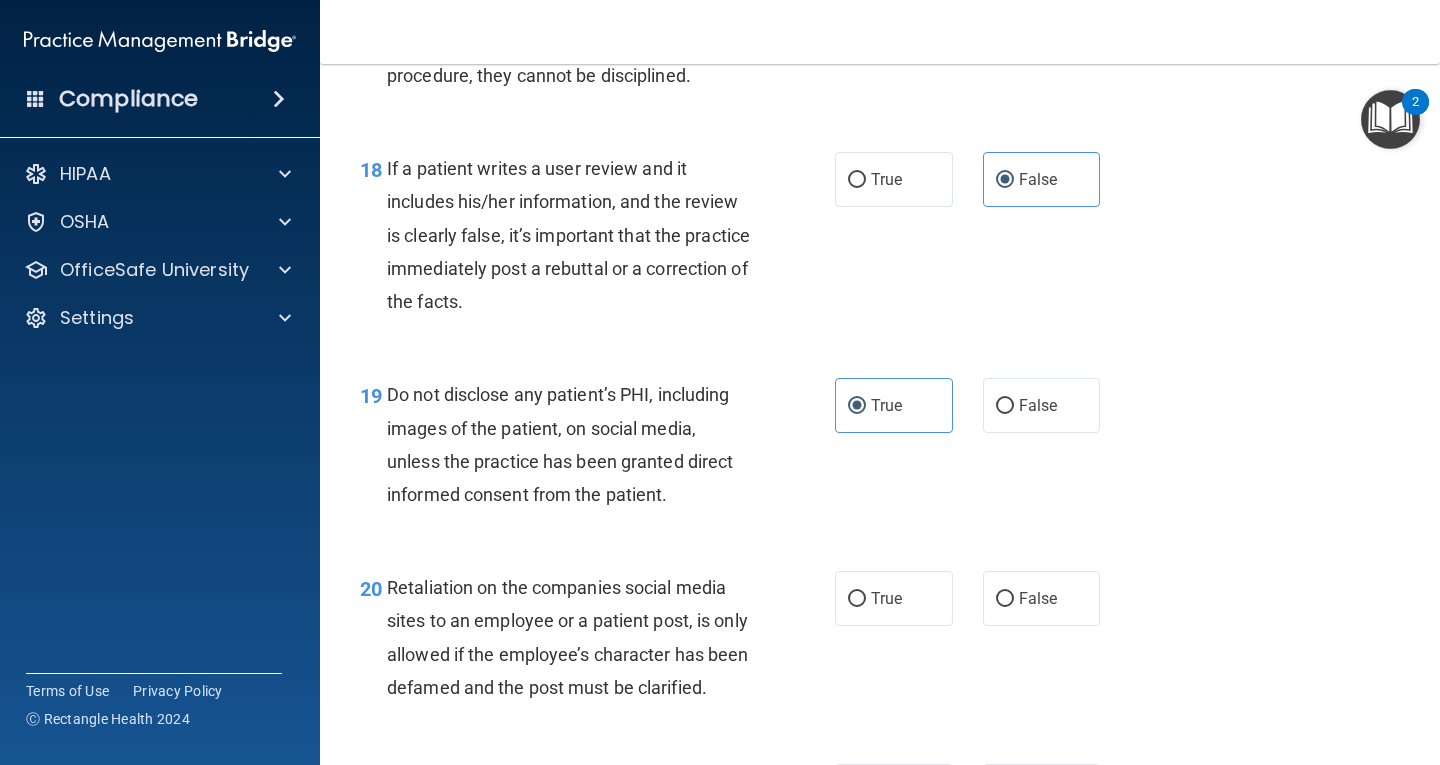 scroll, scrollTop: 3700, scrollLeft: 0, axis: vertical 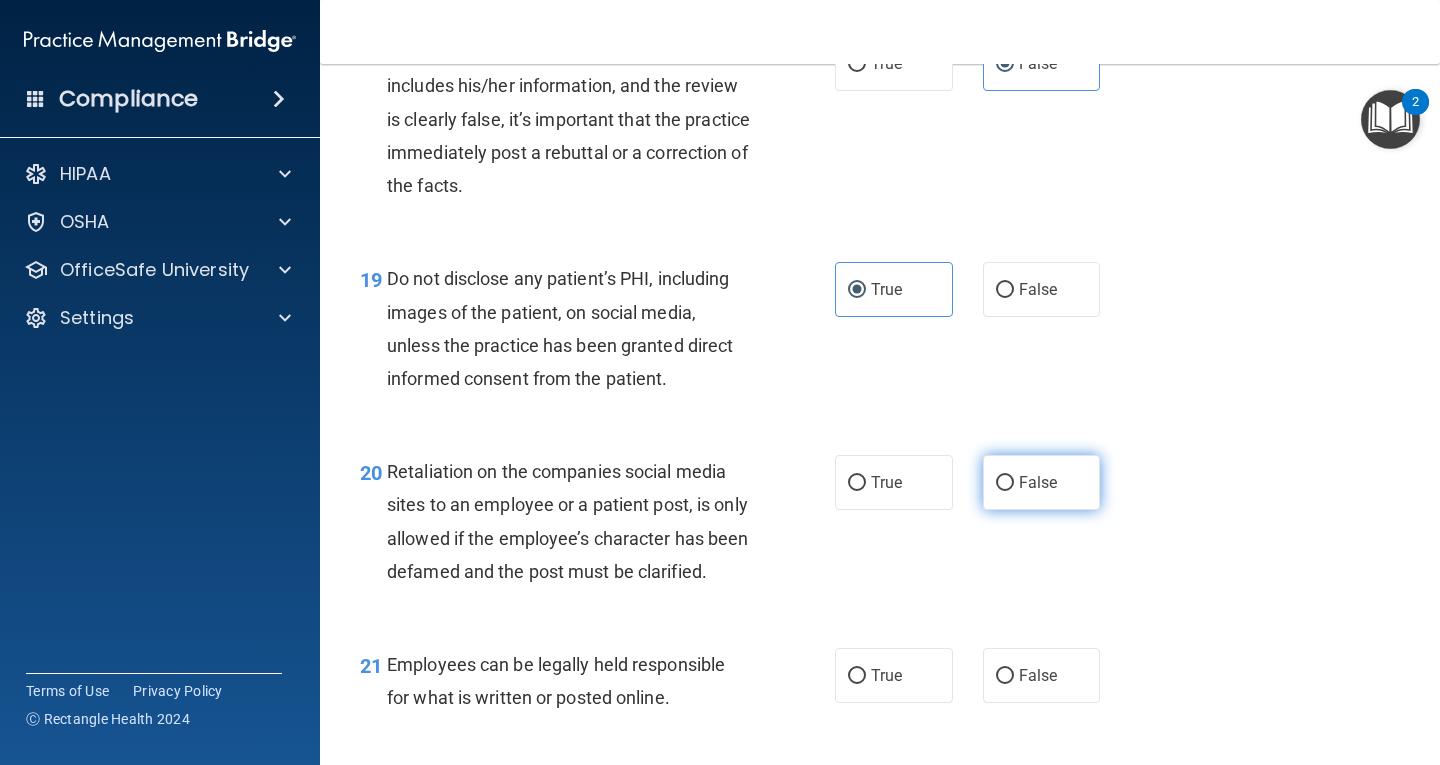click on "False" at bounding box center (1042, 482) 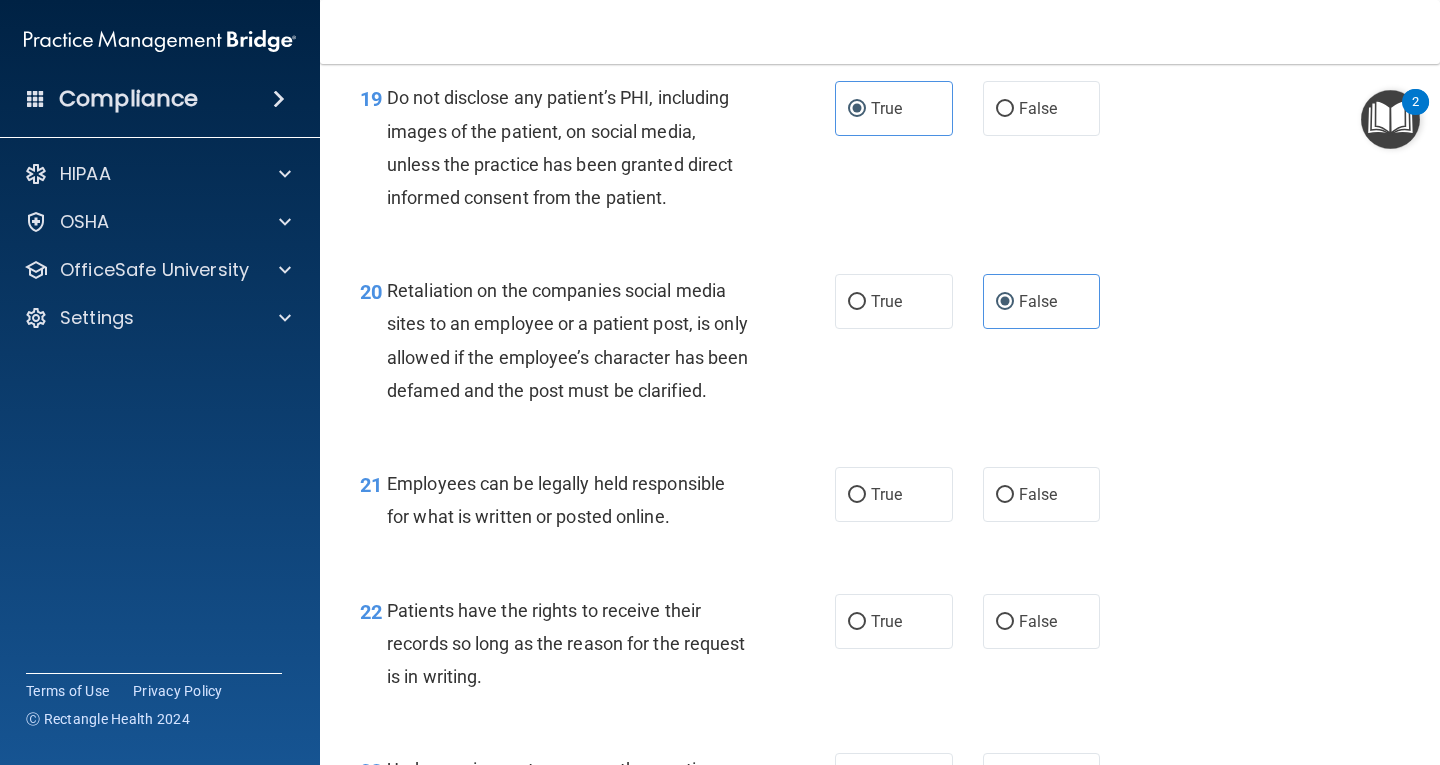 scroll, scrollTop: 3900, scrollLeft: 0, axis: vertical 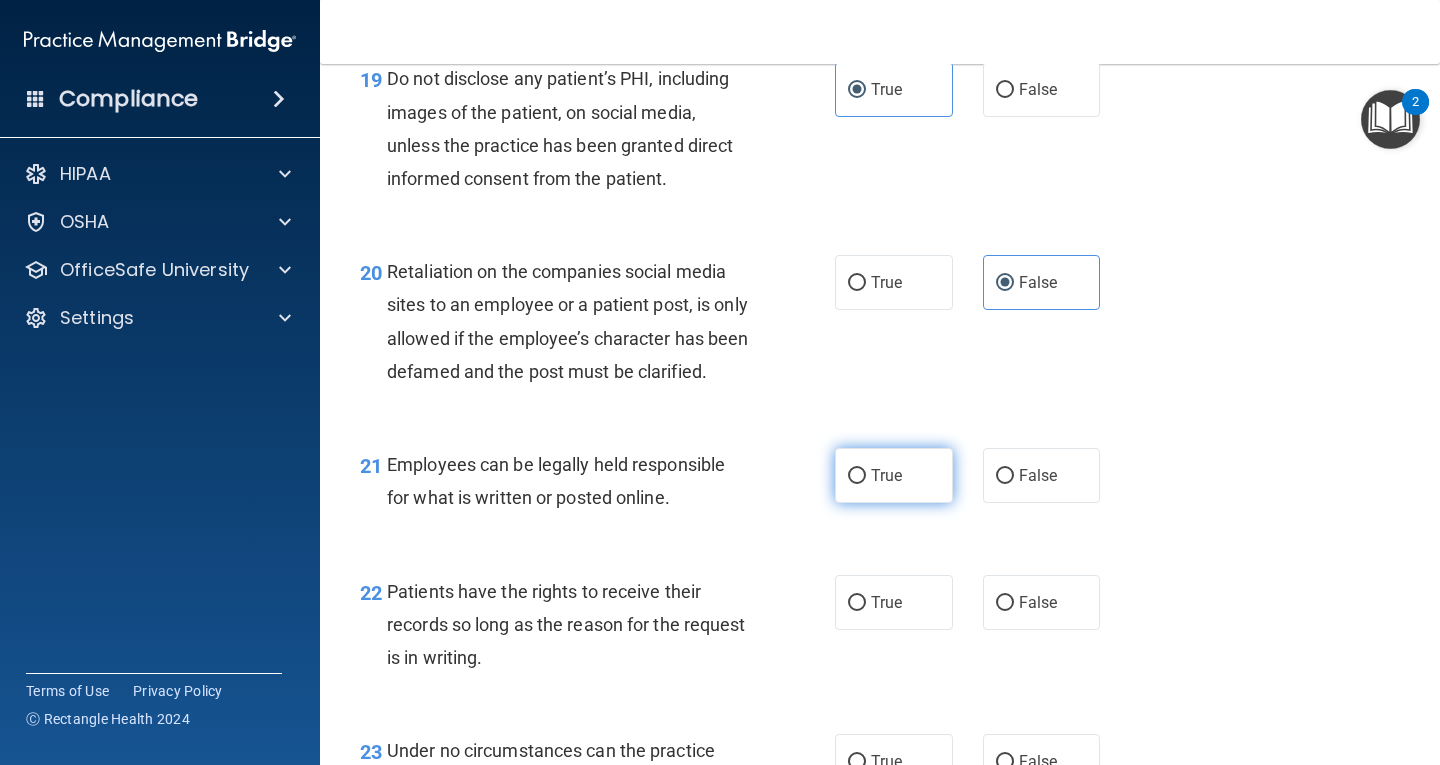 click on "True" at bounding box center (886, 475) 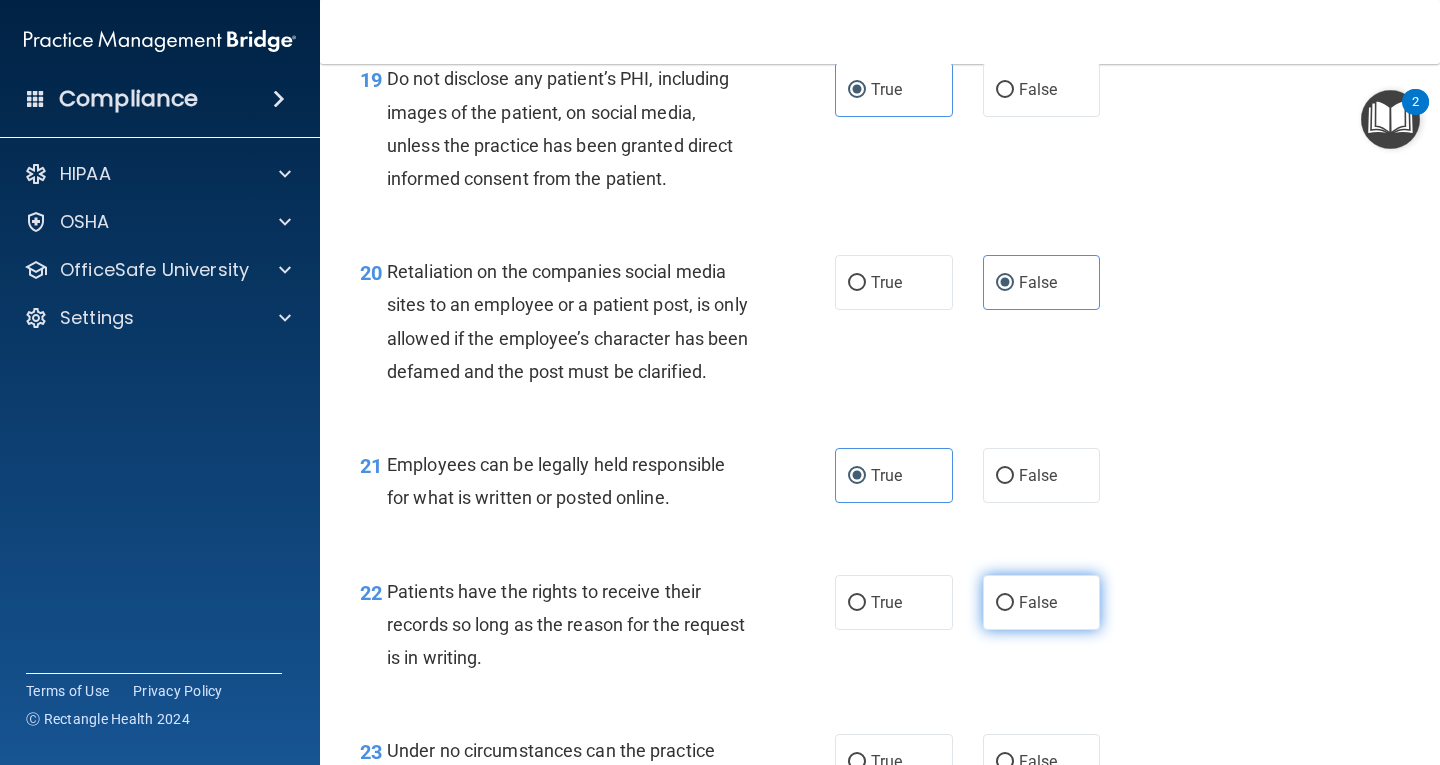 click on "False" at bounding box center [1042, 602] 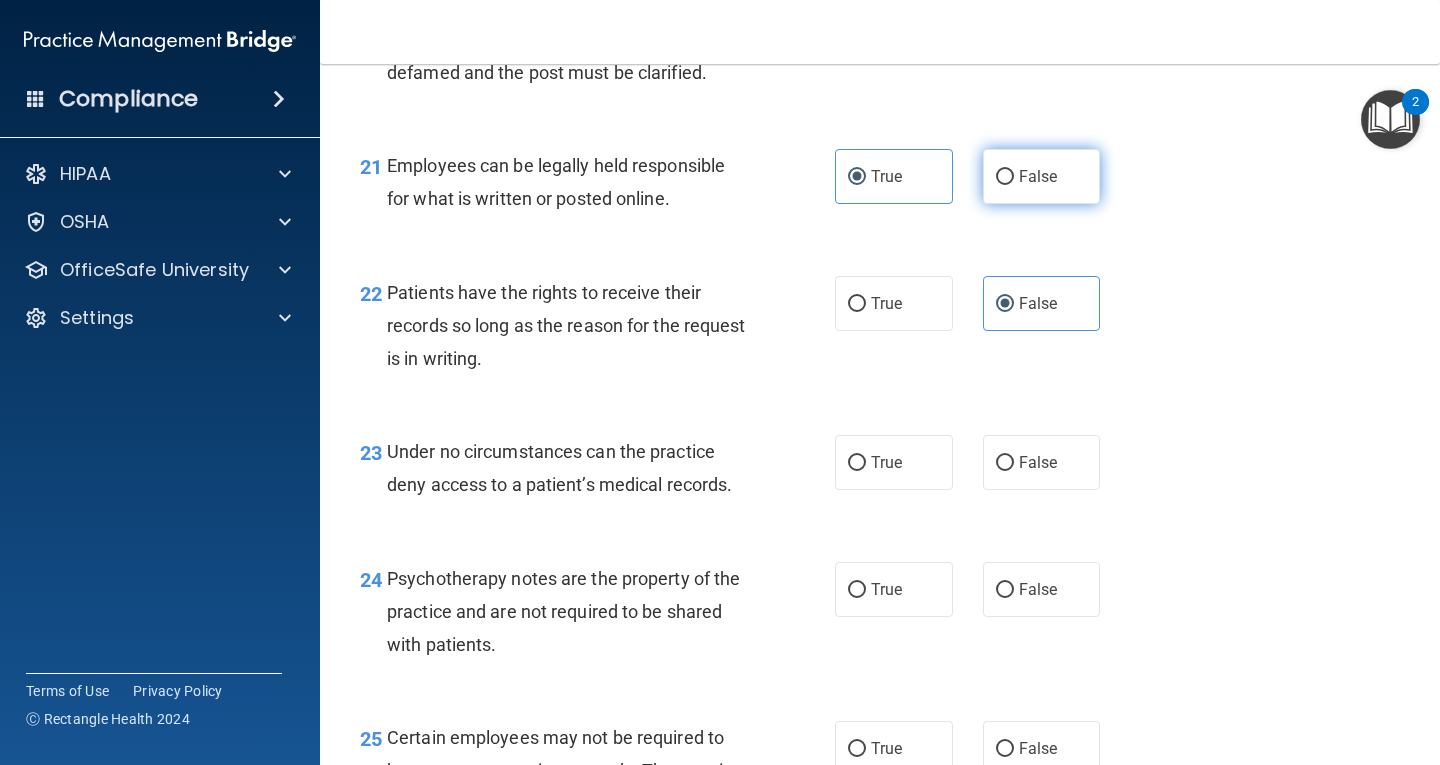 scroll, scrollTop: 4200, scrollLeft: 0, axis: vertical 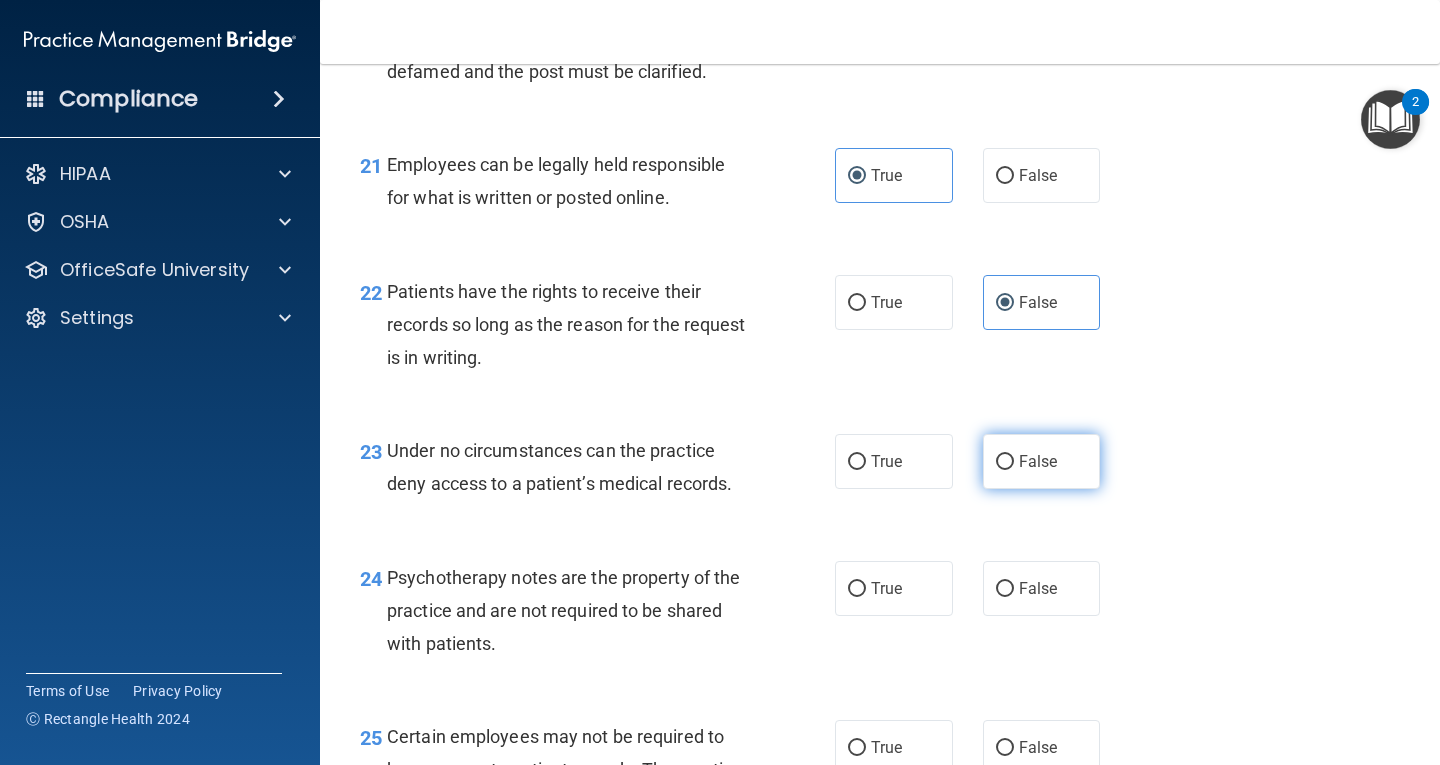 click on "False" at bounding box center (1038, 461) 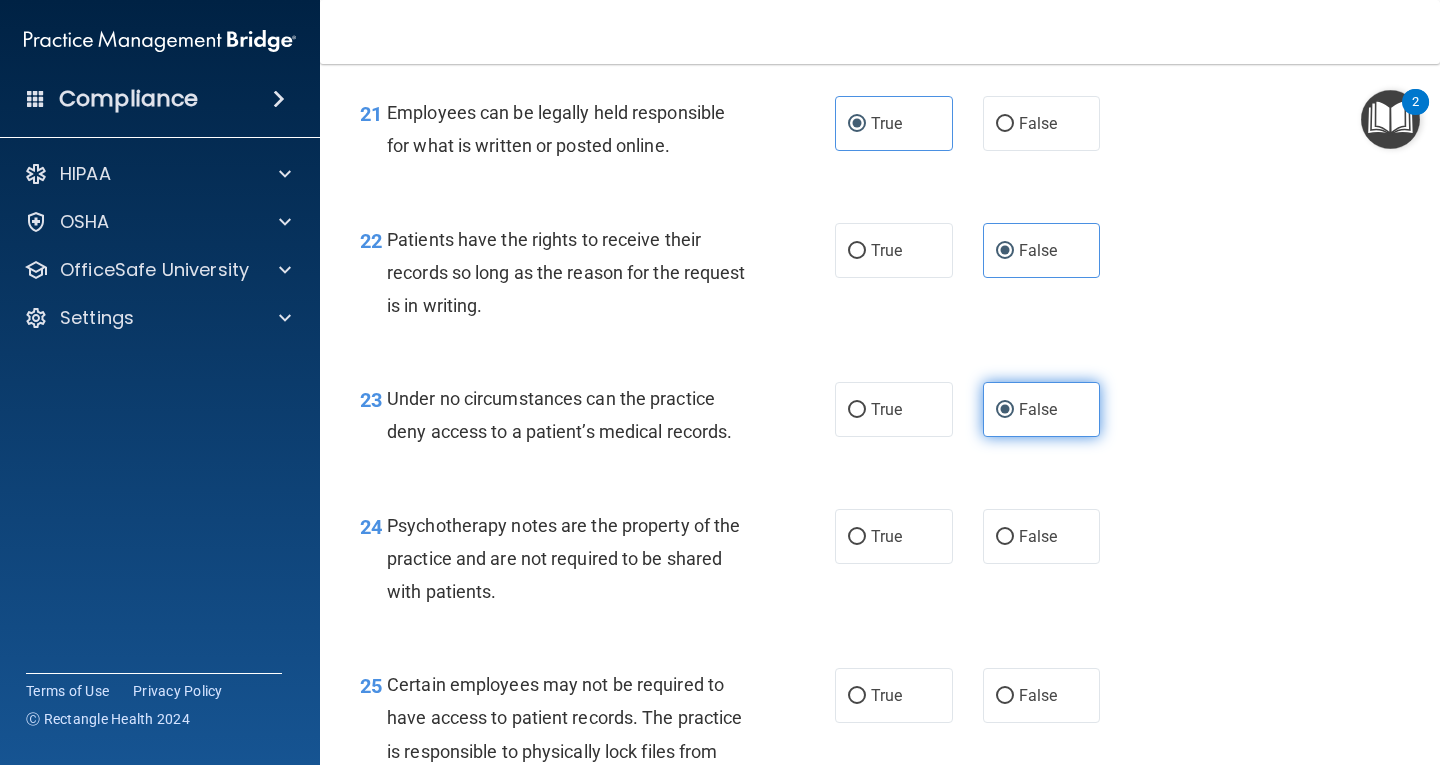 scroll, scrollTop: 4300, scrollLeft: 0, axis: vertical 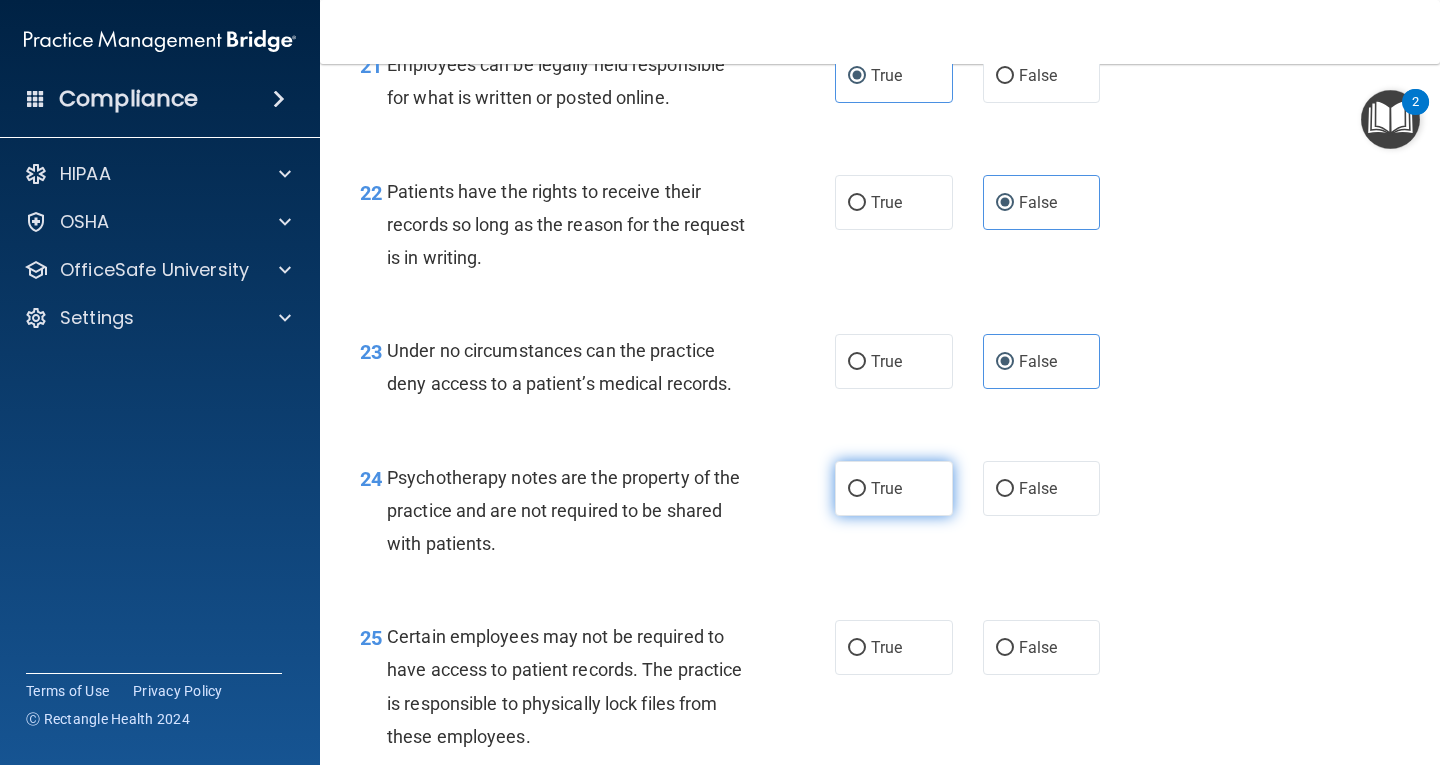 click on "True" at bounding box center (886, 488) 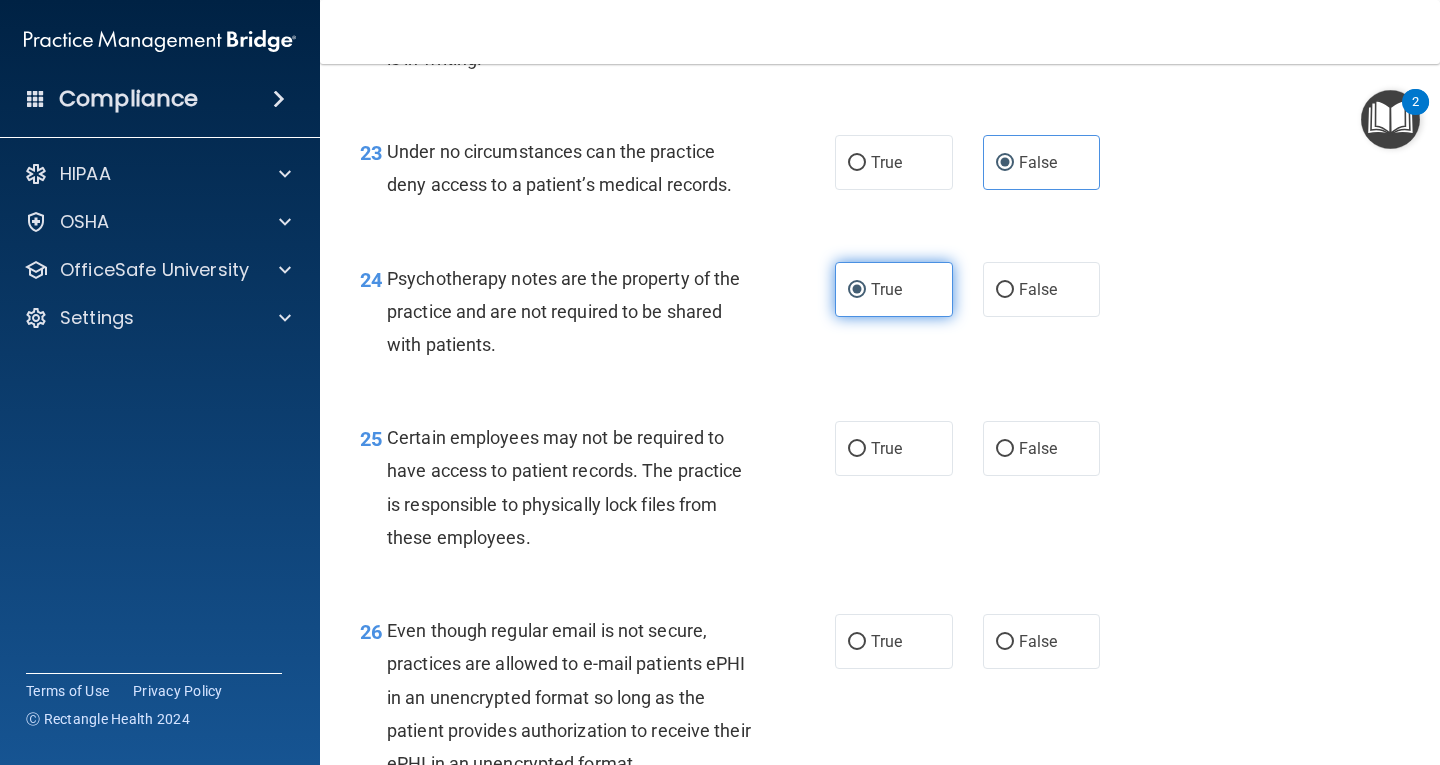 scroll, scrollTop: 4500, scrollLeft: 0, axis: vertical 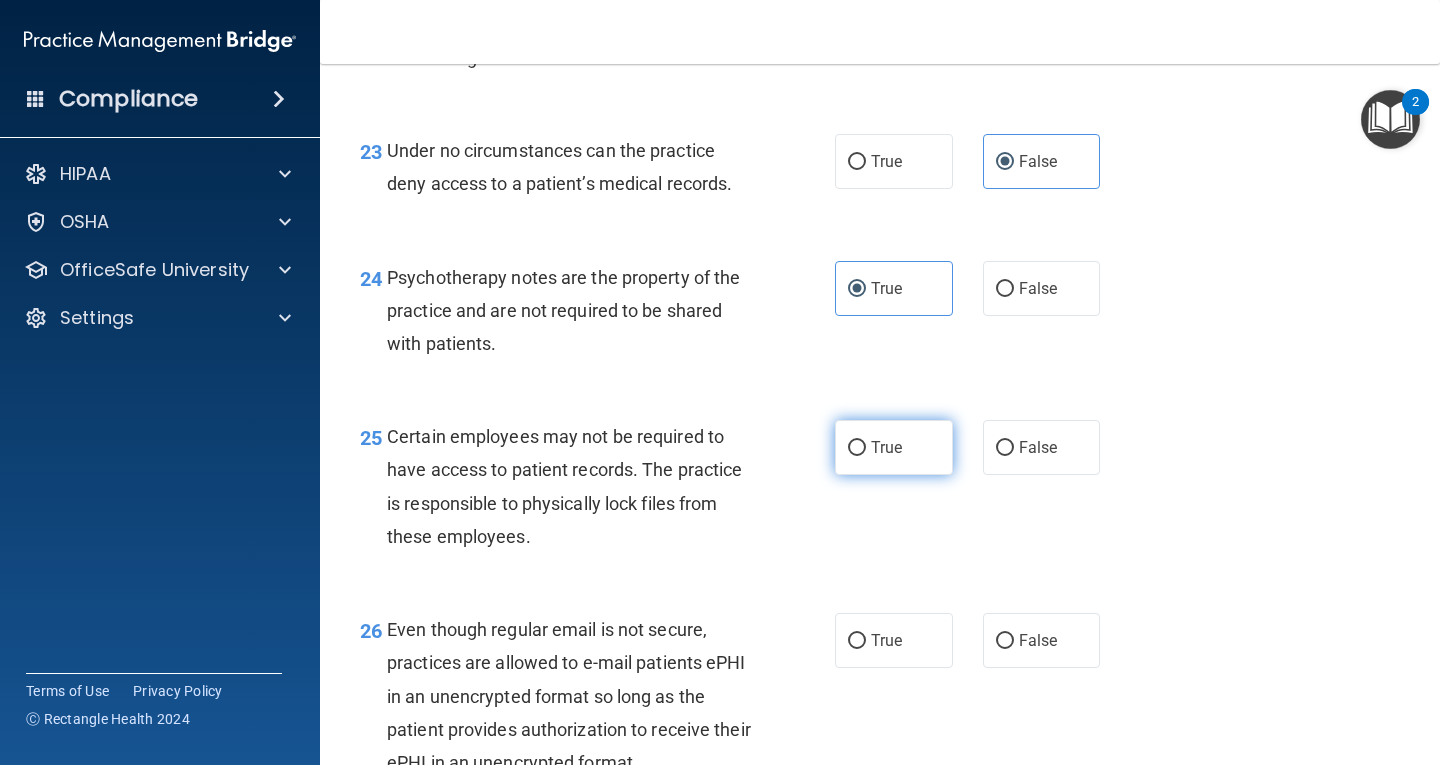 click on "True" at bounding box center [894, 447] 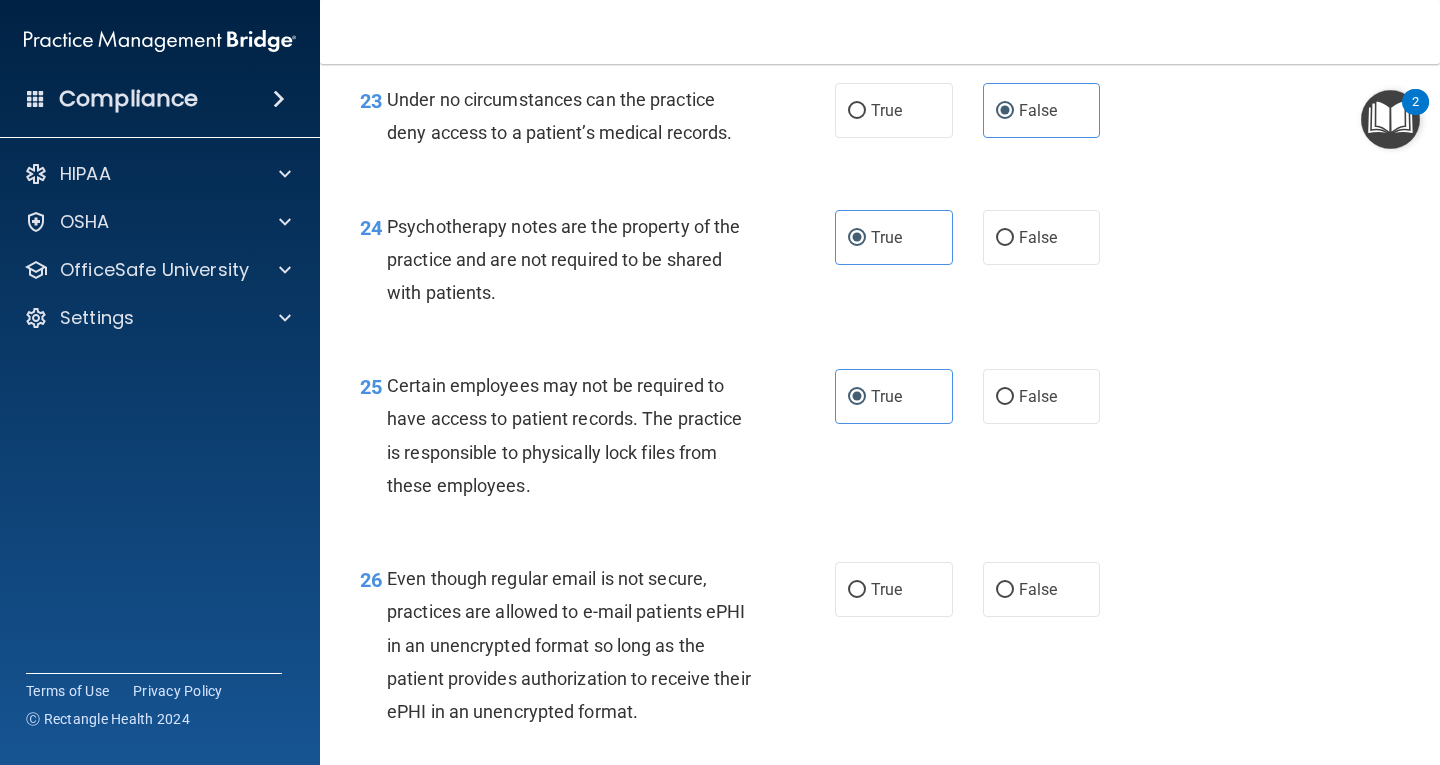scroll, scrollTop: 4700, scrollLeft: 0, axis: vertical 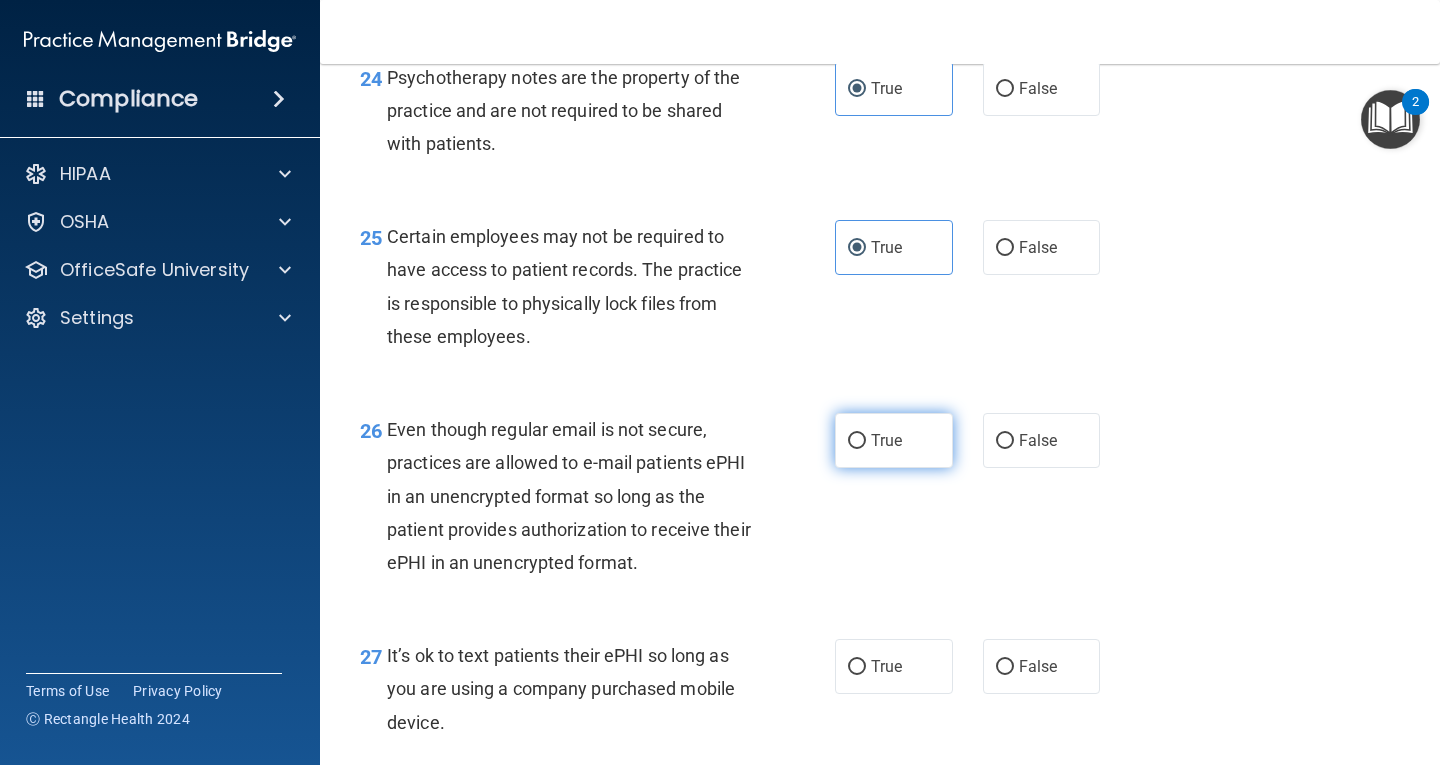 click on "True" at bounding box center (894, 440) 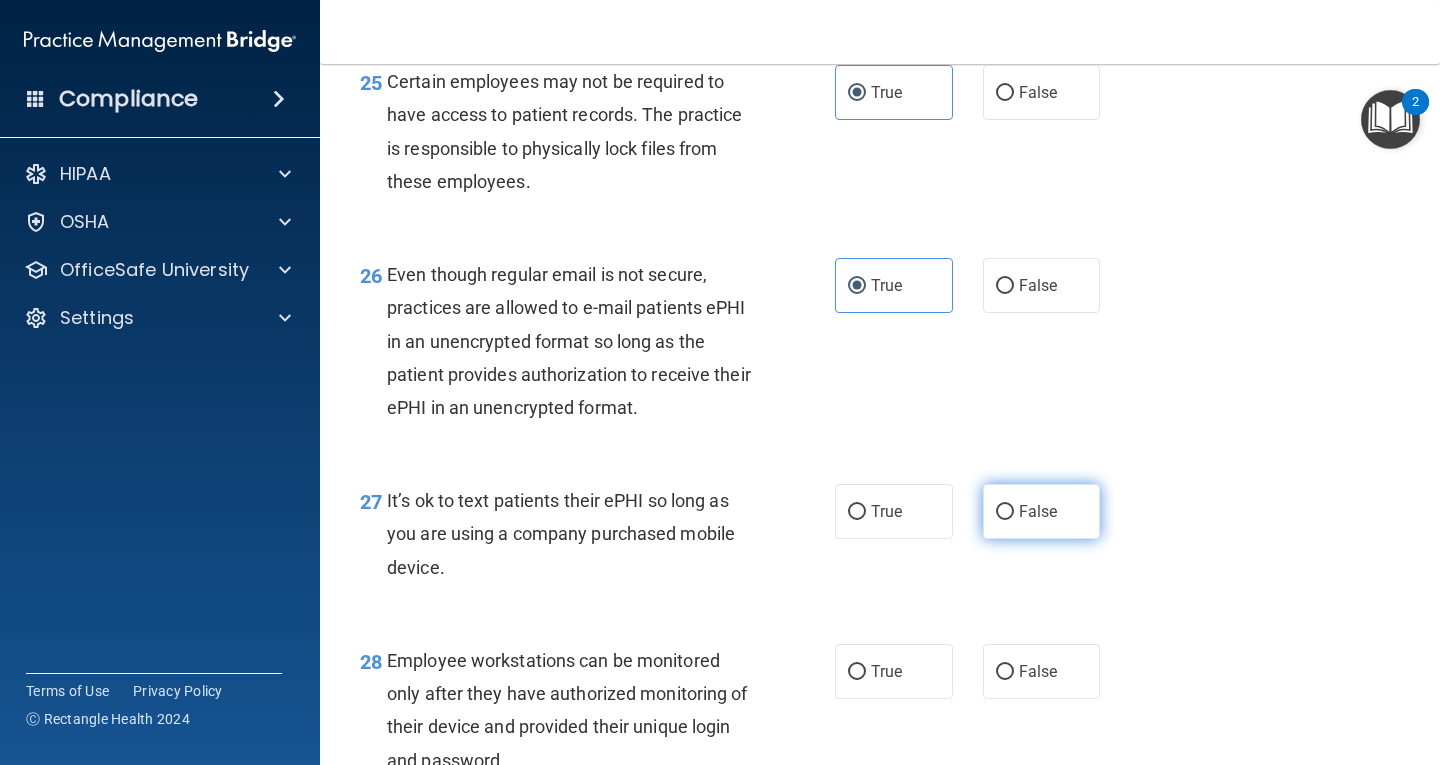 scroll, scrollTop: 4900, scrollLeft: 0, axis: vertical 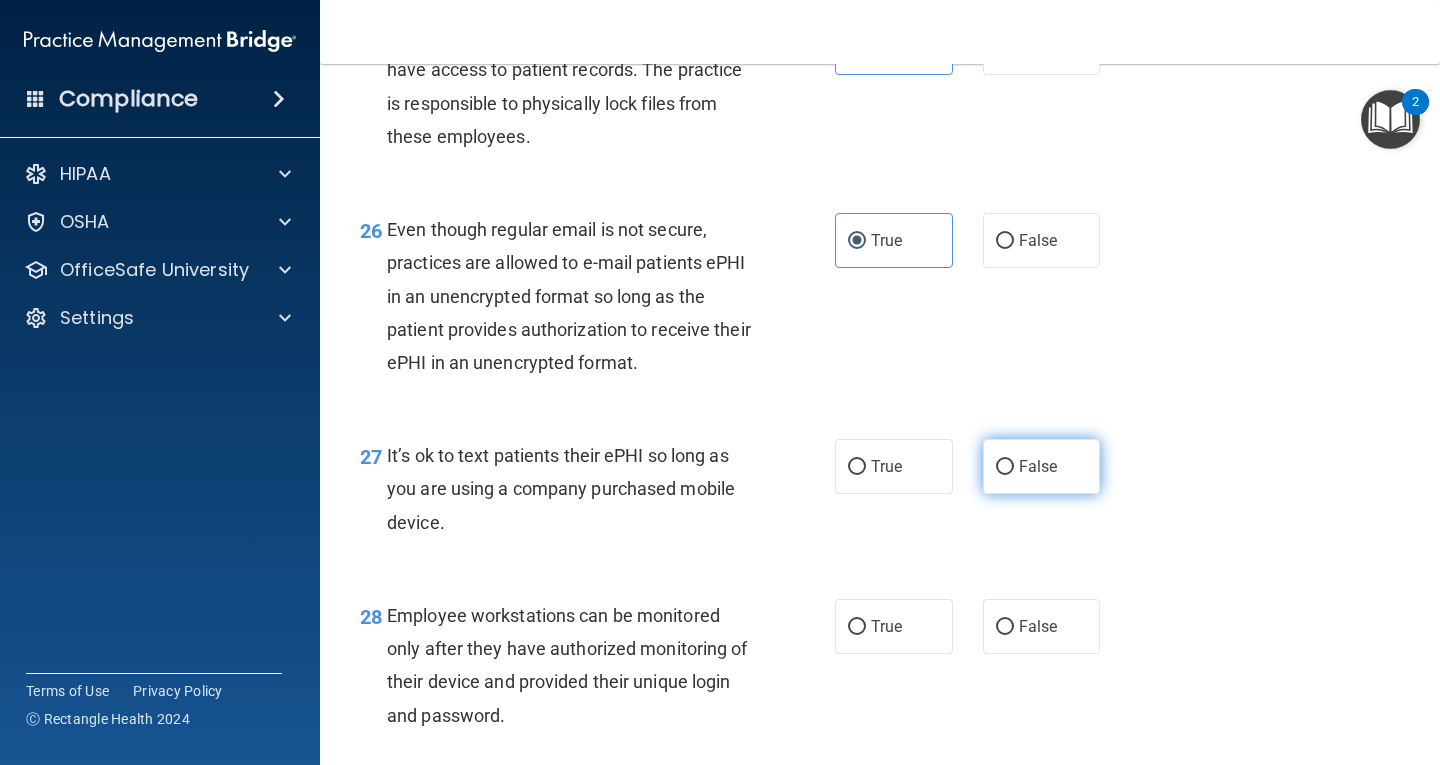 click on "False" at bounding box center (1042, 466) 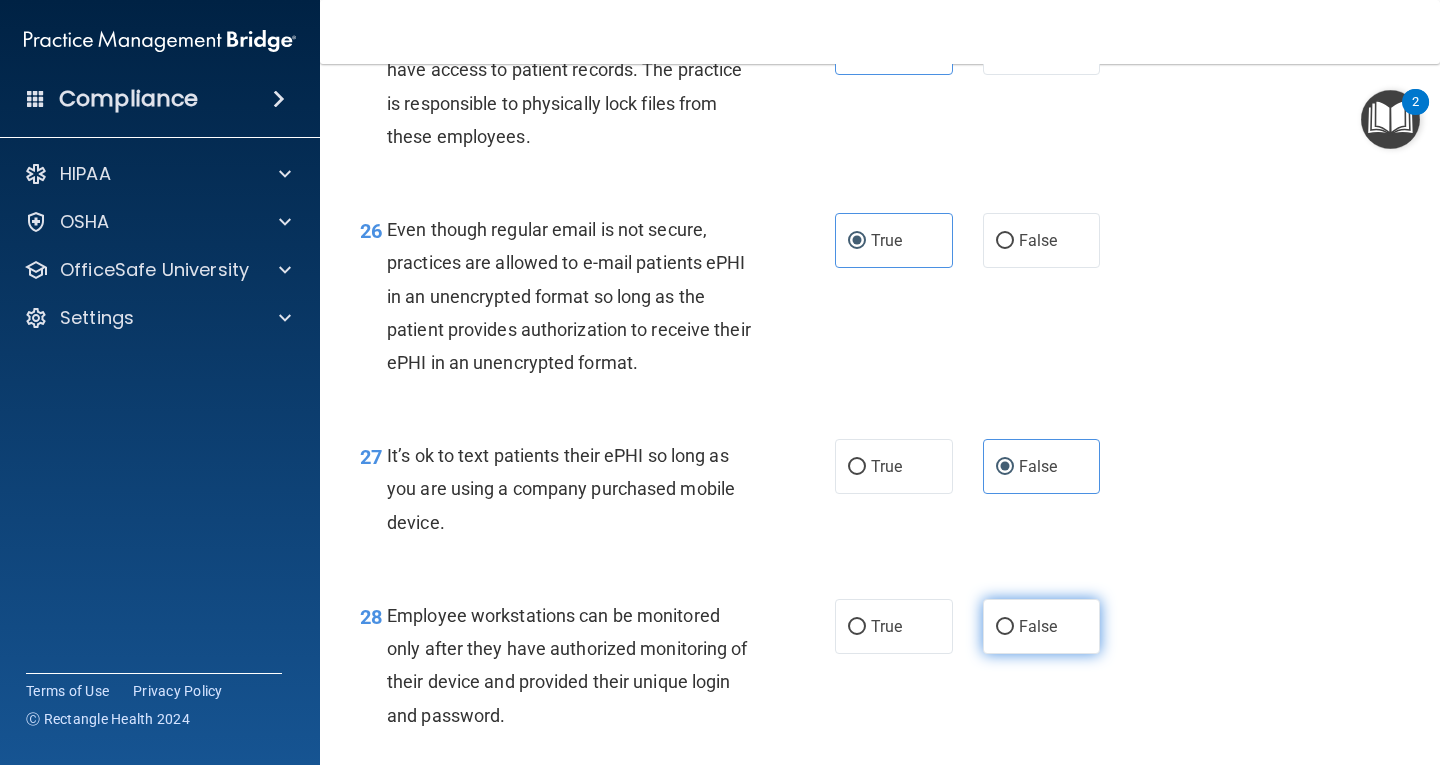 click on "False" at bounding box center [1042, 626] 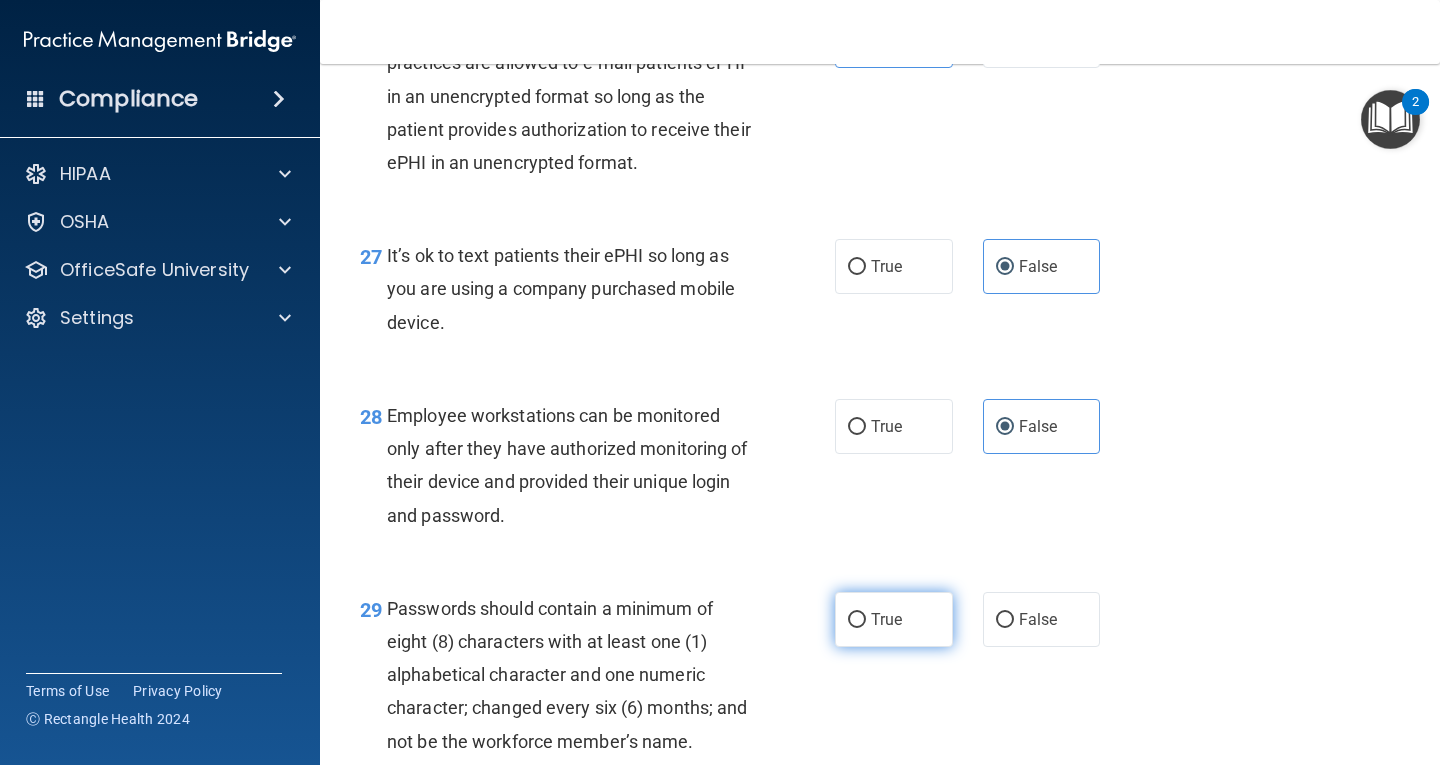 click on "True" at bounding box center (894, 619) 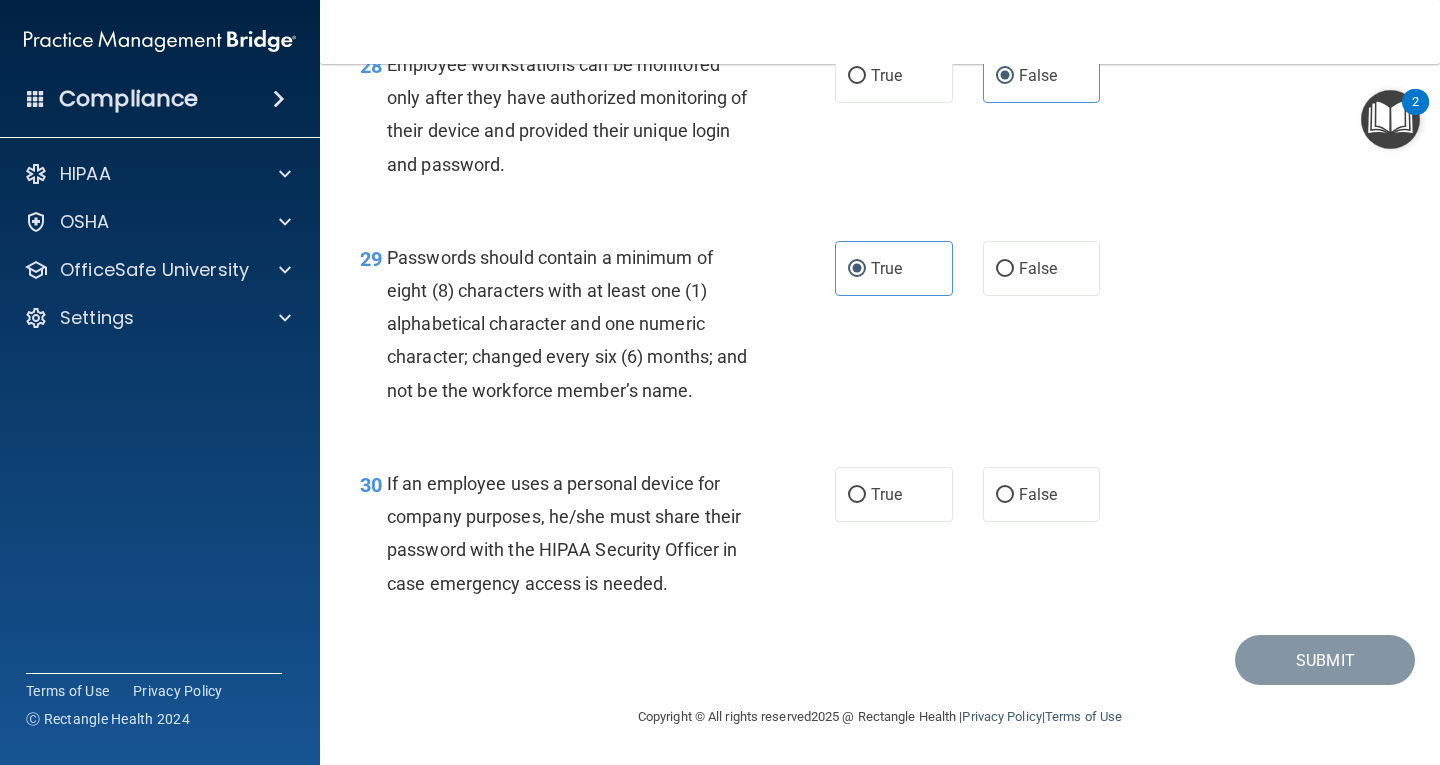 scroll, scrollTop: 5484, scrollLeft: 0, axis: vertical 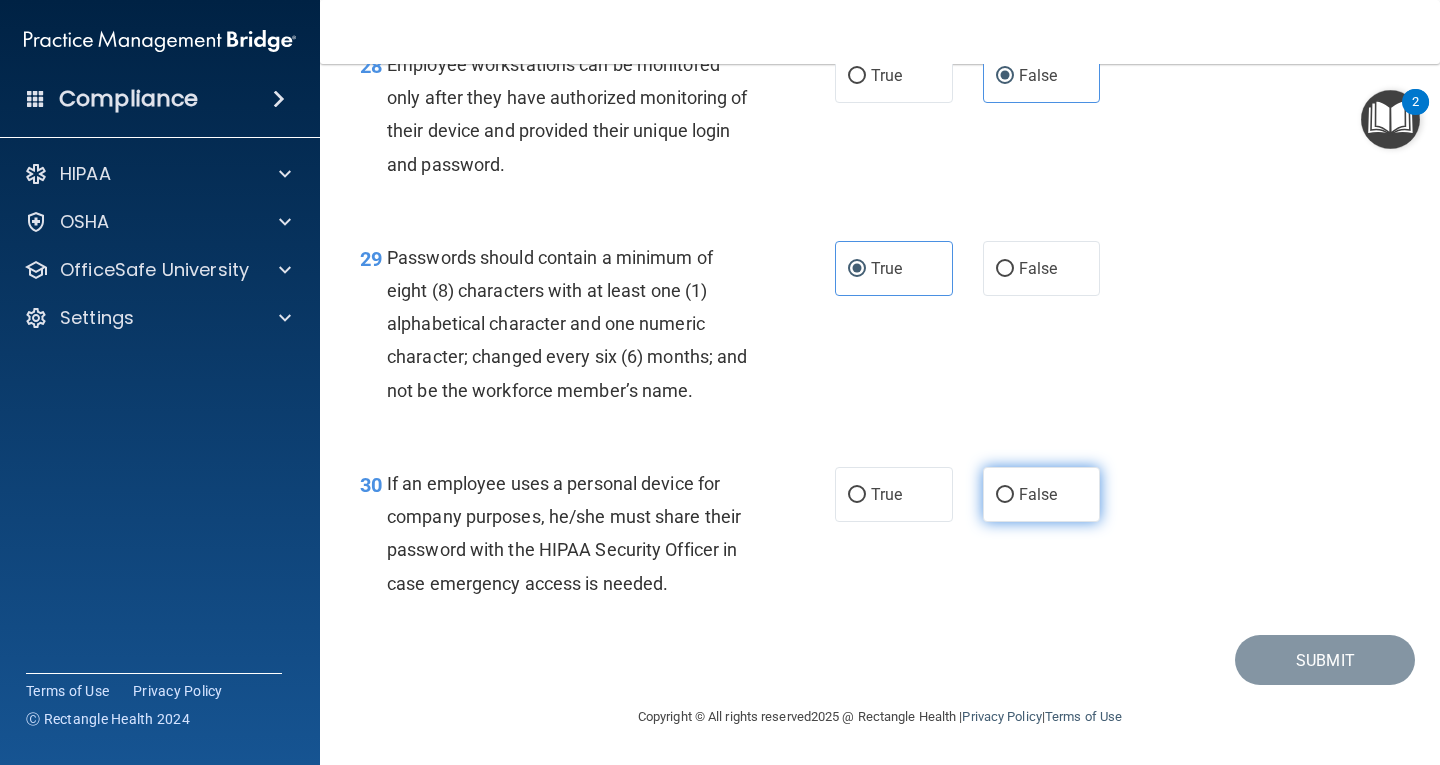 click on "False" at bounding box center [1038, 494] 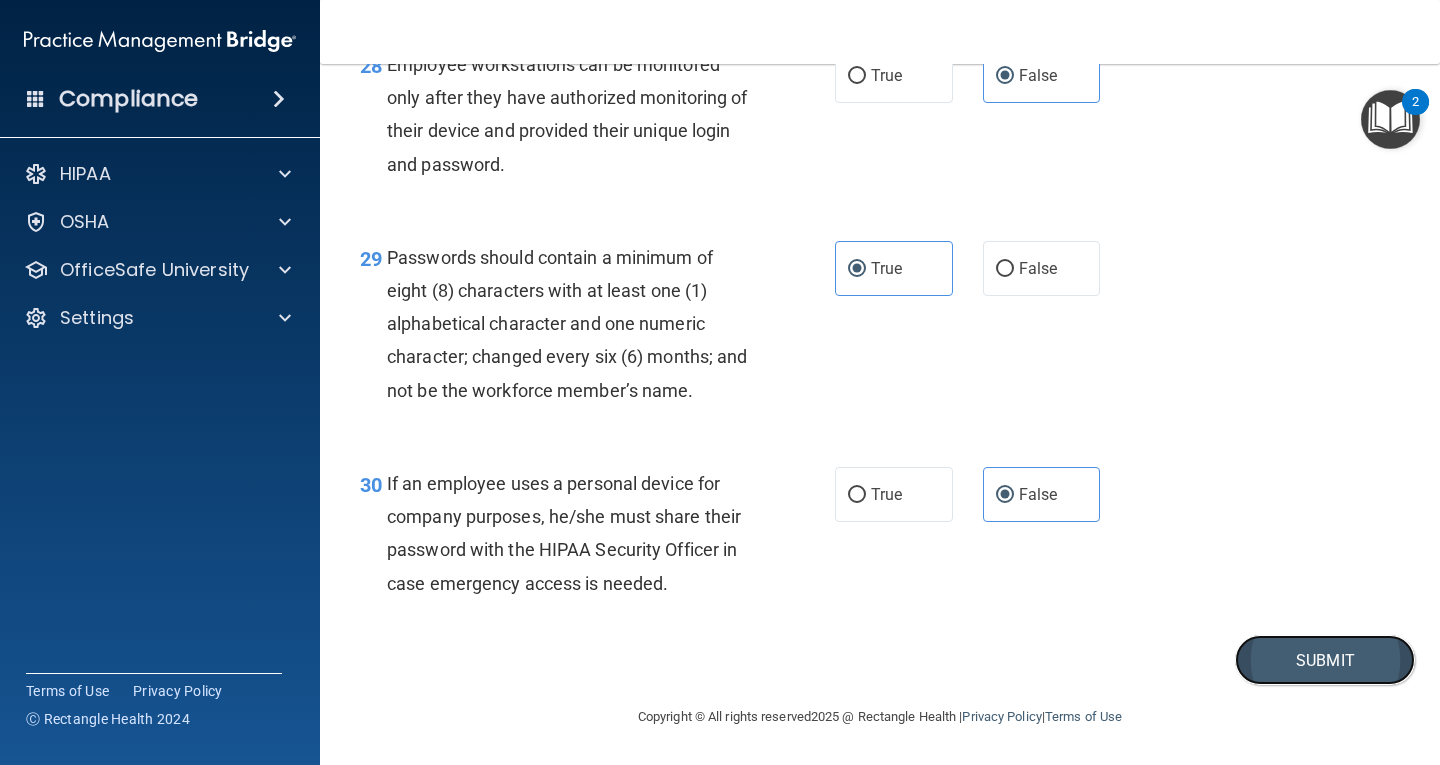 click on "Submit" at bounding box center (1325, 660) 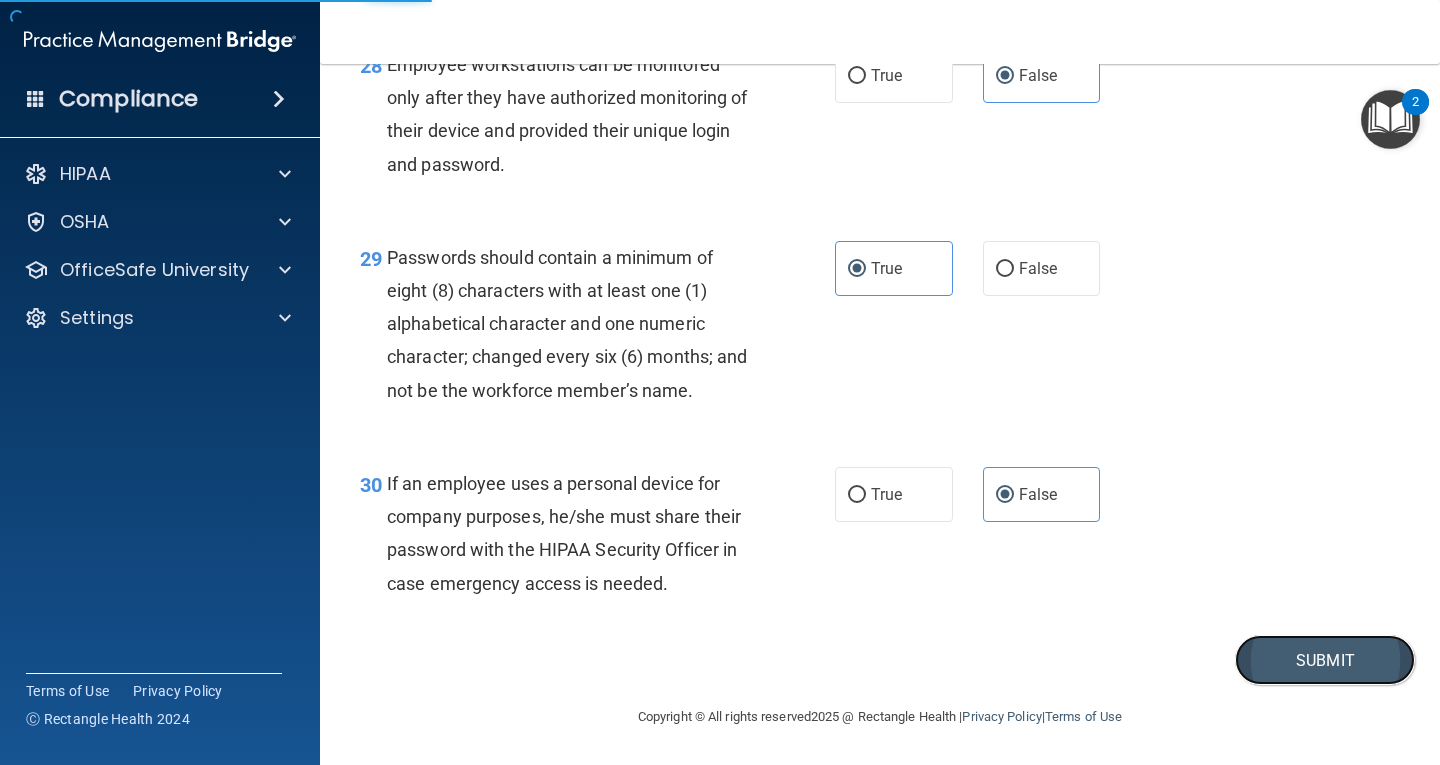 click on "Submit" at bounding box center (1325, 660) 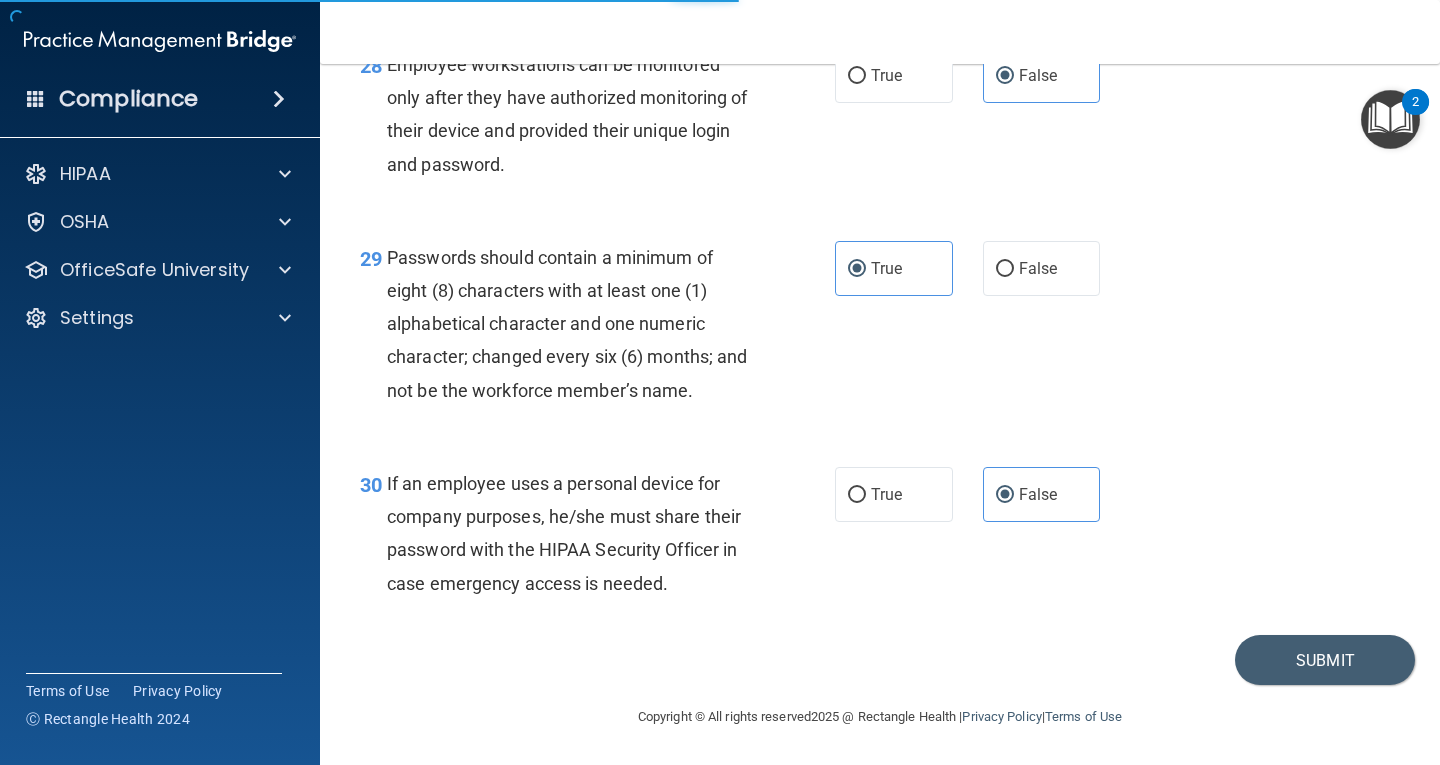 scroll, scrollTop: 0, scrollLeft: 0, axis: both 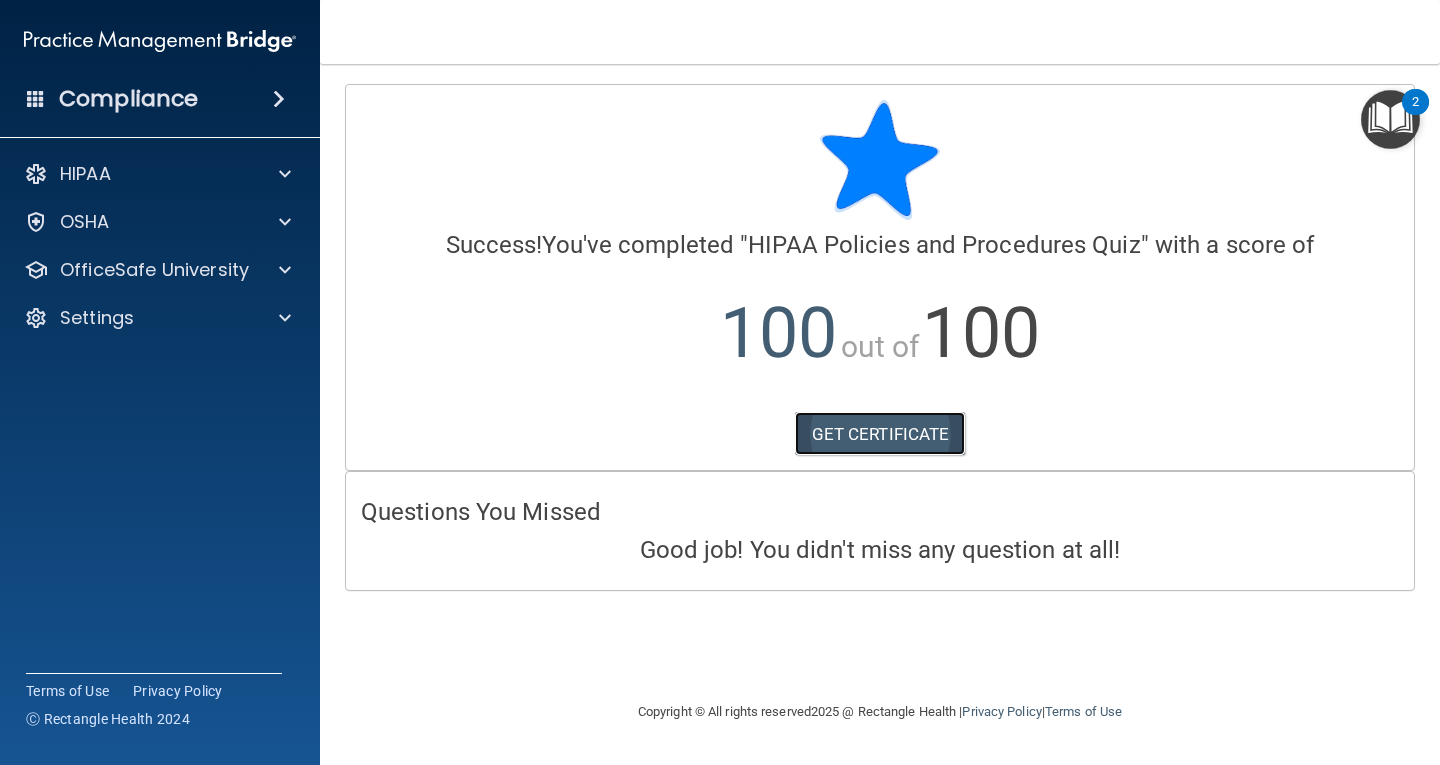 click on "GET CERTIFICATE" at bounding box center (880, 434) 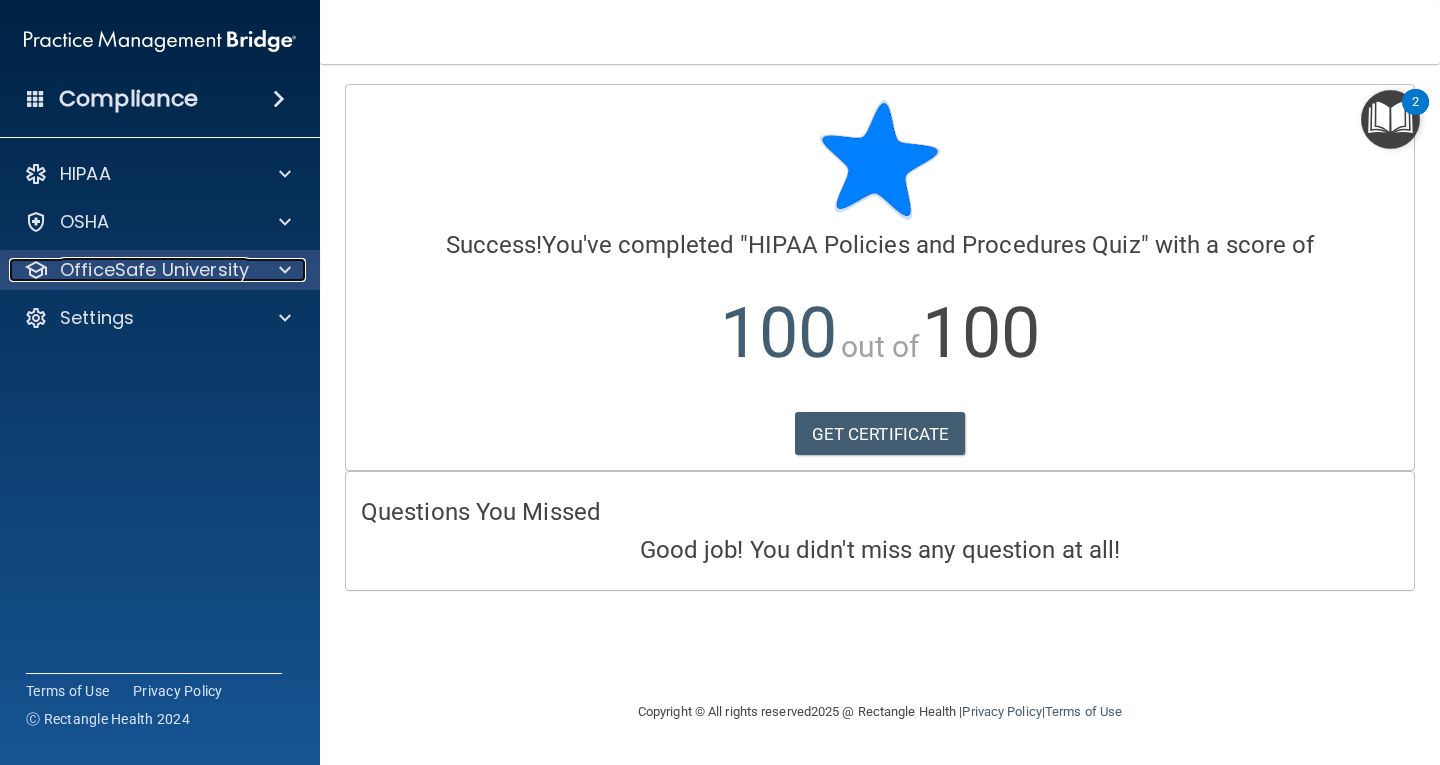 click on "OfficeSafe University" at bounding box center (154, 270) 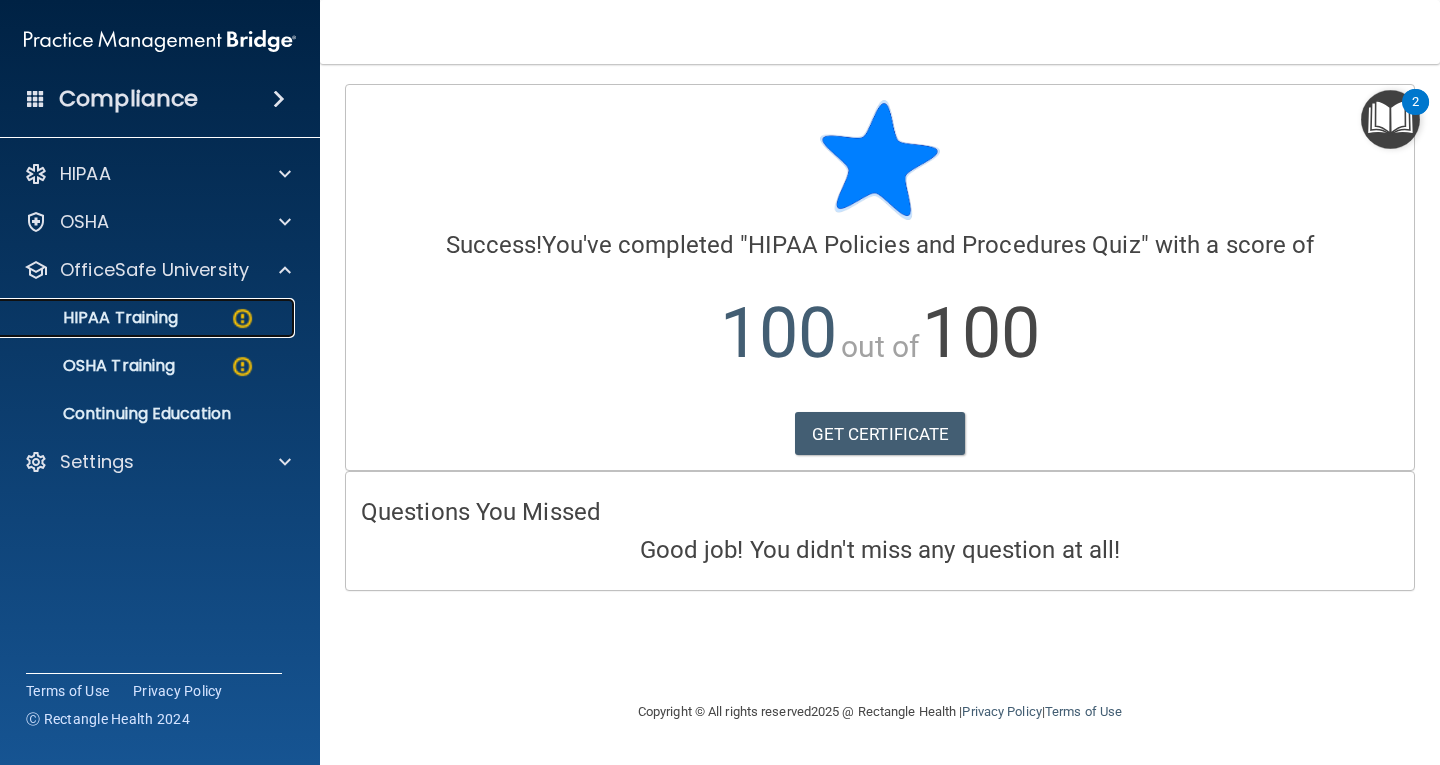 click on "HIPAA Training" at bounding box center [137, 318] 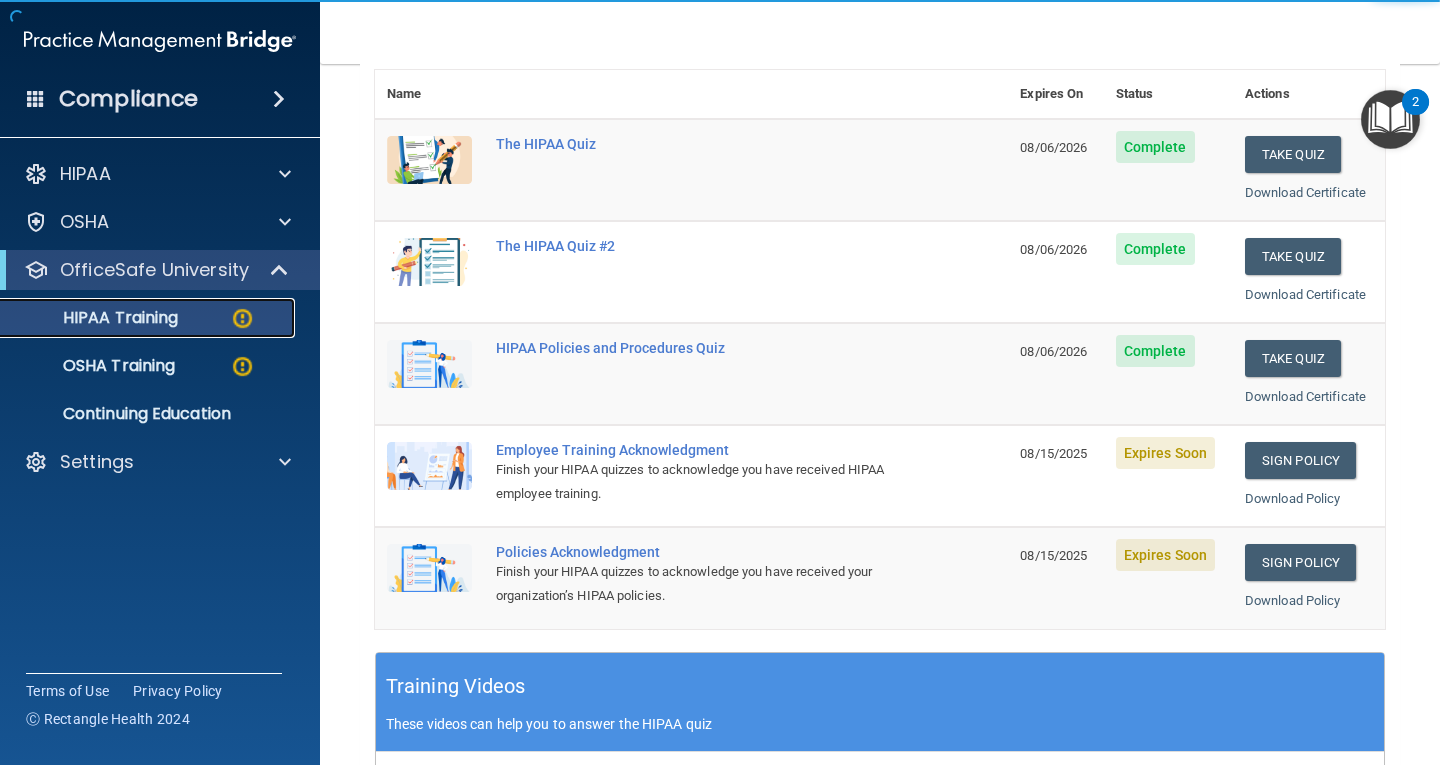 scroll, scrollTop: 300, scrollLeft: 0, axis: vertical 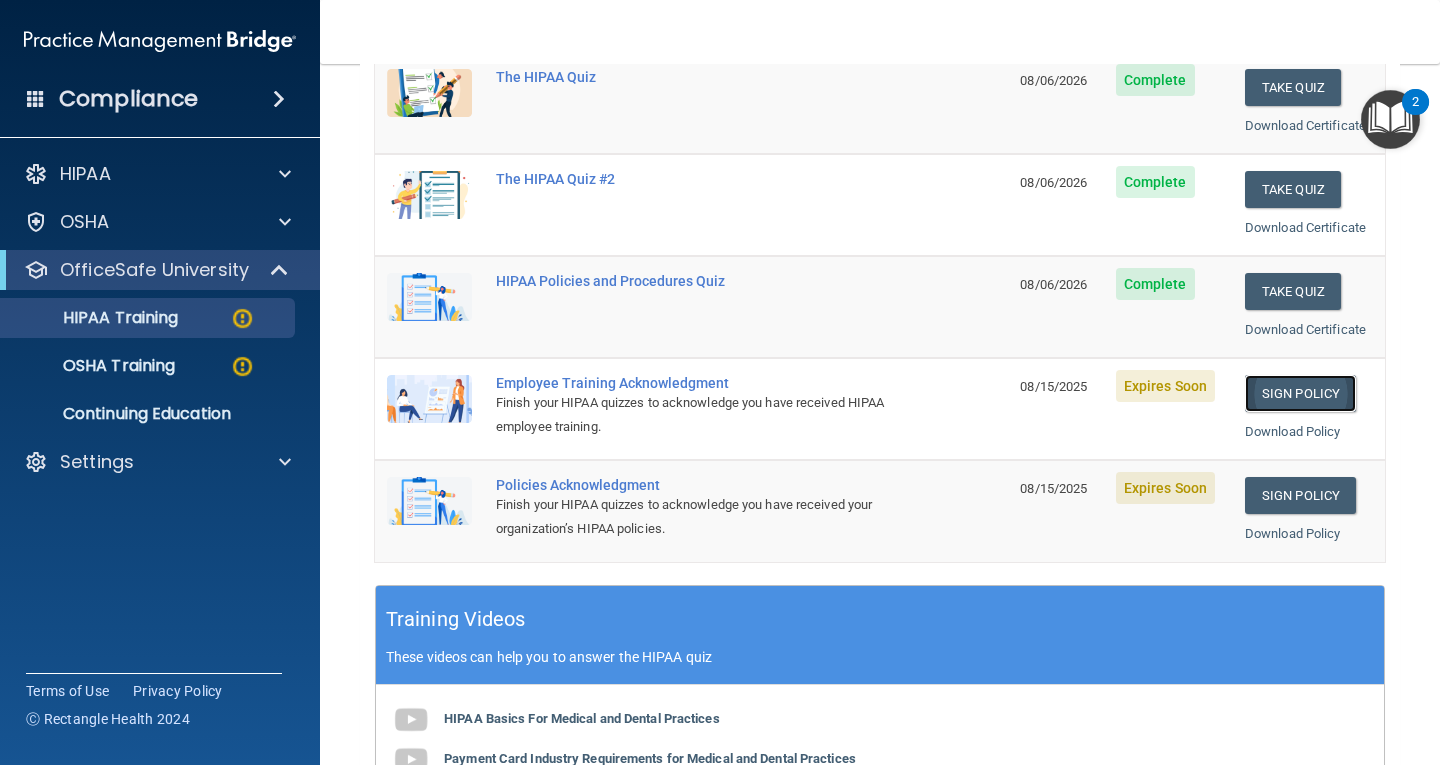 click on "Sign Policy" at bounding box center (1300, 393) 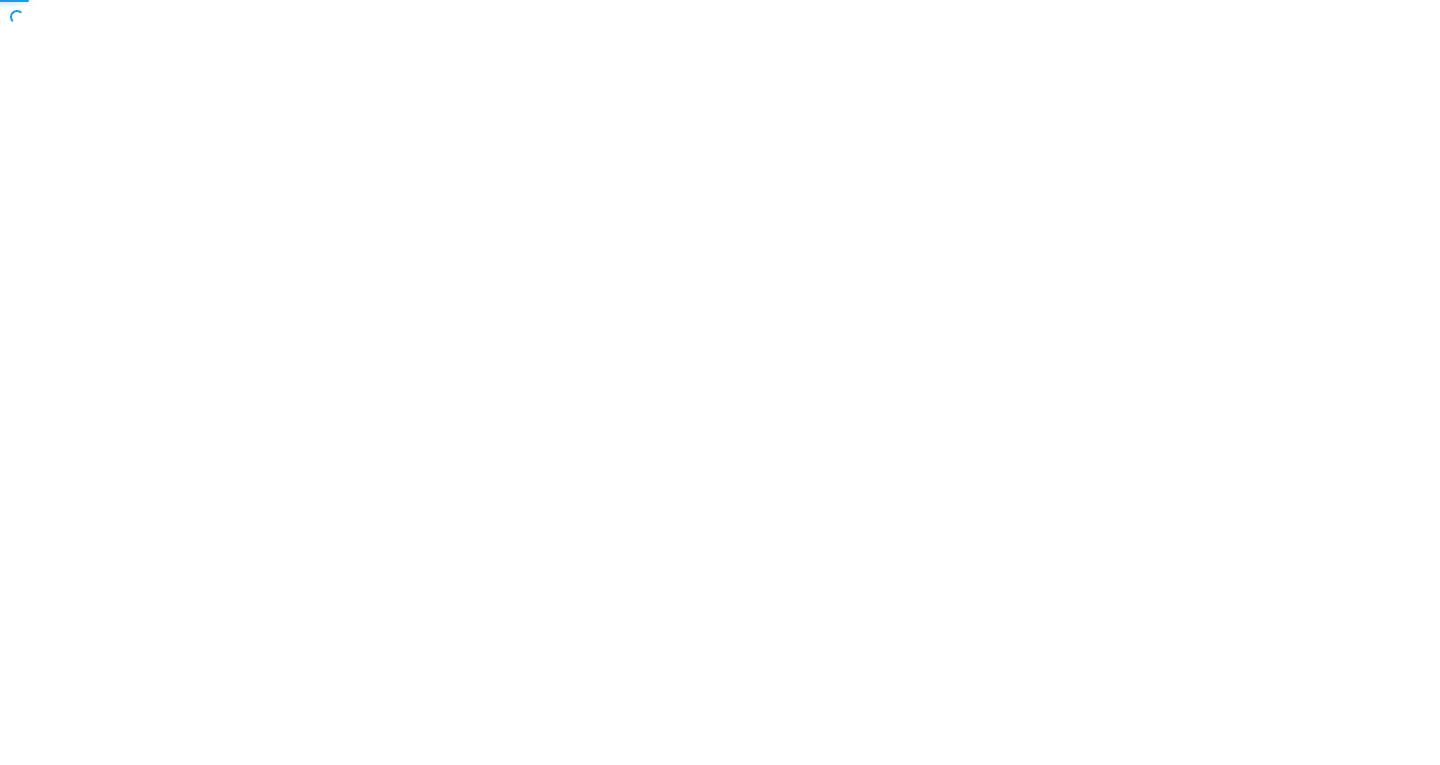scroll, scrollTop: 0, scrollLeft: 0, axis: both 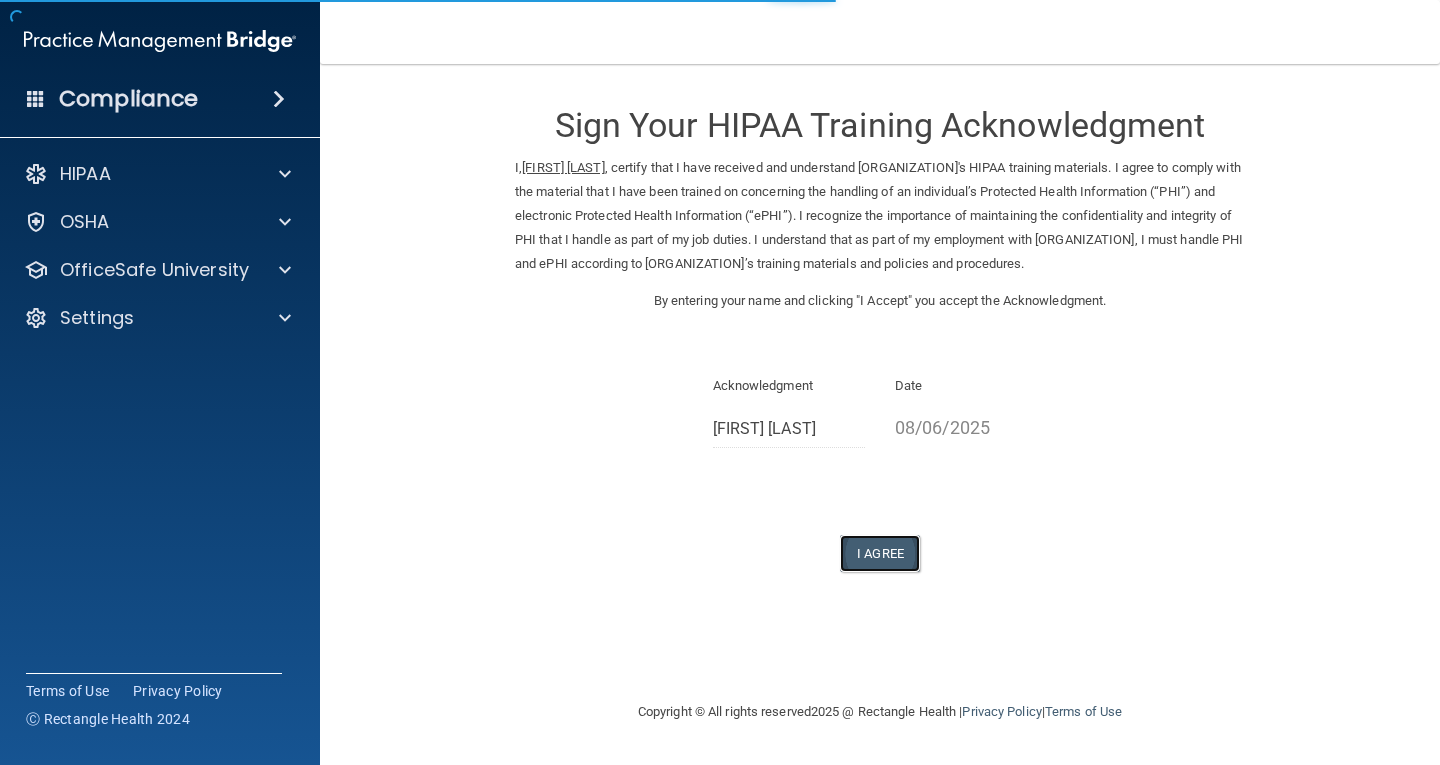 click on "I Agree" at bounding box center (880, 553) 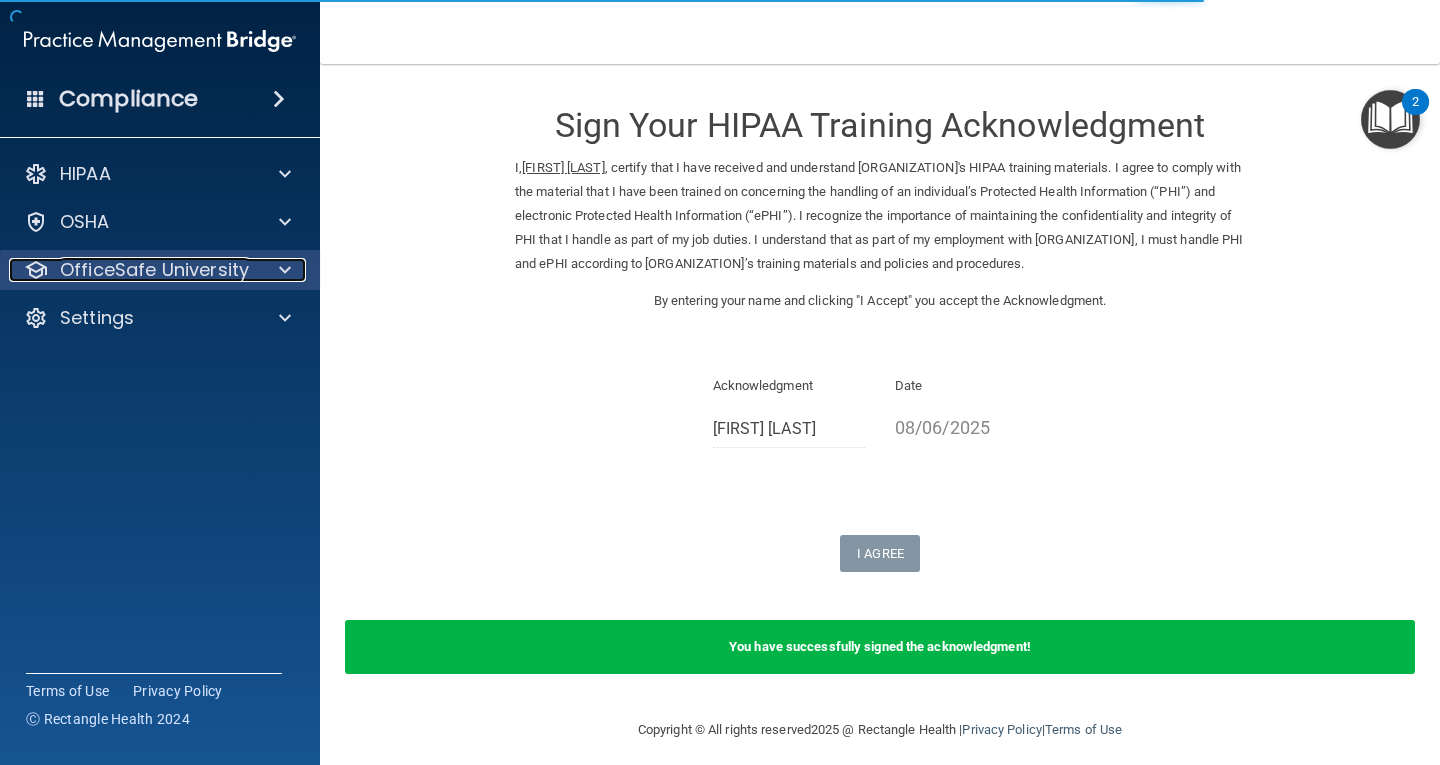 click on "OfficeSafe University" at bounding box center [154, 270] 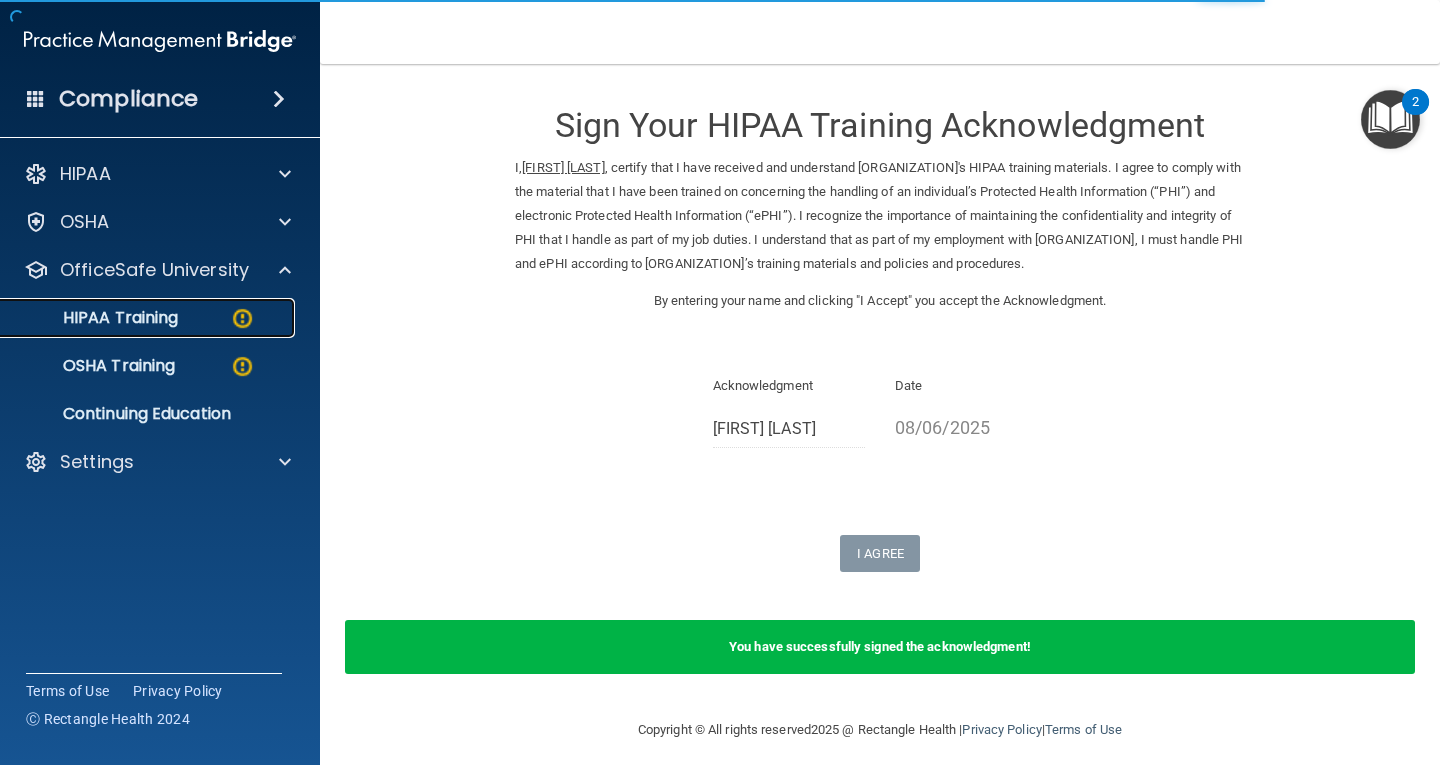 click on "HIPAA Training" at bounding box center (137, 318) 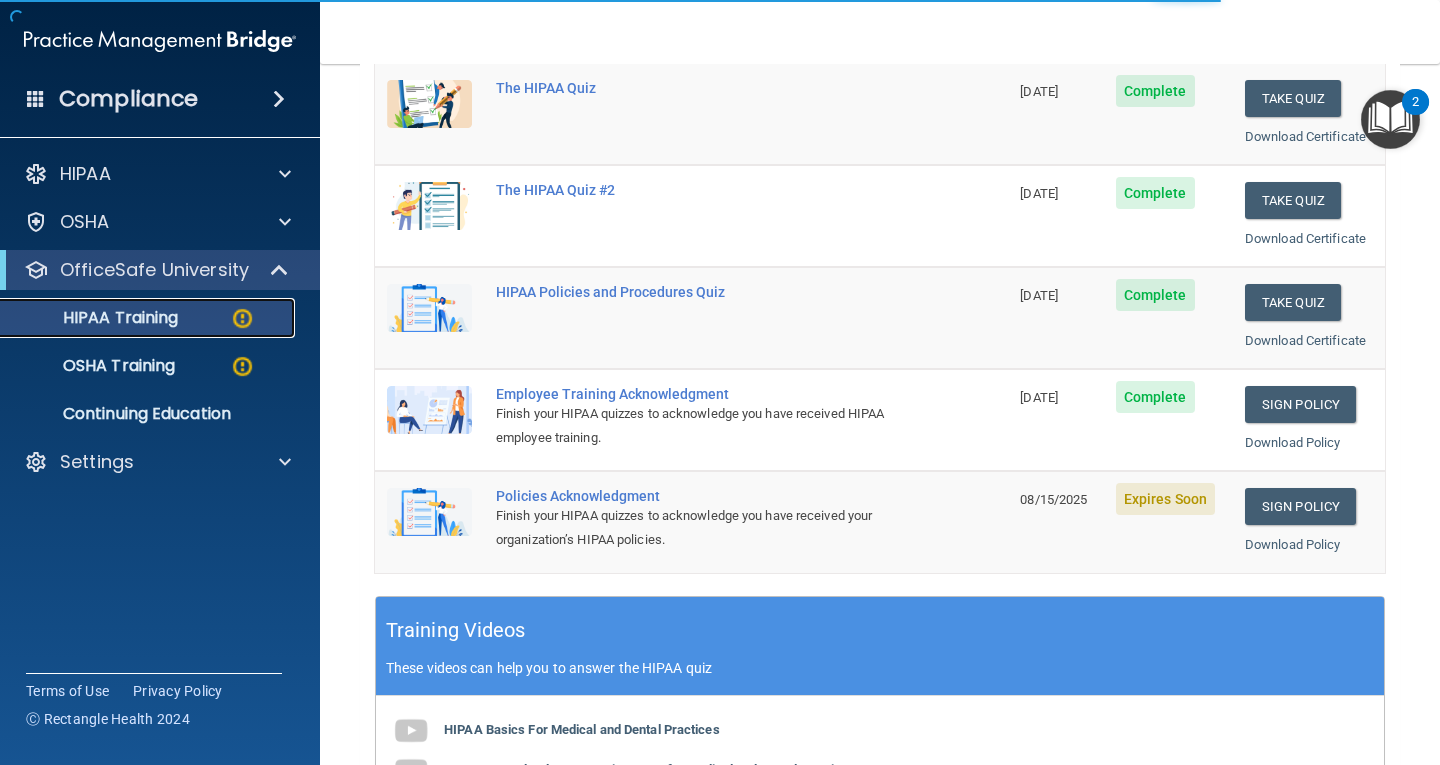 scroll, scrollTop: 300, scrollLeft: 0, axis: vertical 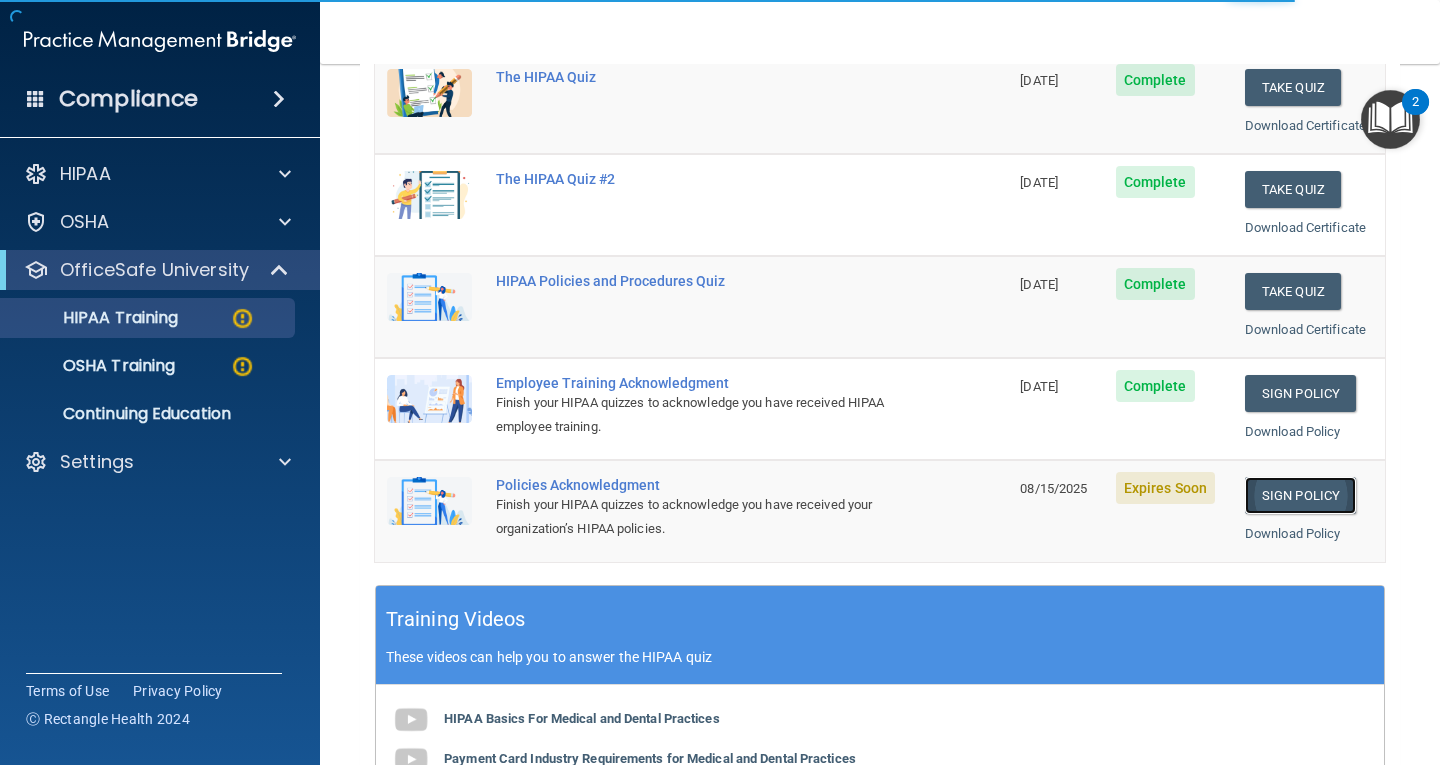 click on "Sign Policy" at bounding box center [1300, 495] 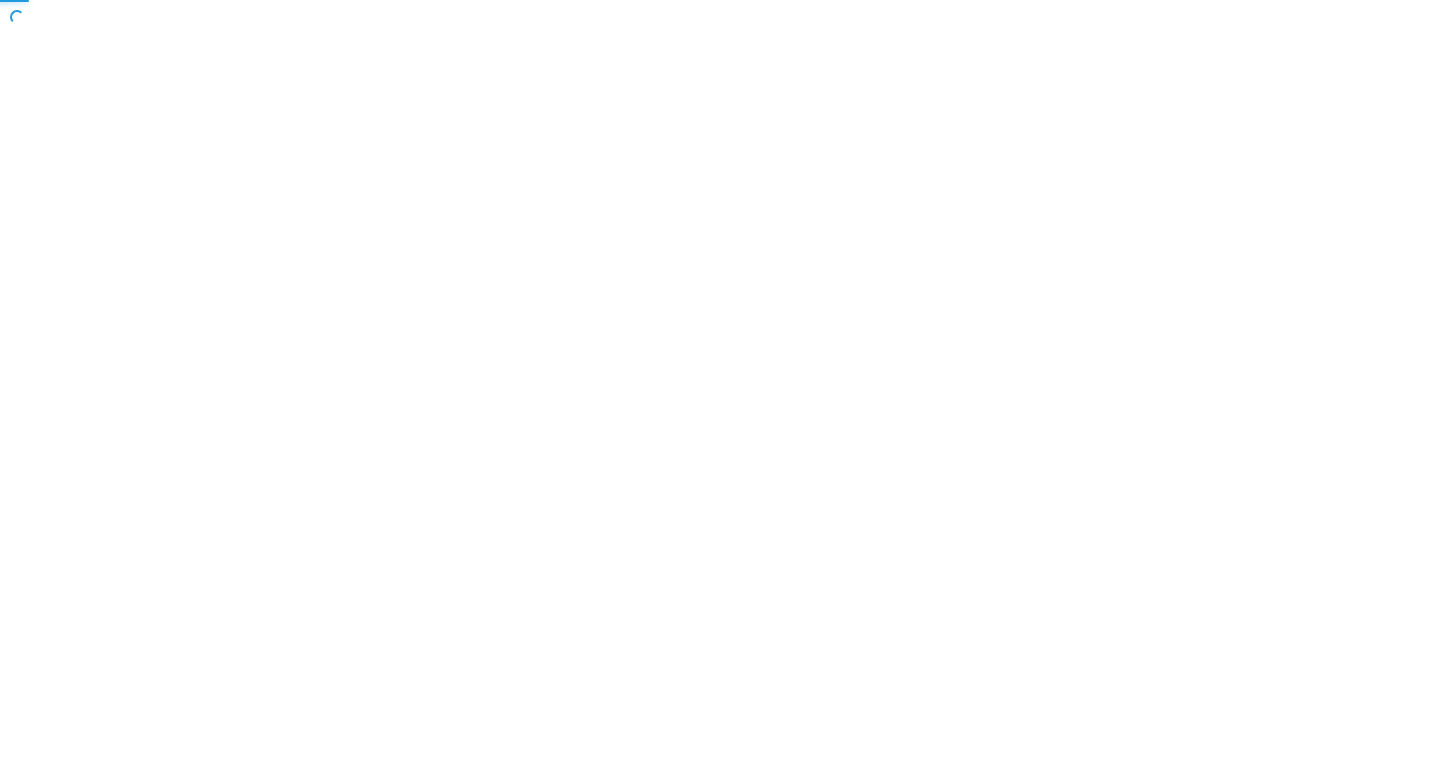 scroll, scrollTop: 0, scrollLeft: 0, axis: both 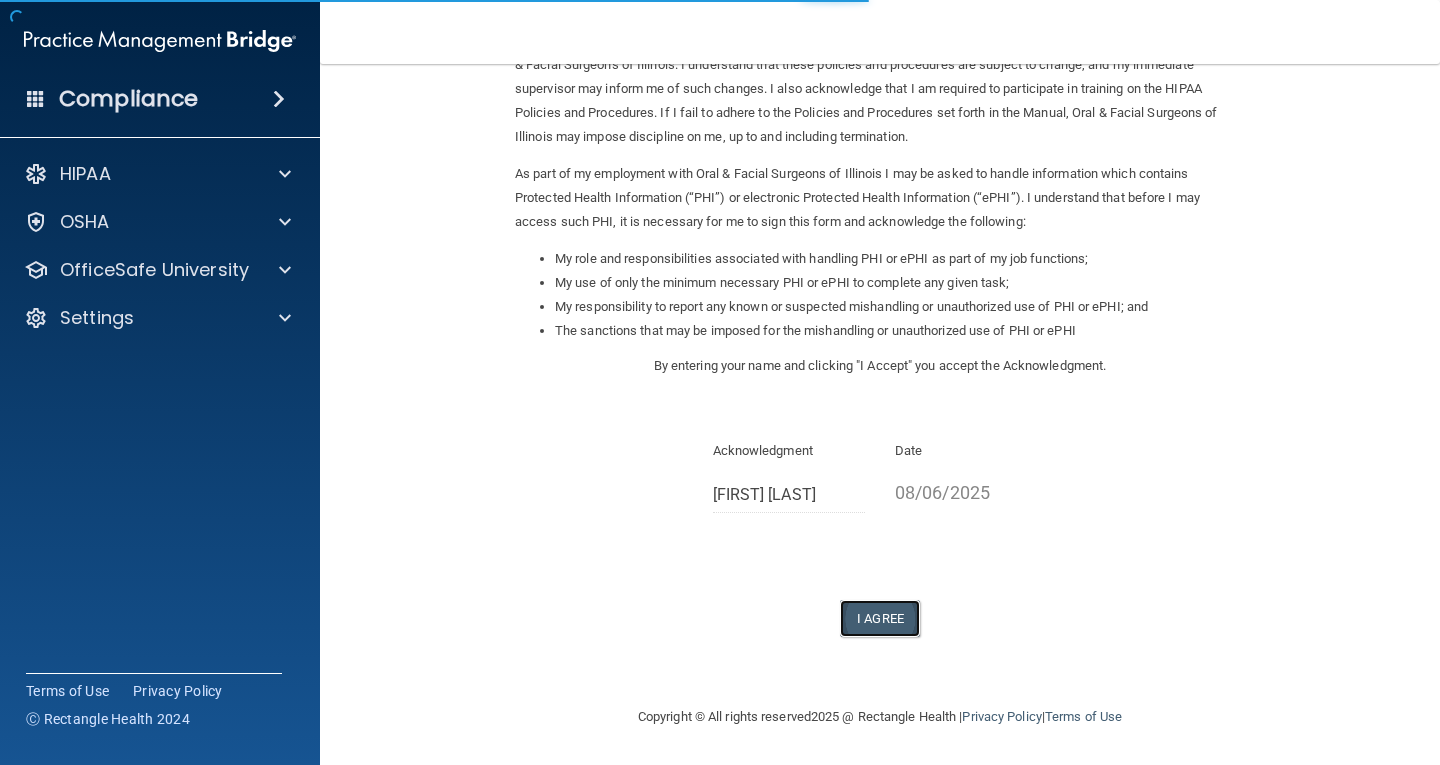 click on "I Agree" at bounding box center (880, 618) 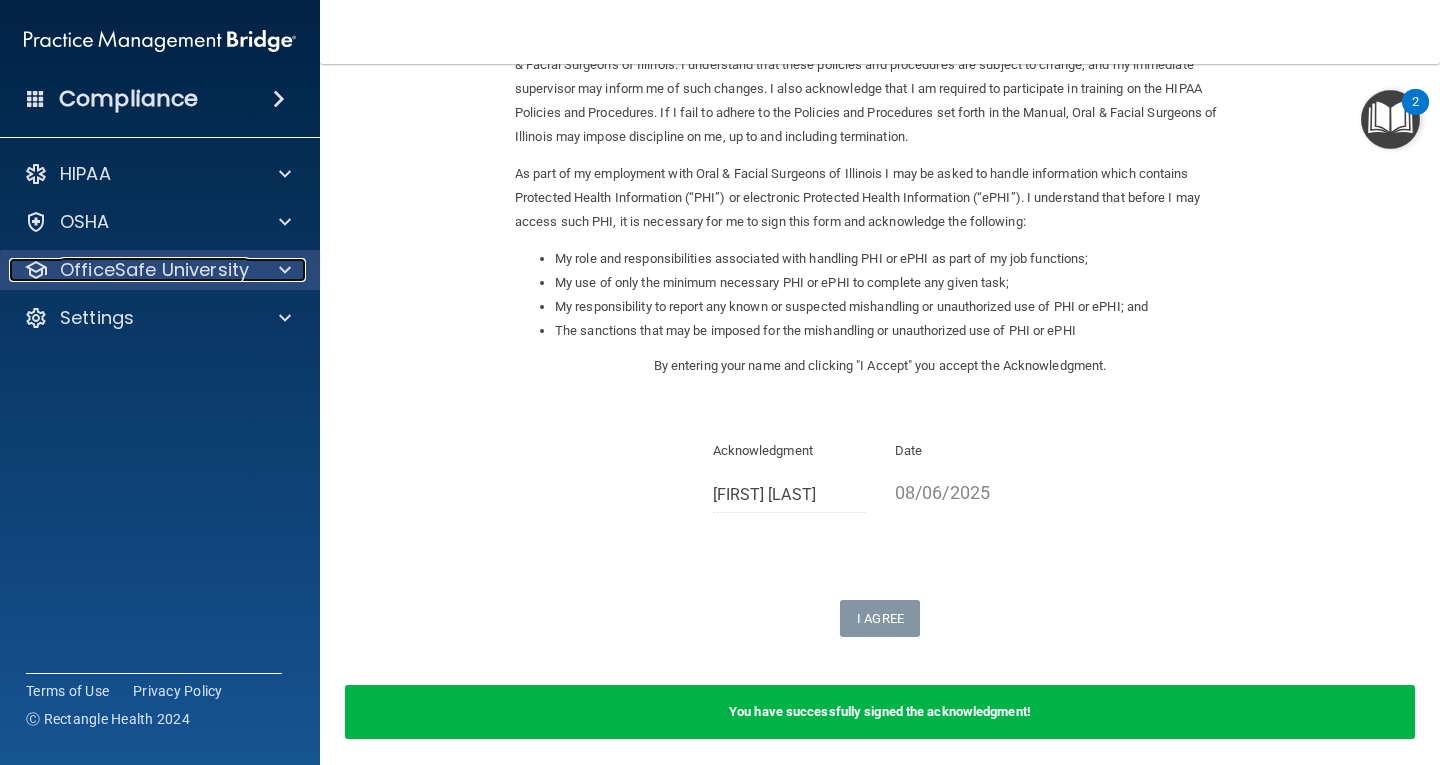 click on "OfficeSafe University" at bounding box center (154, 270) 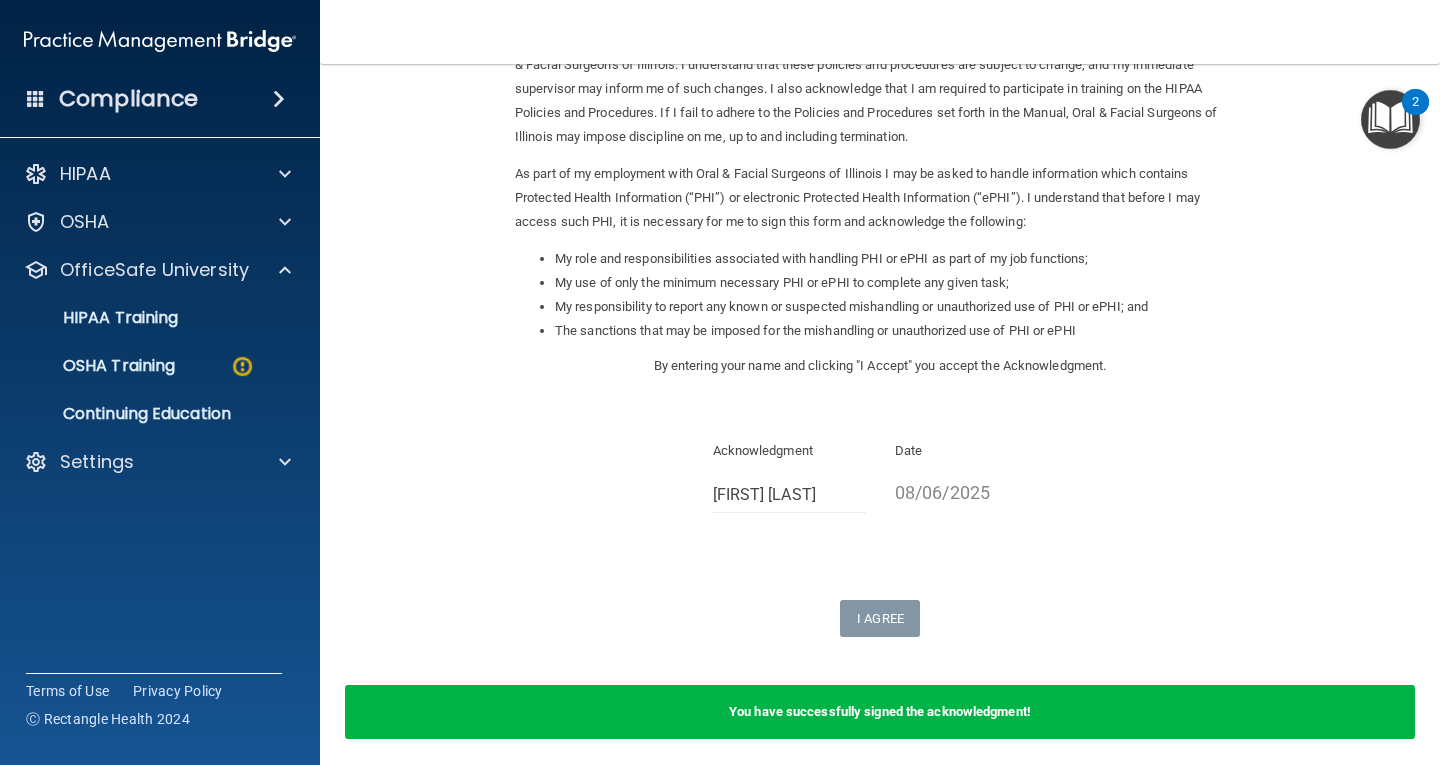 click on "HIPAA Training                   OSHA Training                   Continuing Education" at bounding box center [161, 362] 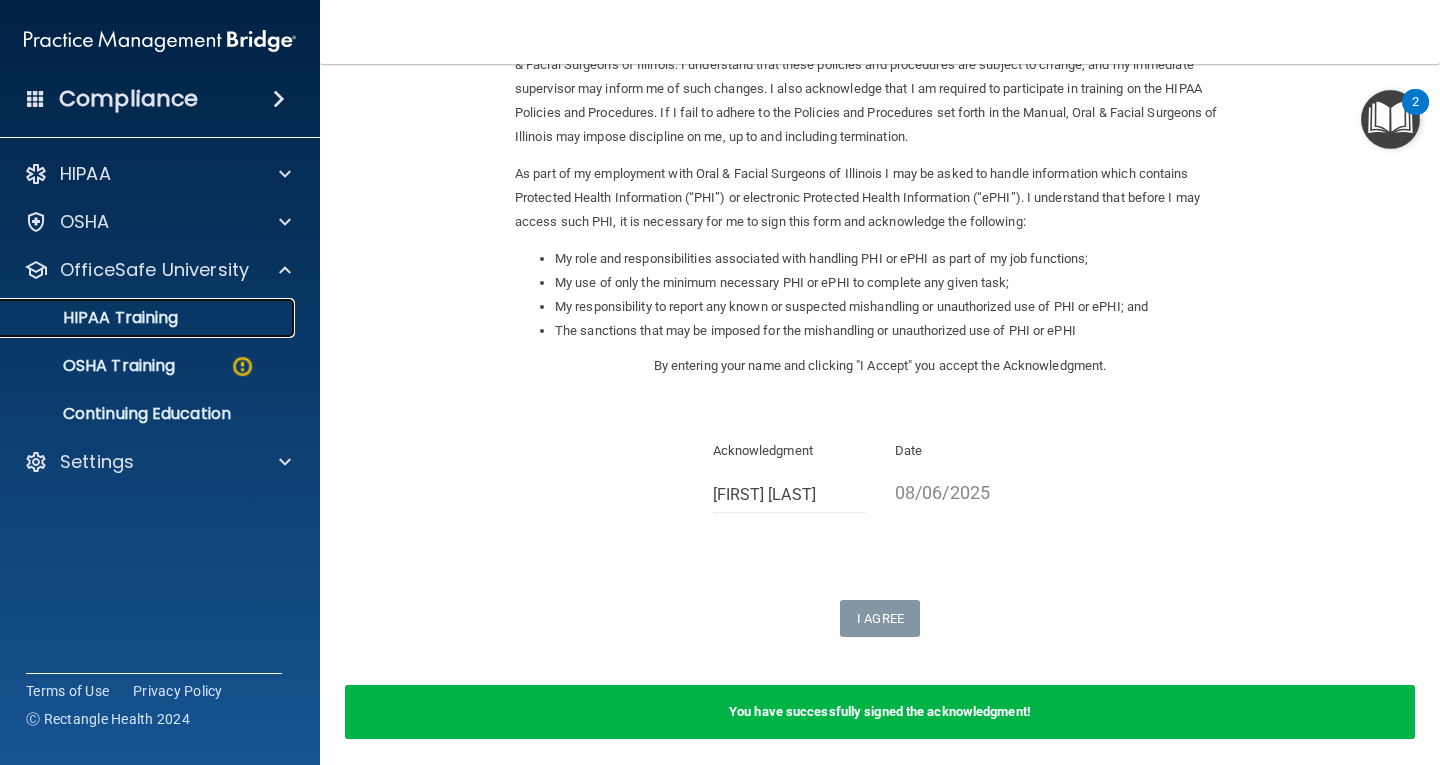 click on "HIPAA Training" at bounding box center [149, 318] 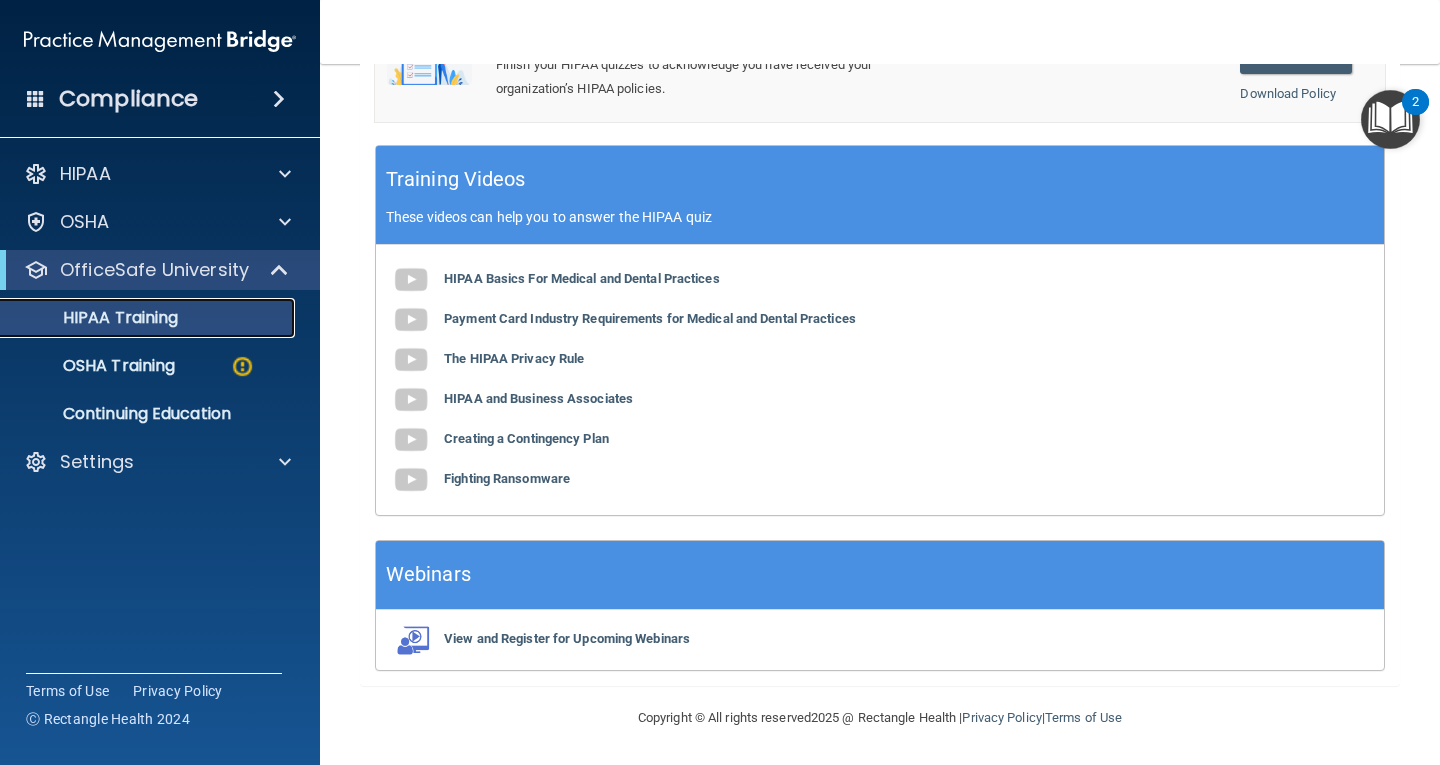 scroll, scrollTop: 741, scrollLeft: 0, axis: vertical 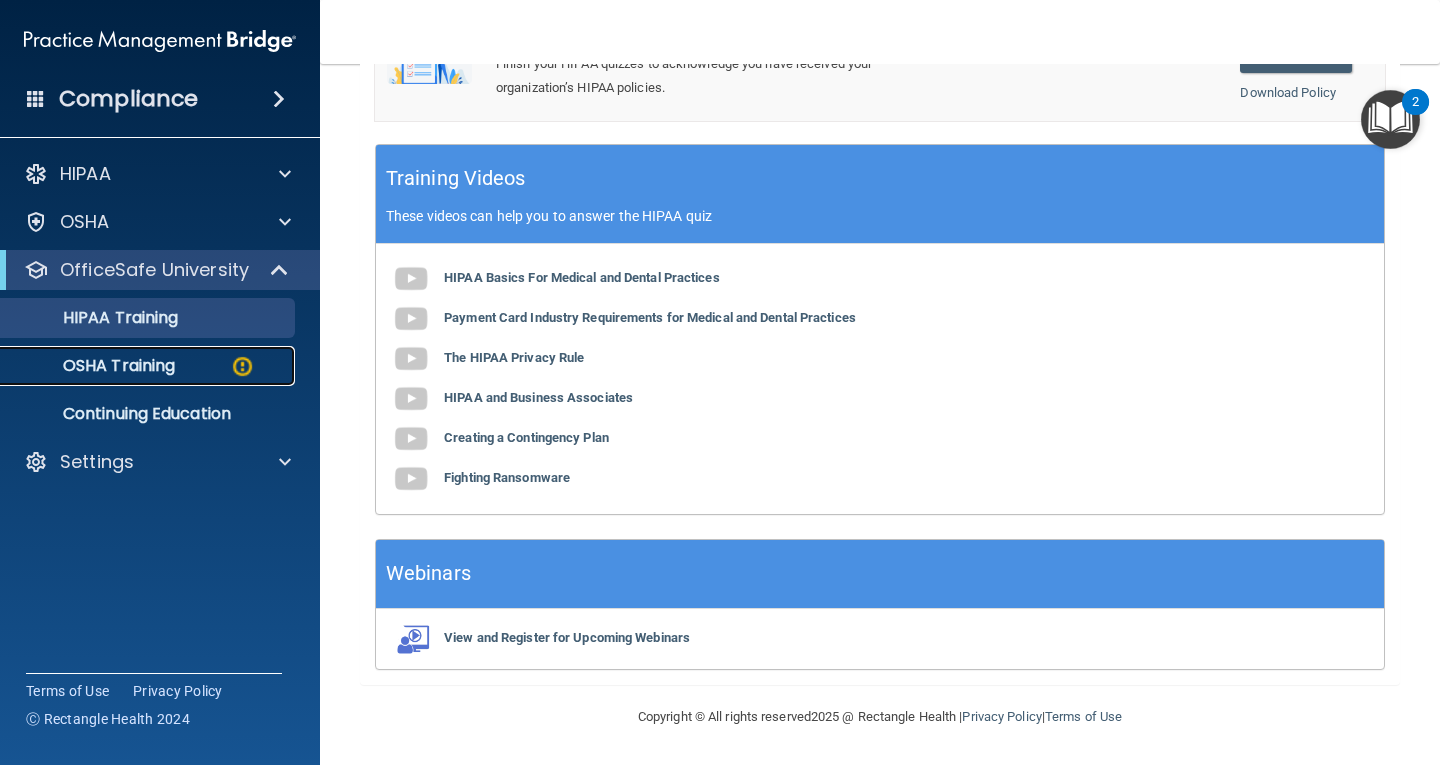 click on "OSHA Training" at bounding box center (94, 366) 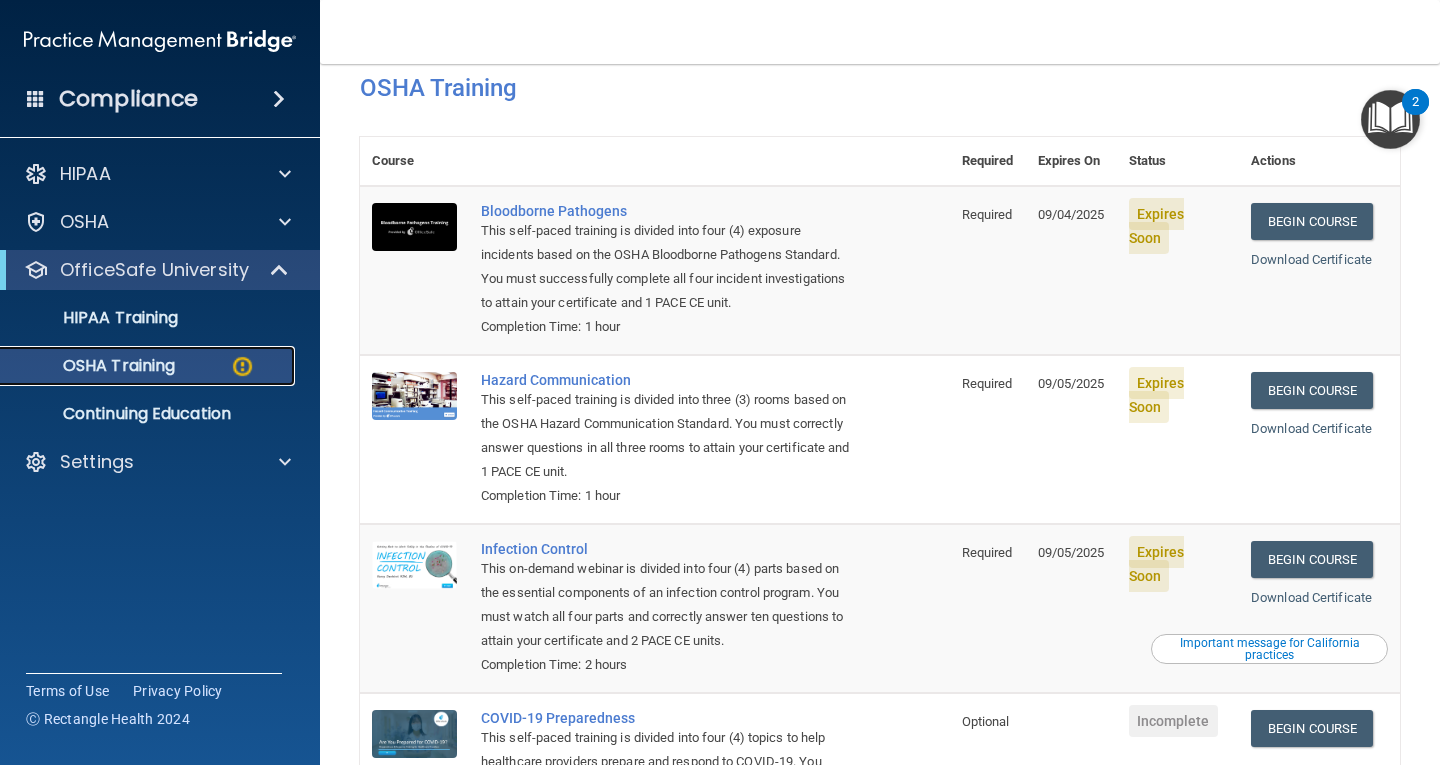 scroll, scrollTop: 0, scrollLeft: 0, axis: both 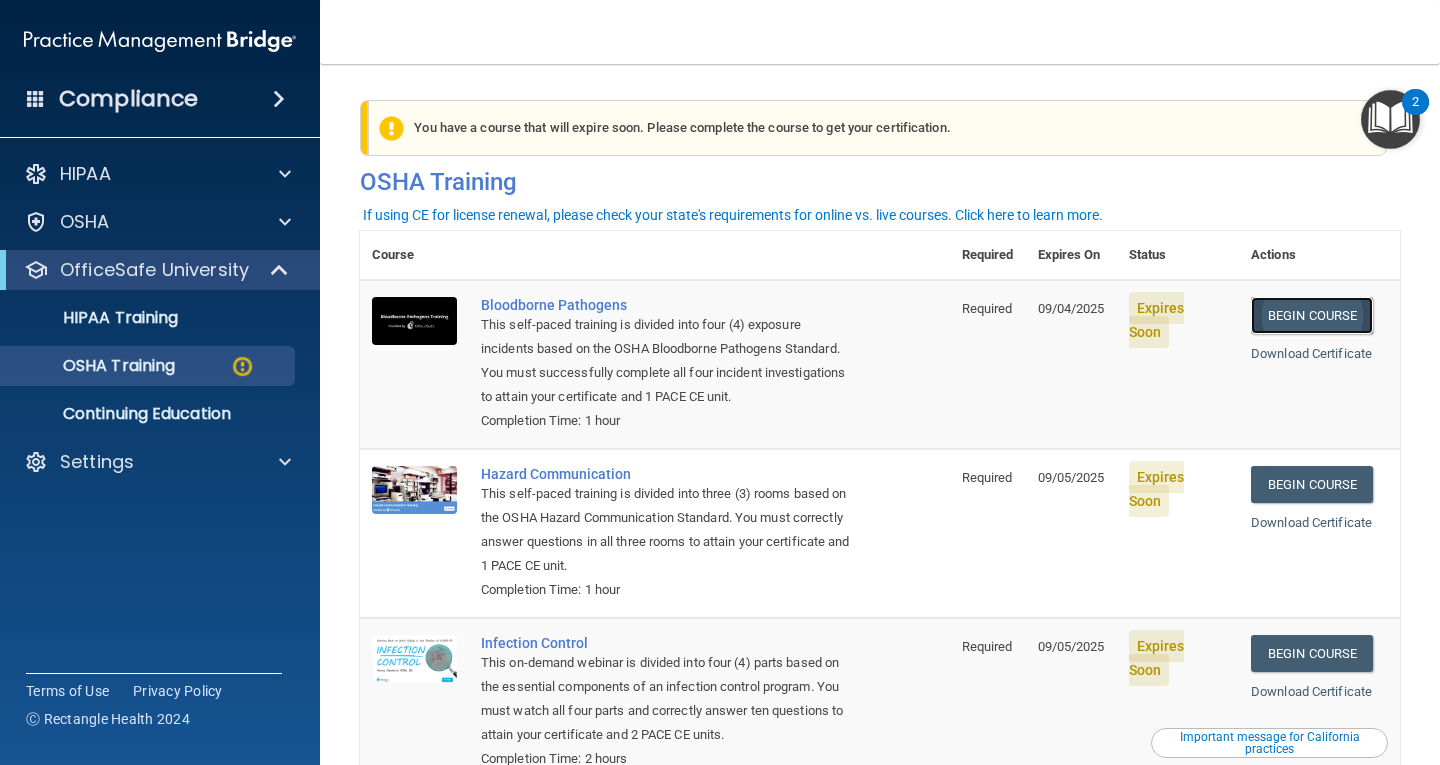 click on "Begin Course" at bounding box center [1312, 315] 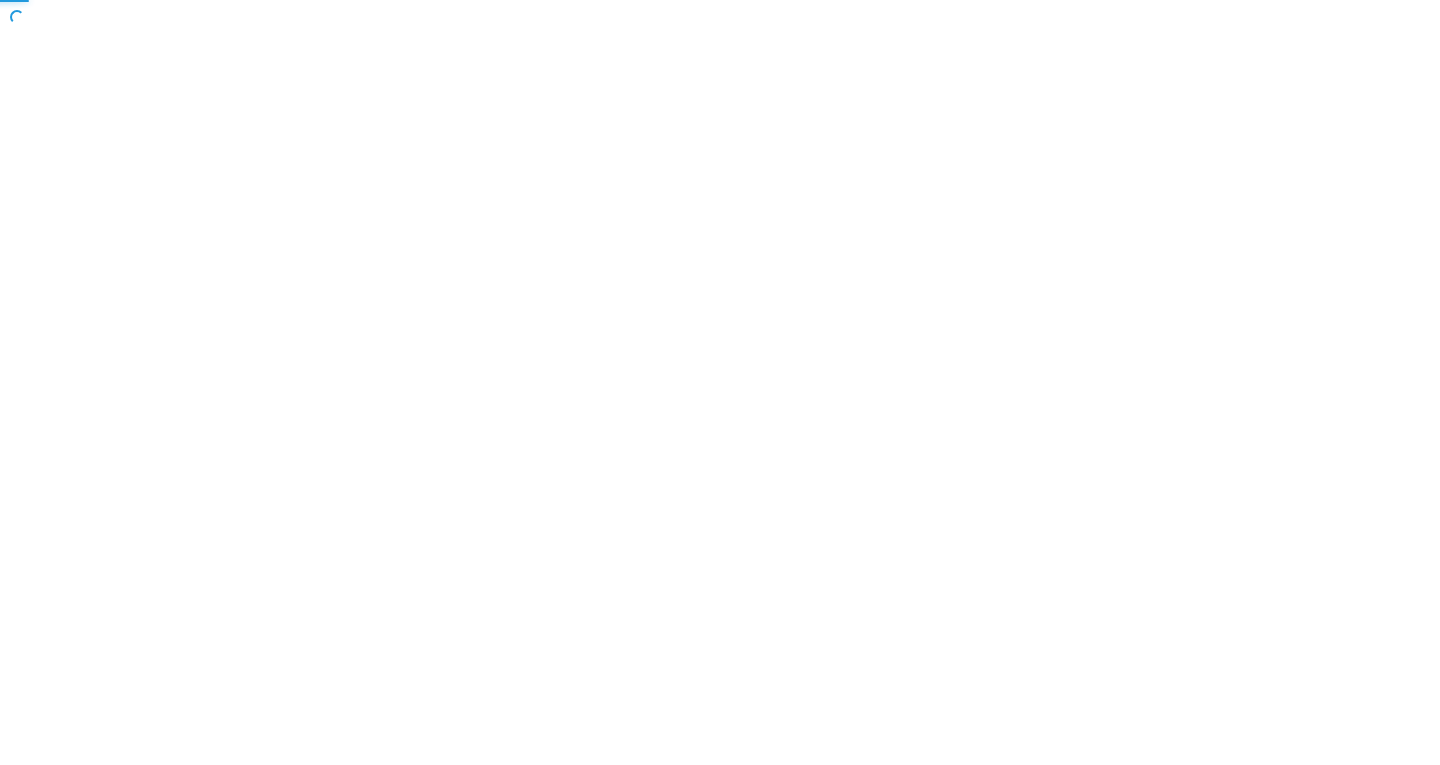 scroll, scrollTop: 0, scrollLeft: 0, axis: both 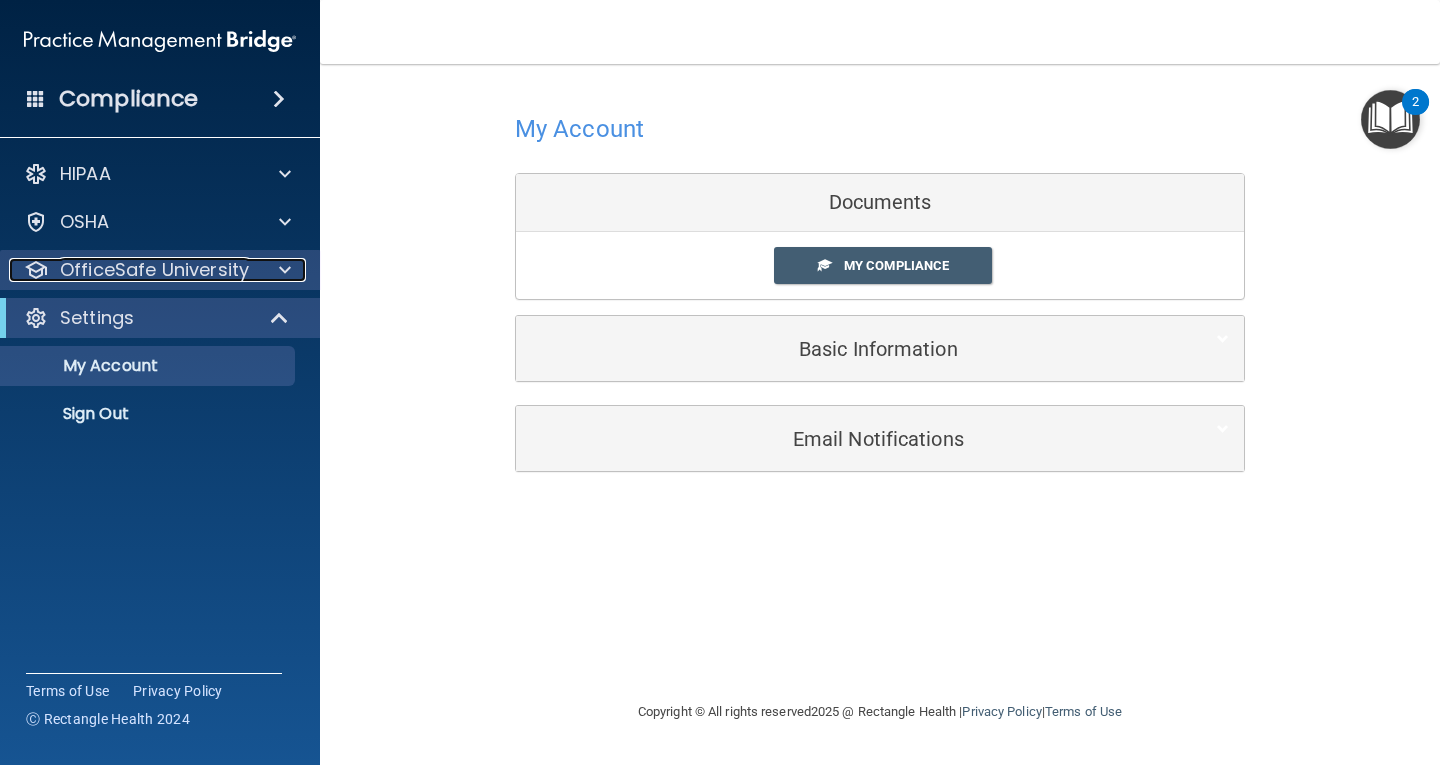 click on "OfficeSafe University" at bounding box center [154, 270] 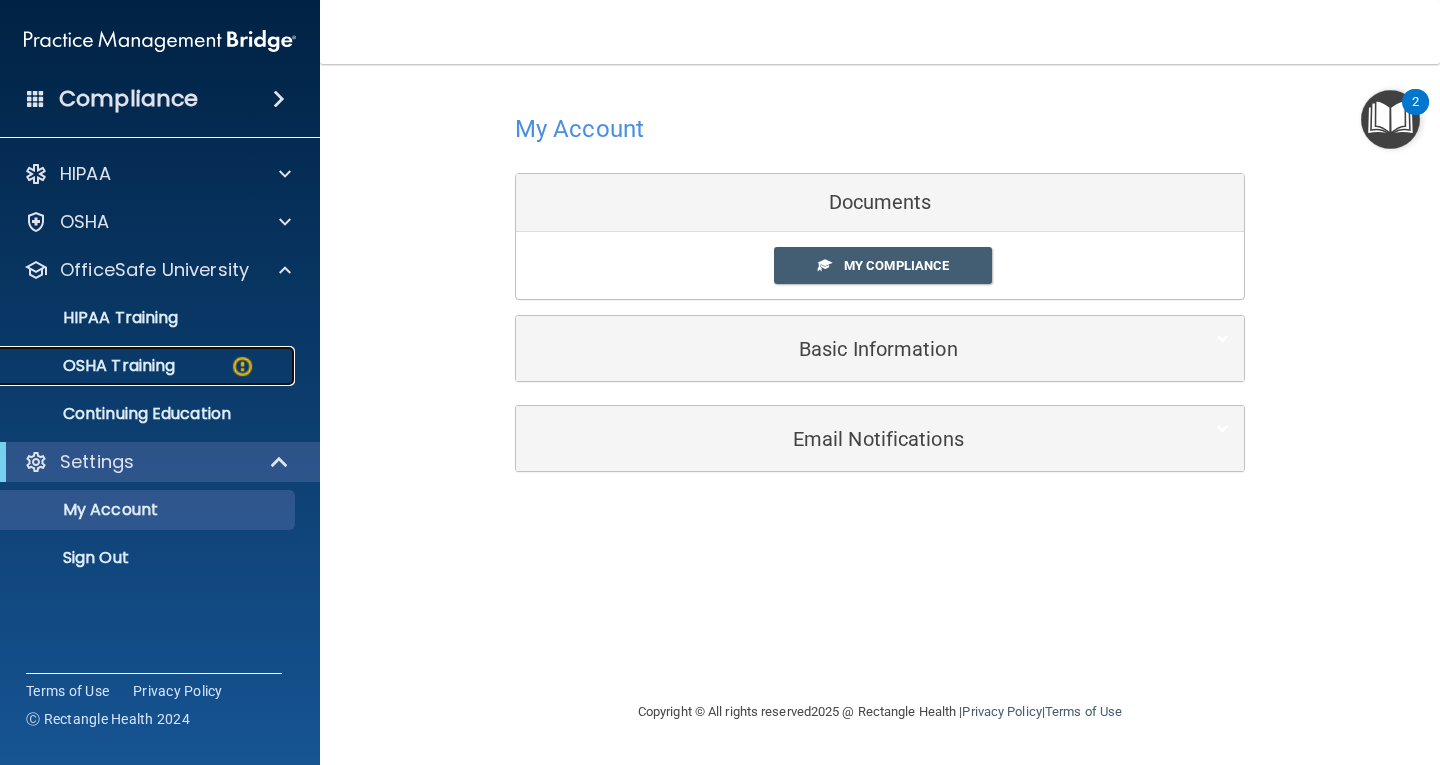 click on "OSHA Training" at bounding box center (137, 366) 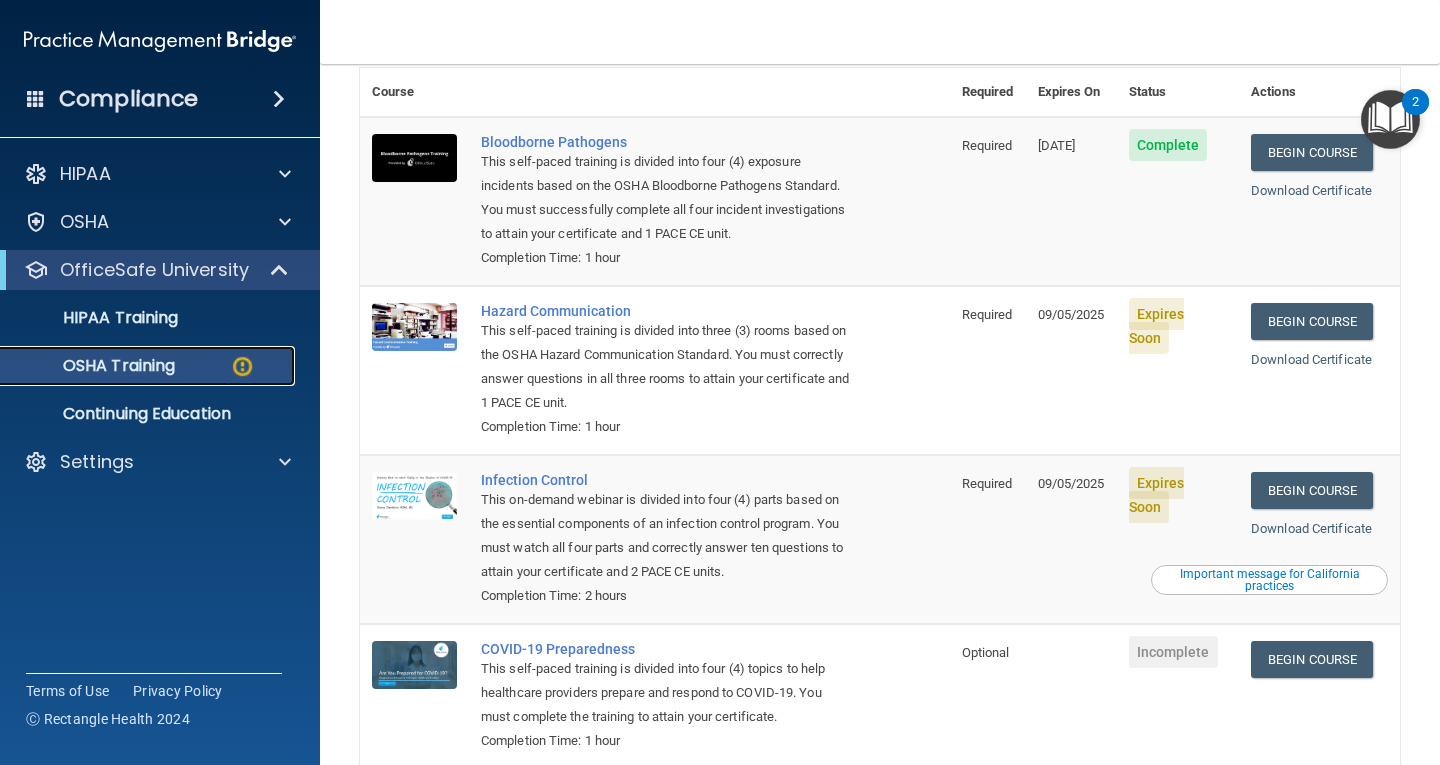 scroll, scrollTop: 99, scrollLeft: 0, axis: vertical 